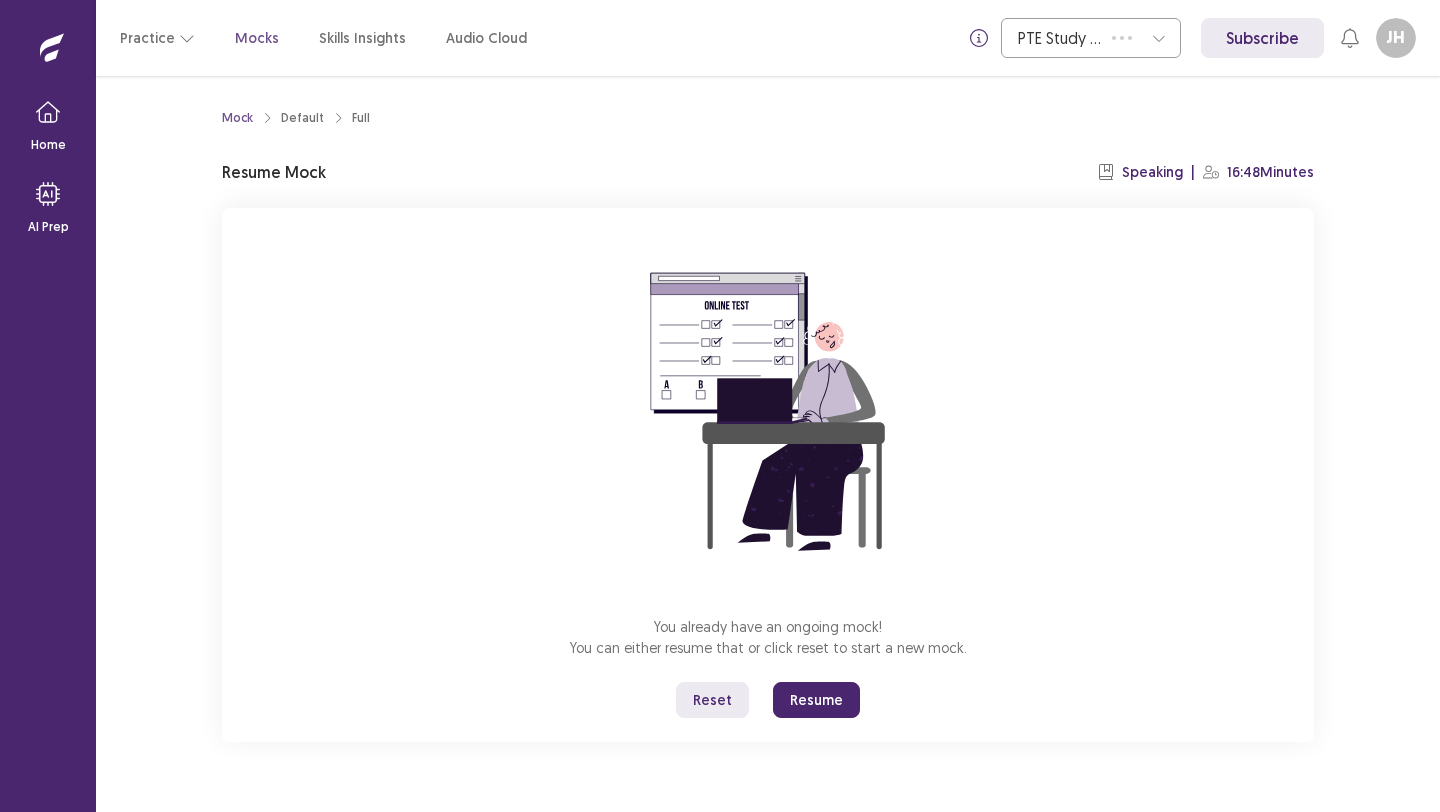 scroll, scrollTop: 0, scrollLeft: 0, axis: both 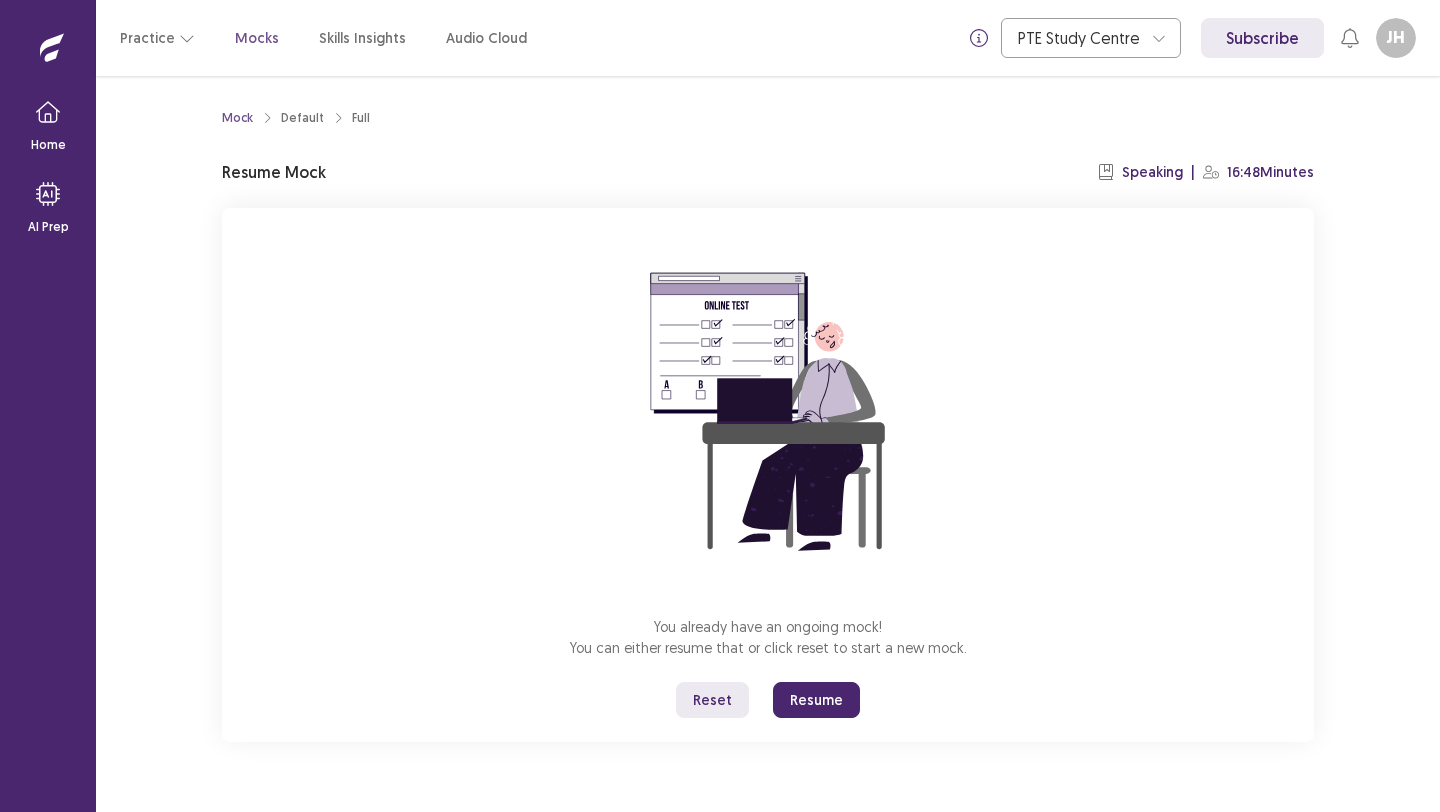 click on "Resume" at bounding box center [816, 700] 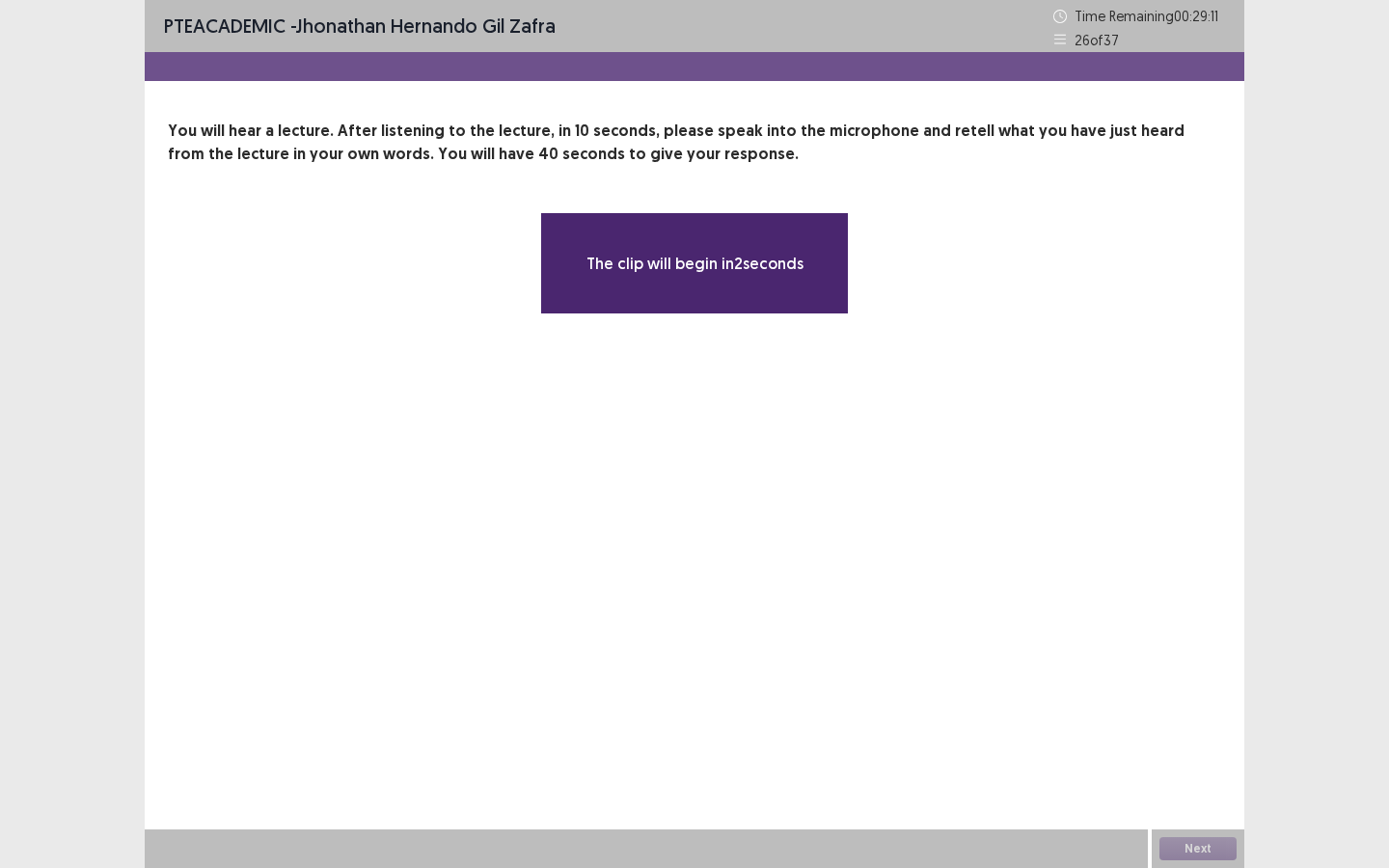click on "The clip will begin in  2  seconds" at bounding box center (694, 263) 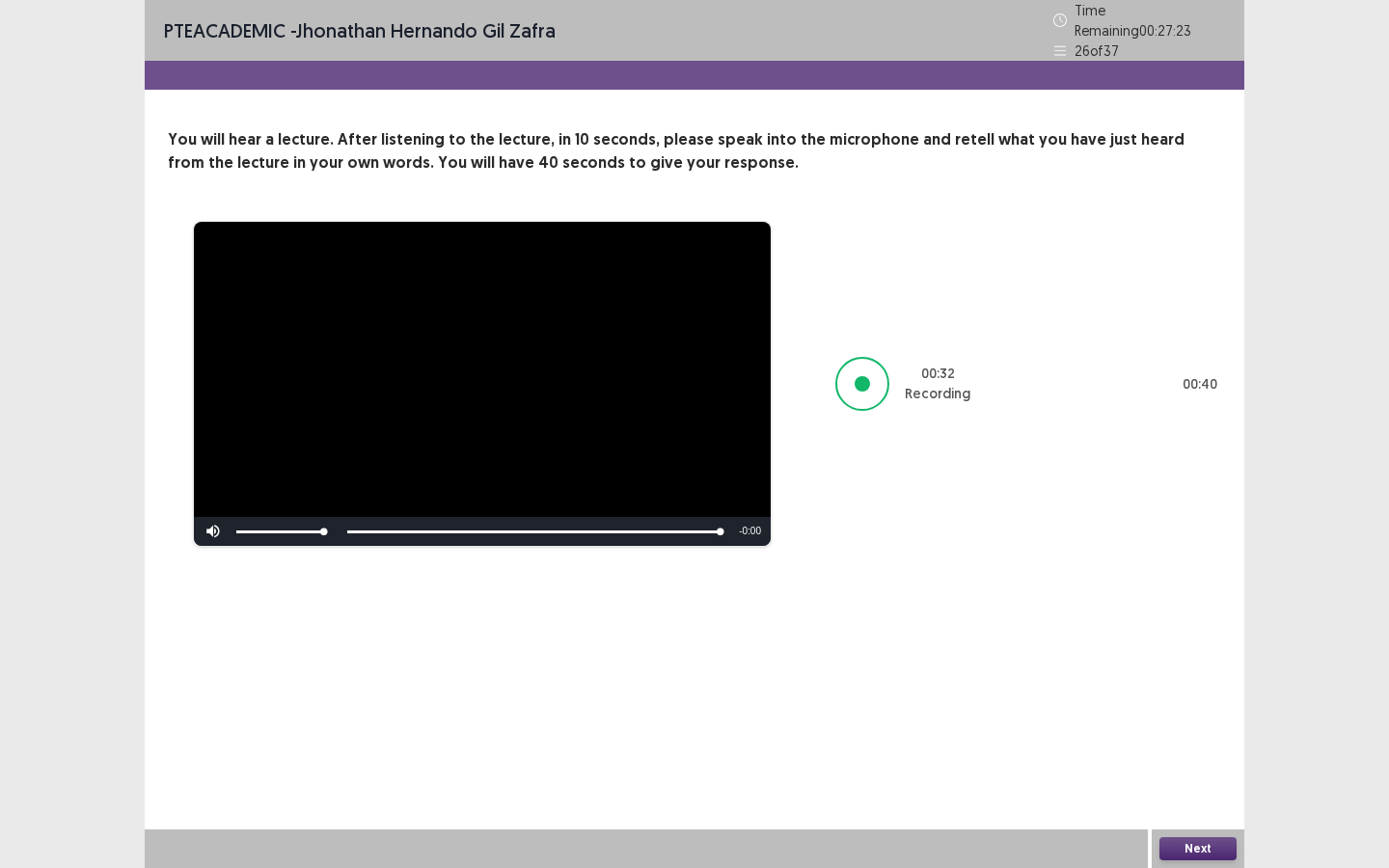 click on "Next" at bounding box center [1198, 849] 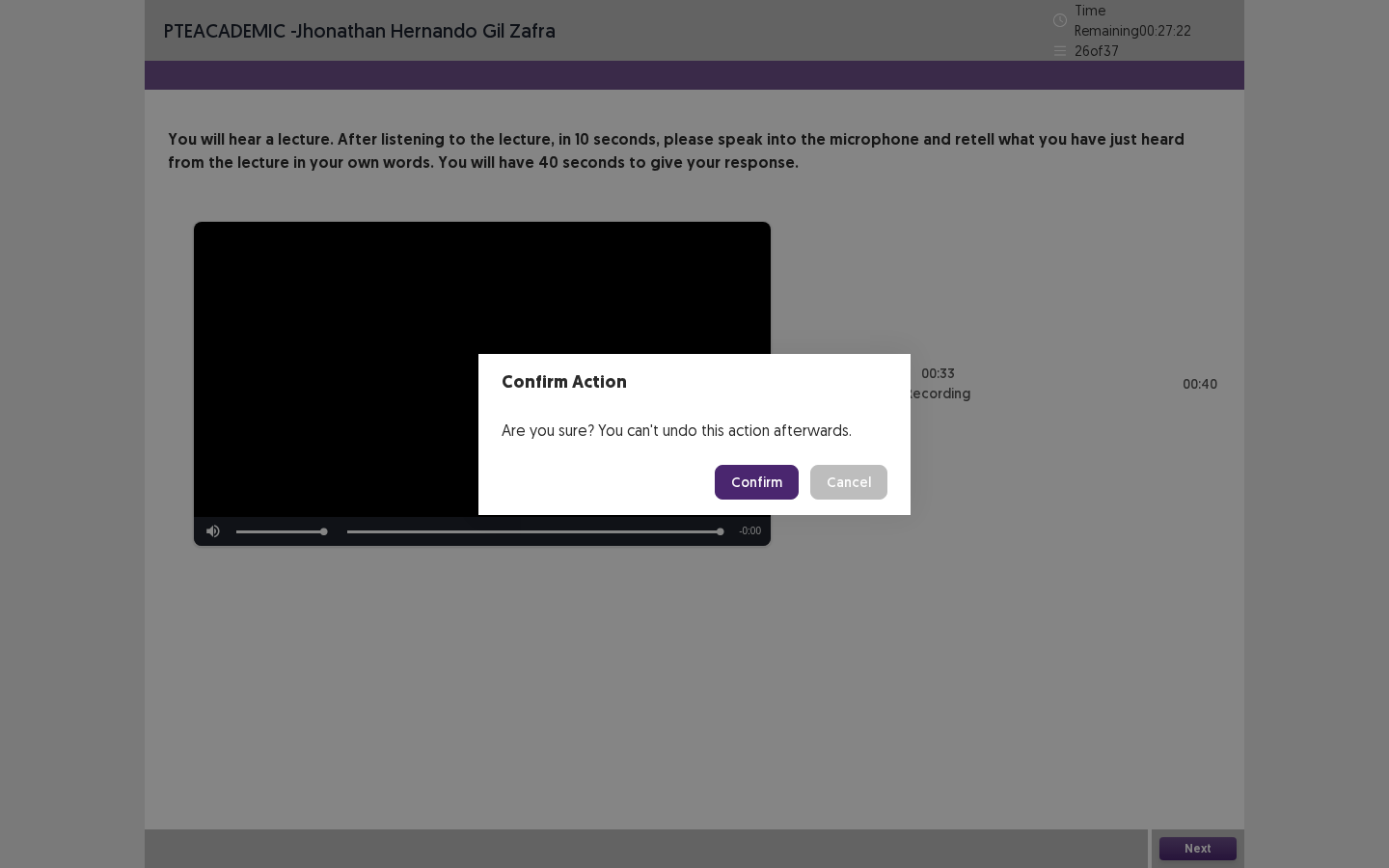 click on "Confirm" at bounding box center (756, 482) 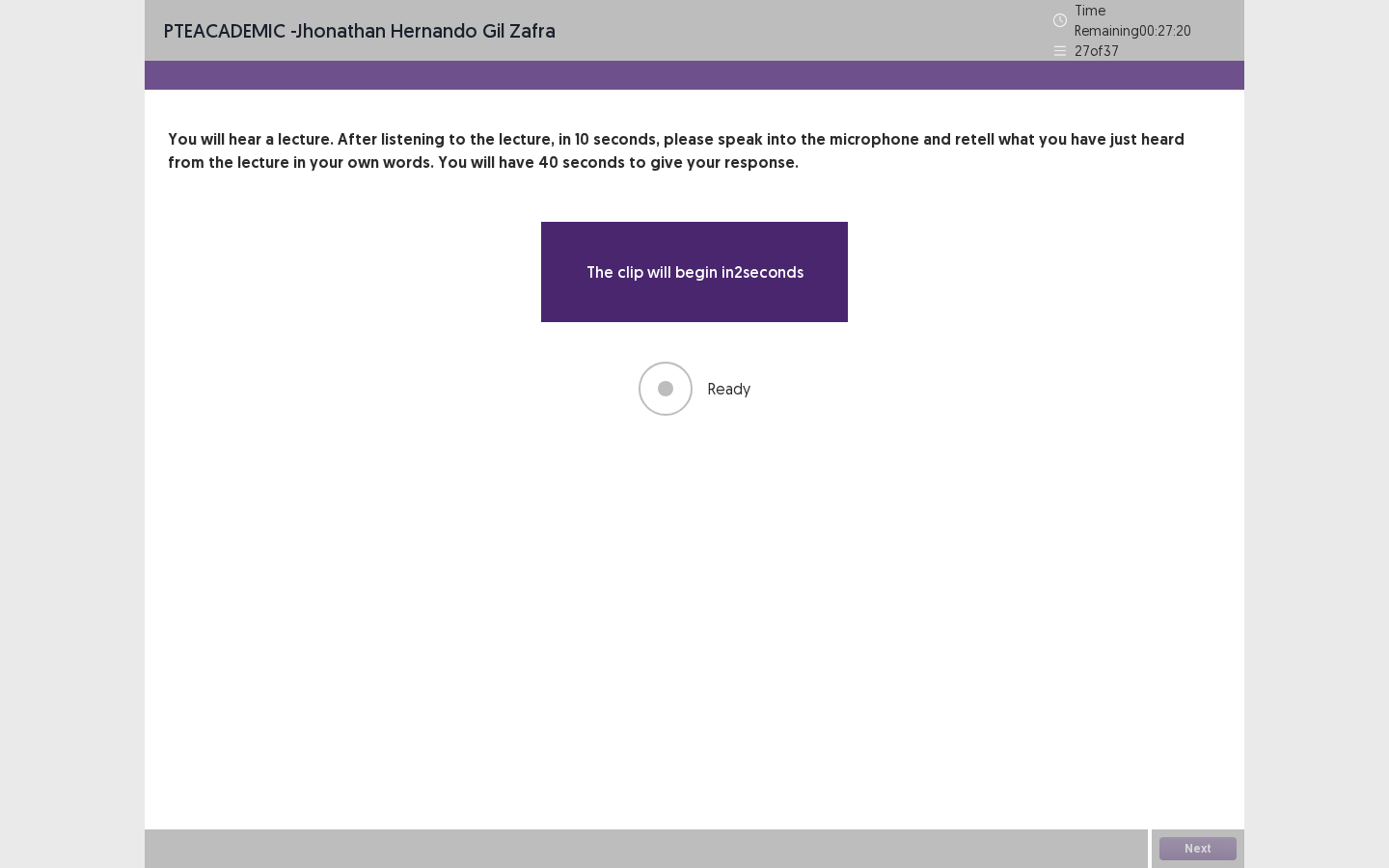 click on "The clip will begin in  2  seconds" at bounding box center [694, 272] 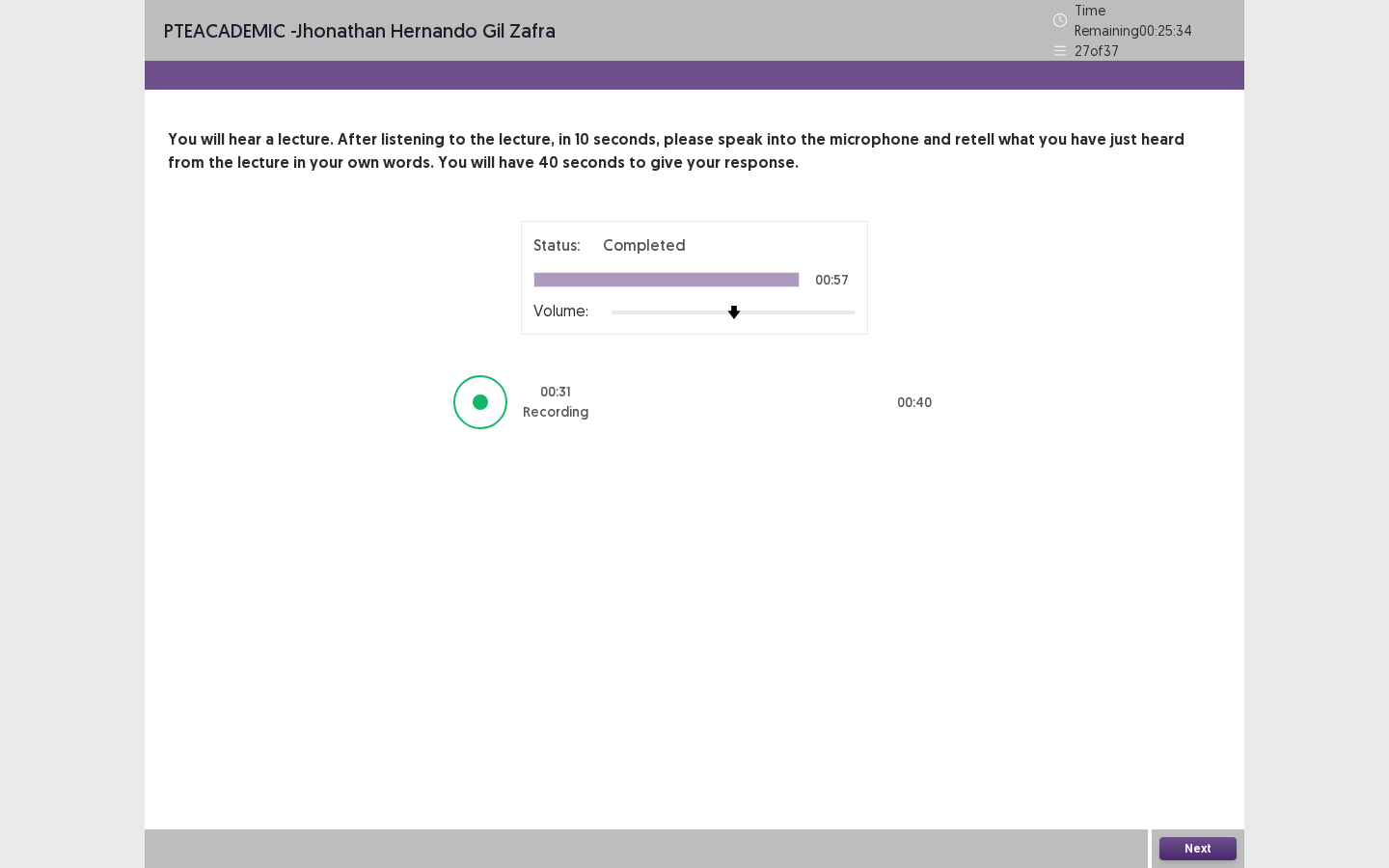 click on "Next" at bounding box center [1198, 849] 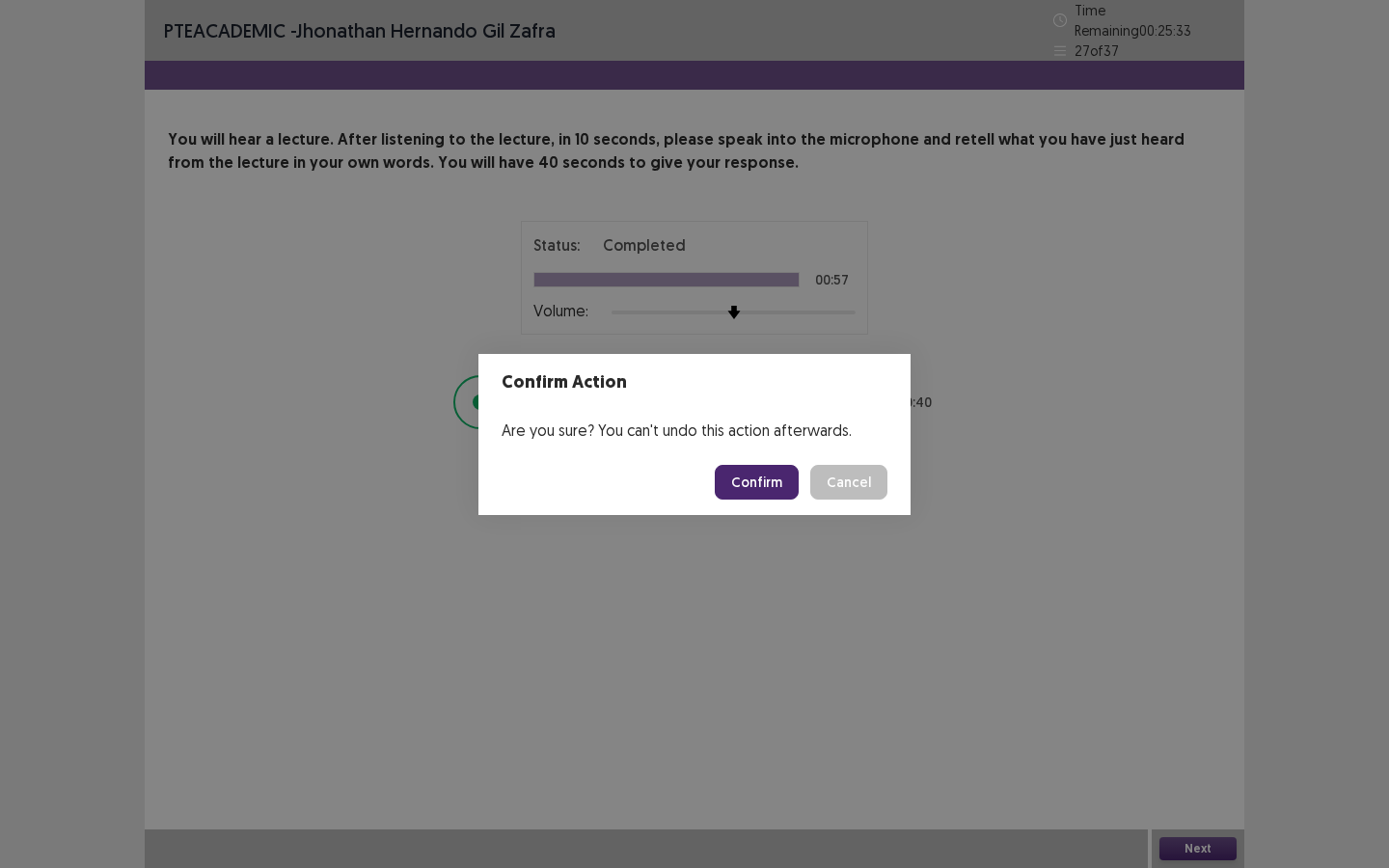 click on "Confirm" at bounding box center (756, 482) 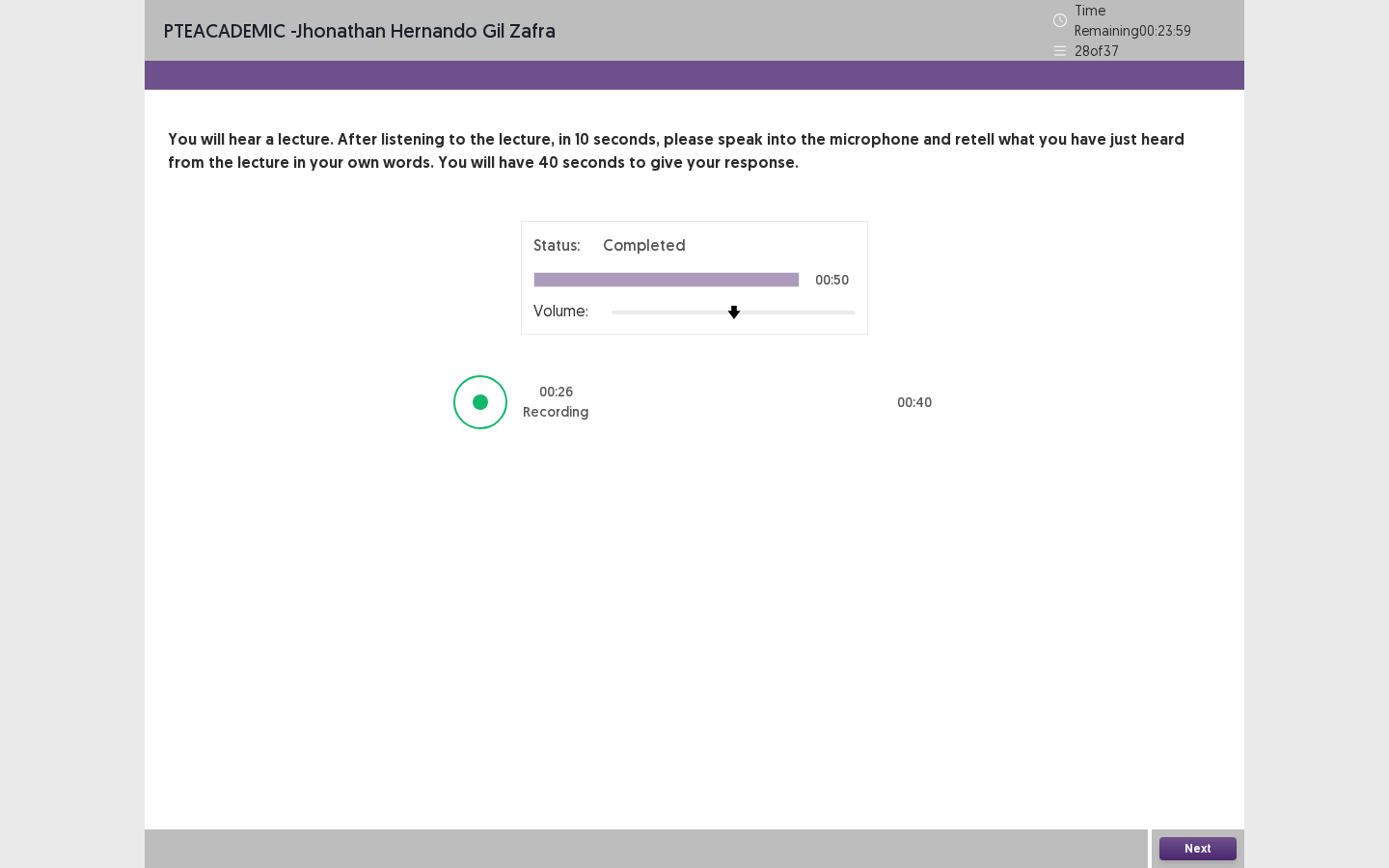 click on "Next" at bounding box center (1198, 849) 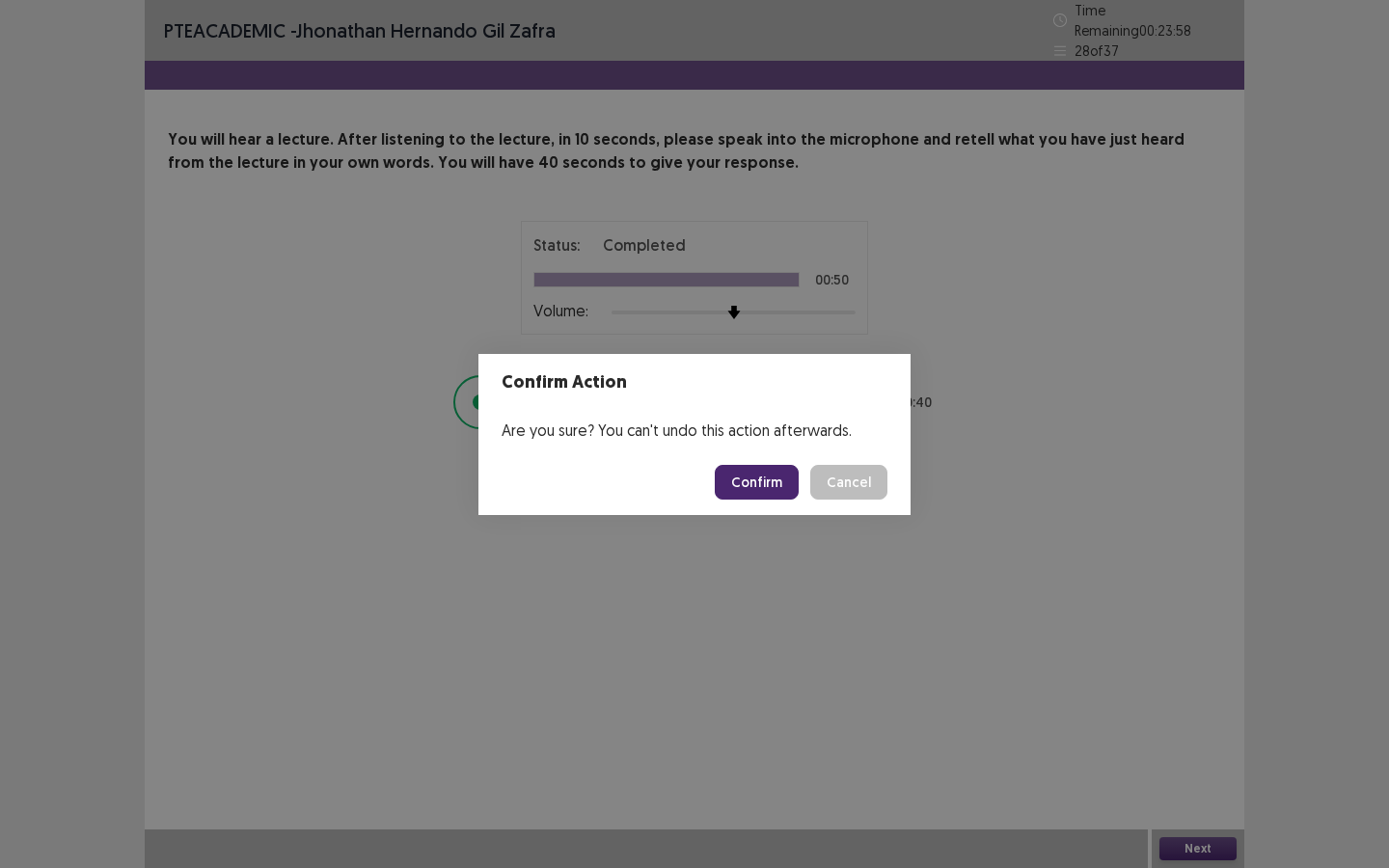 click on "Confirm" at bounding box center [756, 482] 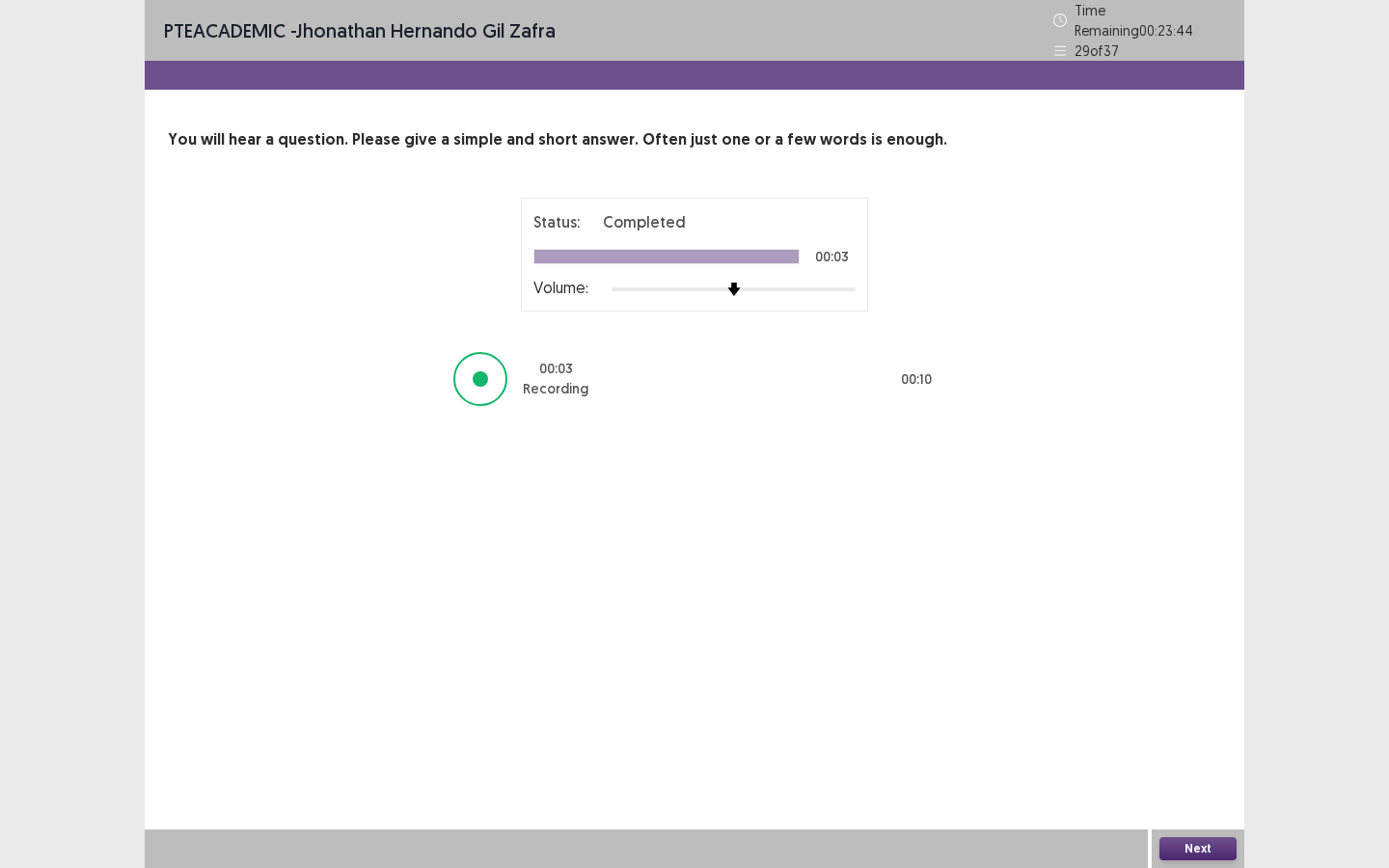 click on "Next" at bounding box center [1198, 849] 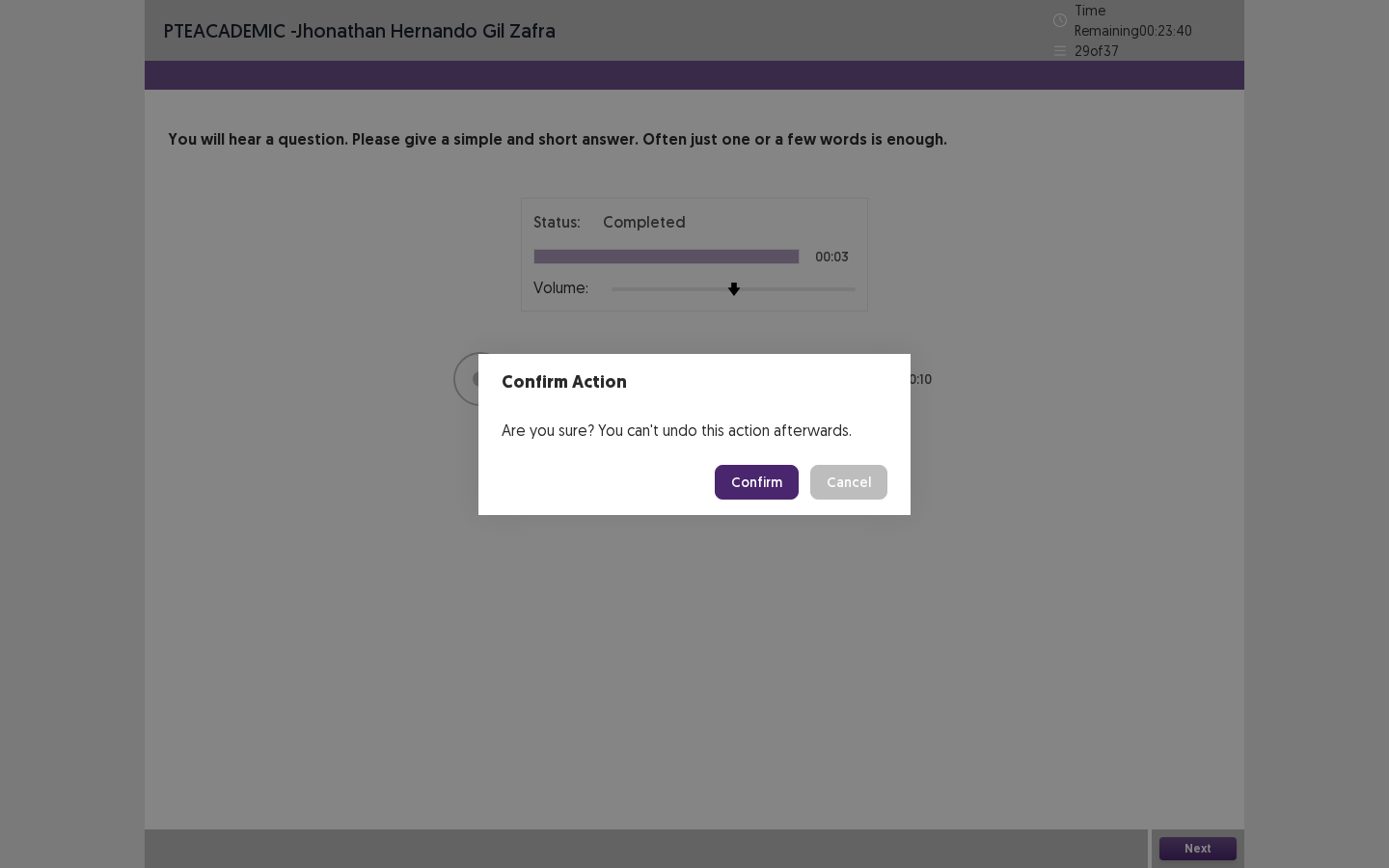 click on "Confirm" at bounding box center [756, 482] 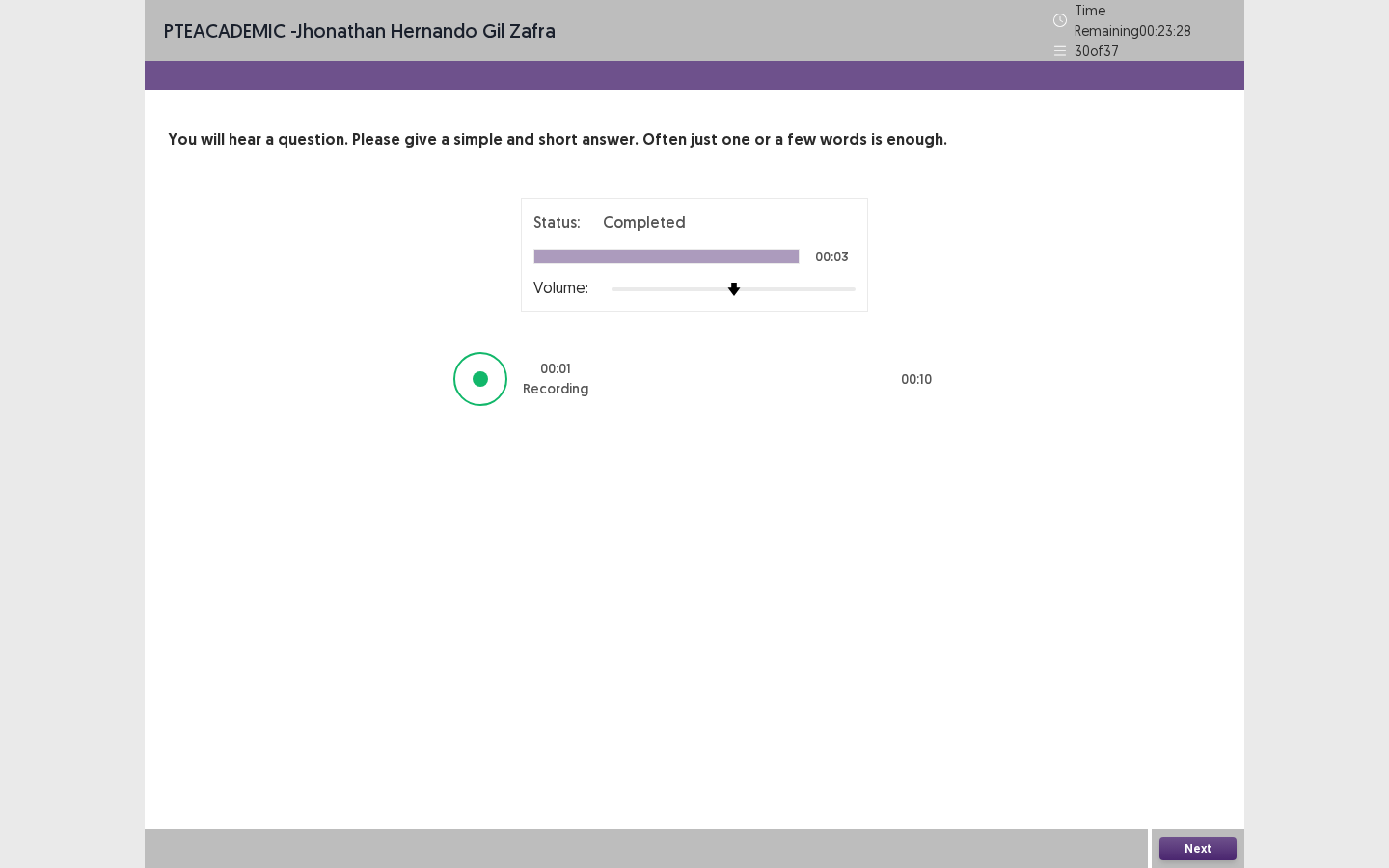 click on "Next" at bounding box center (1198, 849) 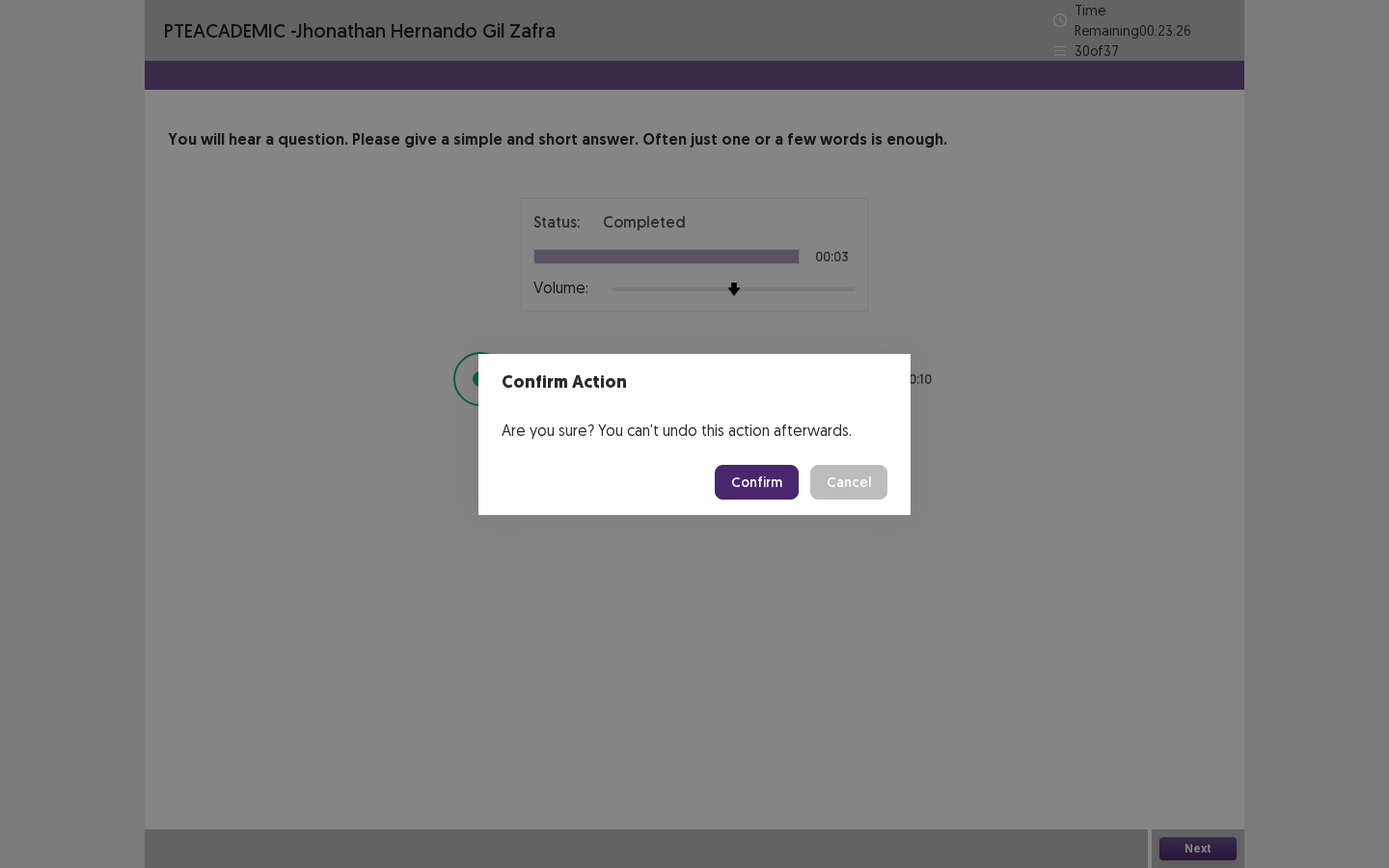 click on "Confirm" at bounding box center (756, 482) 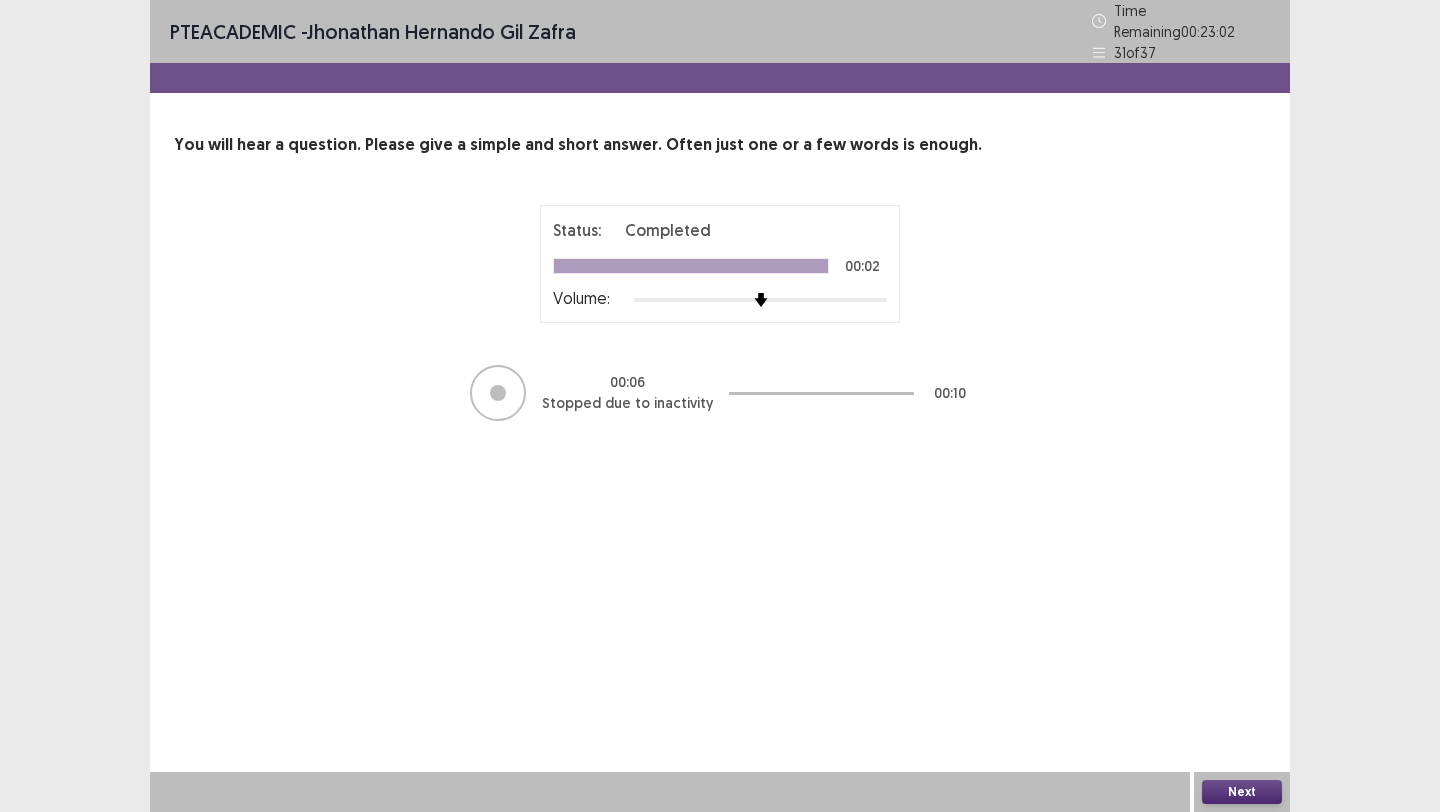 click on "Next" at bounding box center (1242, 792) 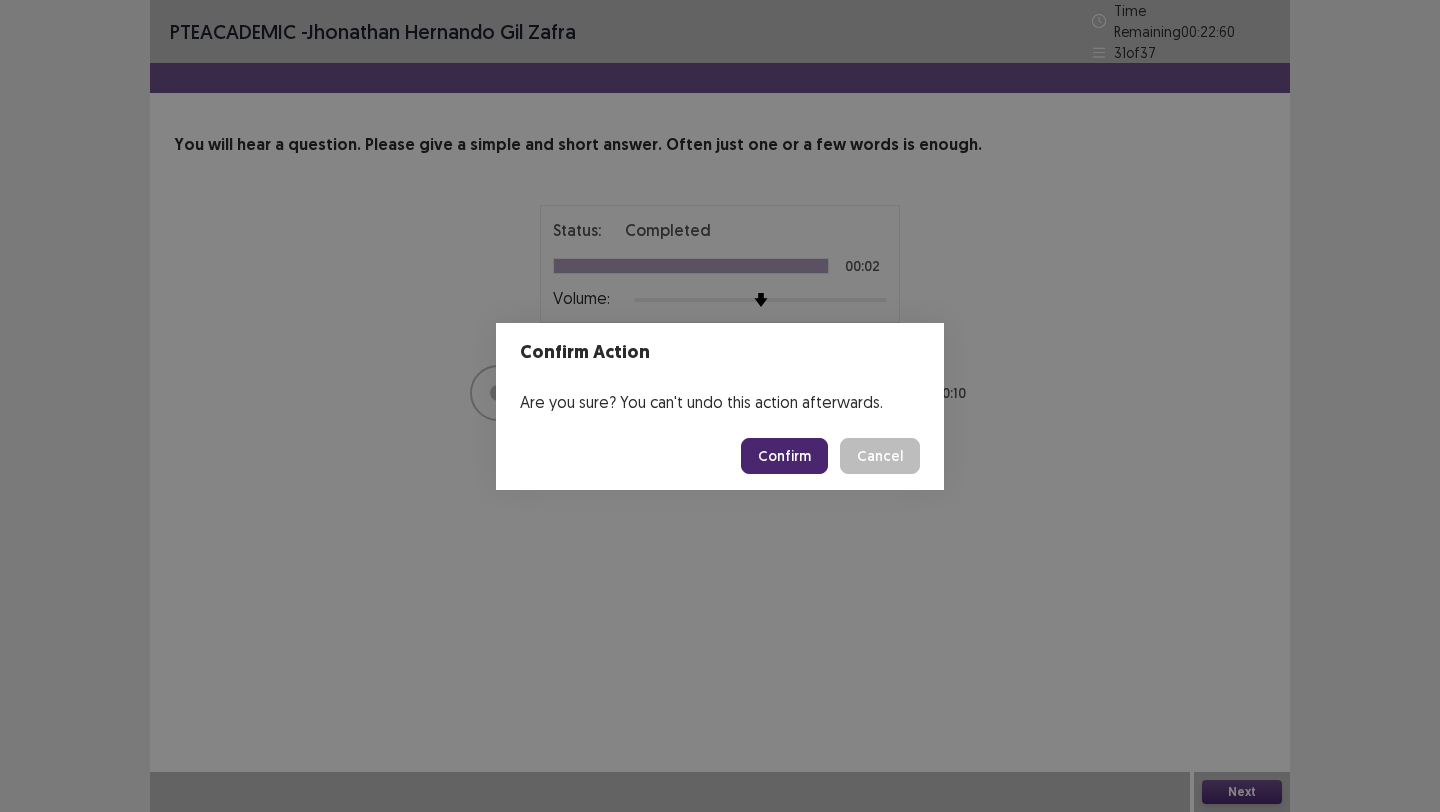 click on "Confirm" at bounding box center [784, 456] 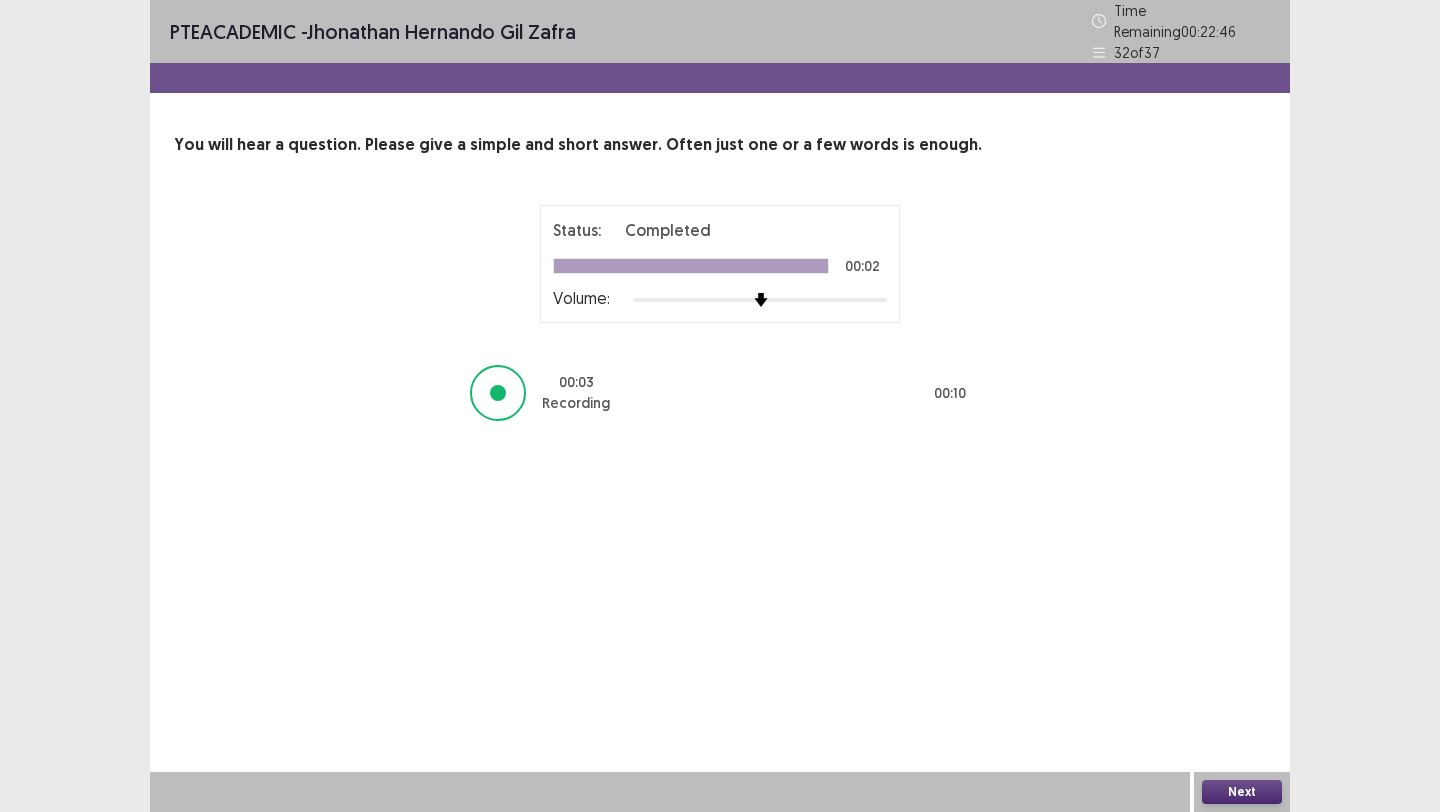 click on "Next" at bounding box center [1242, 792] 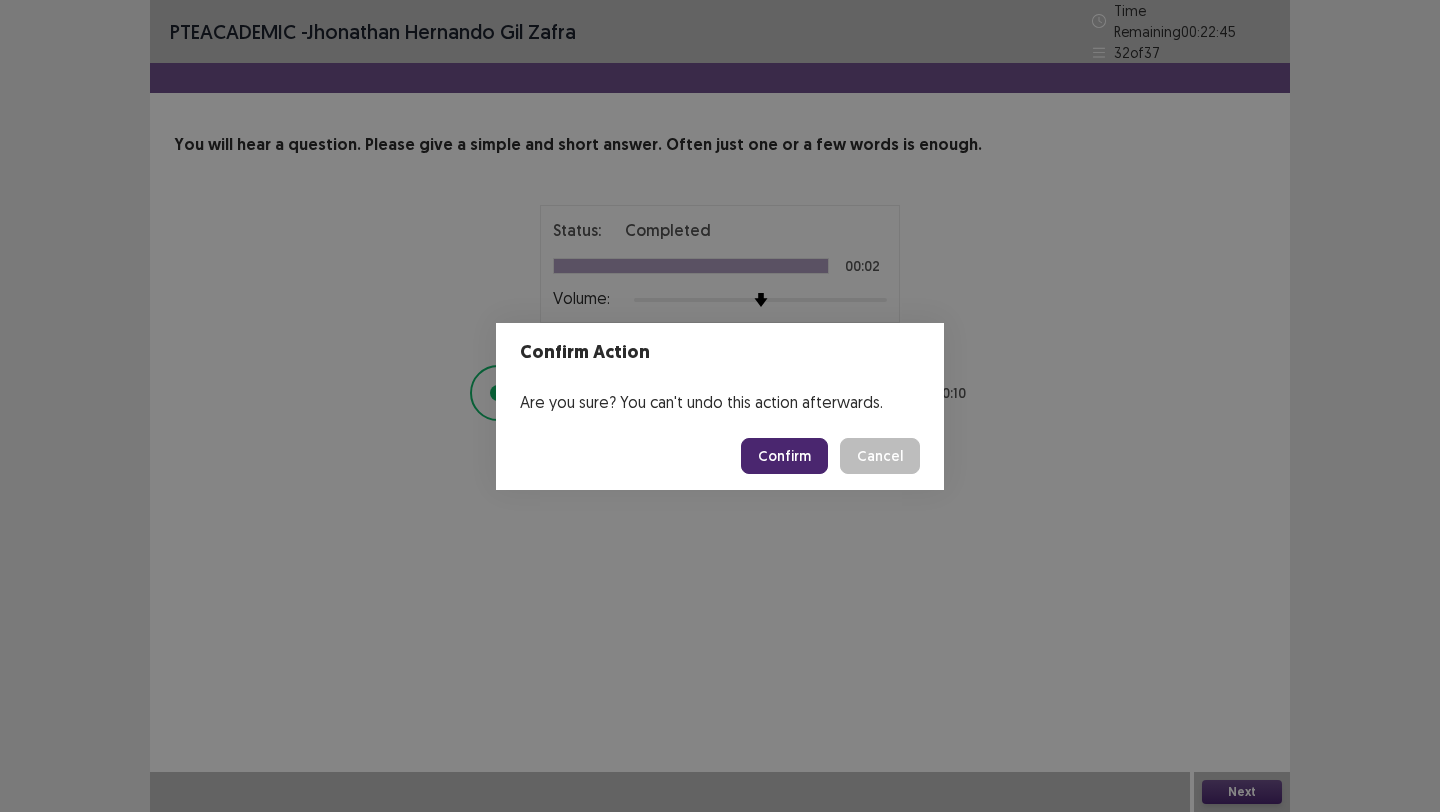 click on "Confirm" at bounding box center [784, 456] 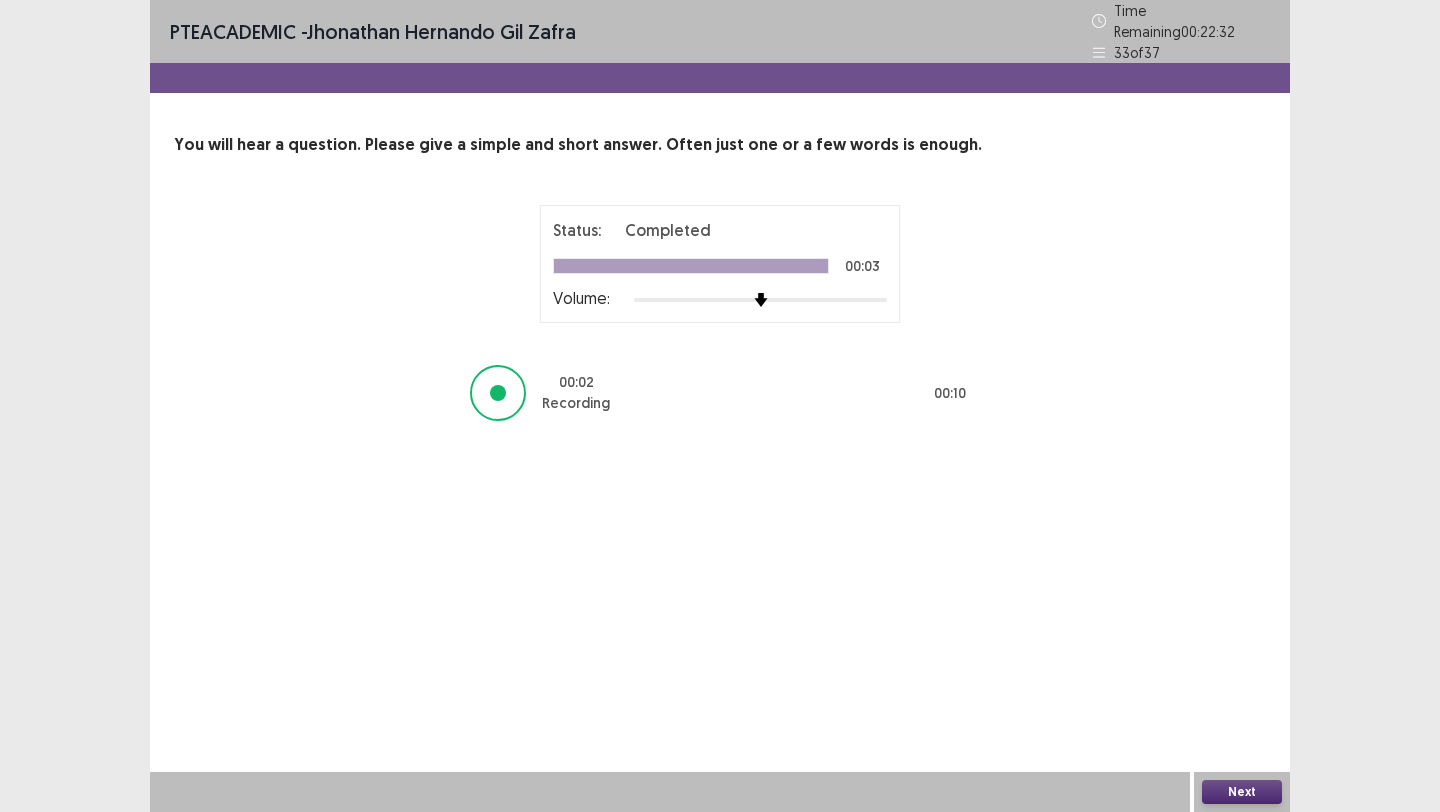 click on "Next" at bounding box center (1242, 792) 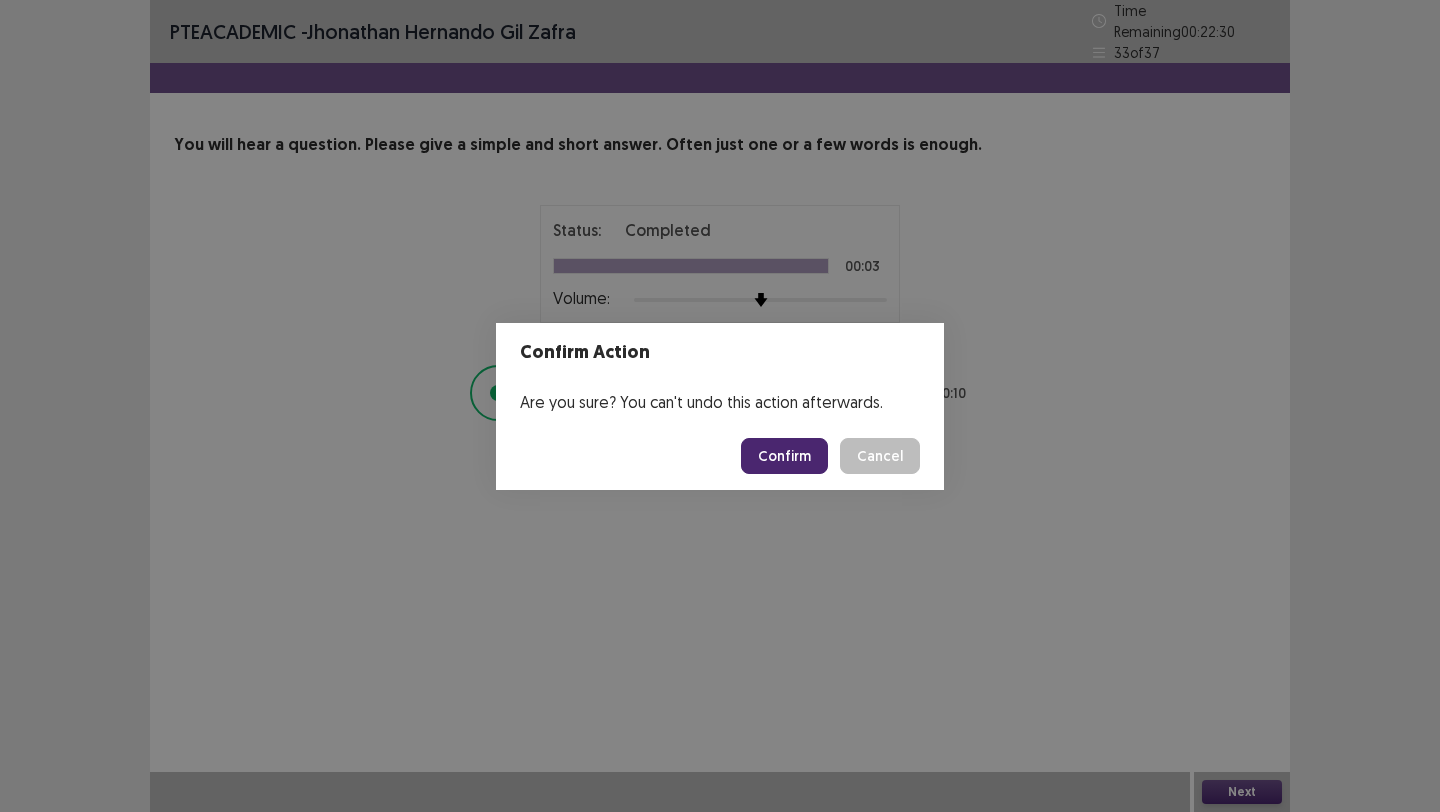 click on "Confirm" at bounding box center [784, 456] 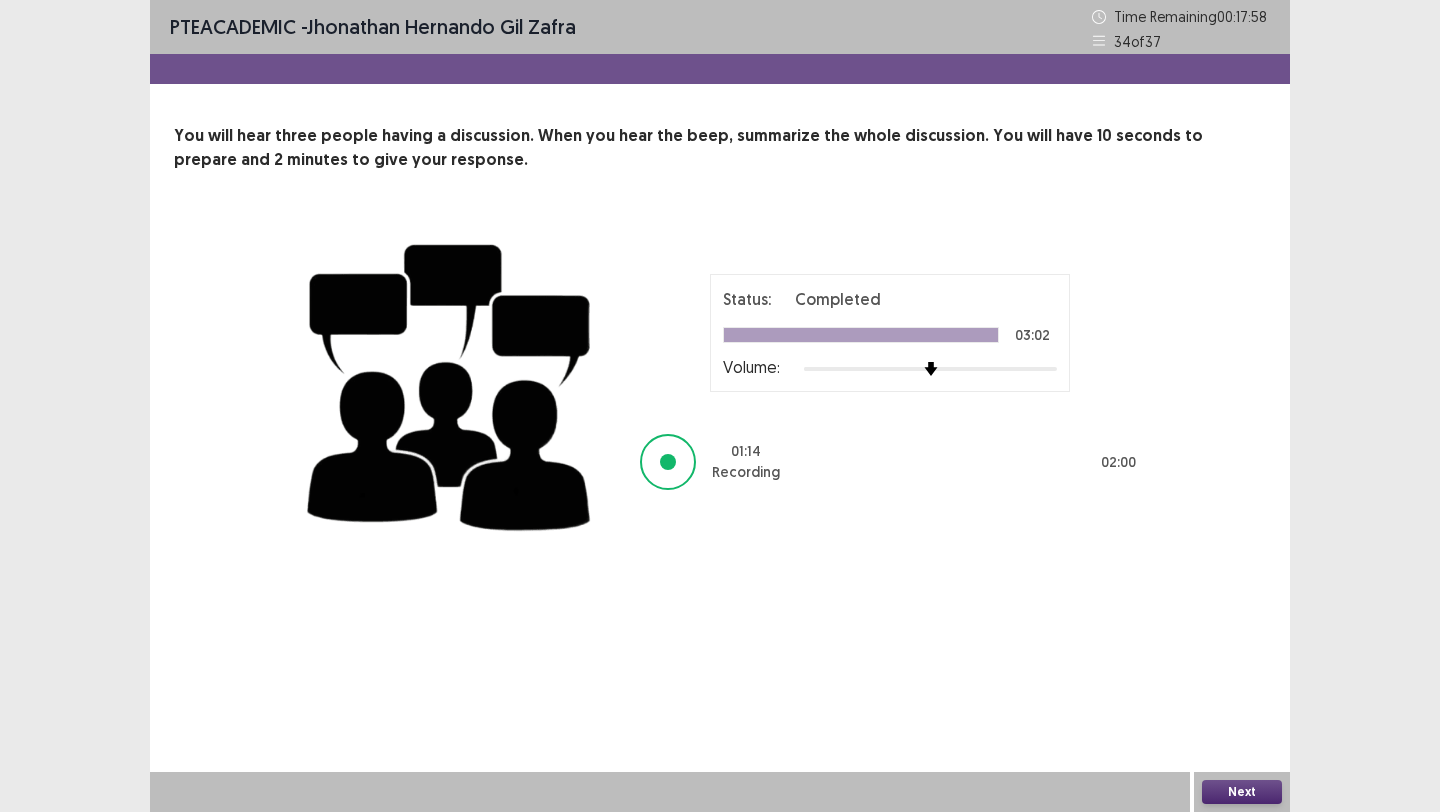 click on "Next" at bounding box center [1242, 792] 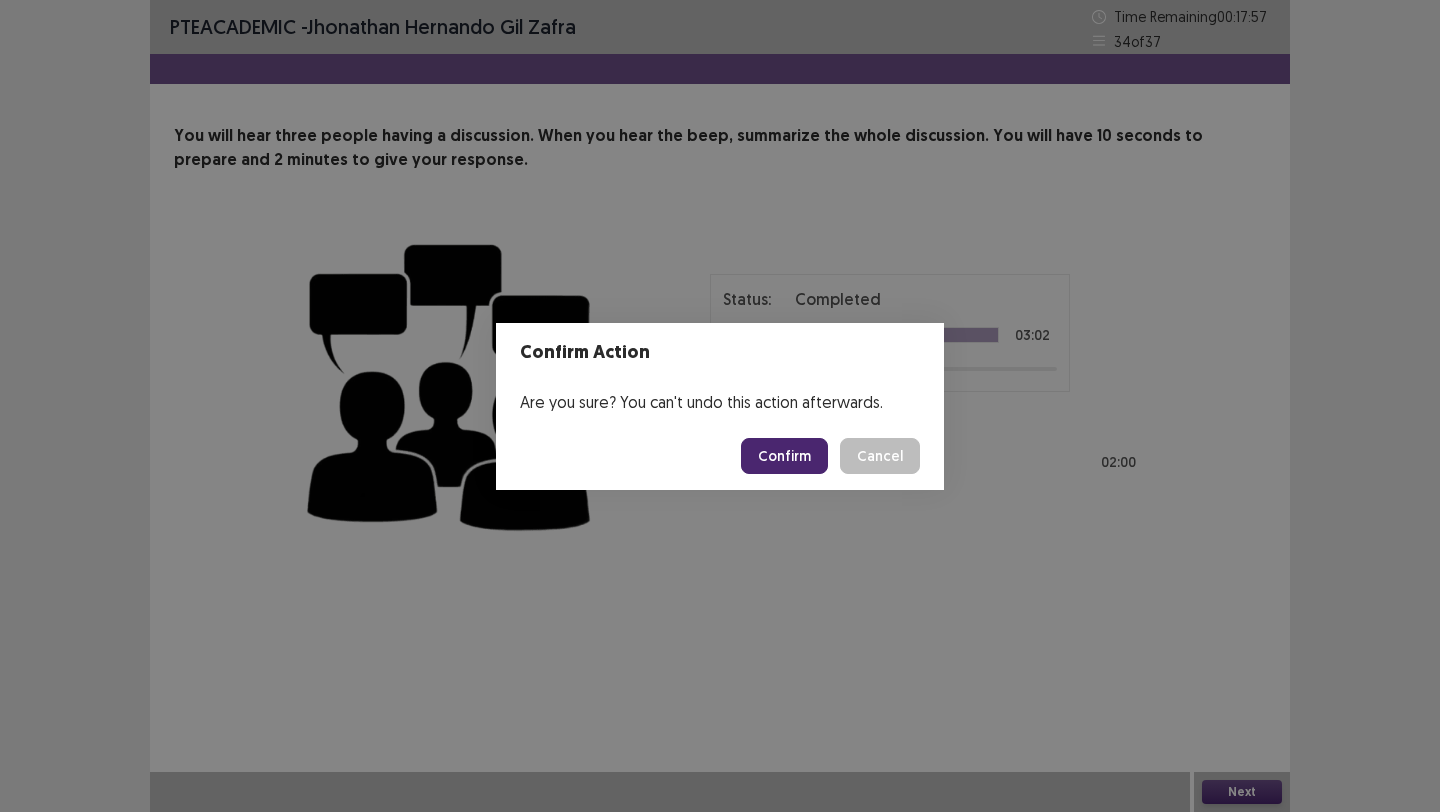 click on "Confirm Cancel" at bounding box center [720, 456] 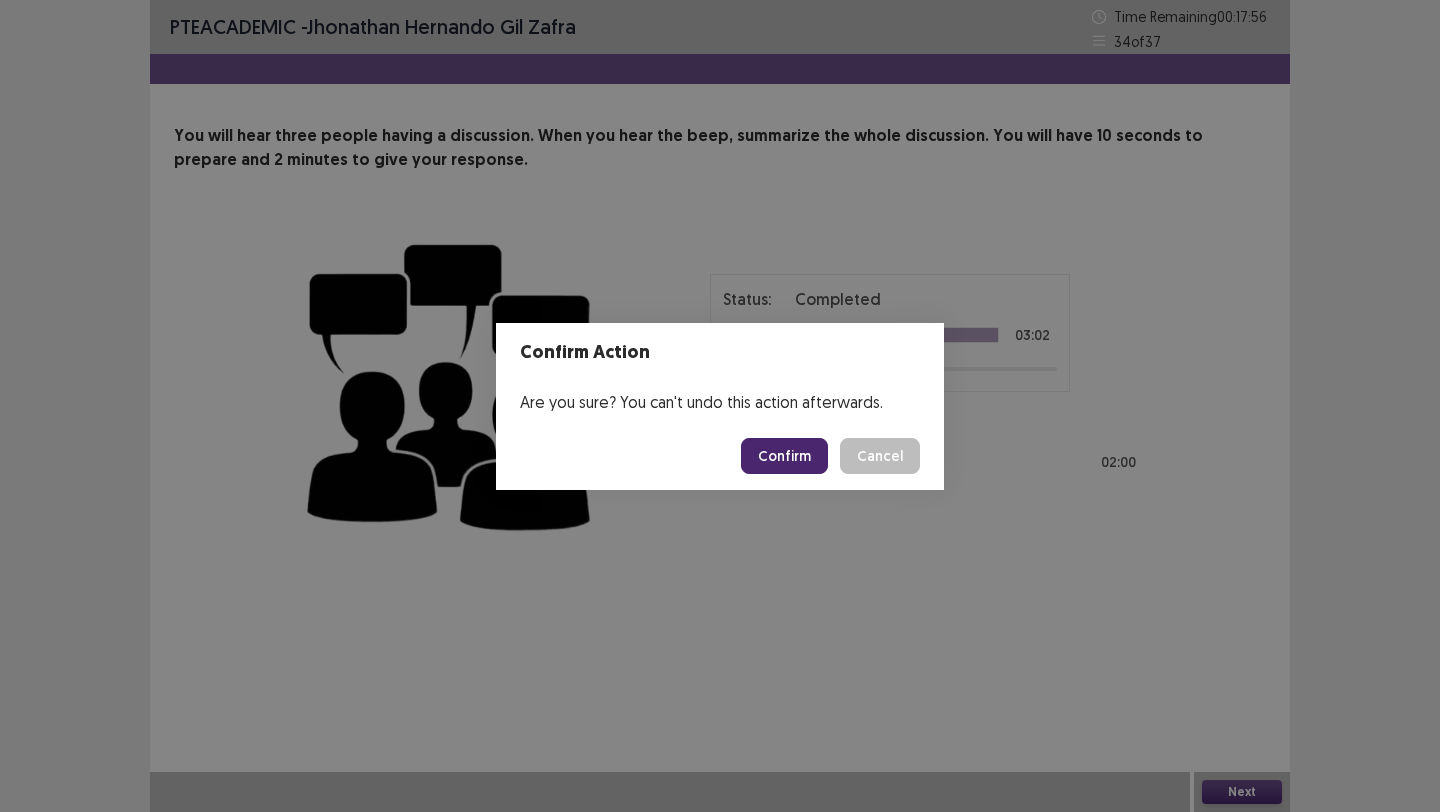 click on "Confirm" at bounding box center [784, 456] 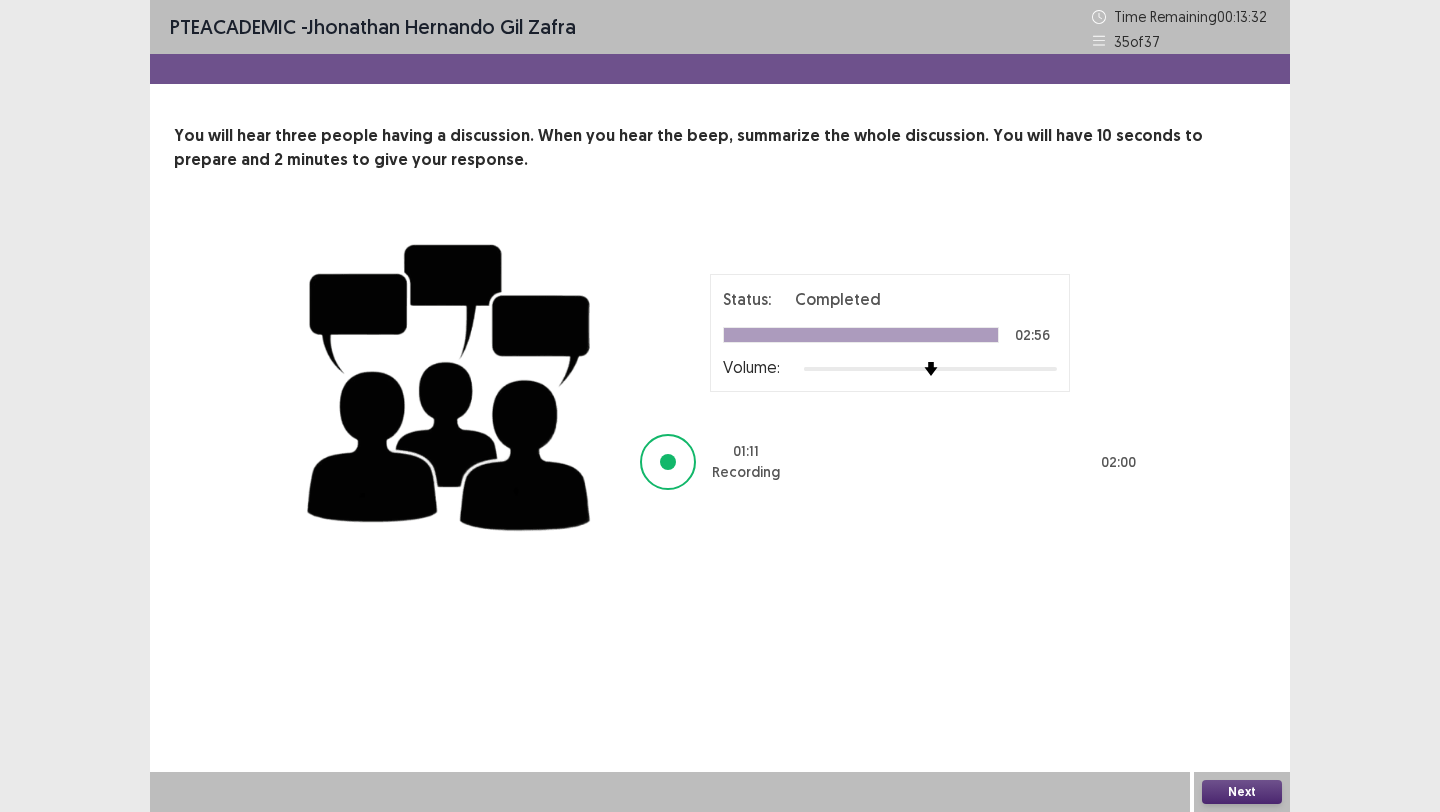 click on "Next" at bounding box center (1242, 792) 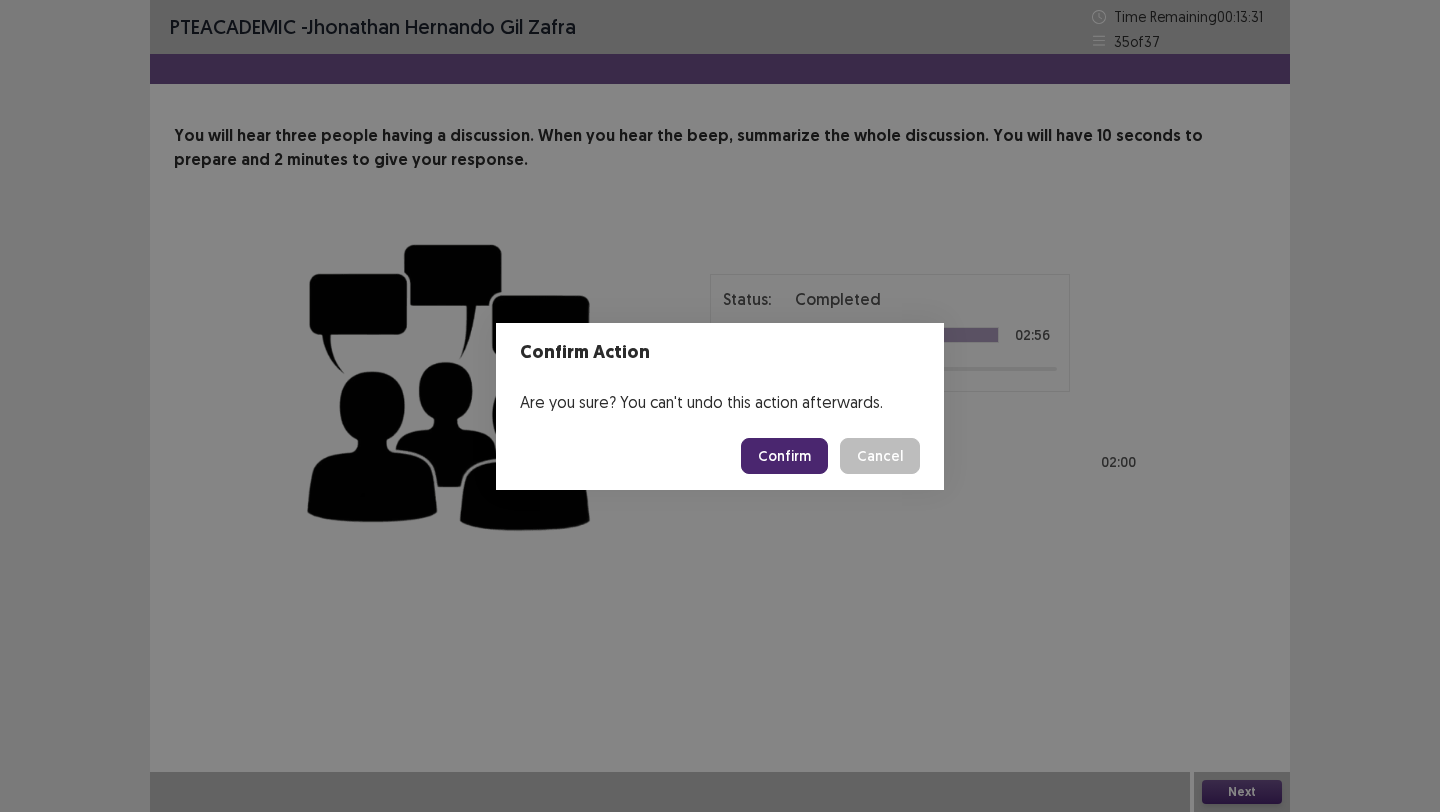 click on "Confirm" at bounding box center [784, 456] 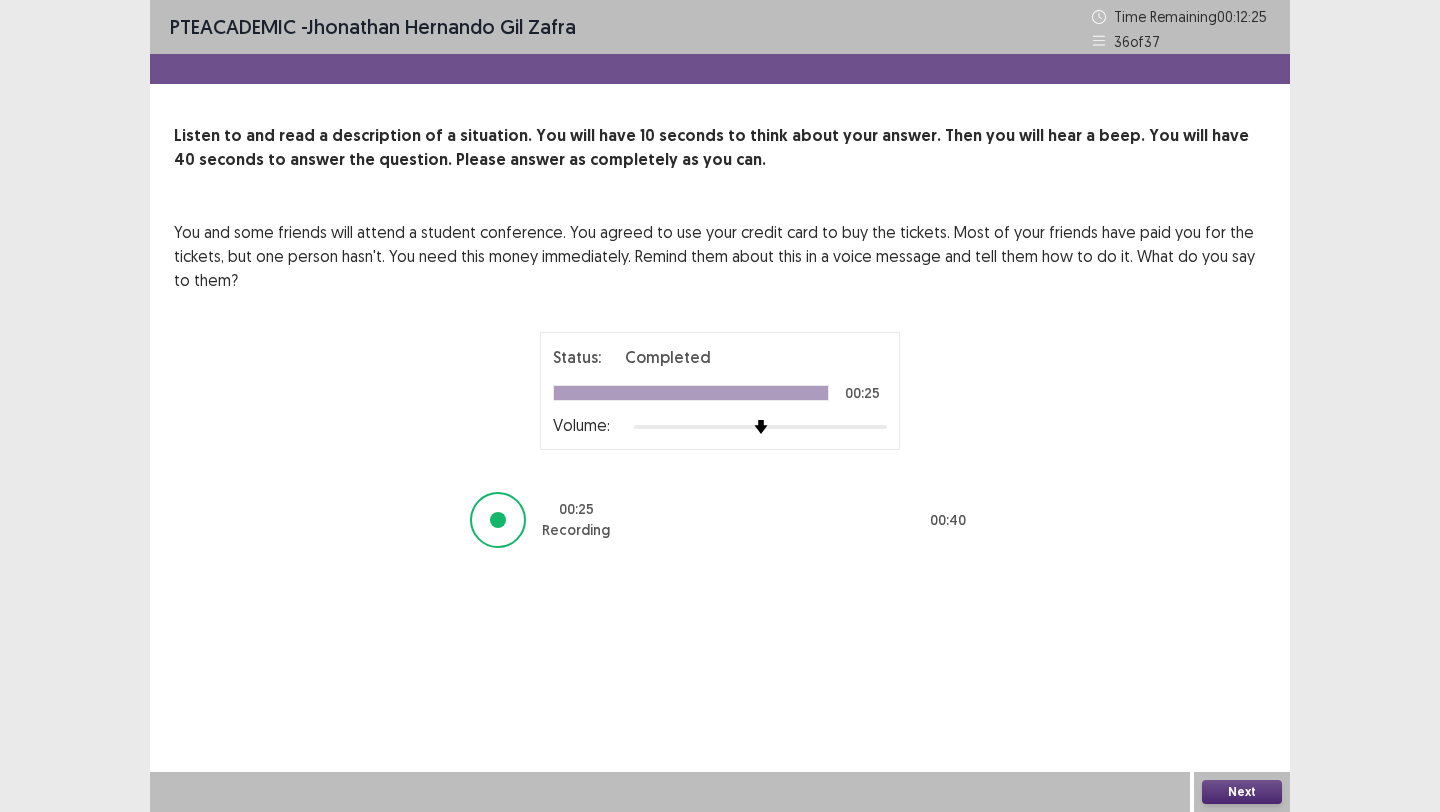 click on "Next" at bounding box center (1242, 792) 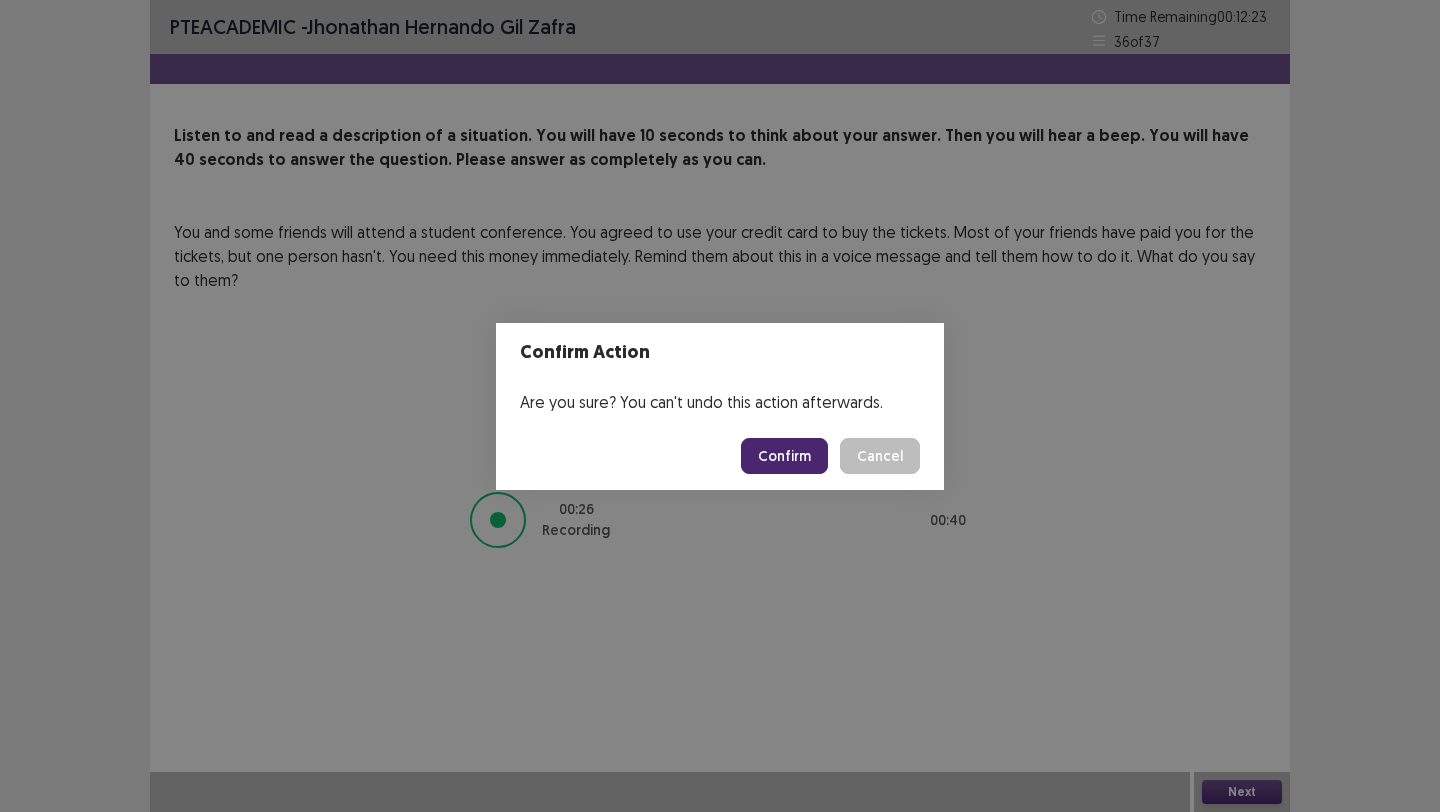 click on "Confirm" at bounding box center [784, 456] 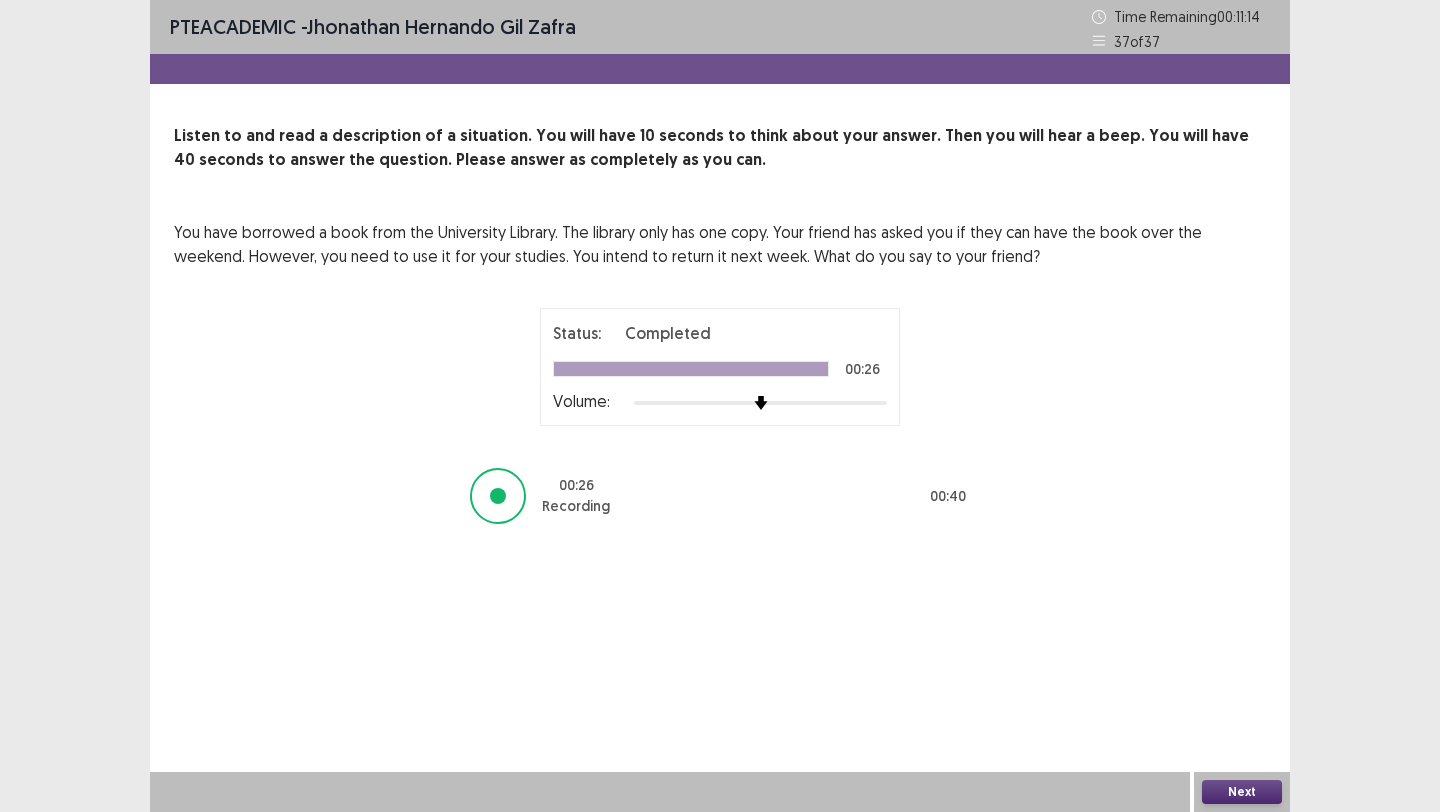click on "Next" at bounding box center (1242, 792) 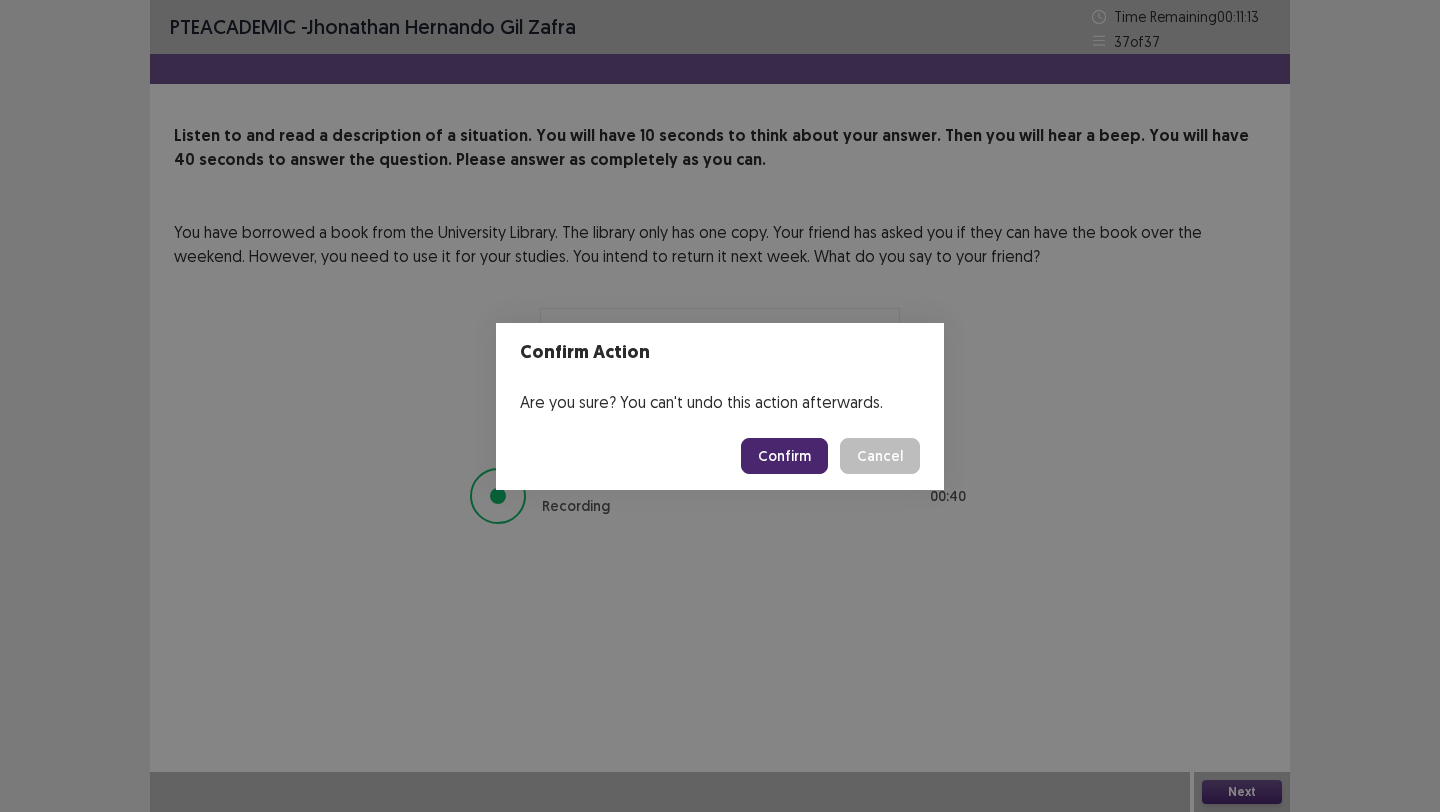 click on "Confirm" at bounding box center (784, 456) 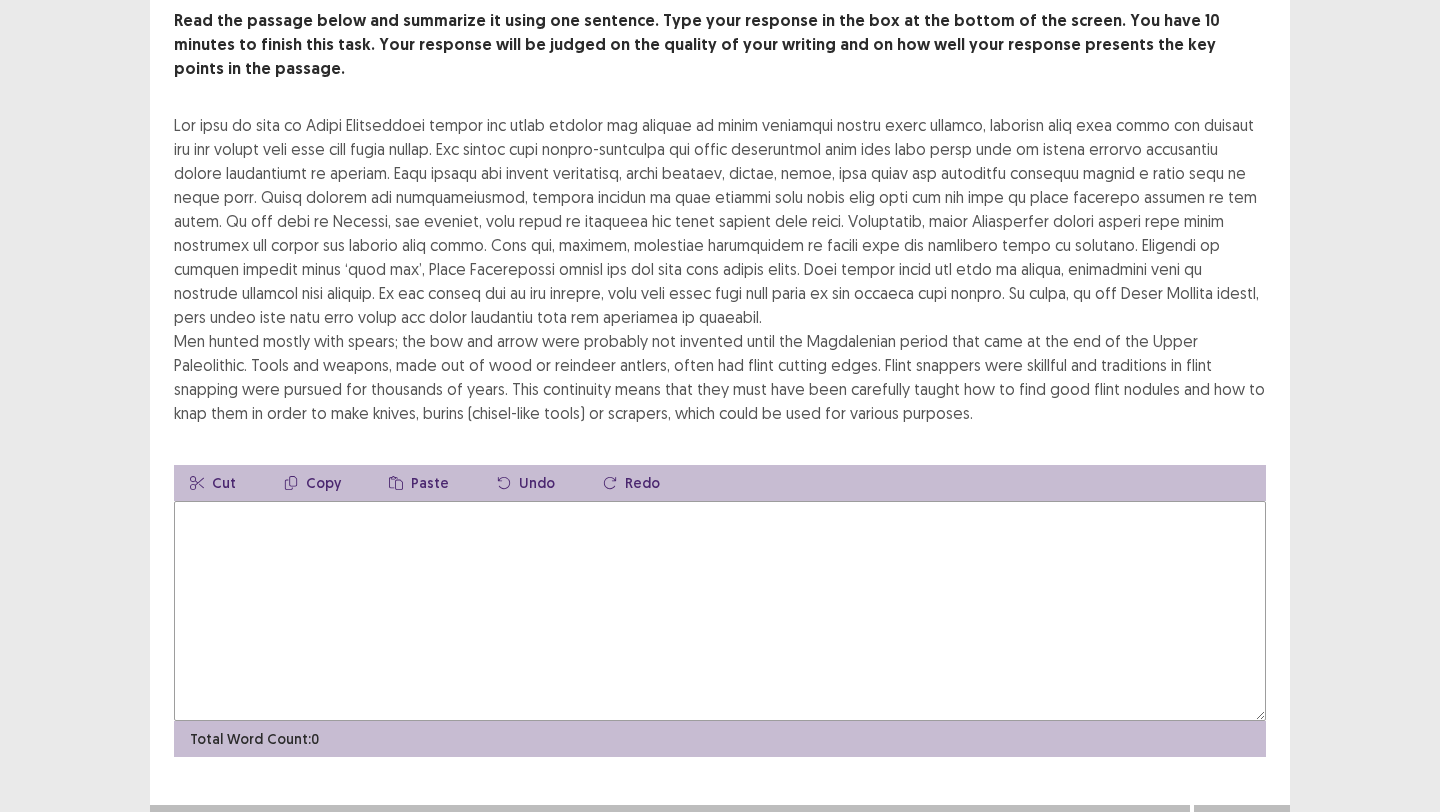 scroll, scrollTop: 122, scrollLeft: 0, axis: vertical 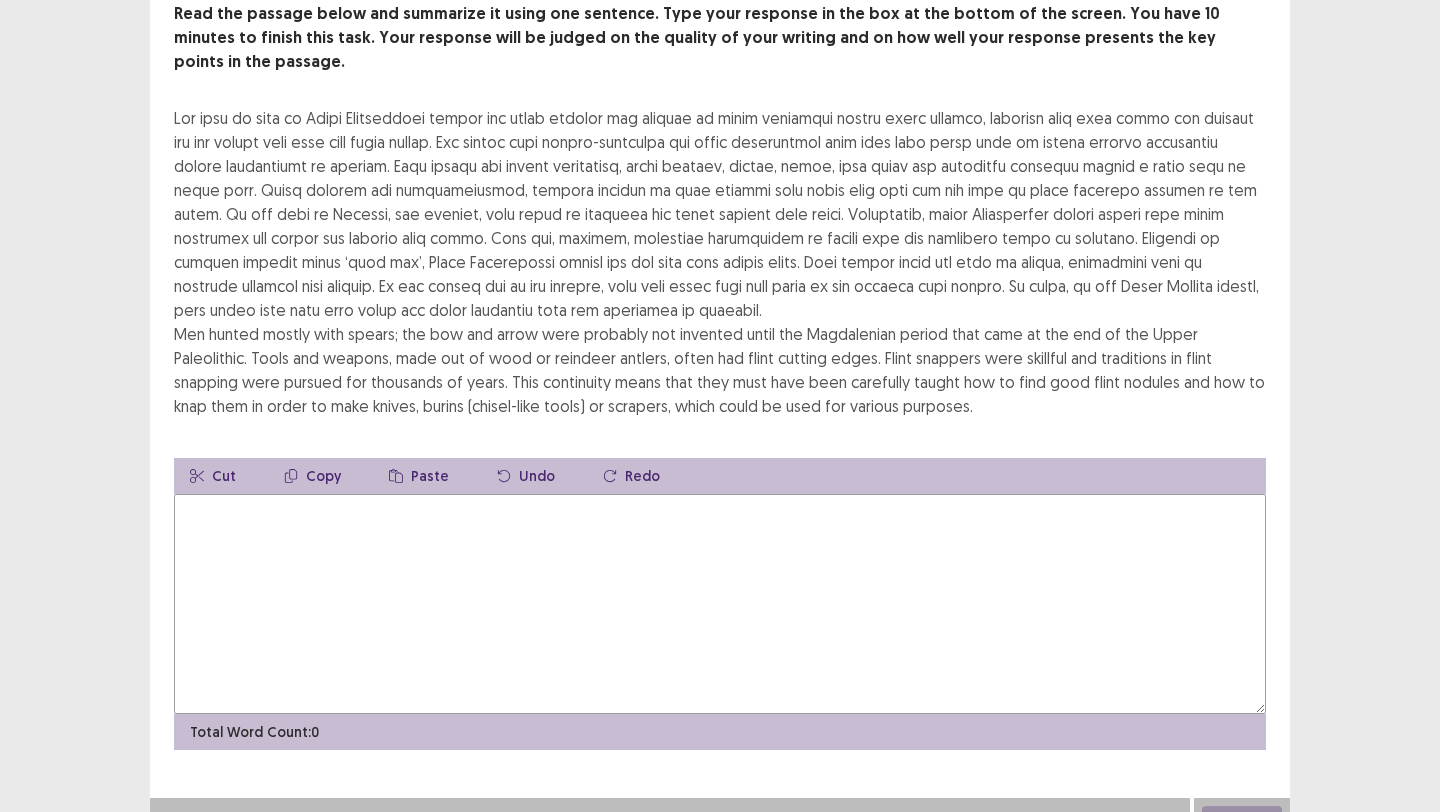 click at bounding box center [720, 604] 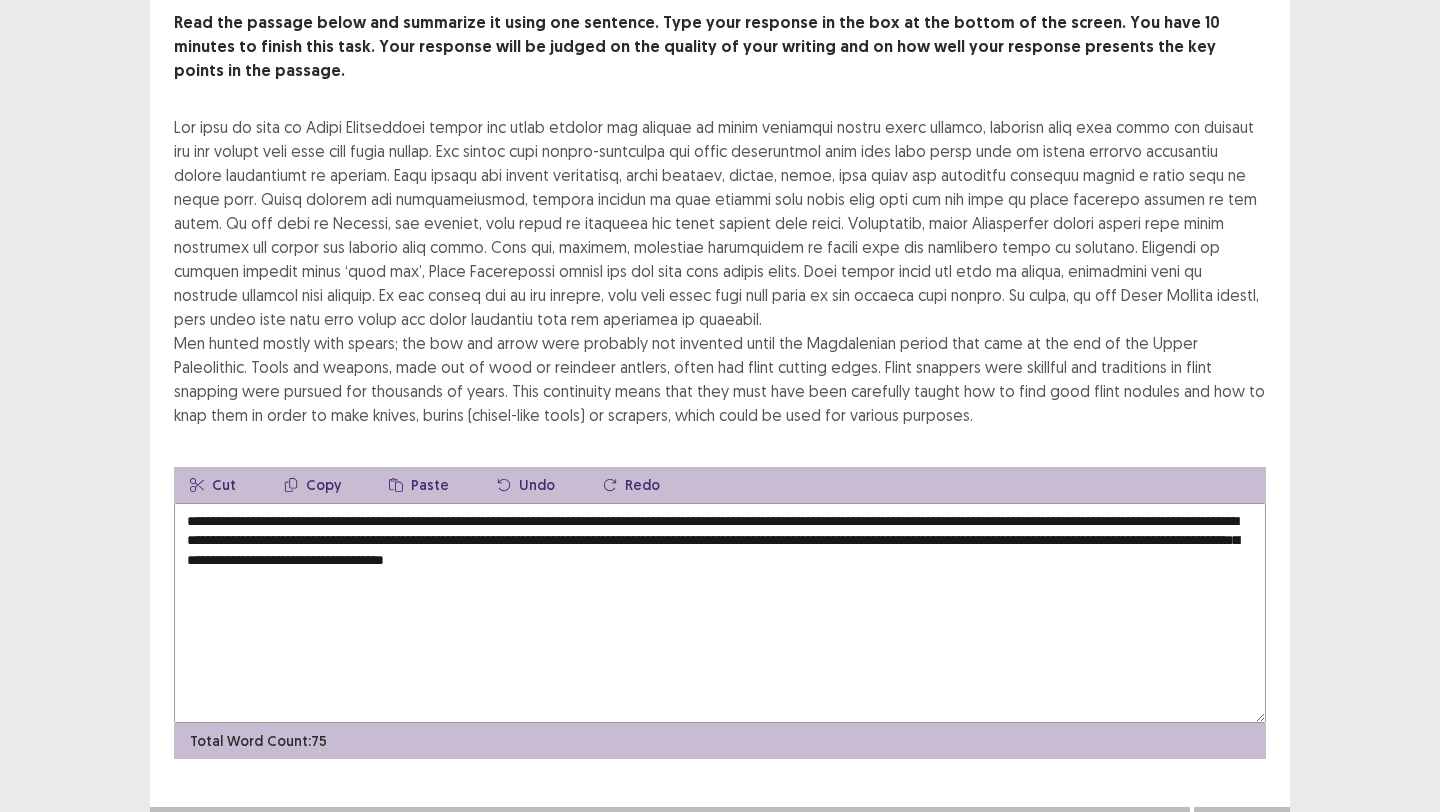 drag, startPoint x: 940, startPoint y: 531, endPoint x: 544, endPoint y: 523, distance: 396.0808 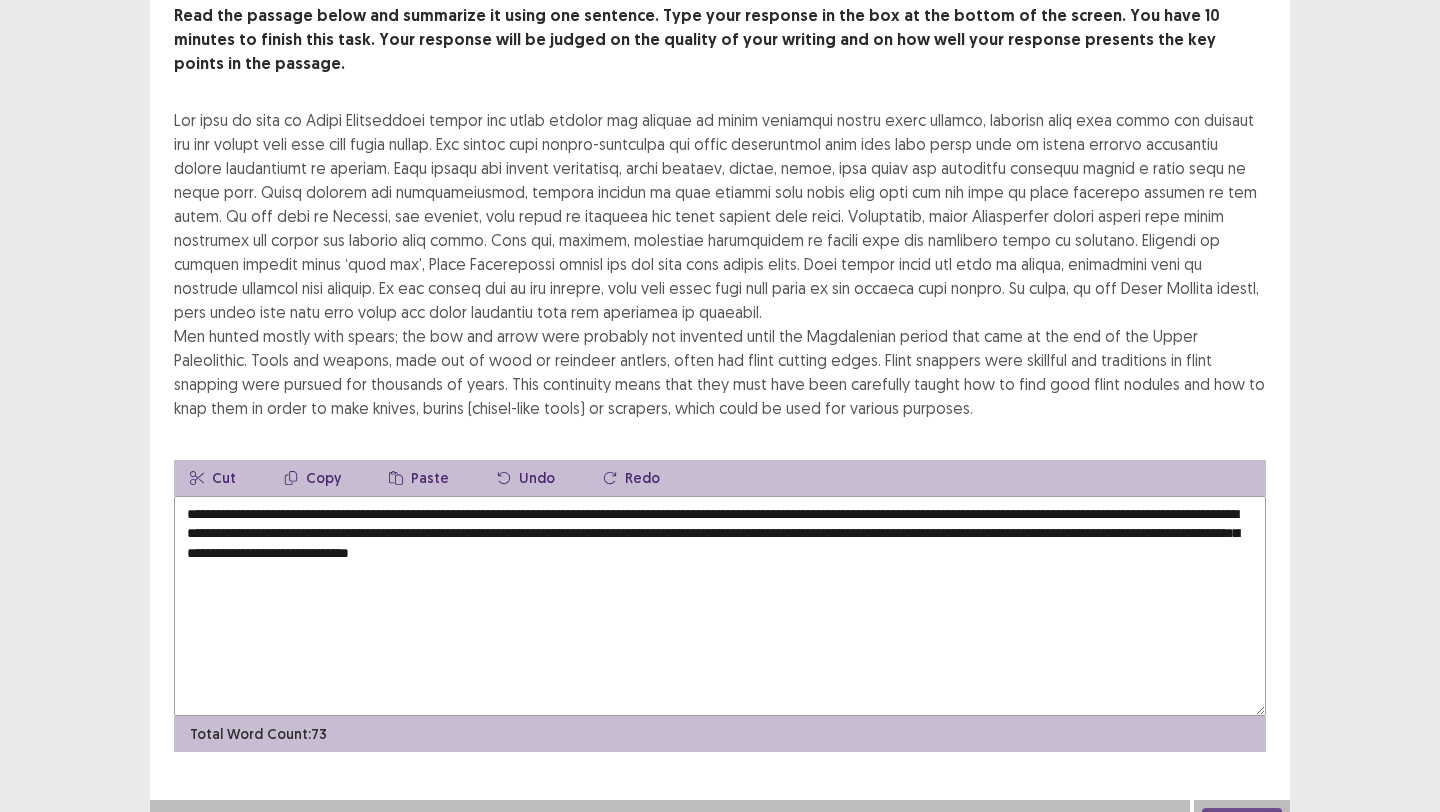 scroll, scrollTop: 121, scrollLeft: 0, axis: vertical 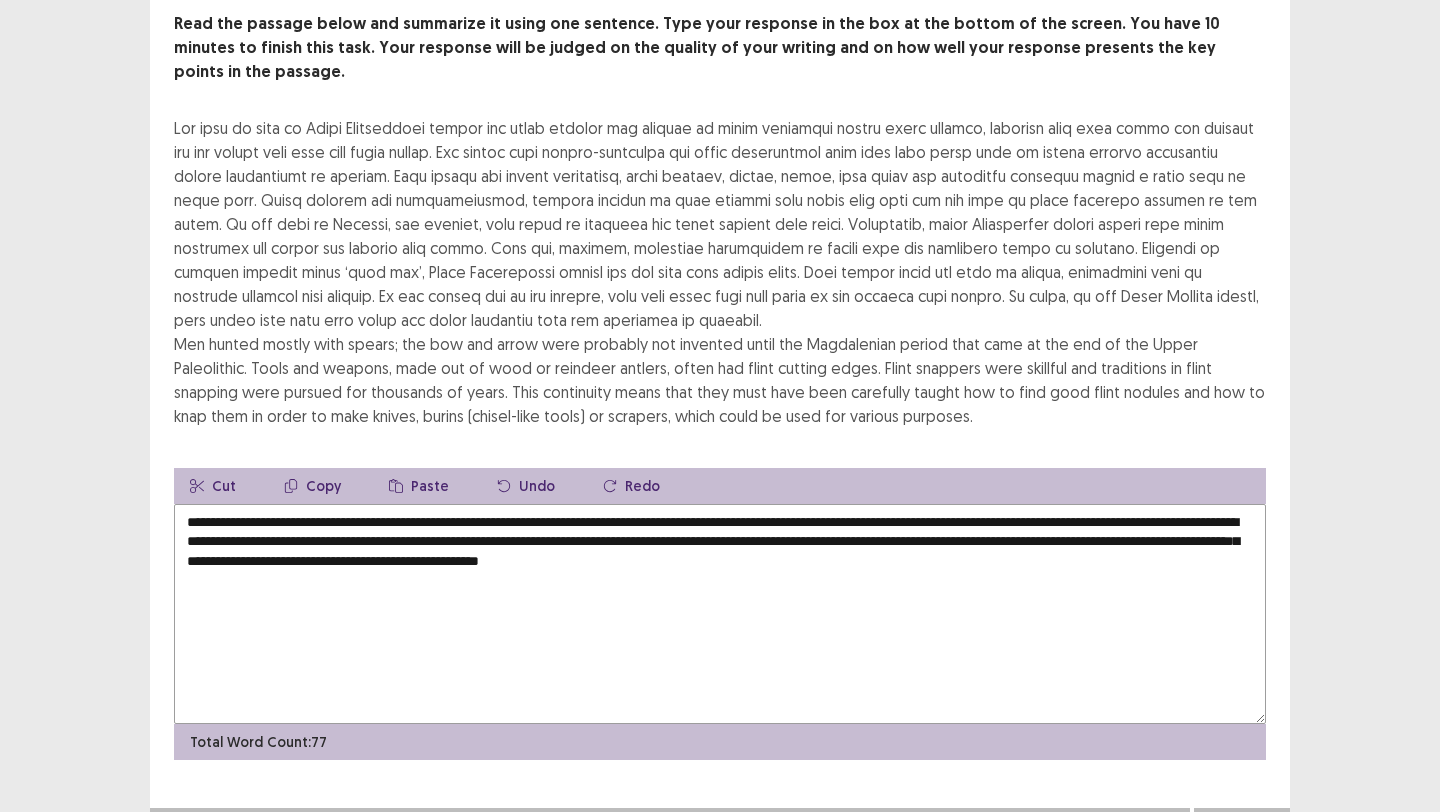 drag, startPoint x: 741, startPoint y: 529, endPoint x: 675, endPoint y: 528, distance: 66.007576 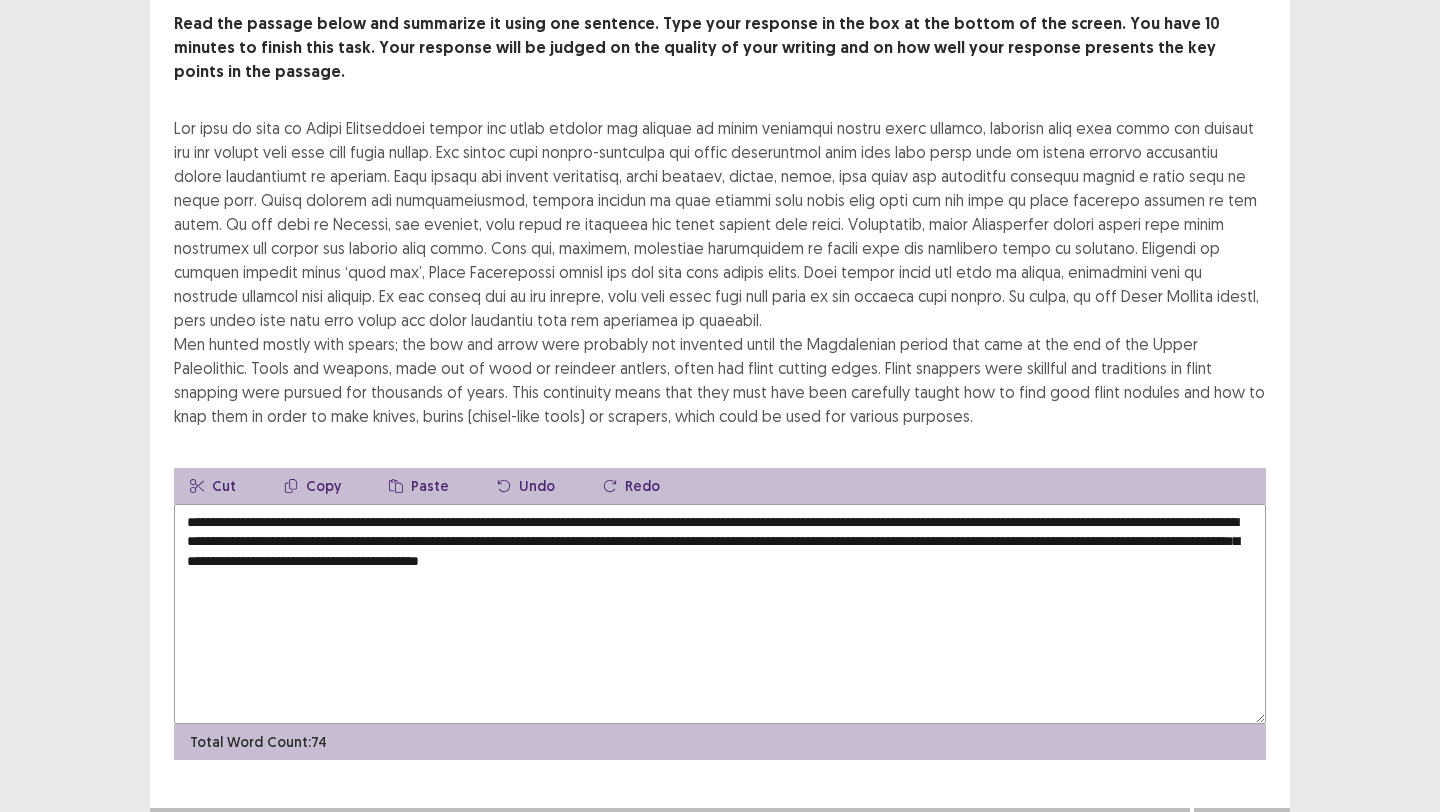 type on "**********" 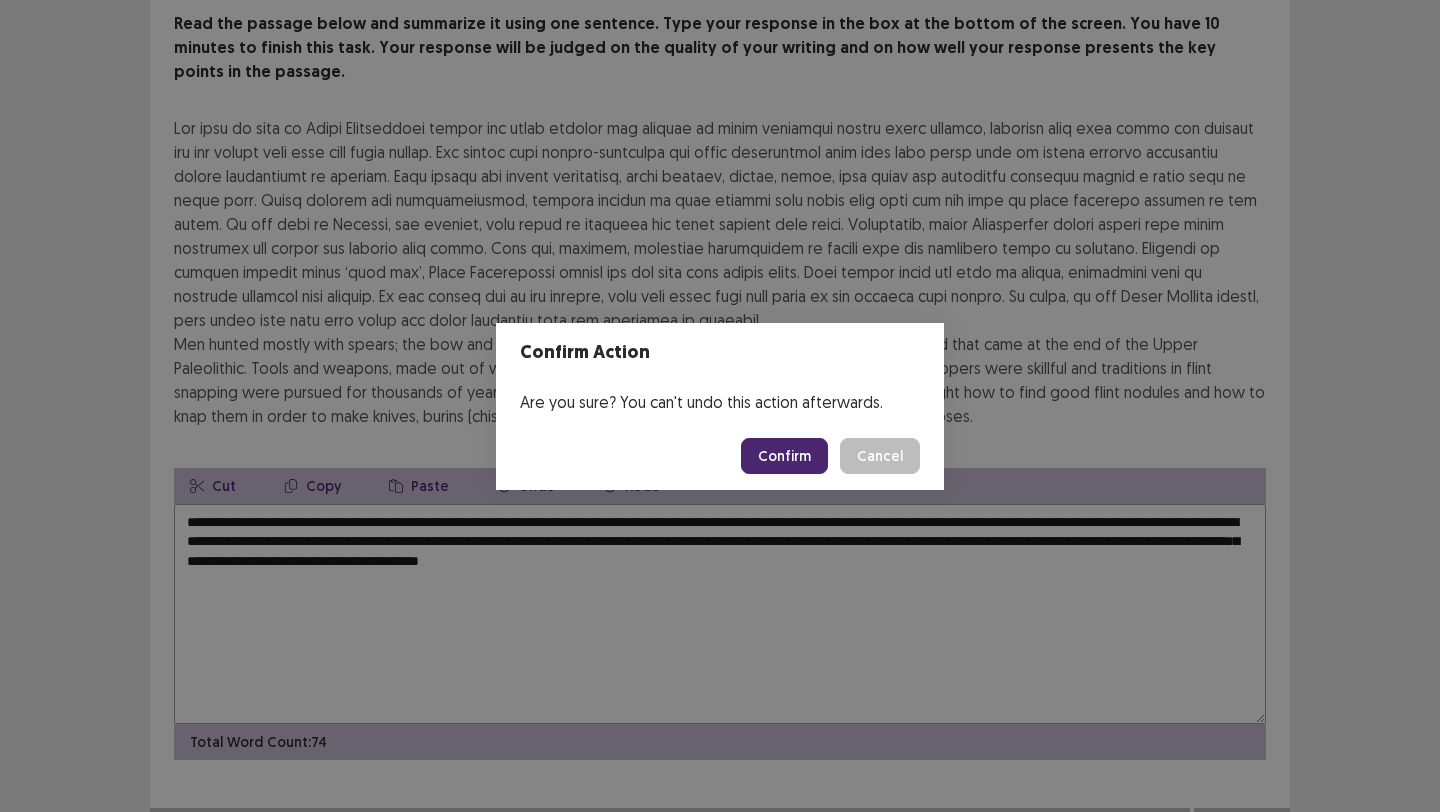 click on "Confirm" at bounding box center [784, 456] 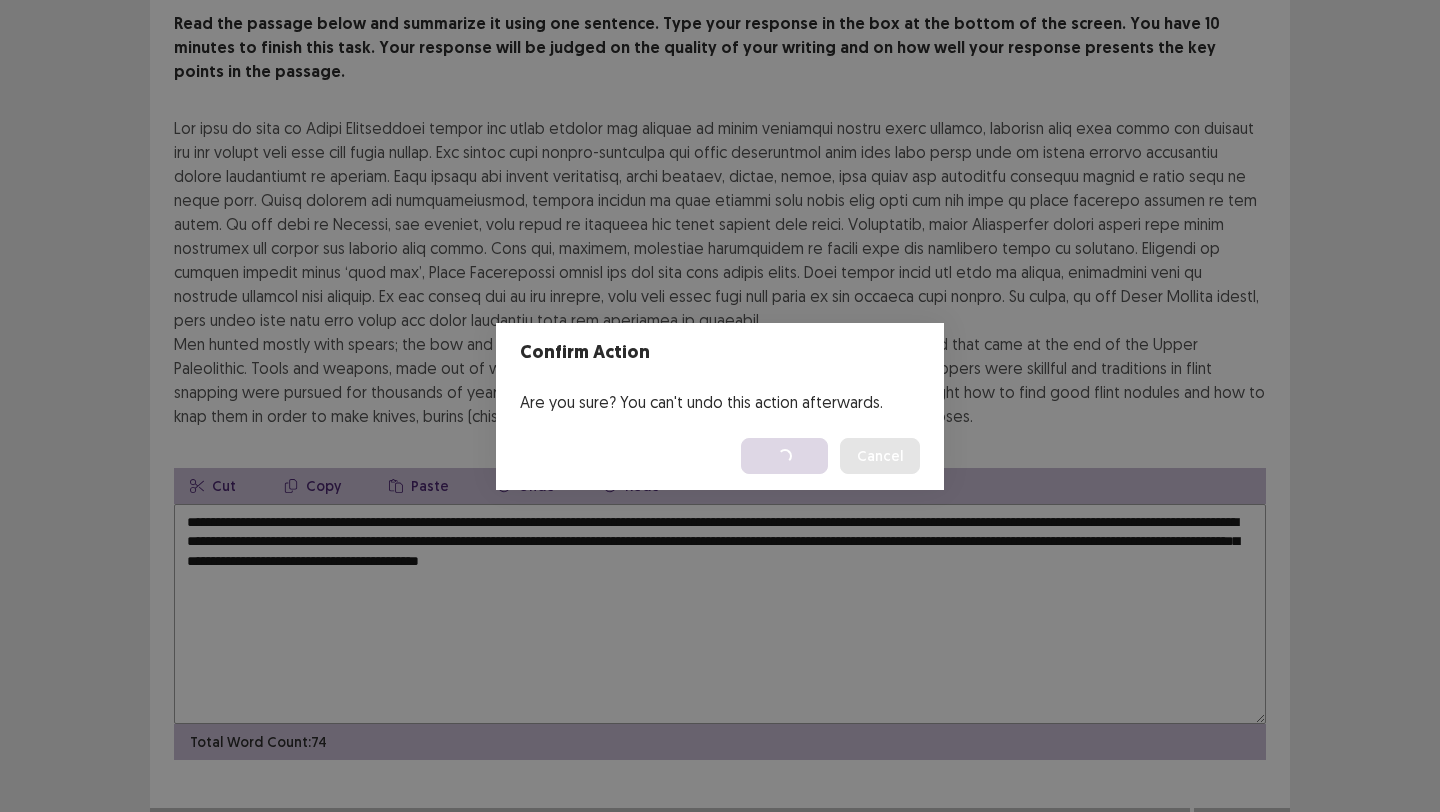 scroll, scrollTop: 0, scrollLeft: 0, axis: both 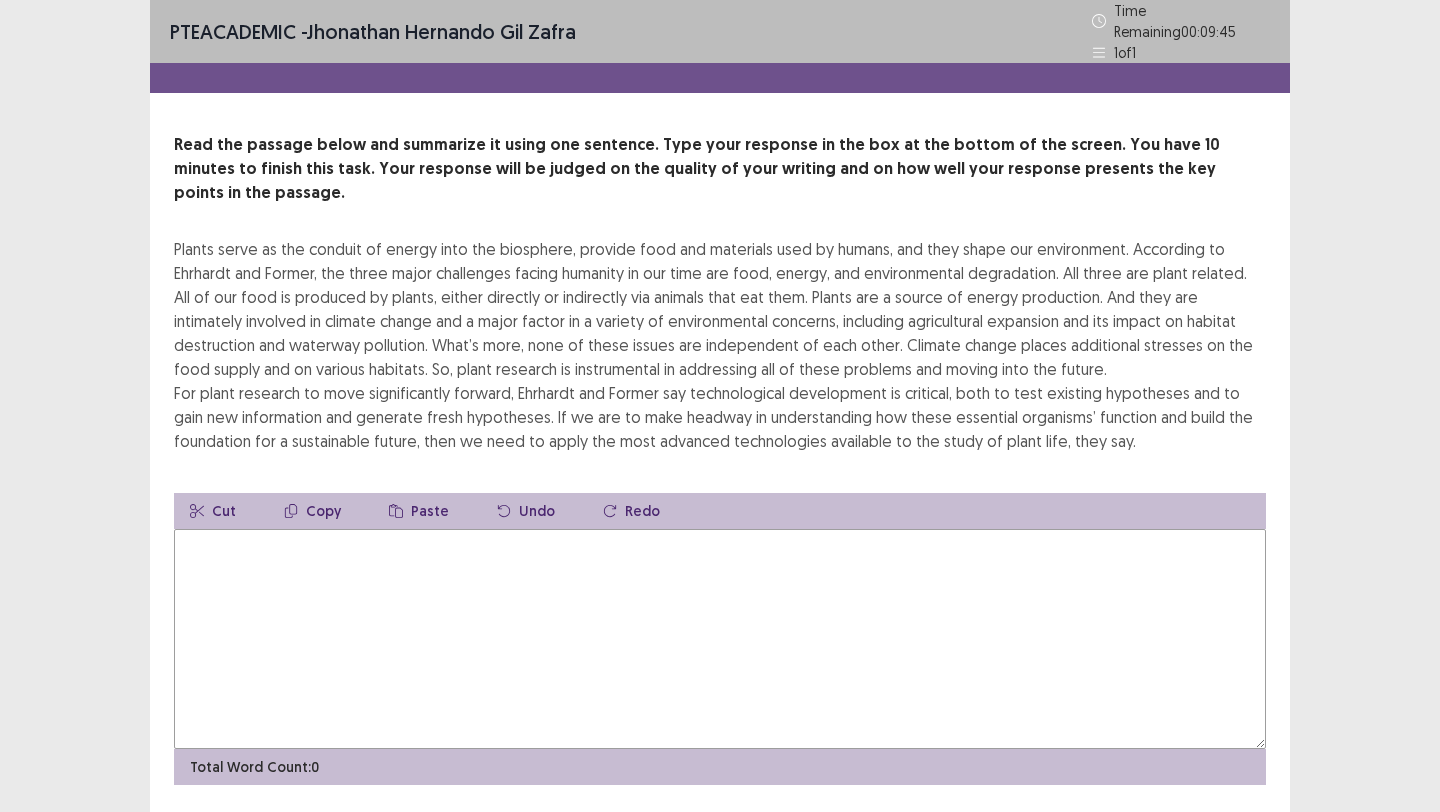 click at bounding box center [720, 639] 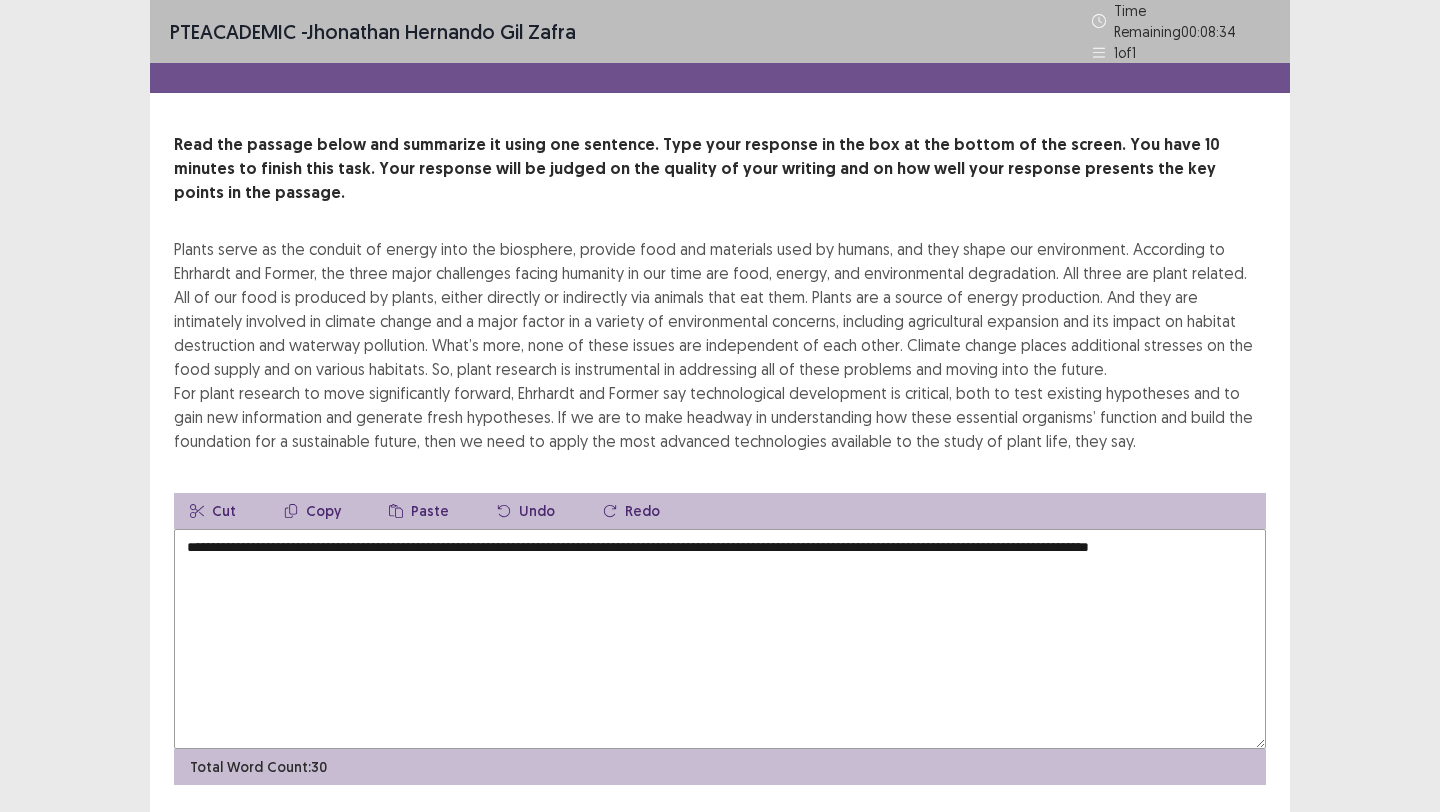 click on "**********" at bounding box center (720, 639) 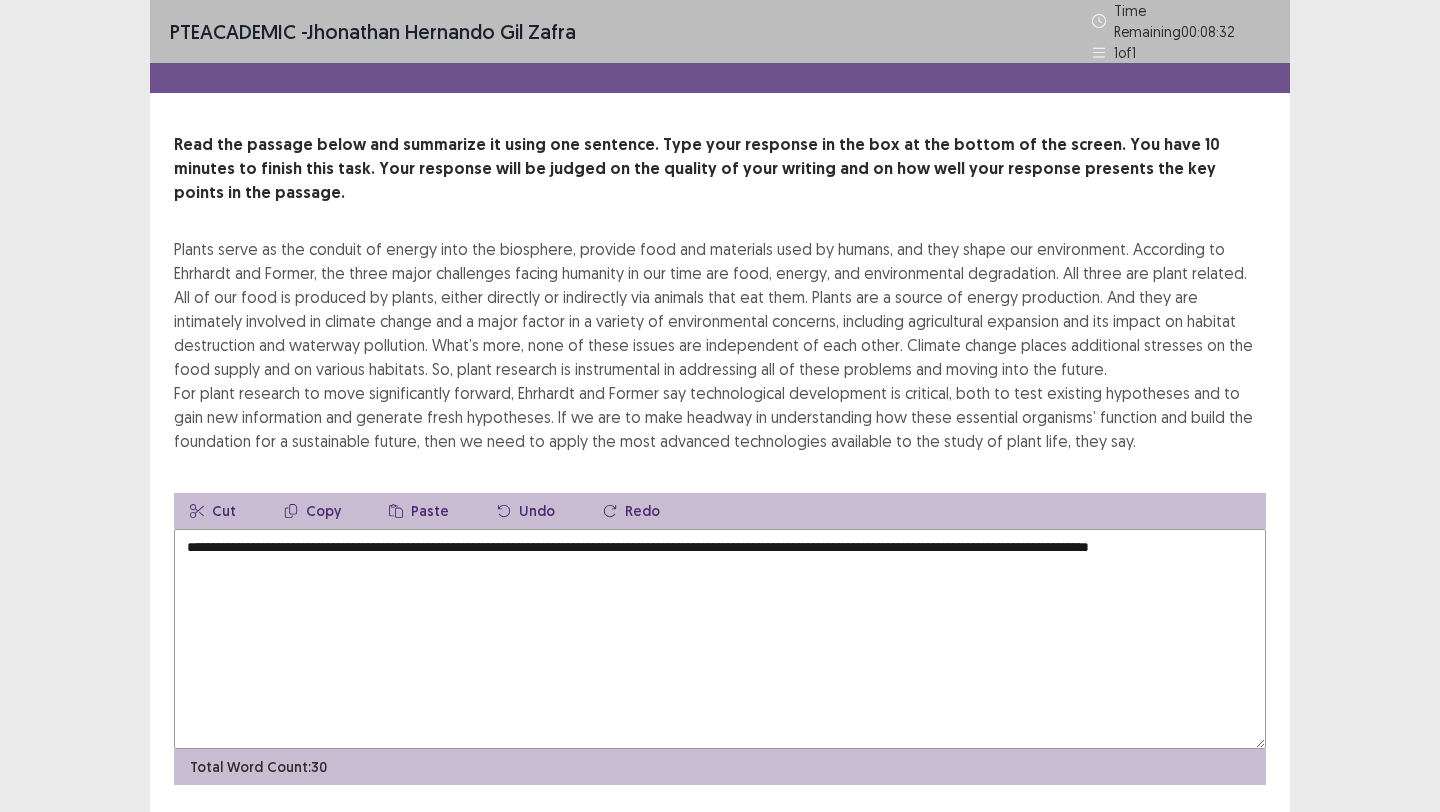 click on "**********" at bounding box center (720, 639) 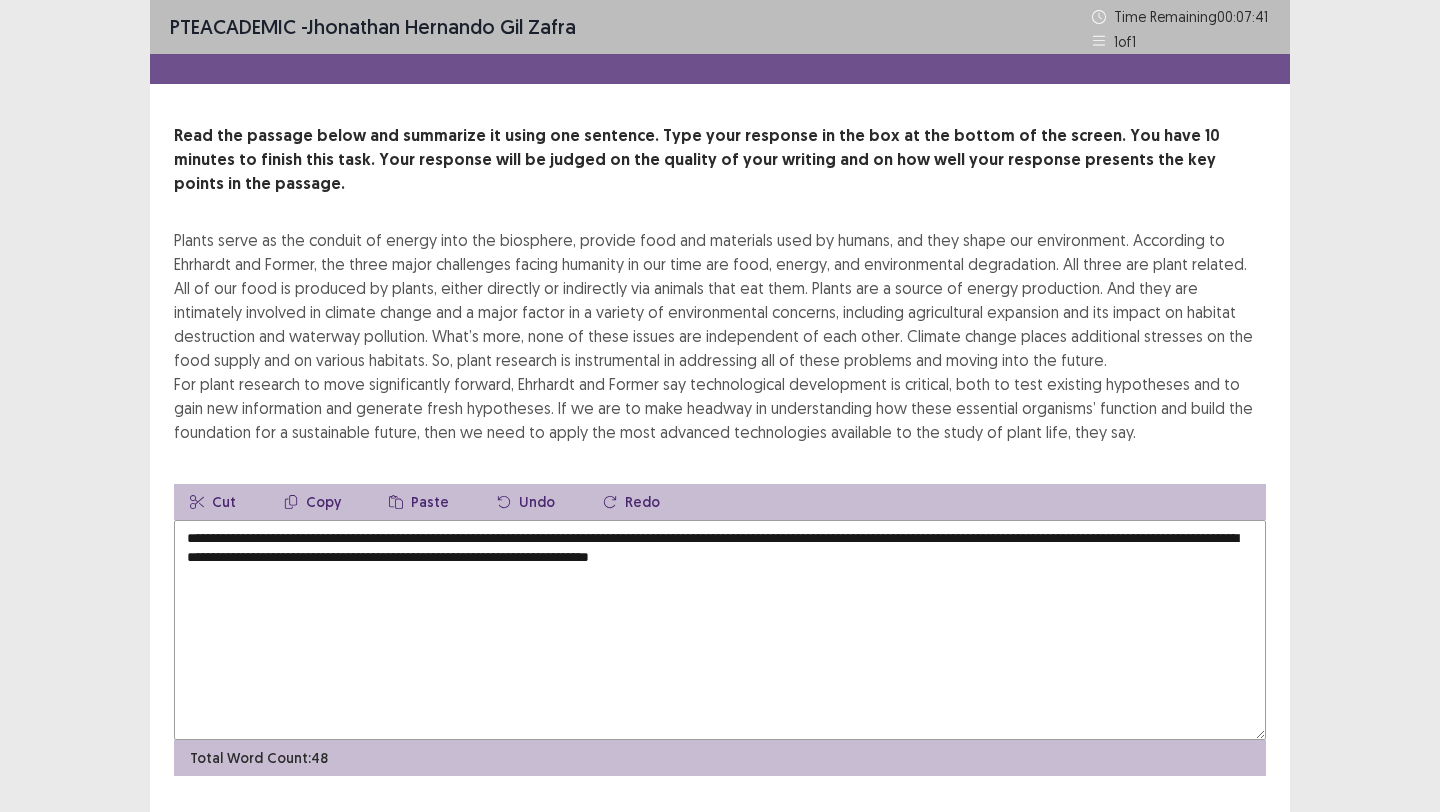 click on "**********" at bounding box center [720, 630] 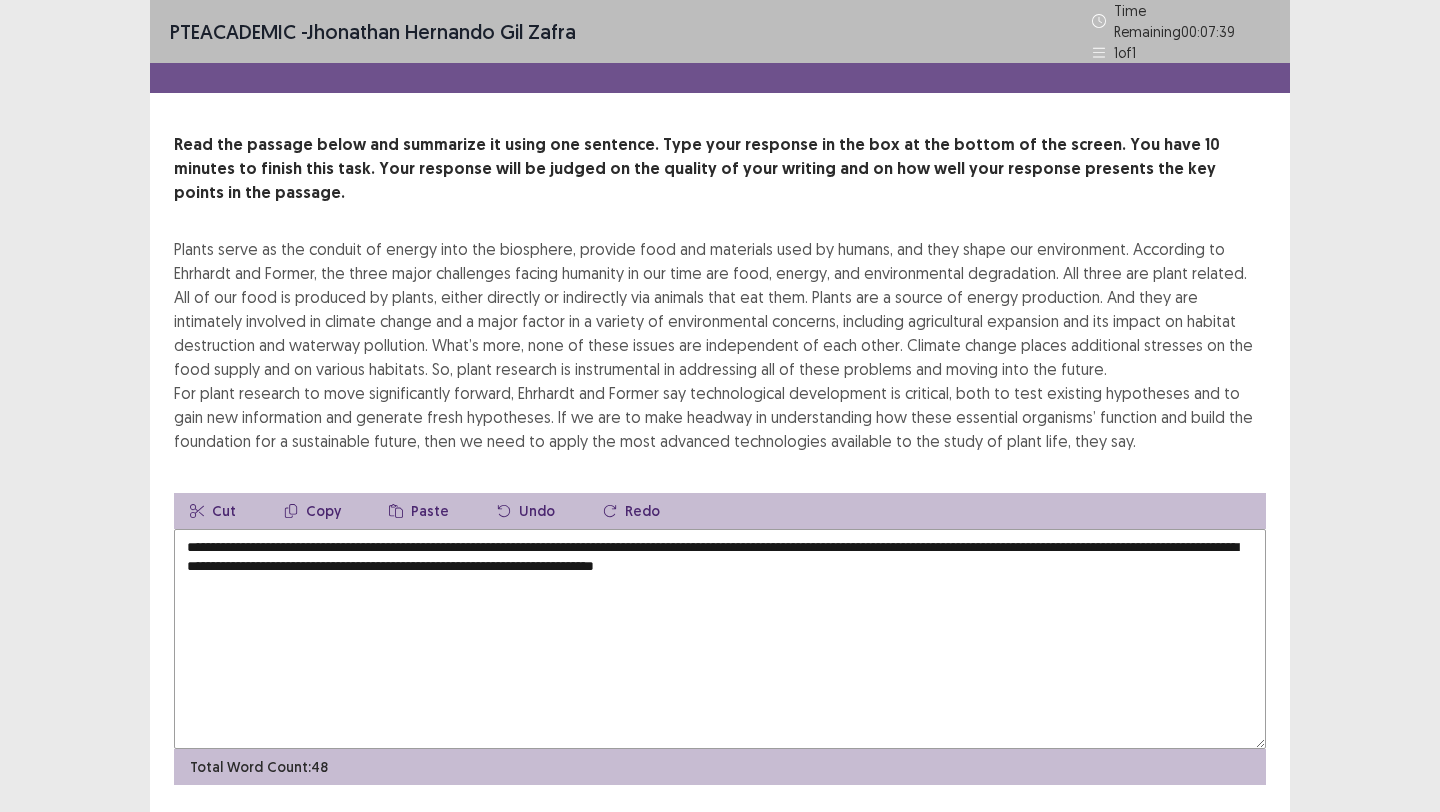 click on "**********" at bounding box center [720, 639] 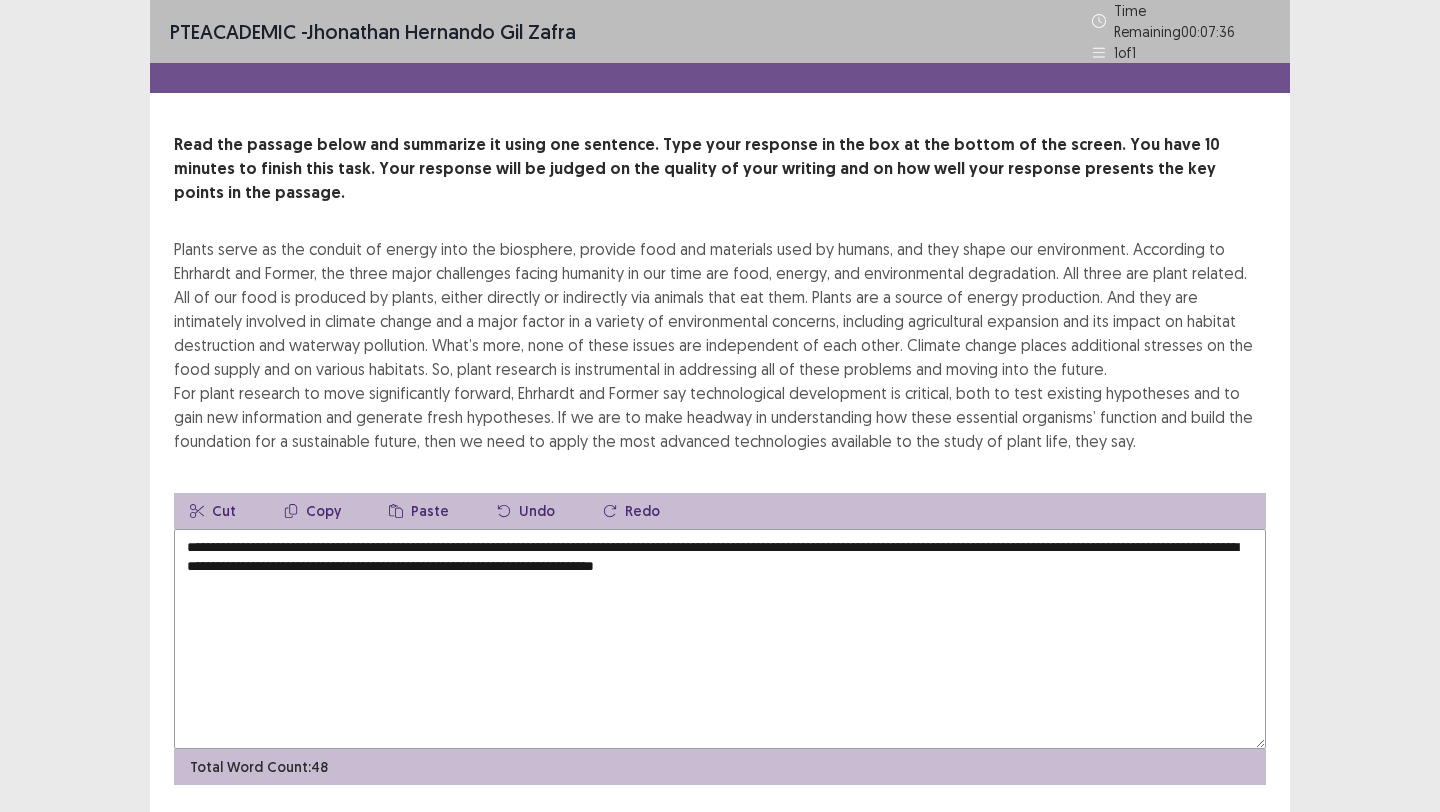 click on "**********" at bounding box center [720, 639] 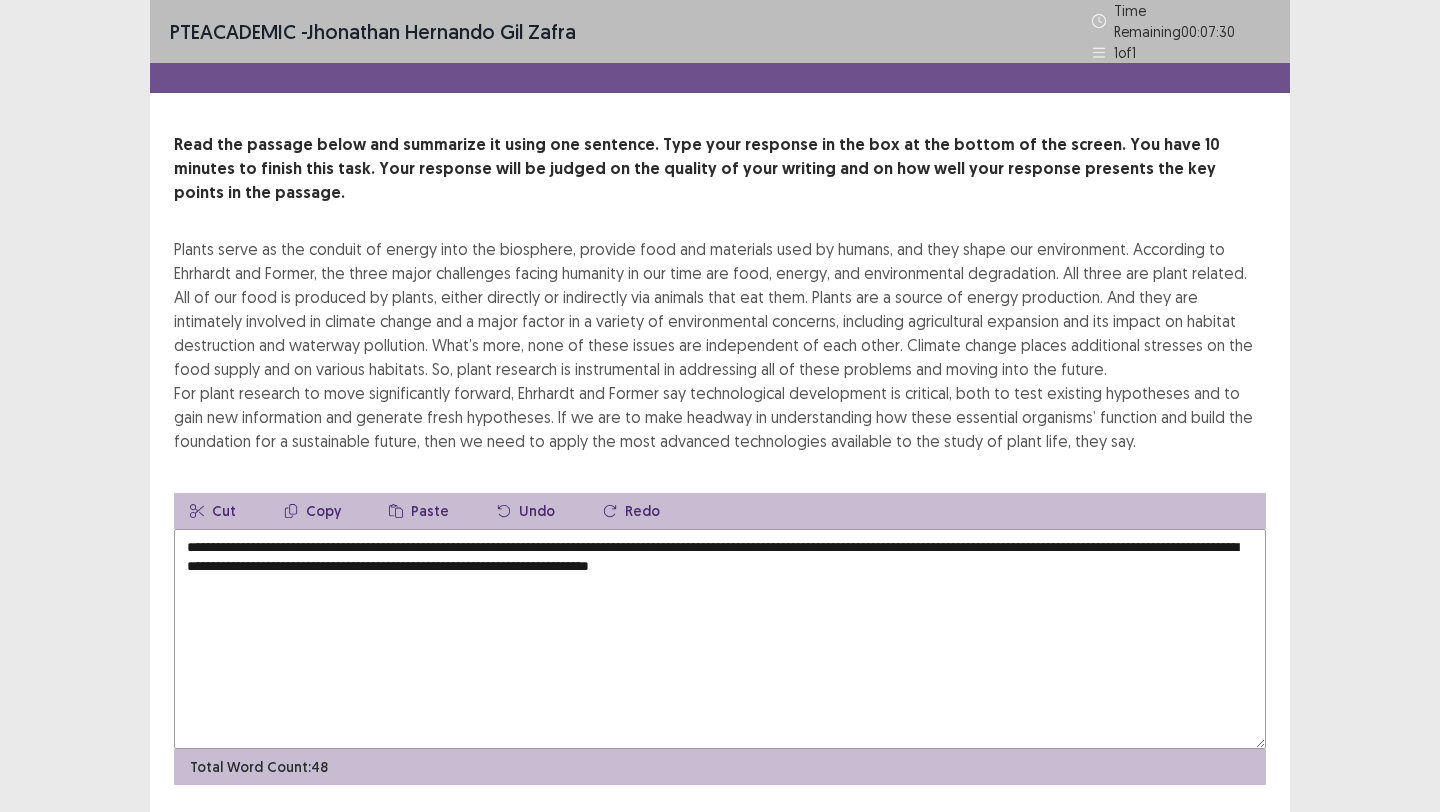 click on "**********" at bounding box center [720, 639] 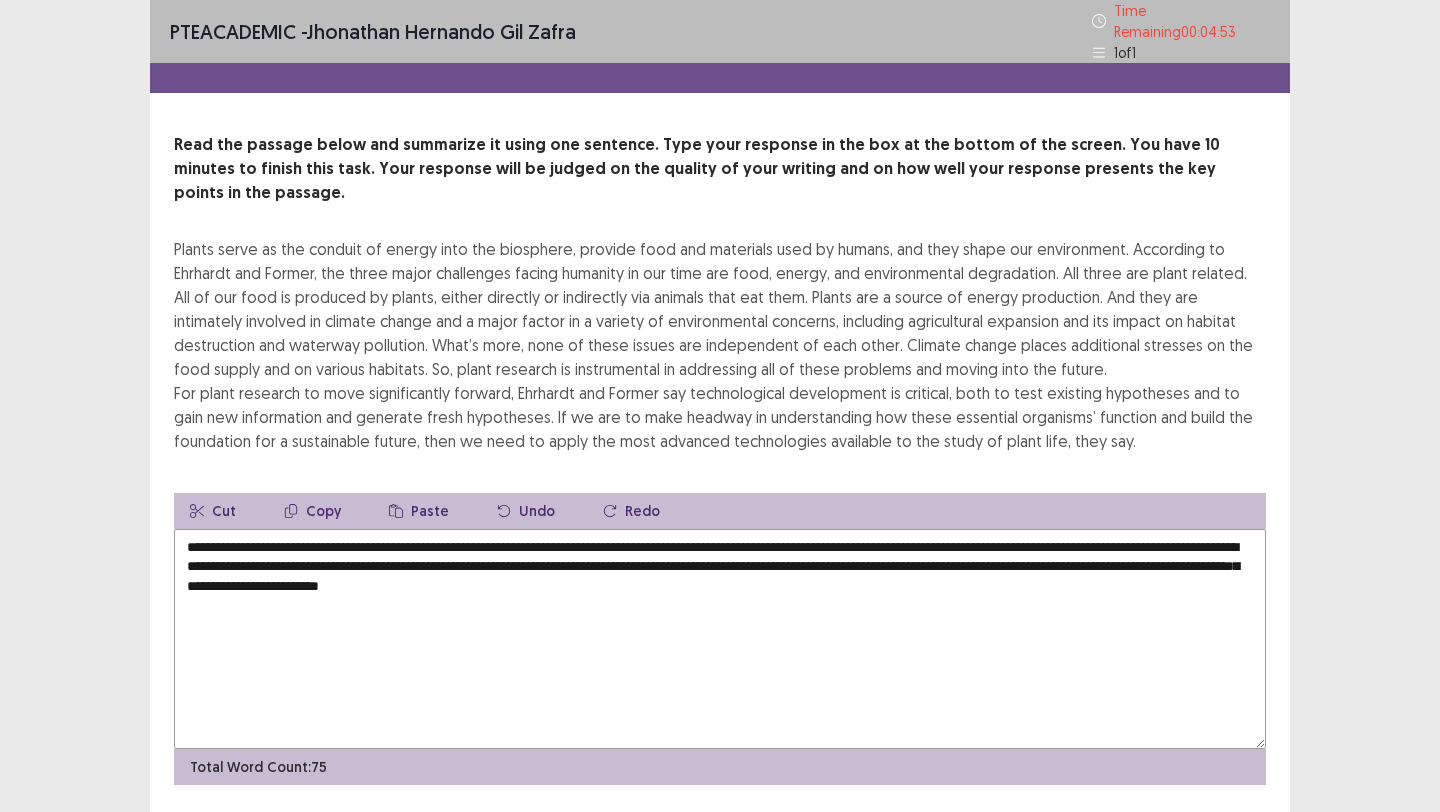 drag, startPoint x: 709, startPoint y: 557, endPoint x: 595, endPoint y: 554, distance: 114.03947 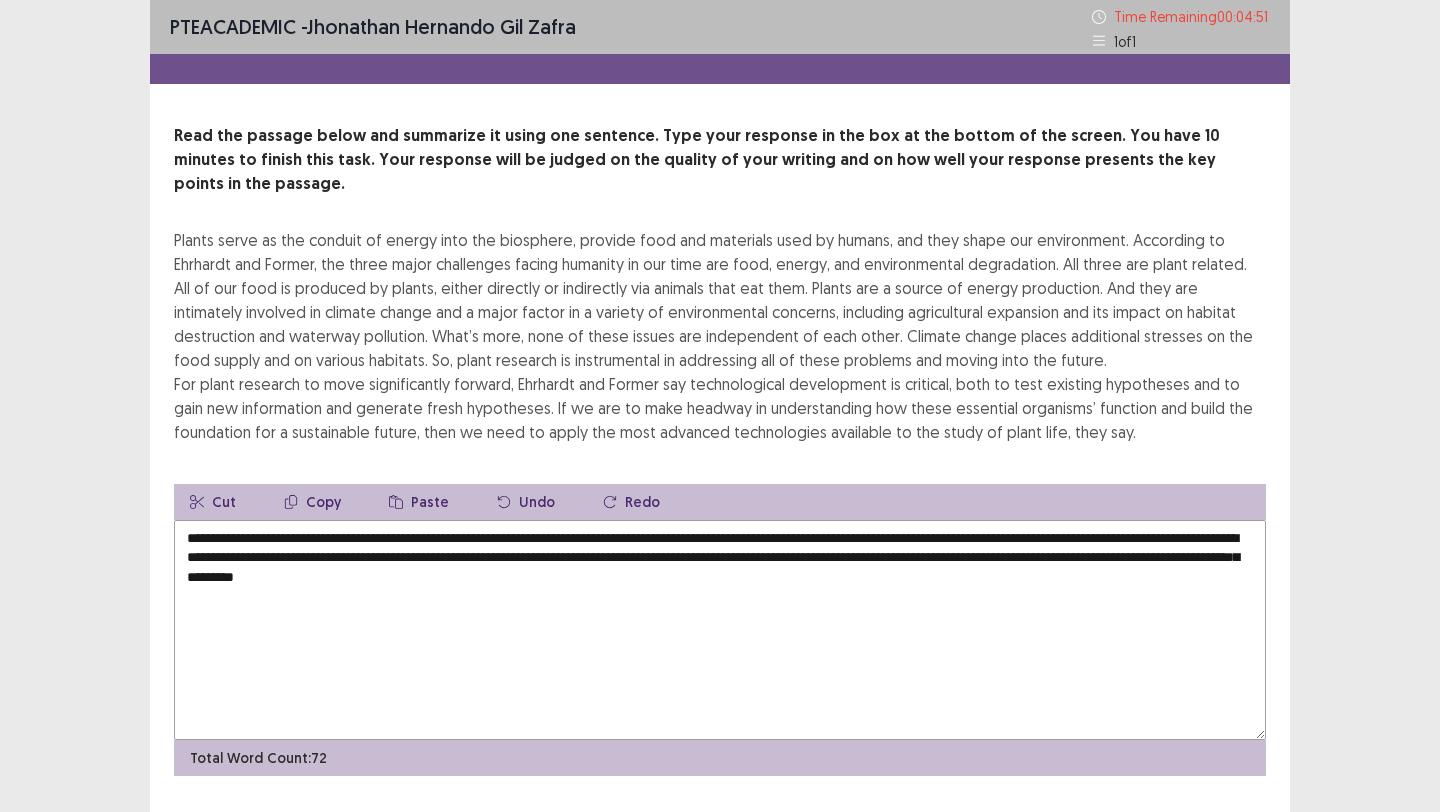 click on "**********" at bounding box center (720, 630) 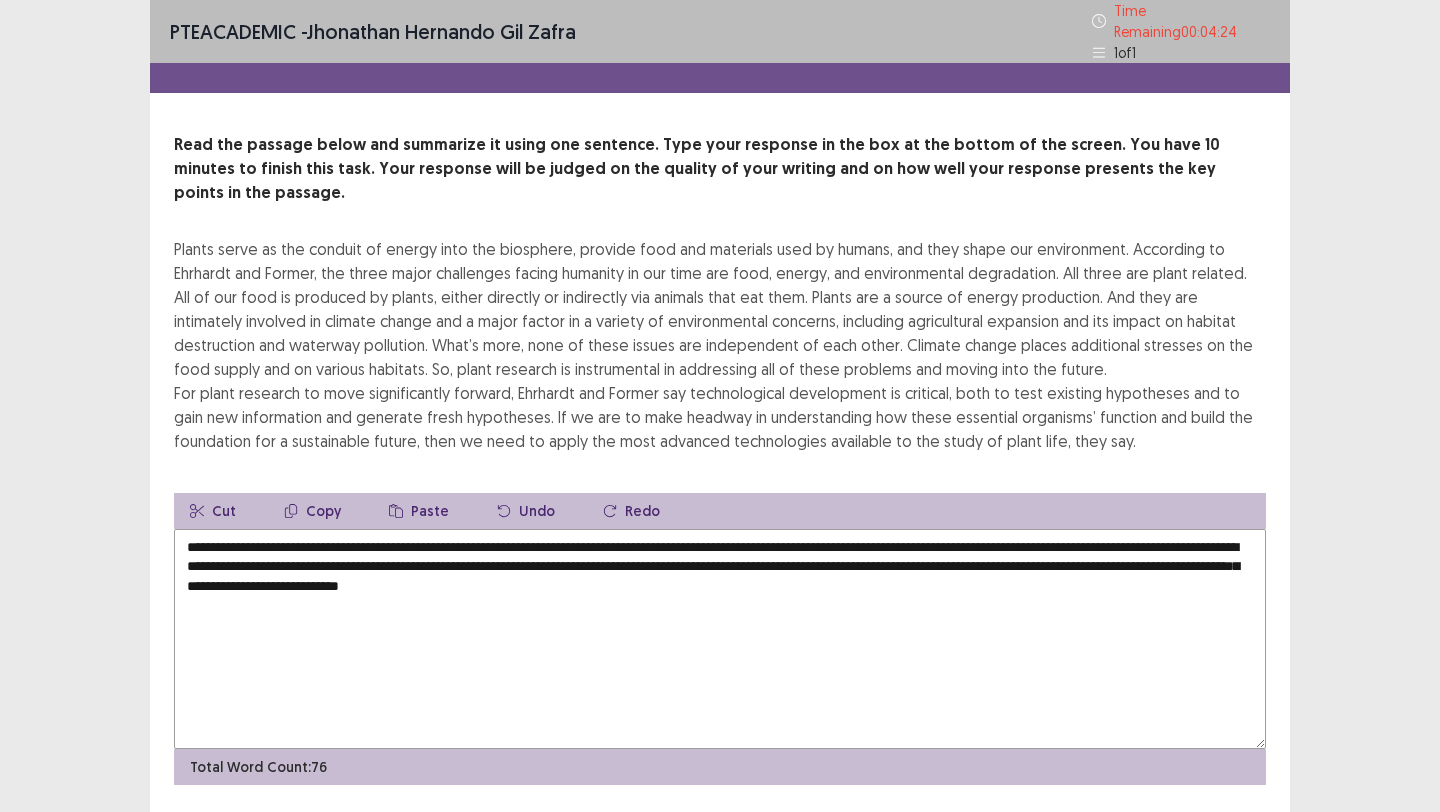 drag, startPoint x: 448, startPoint y: 556, endPoint x: 820, endPoint y: 564, distance: 372.086 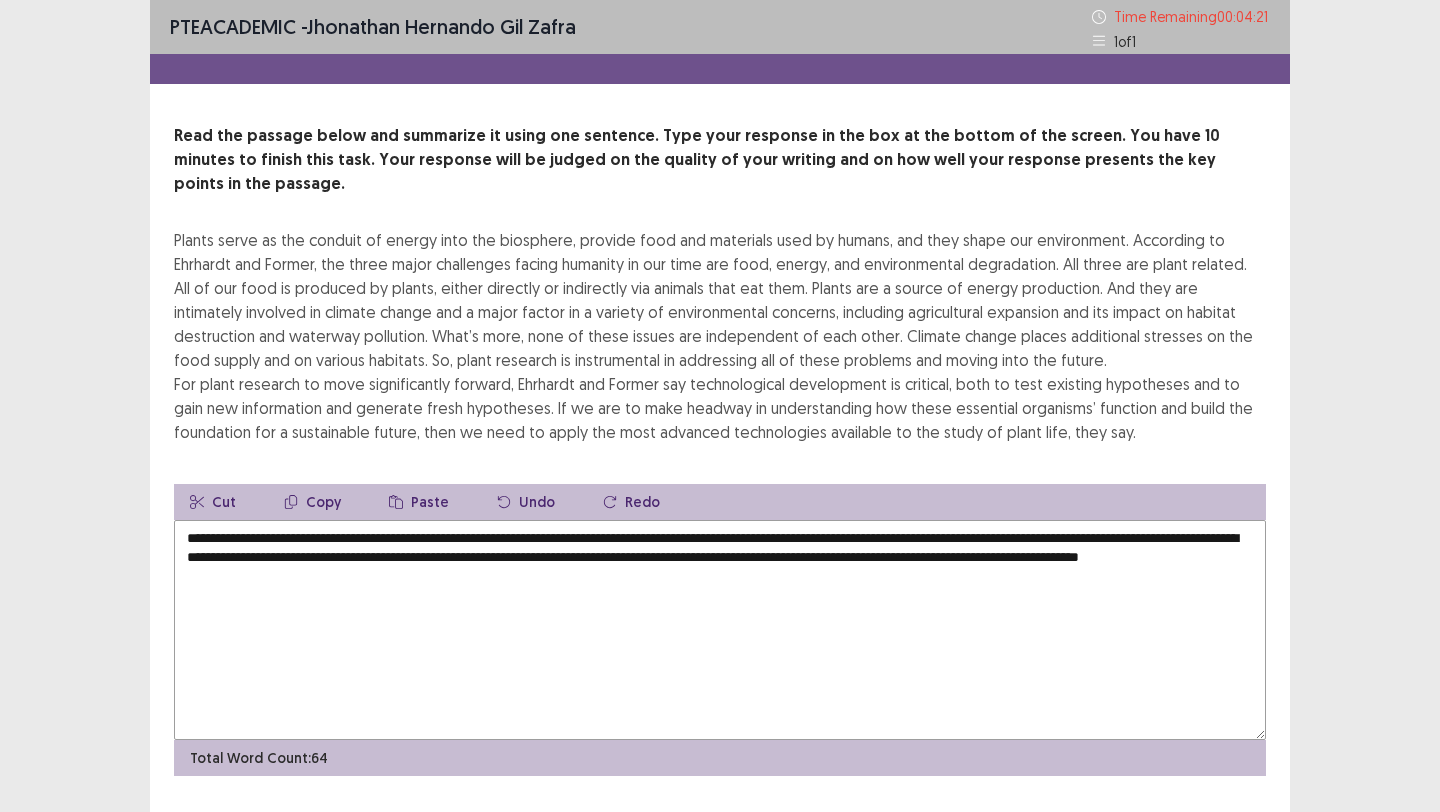 scroll, scrollTop: 28, scrollLeft: 0, axis: vertical 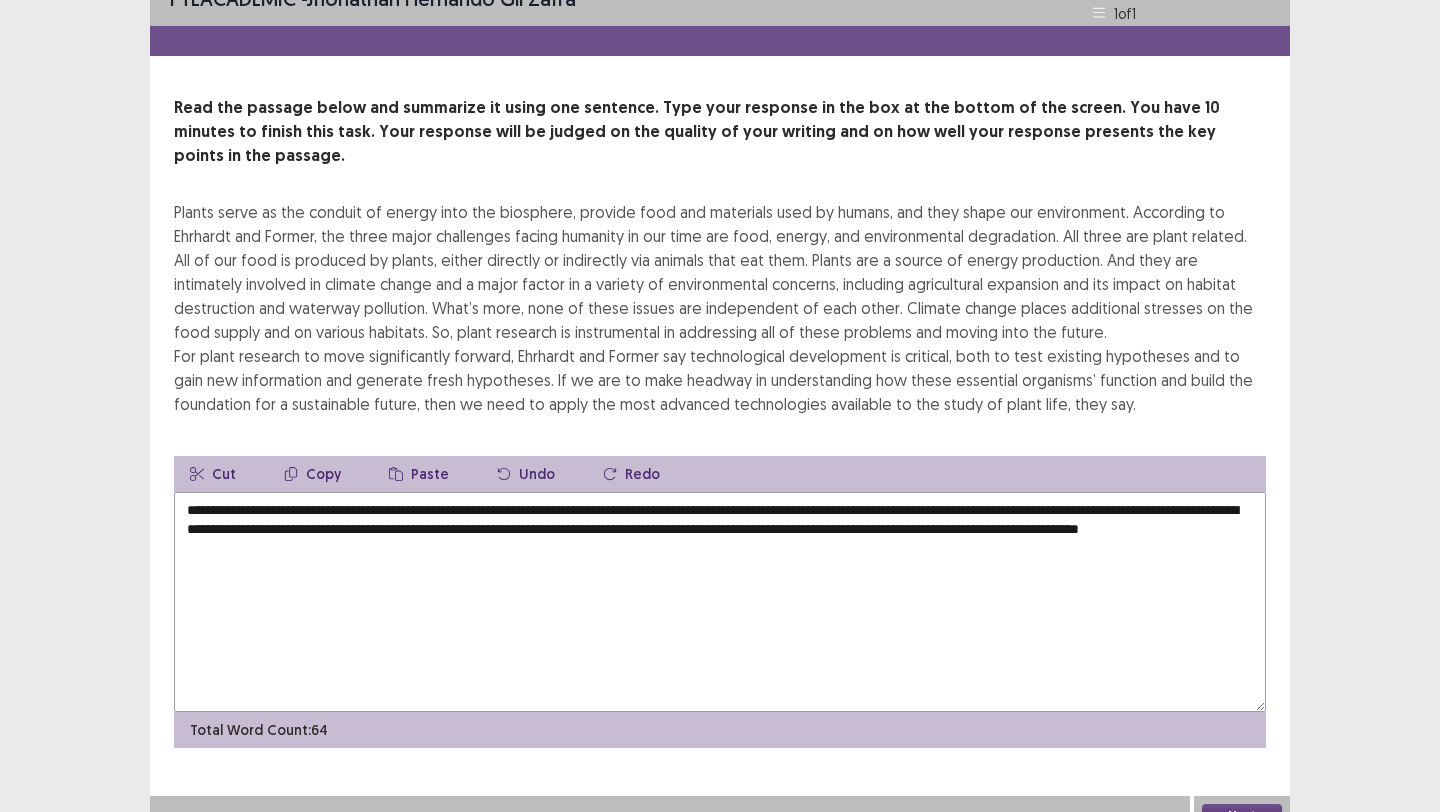 type on "**********" 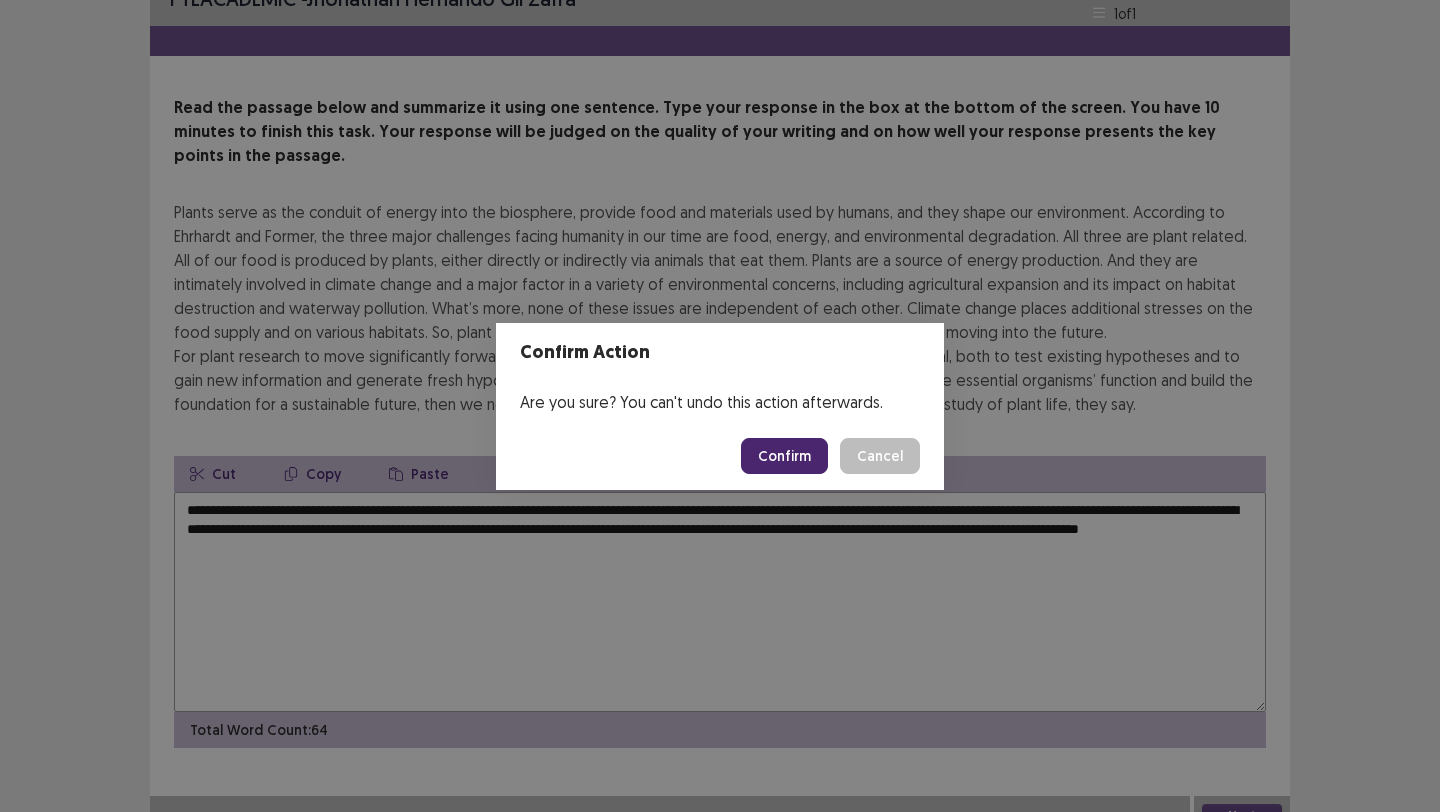 click on "Confirm" at bounding box center (784, 456) 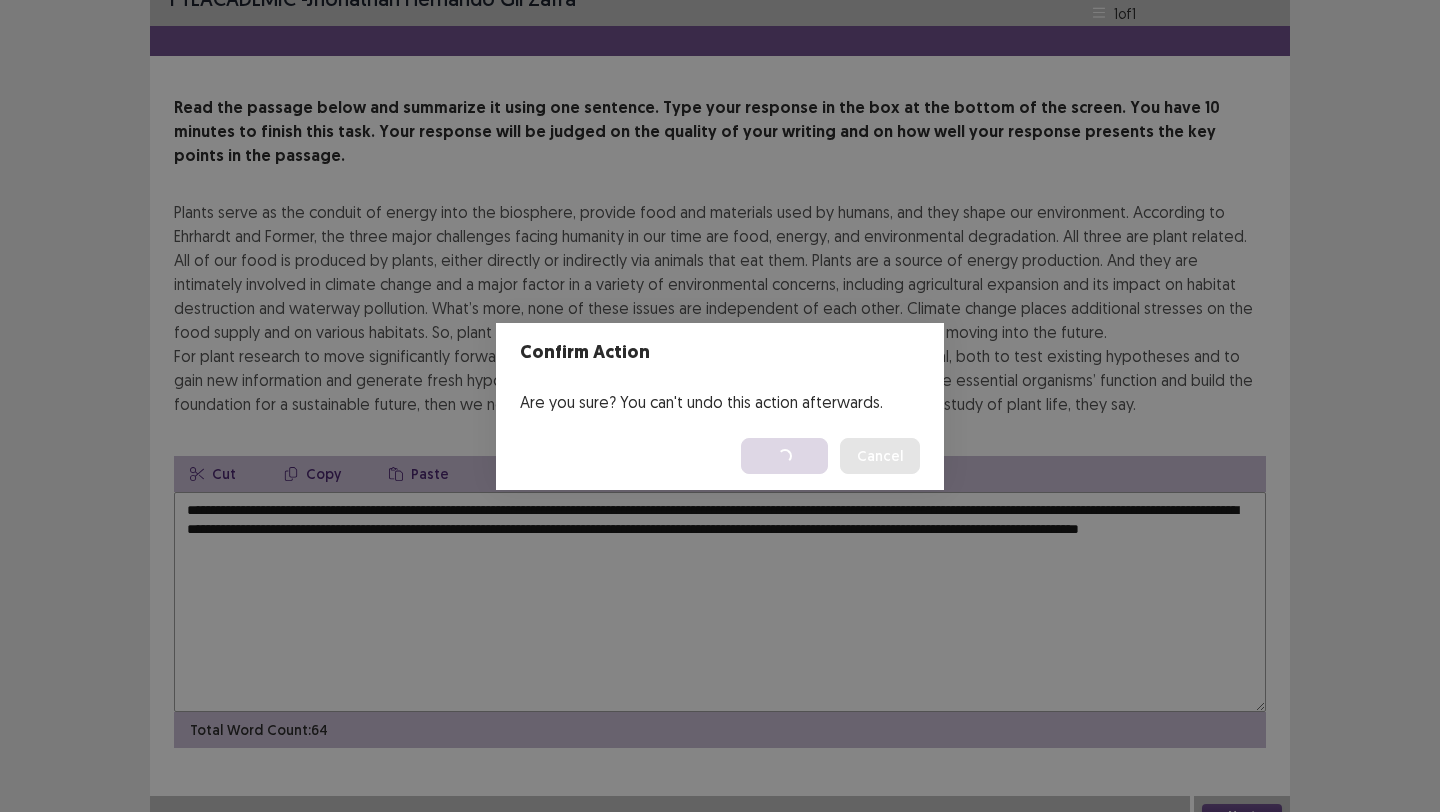 scroll, scrollTop: 0, scrollLeft: 0, axis: both 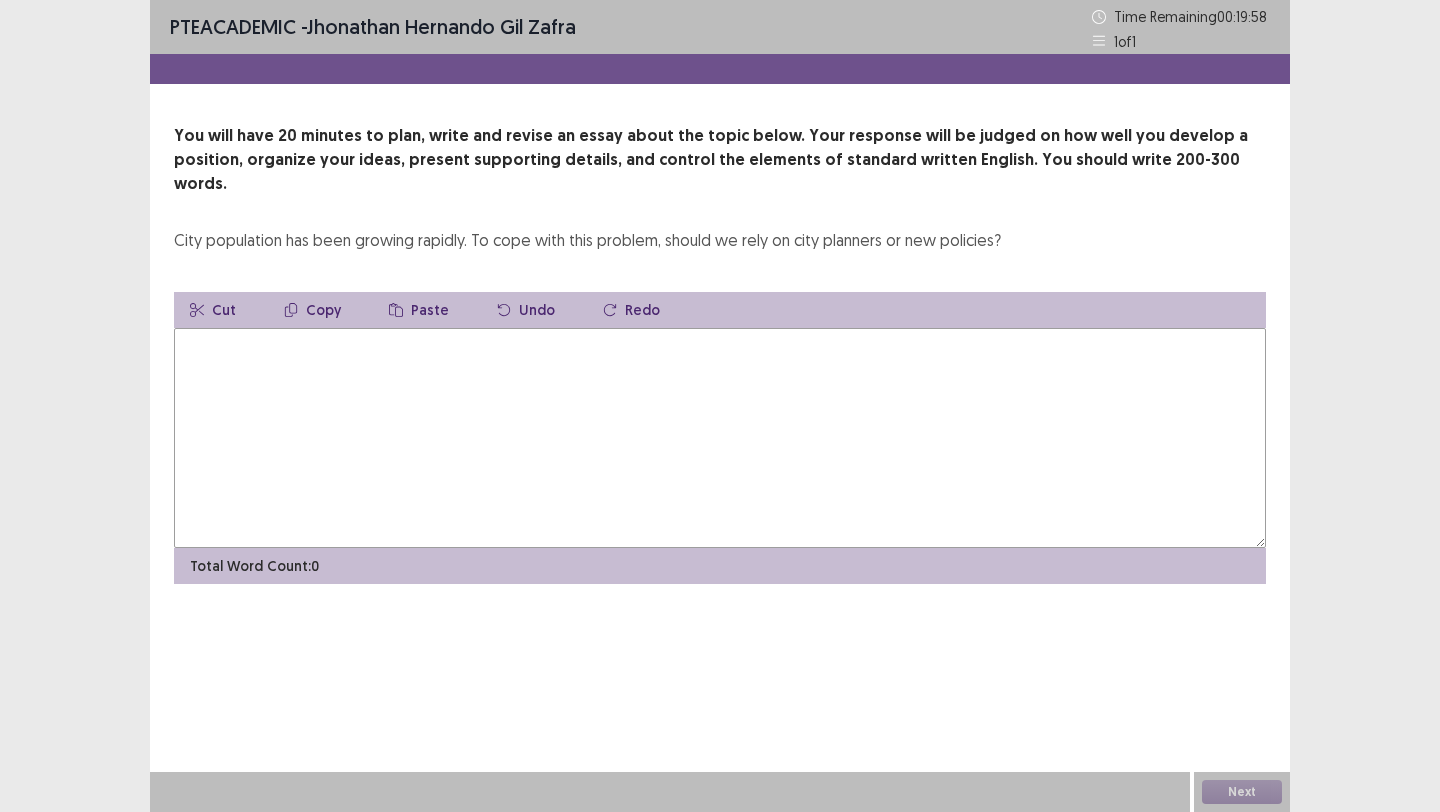 click at bounding box center [720, 438] 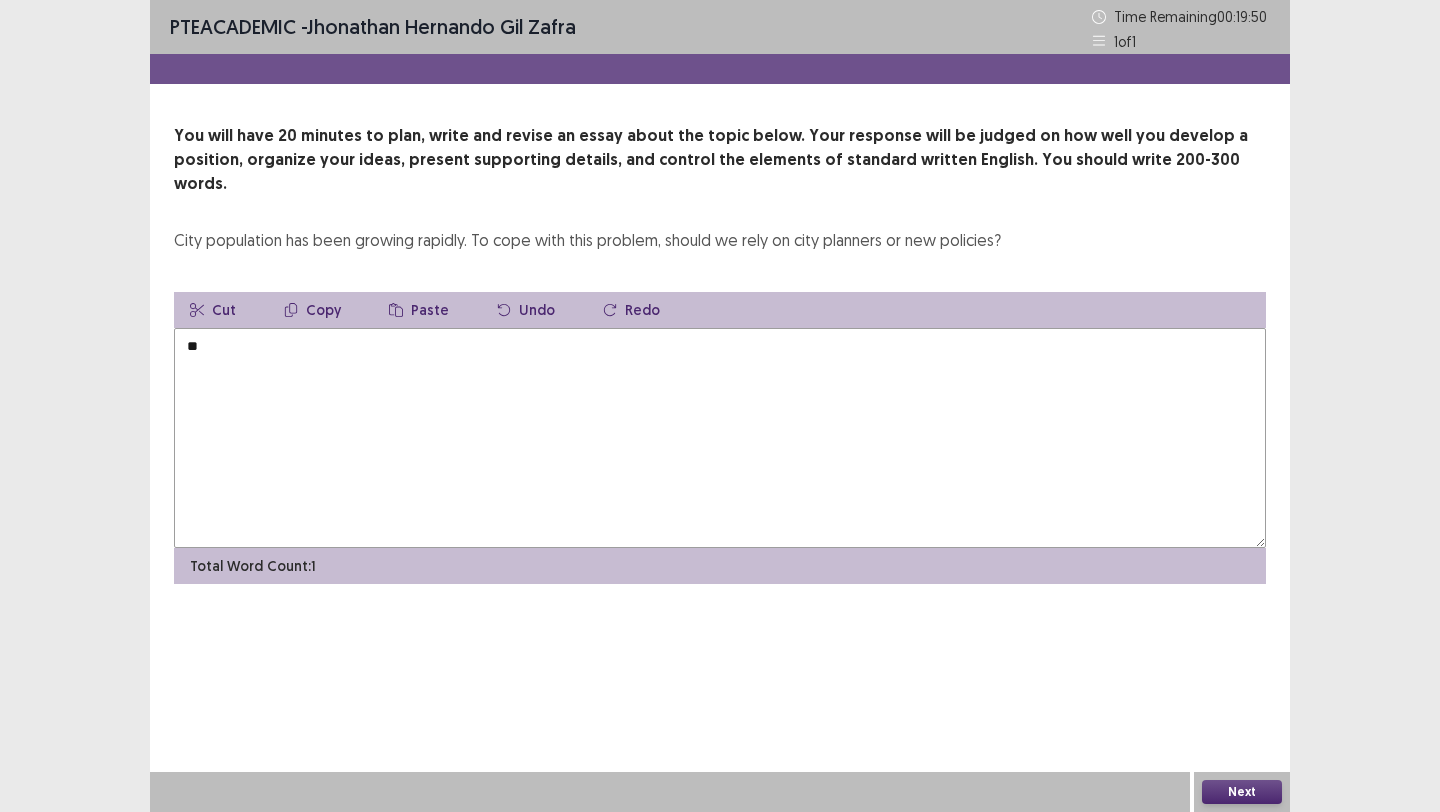 type on "*" 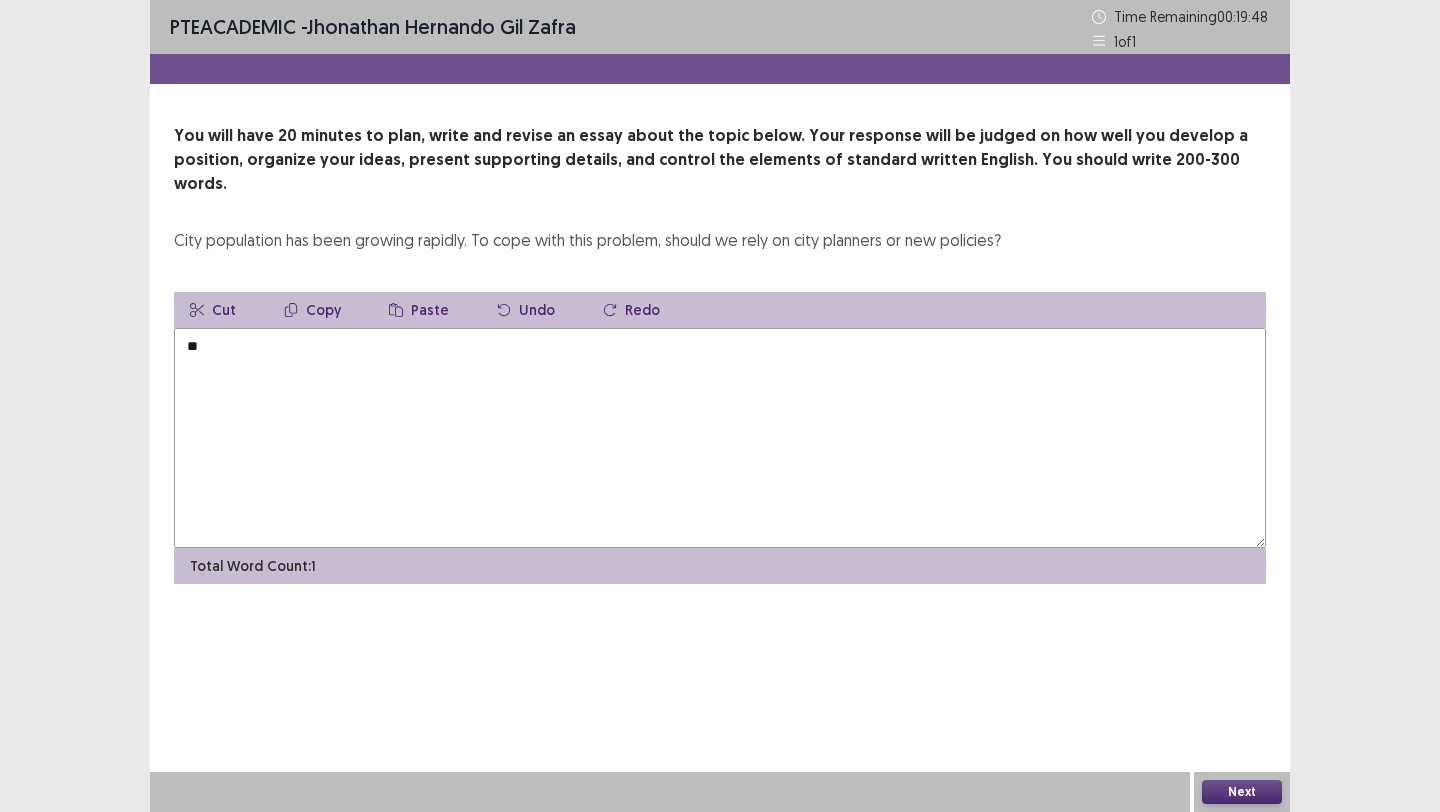 type on "*" 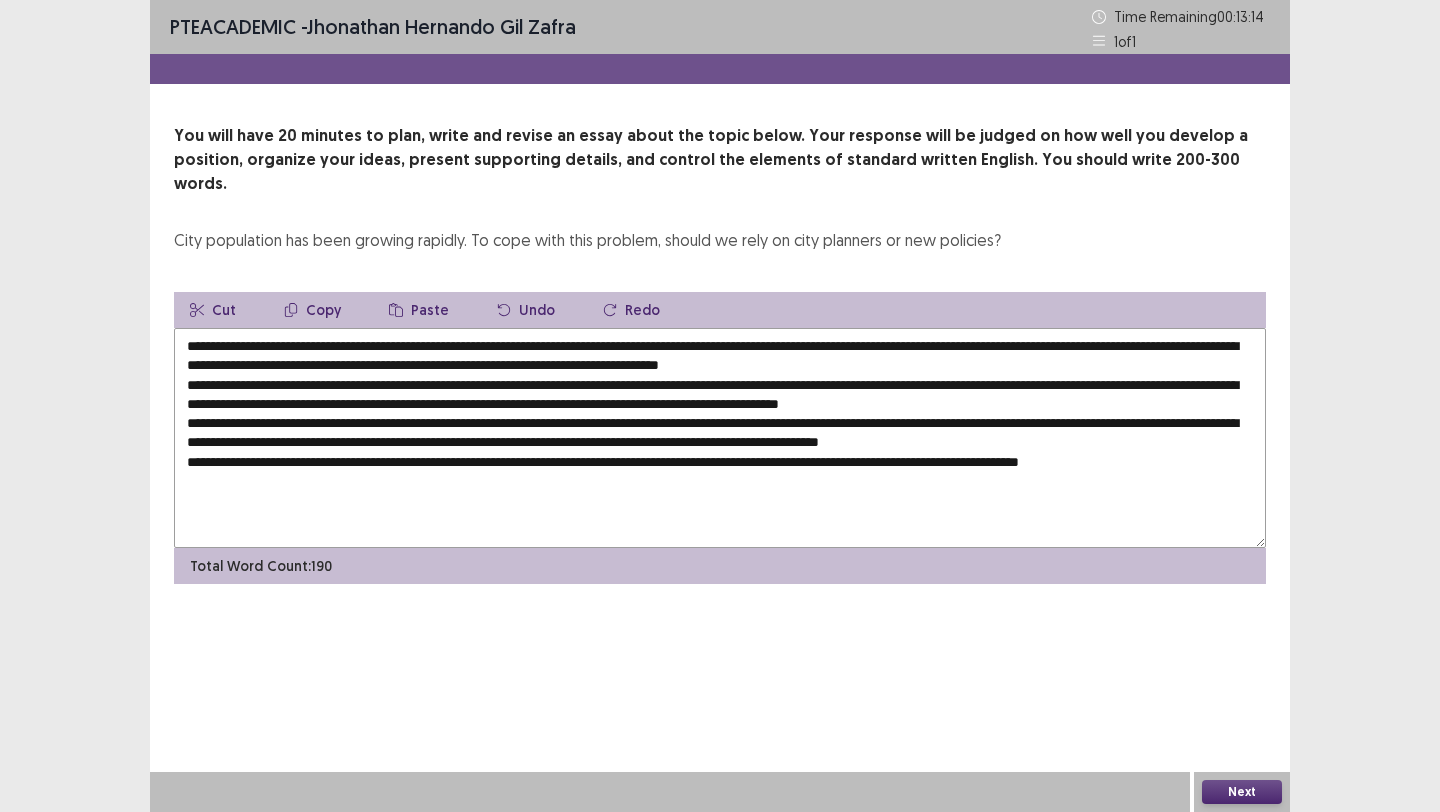 drag, startPoint x: 305, startPoint y: 321, endPoint x: 341, endPoint y: 326, distance: 36.345562 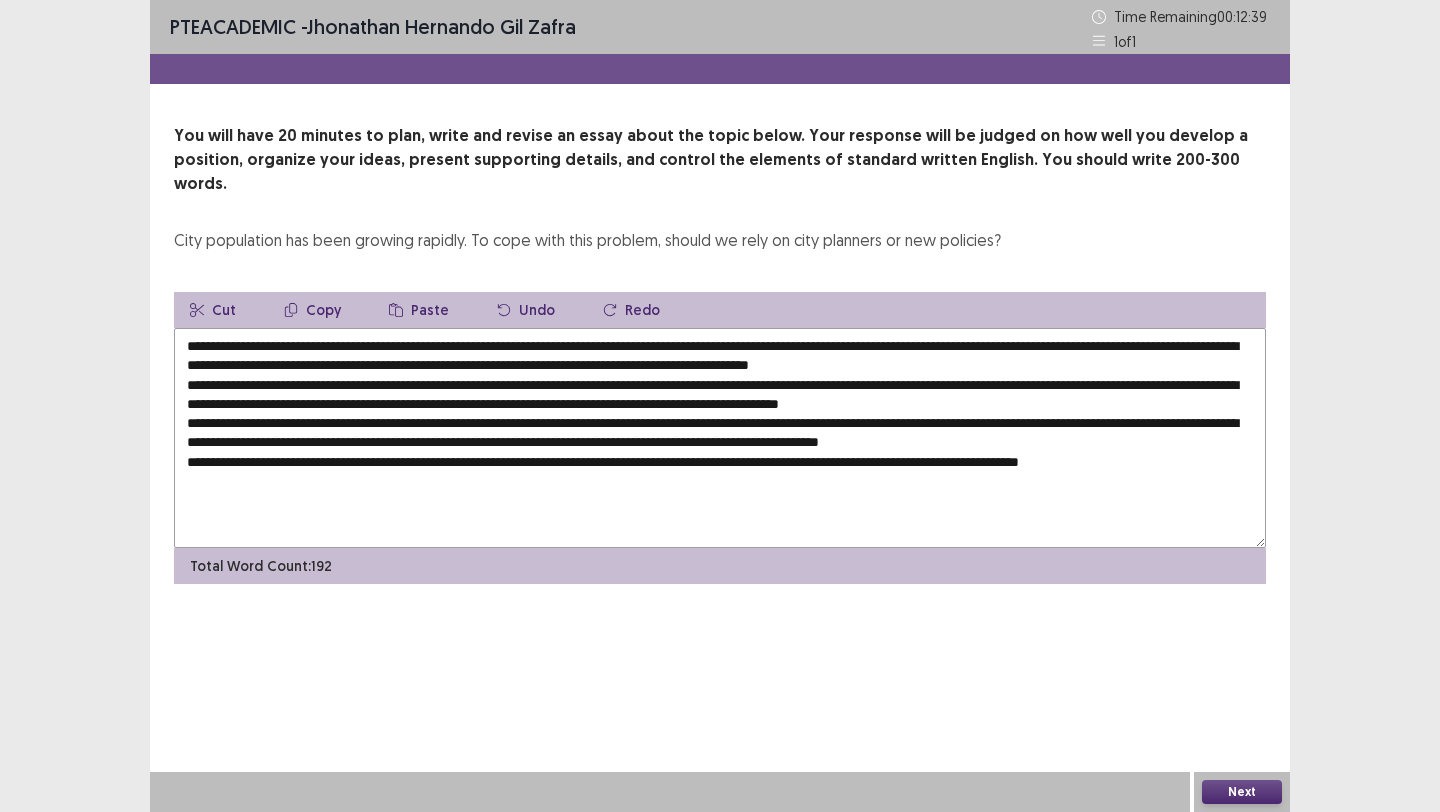 drag, startPoint x: 775, startPoint y: 341, endPoint x: 738, endPoint y: 342, distance: 37.01351 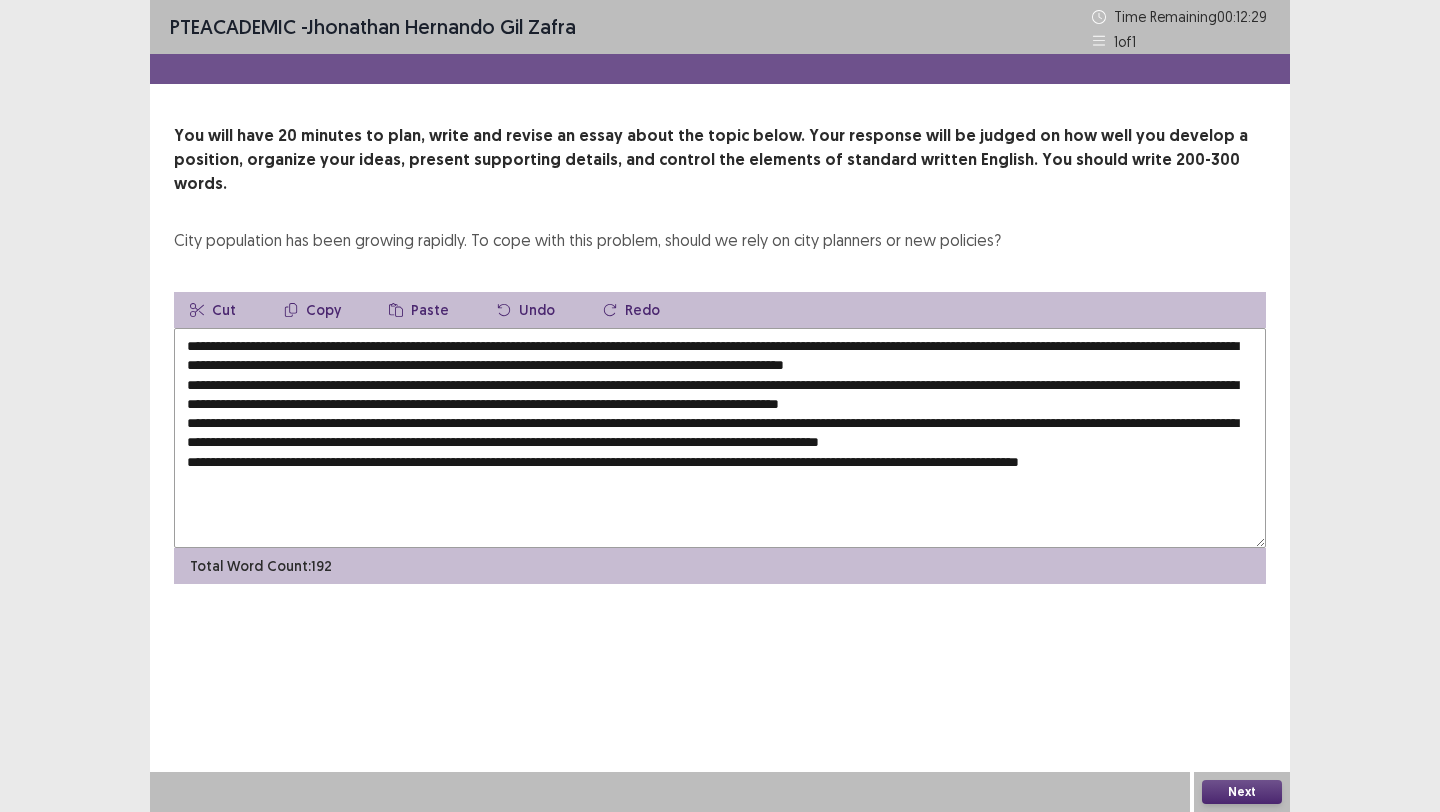 click at bounding box center (720, 438) 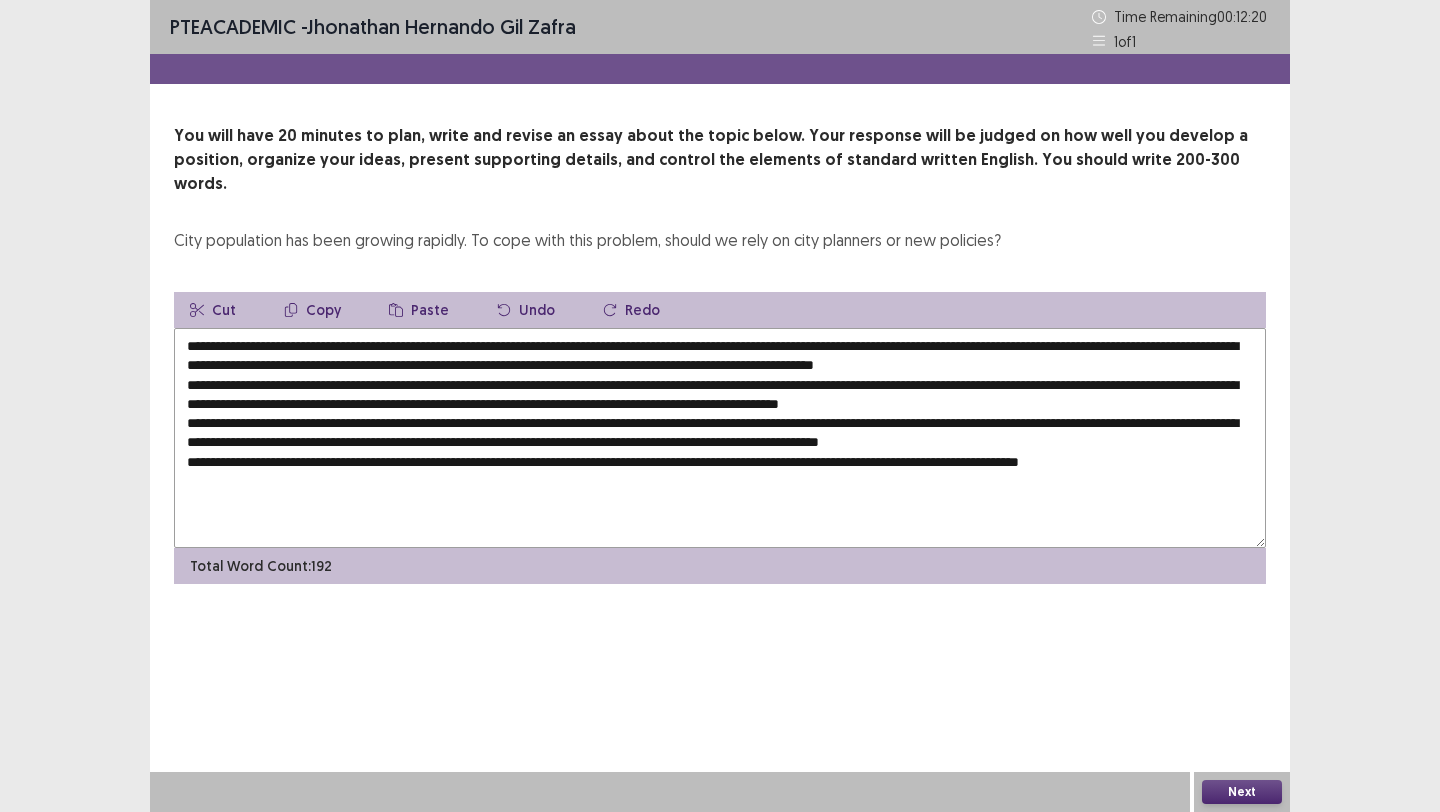 click at bounding box center (720, 438) 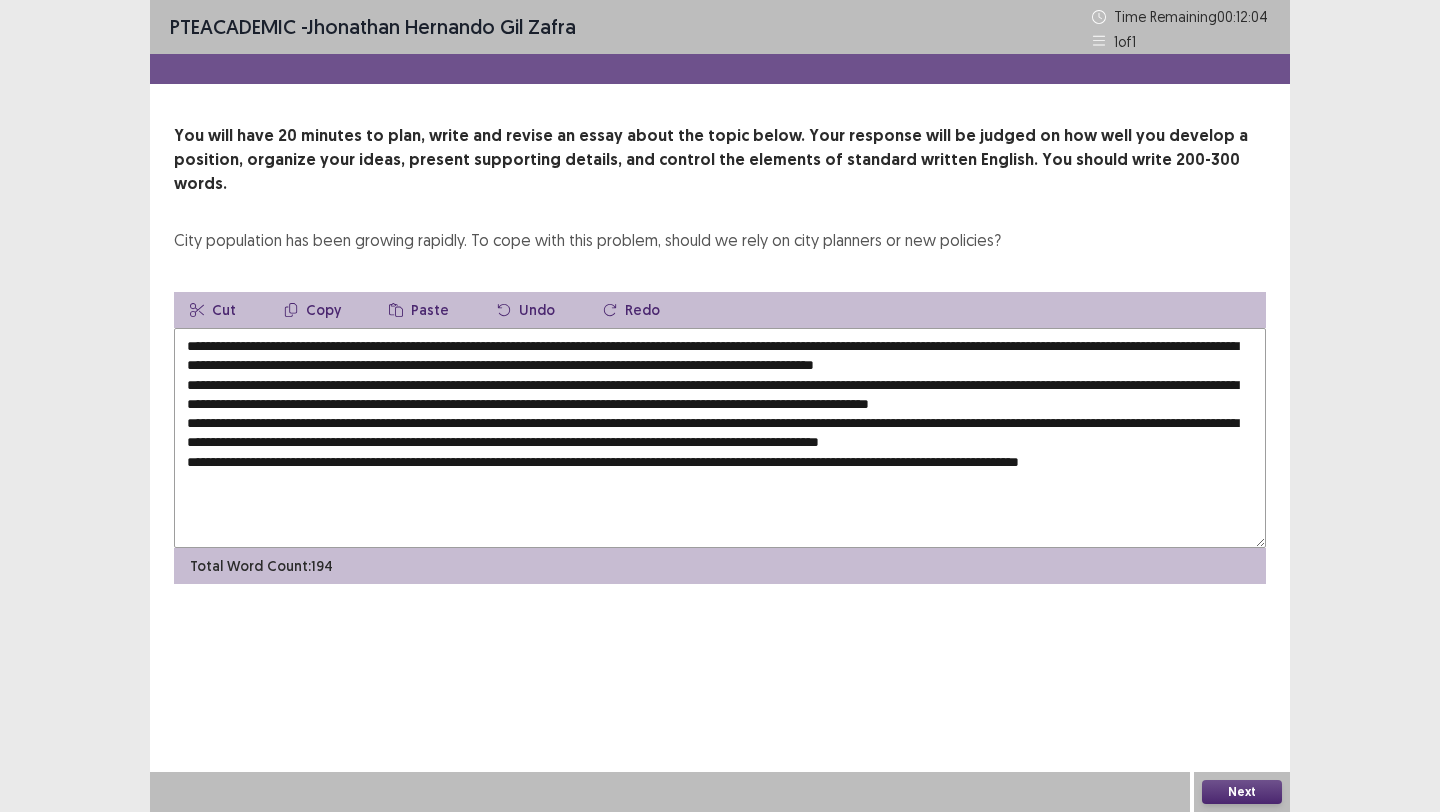 click at bounding box center [720, 438] 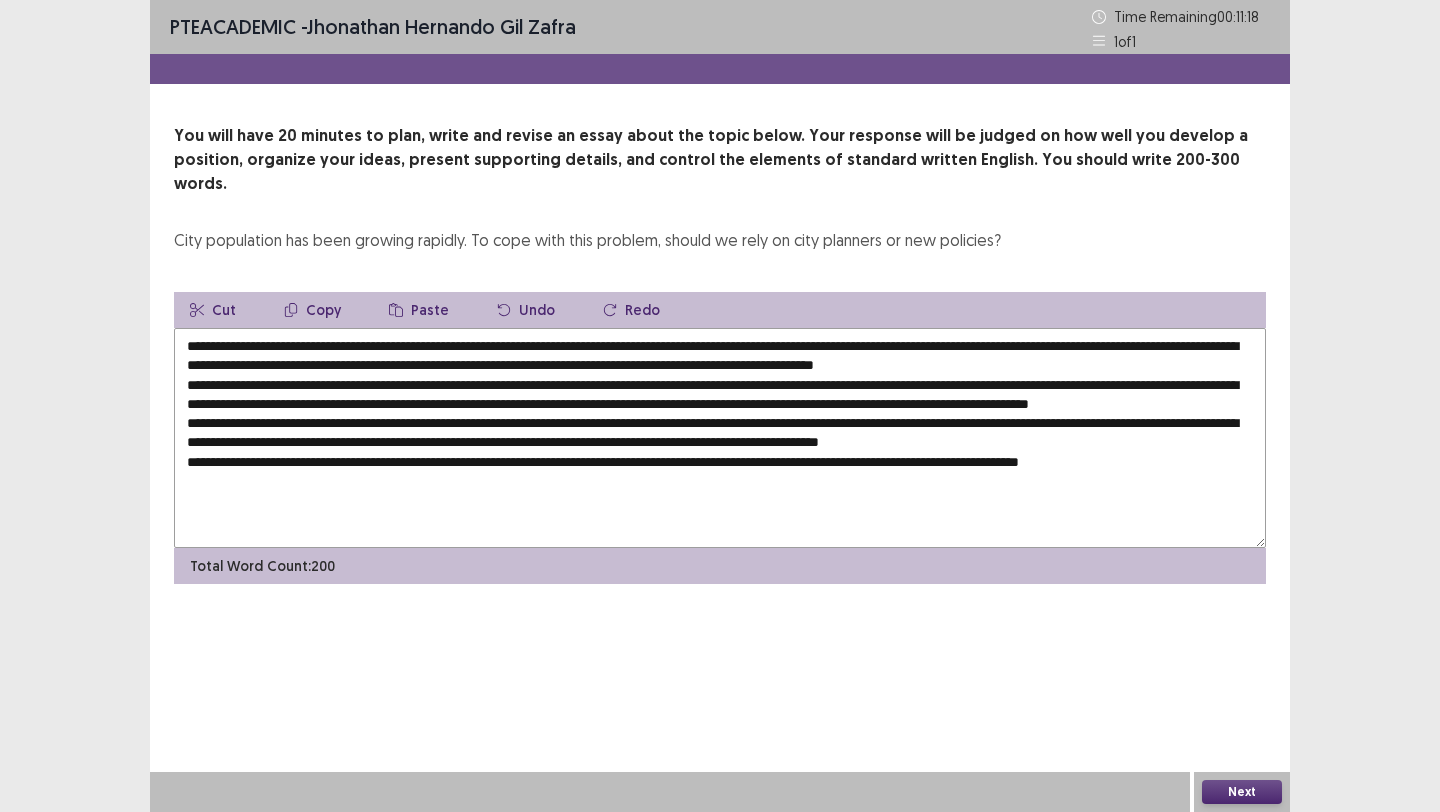 drag, startPoint x: 609, startPoint y: 382, endPoint x: 520, endPoint y: 383, distance: 89.005615 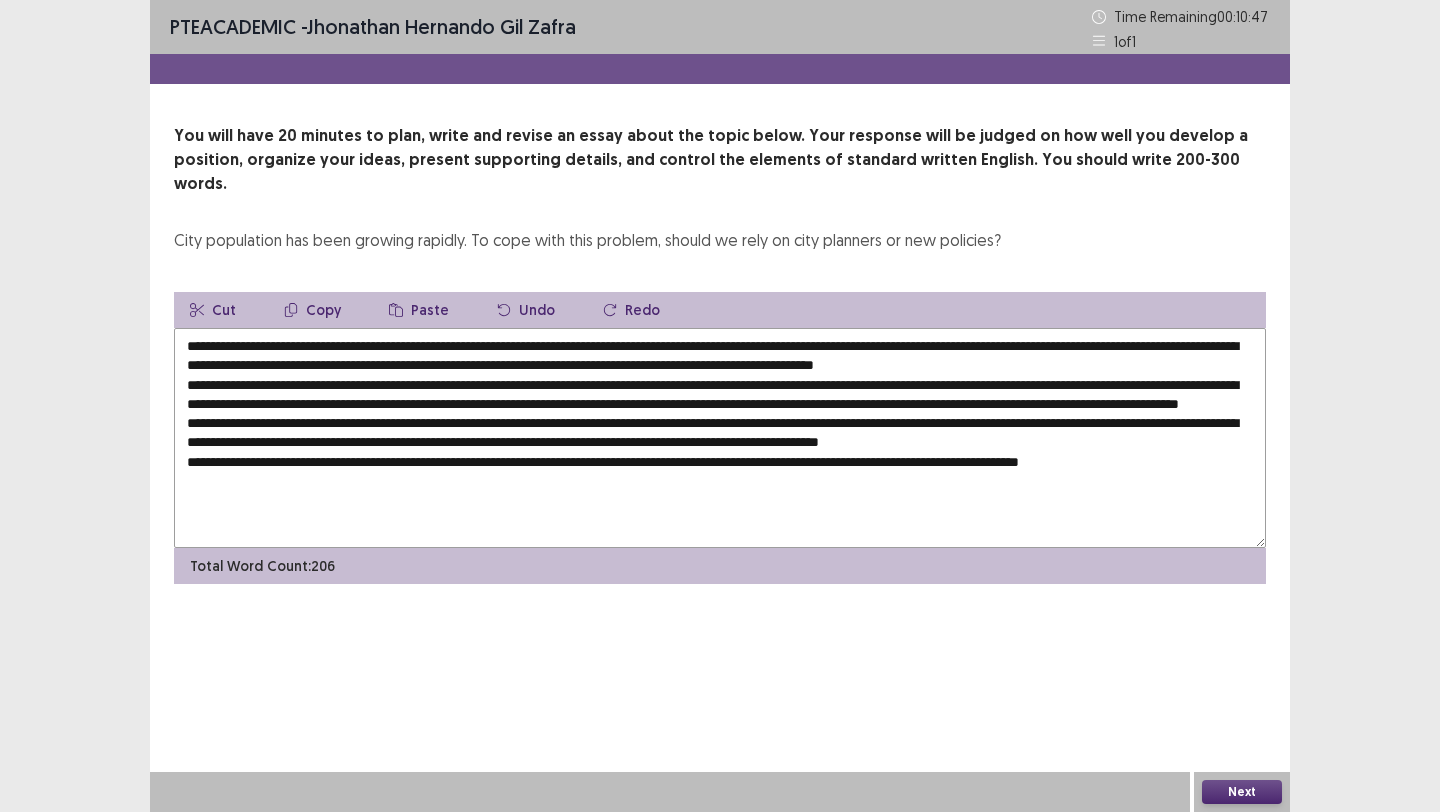 drag, startPoint x: 1157, startPoint y: 380, endPoint x: 1103, endPoint y: 380, distance: 54 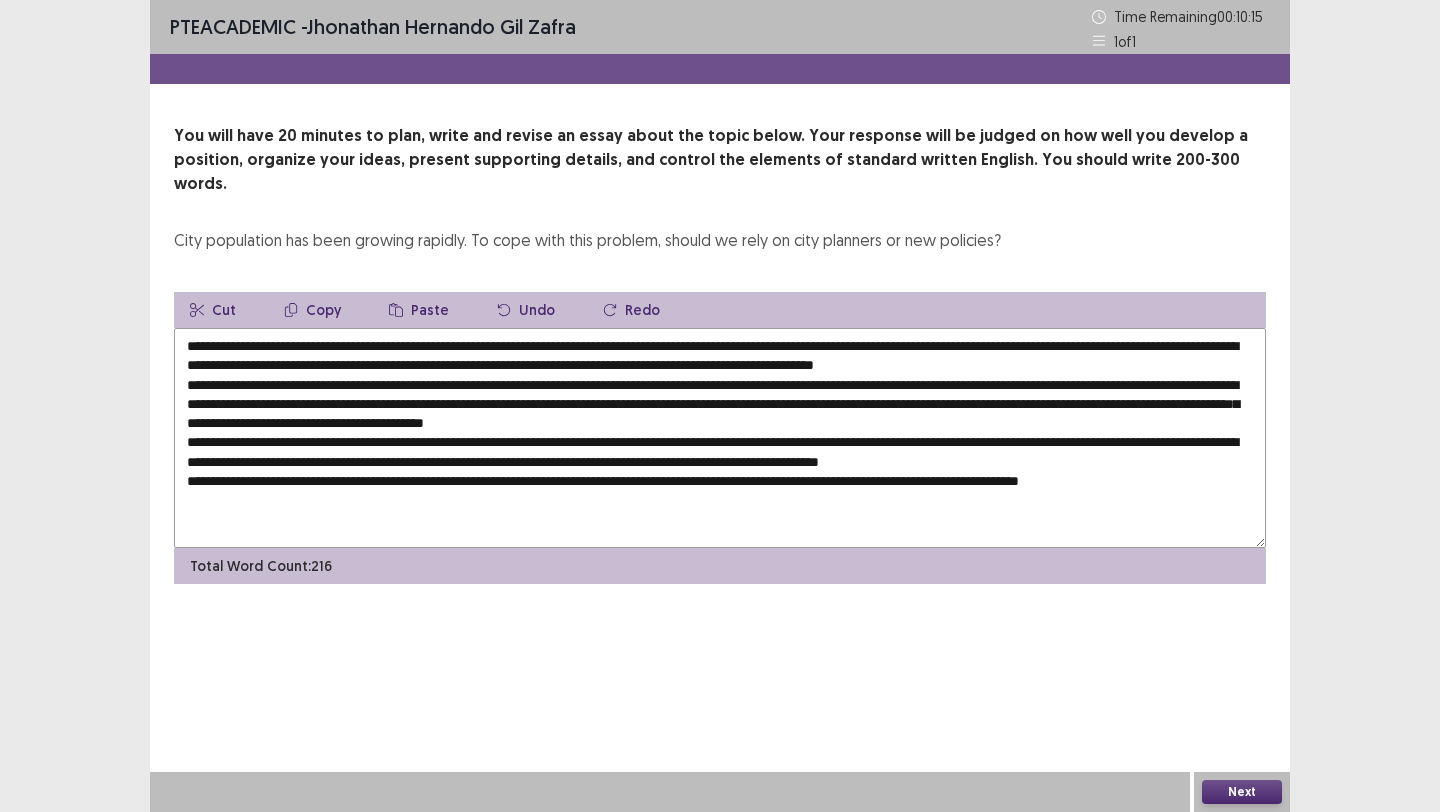 drag, startPoint x: 739, startPoint y: 397, endPoint x: 700, endPoint y: 399, distance: 39.051247 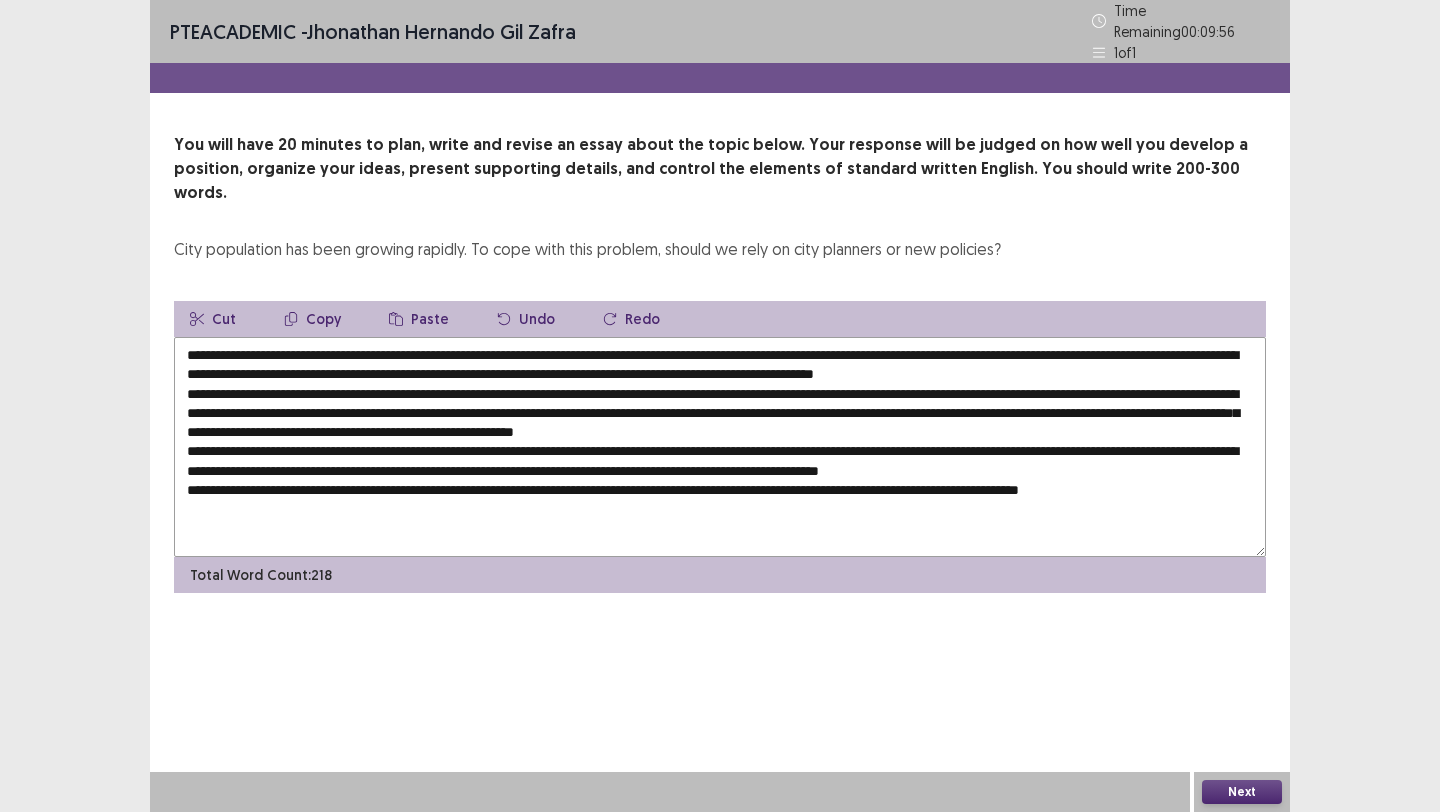 drag, startPoint x: 521, startPoint y: 421, endPoint x: 485, endPoint y: 419, distance: 36.05551 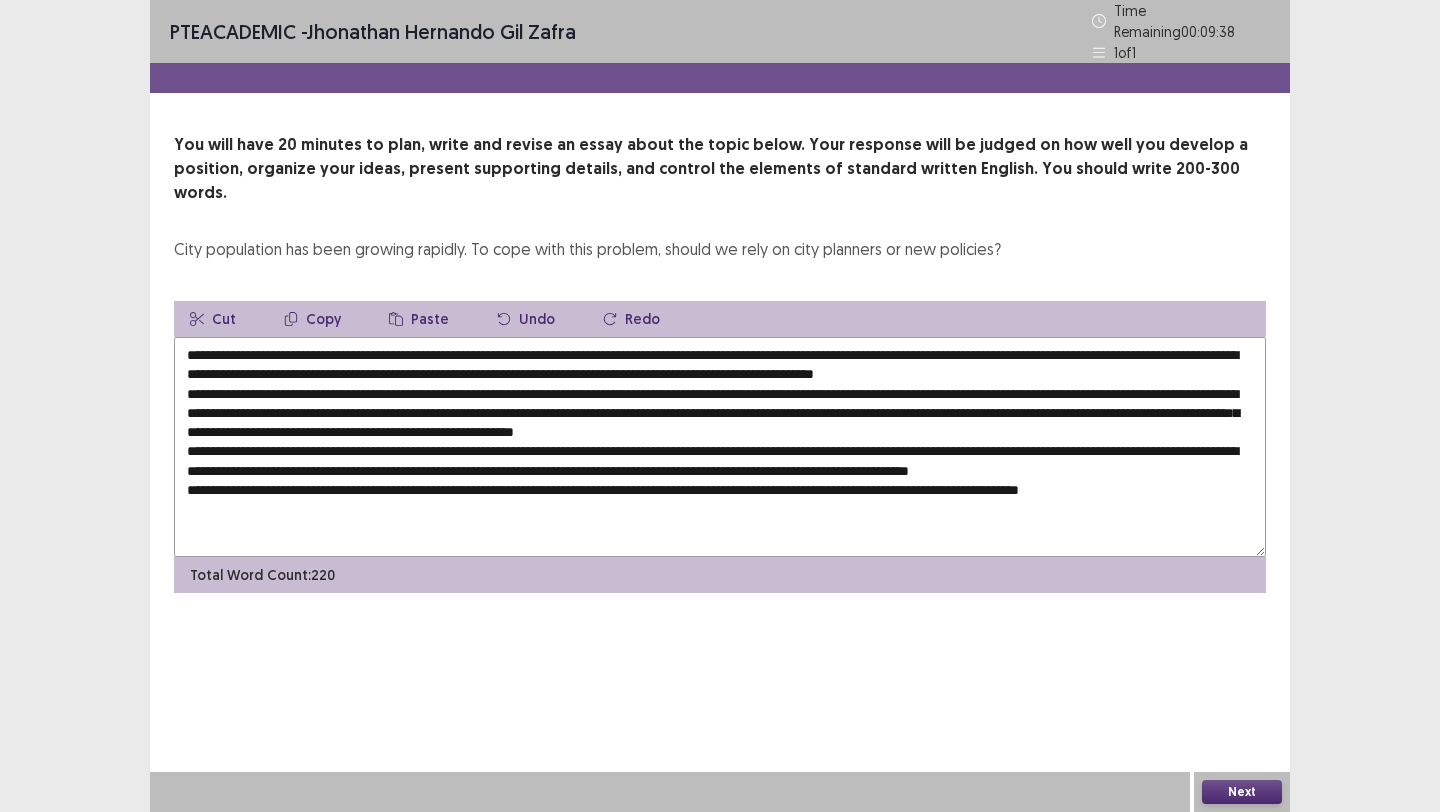 drag, startPoint x: 279, startPoint y: 438, endPoint x: 240, endPoint y: 435, distance: 39.115215 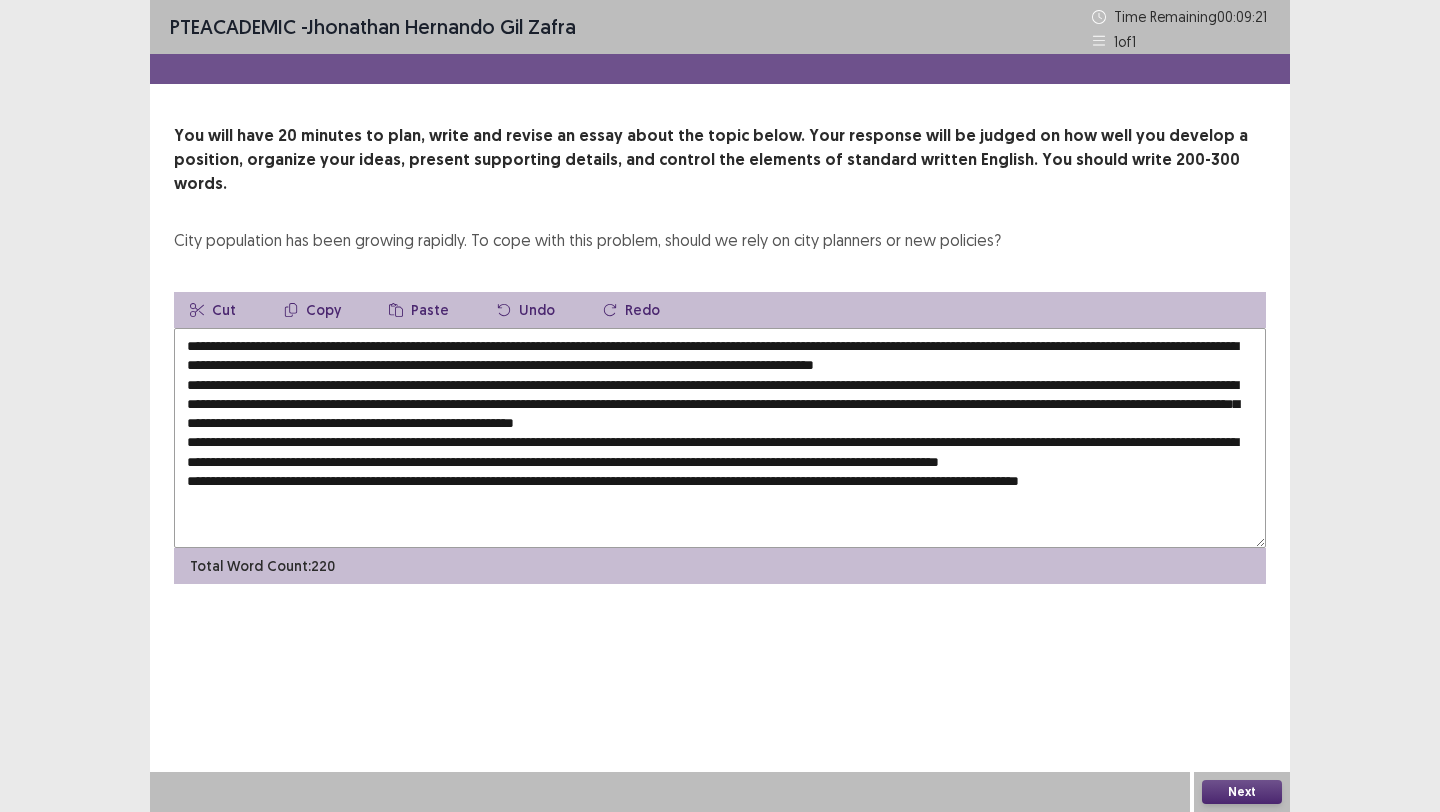 drag, startPoint x: 994, startPoint y: 438, endPoint x: 940, endPoint y: 447, distance: 54.74486 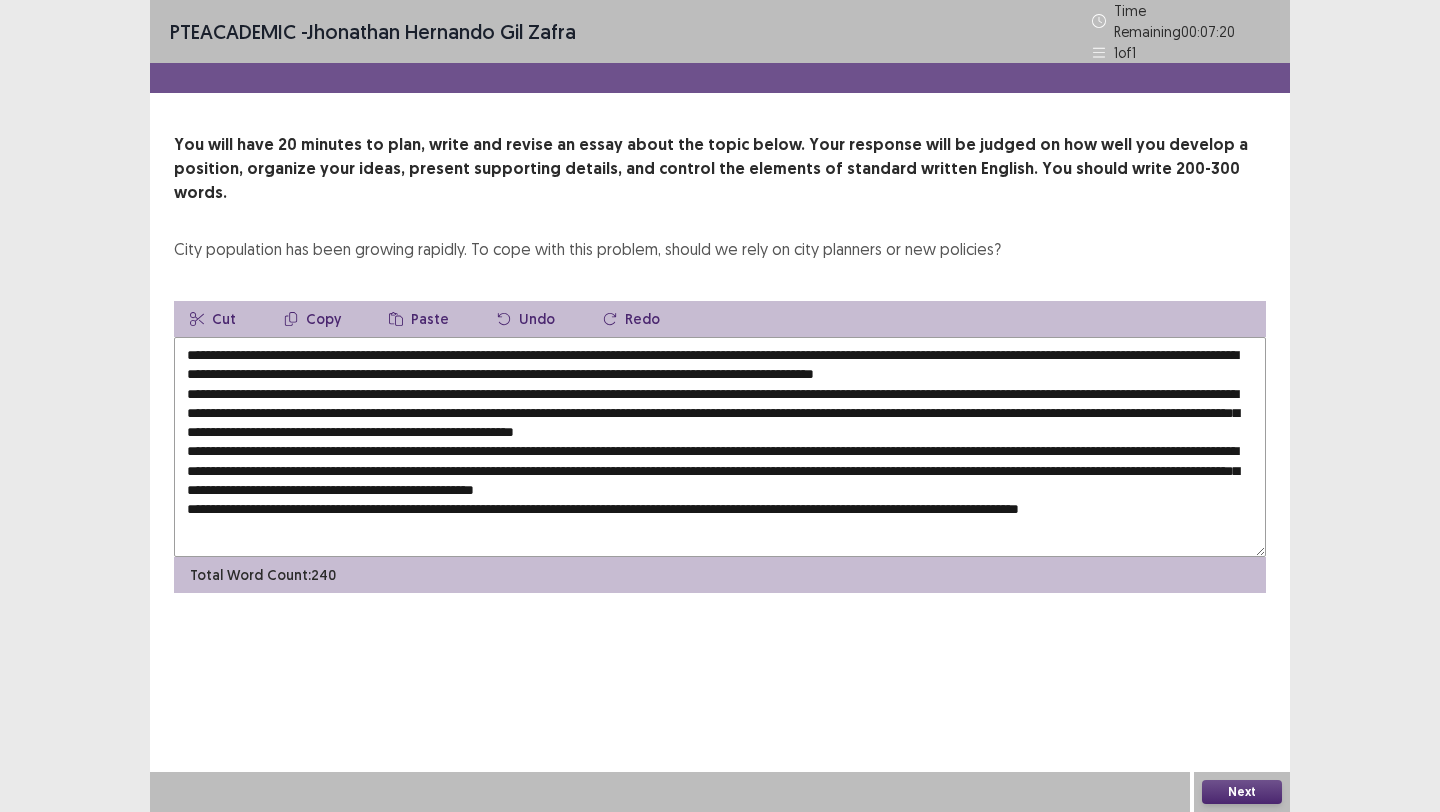 drag, startPoint x: 897, startPoint y: 454, endPoint x: 860, endPoint y: 458, distance: 37.215588 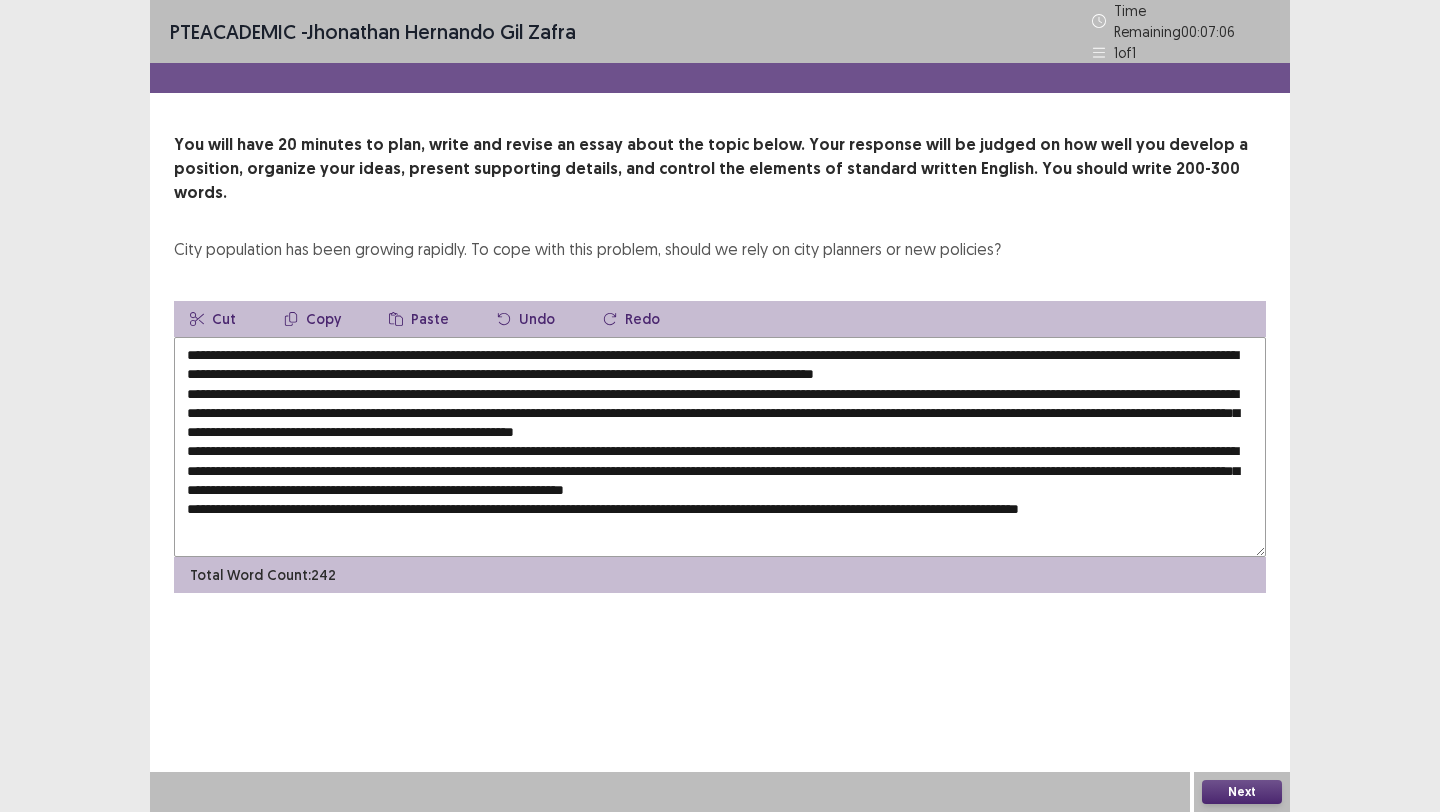 drag, startPoint x: 690, startPoint y: 478, endPoint x: 653, endPoint y: 479, distance: 37.01351 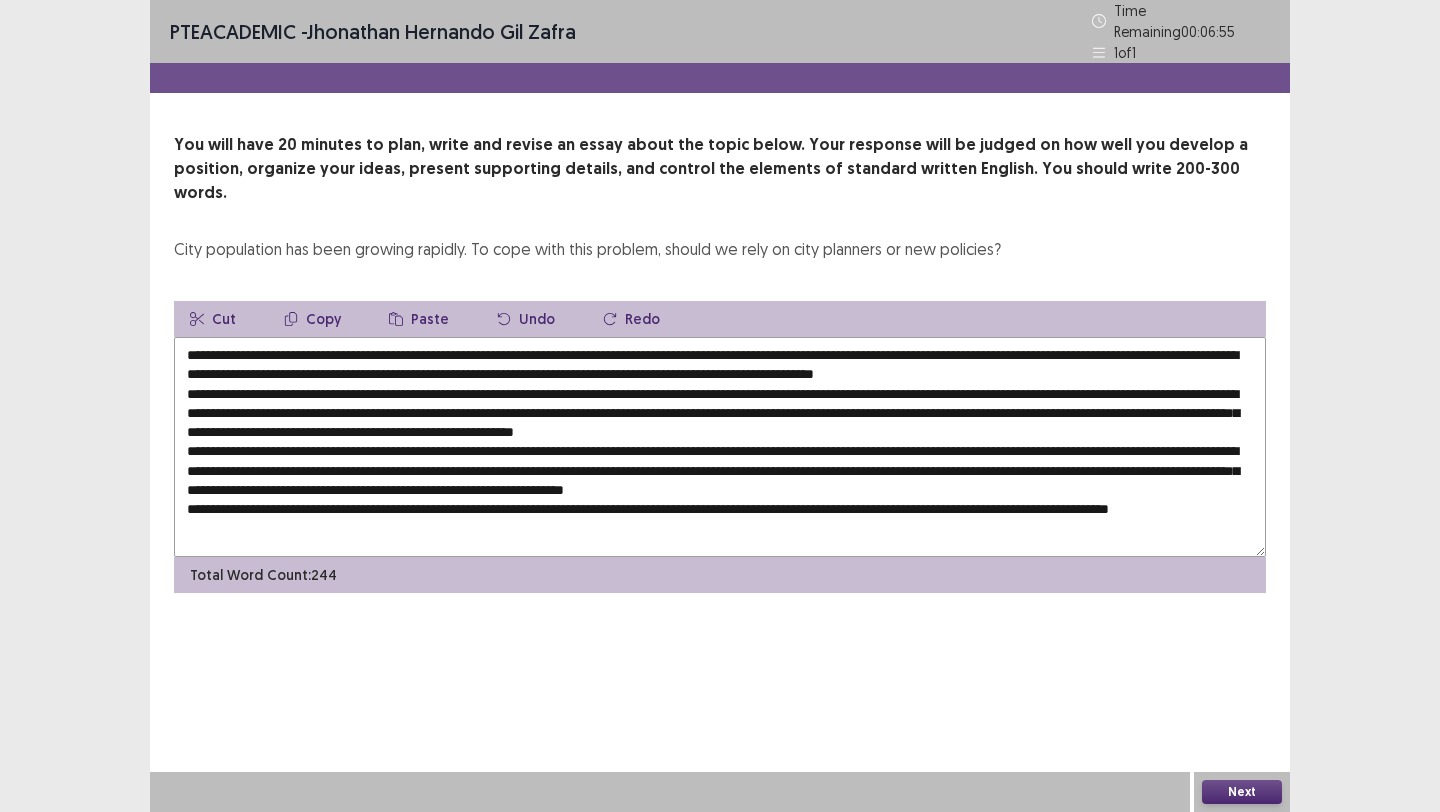 drag, startPoint x: 881, startPoint y: 478, endPoint x: 1264, endPoint y: 542, distance: 388.31046 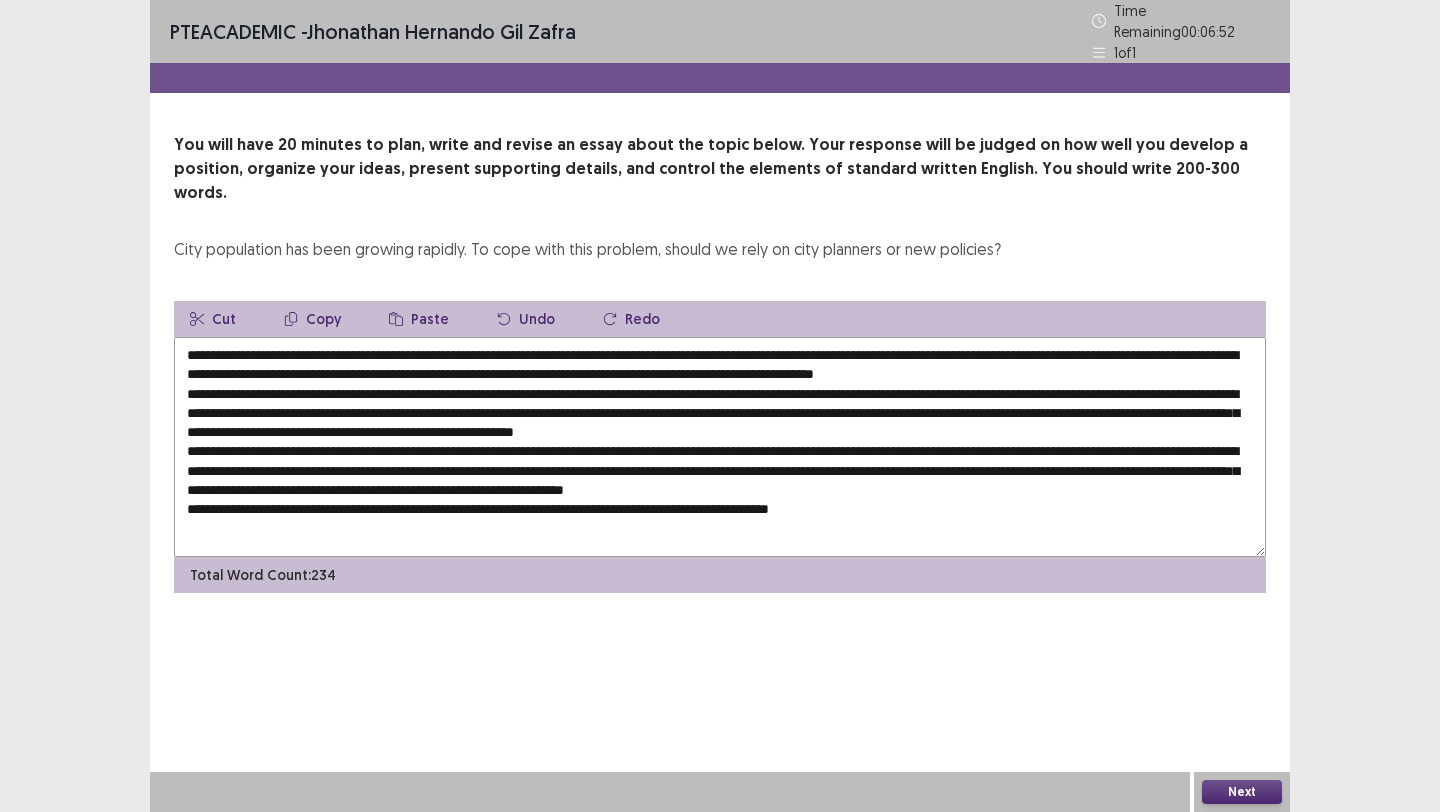 type on "**********" 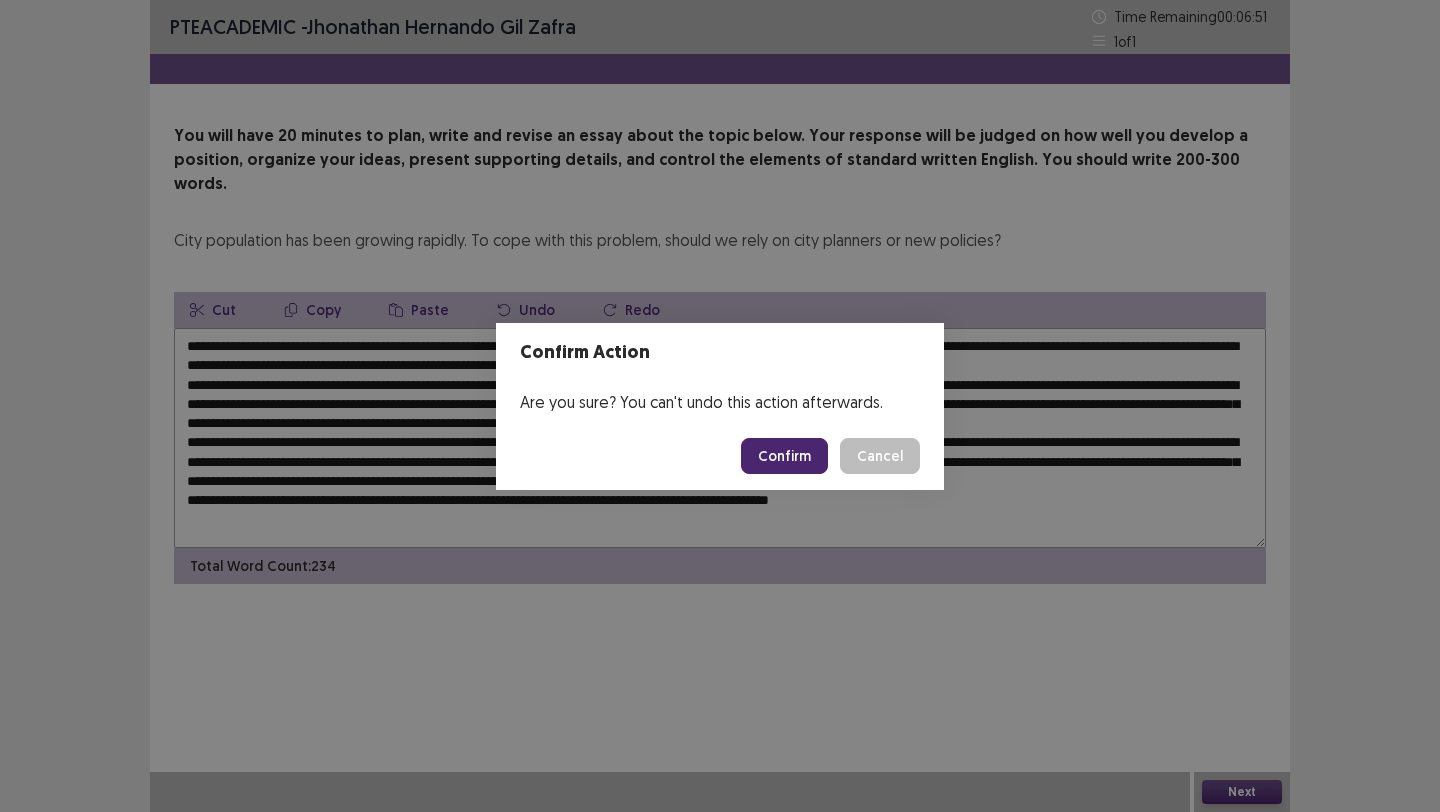 click on "Confirm Cancel" at bounding box center [720, 456] 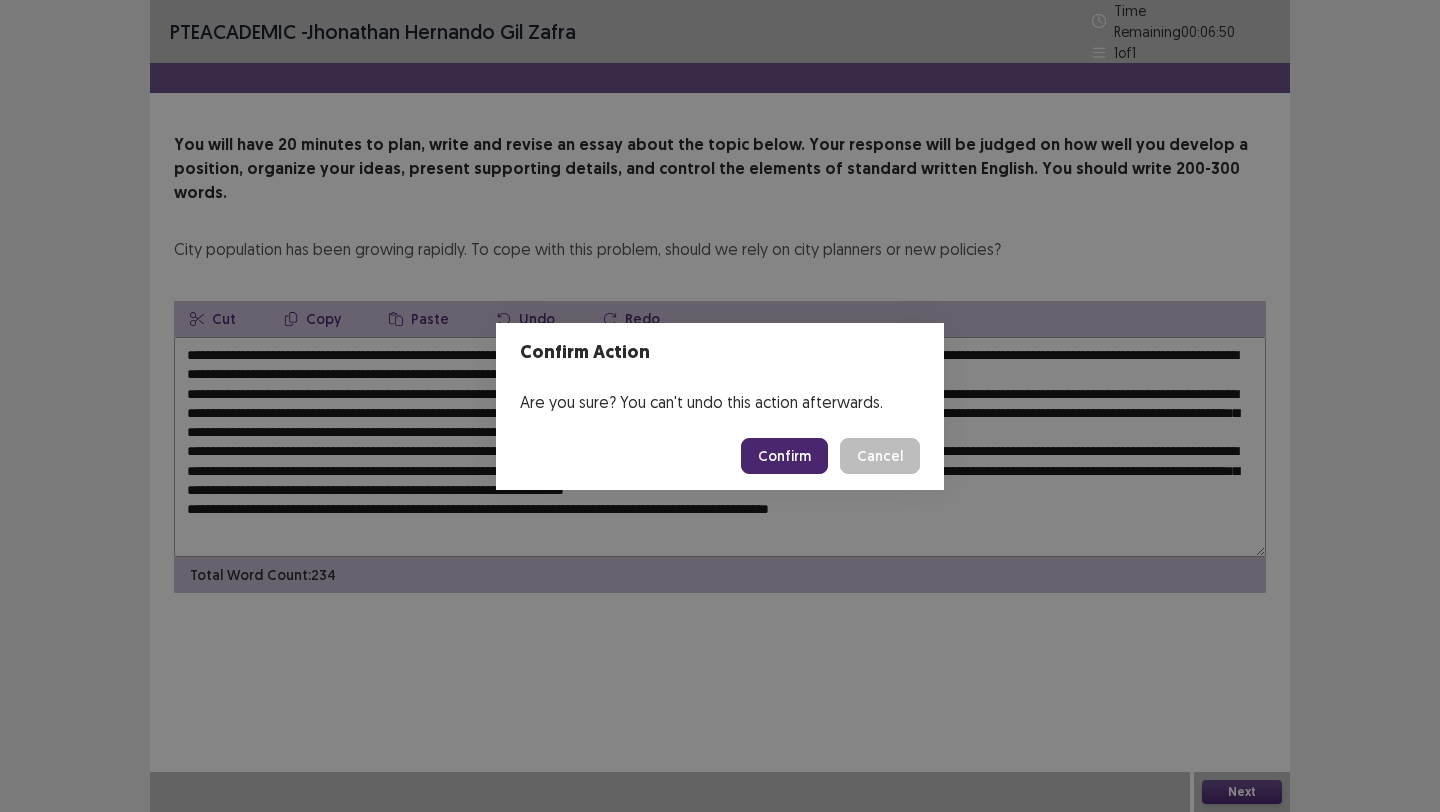 click on "Confirm" at bounding box center [784, 456] 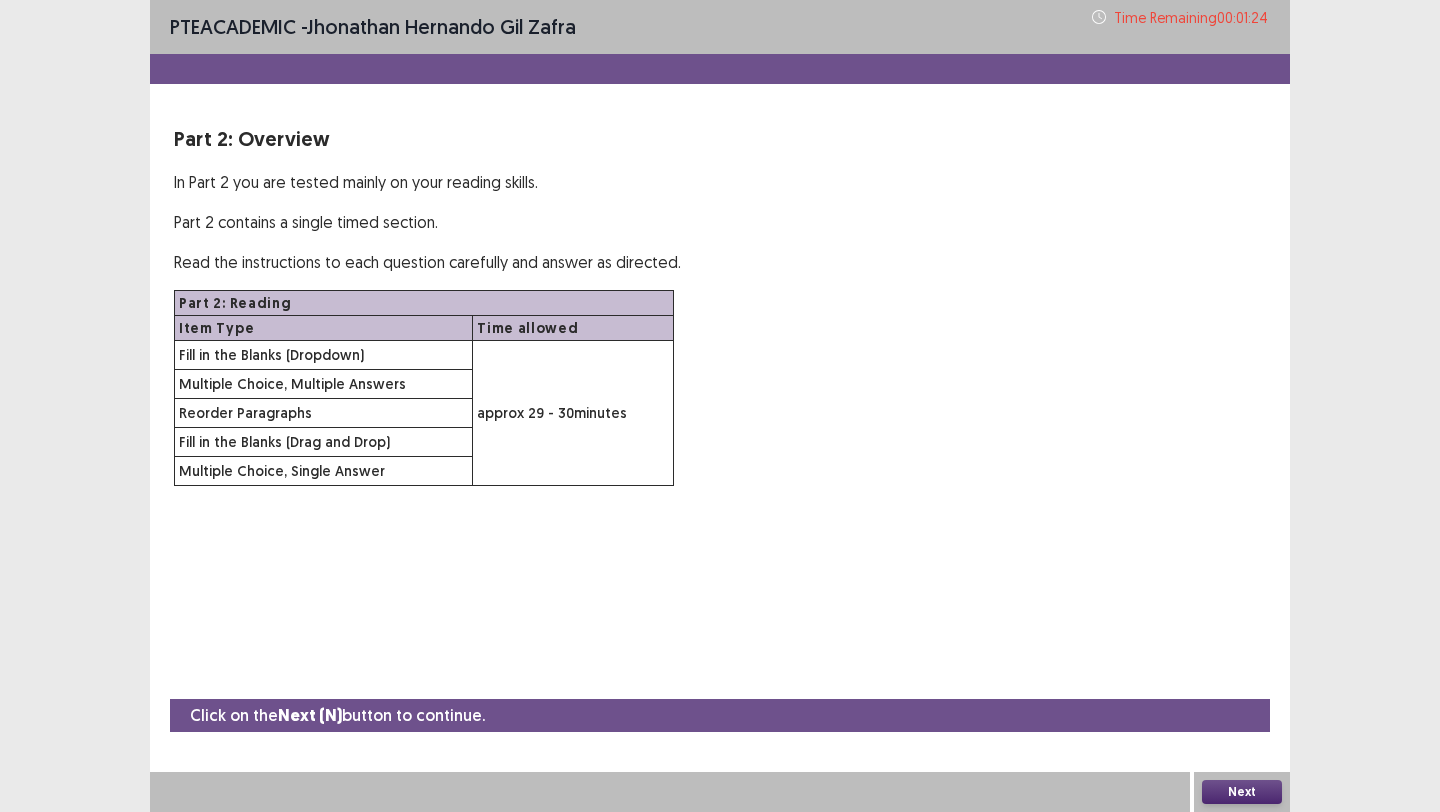 click on "Next" at bounding box center (1242, 792) 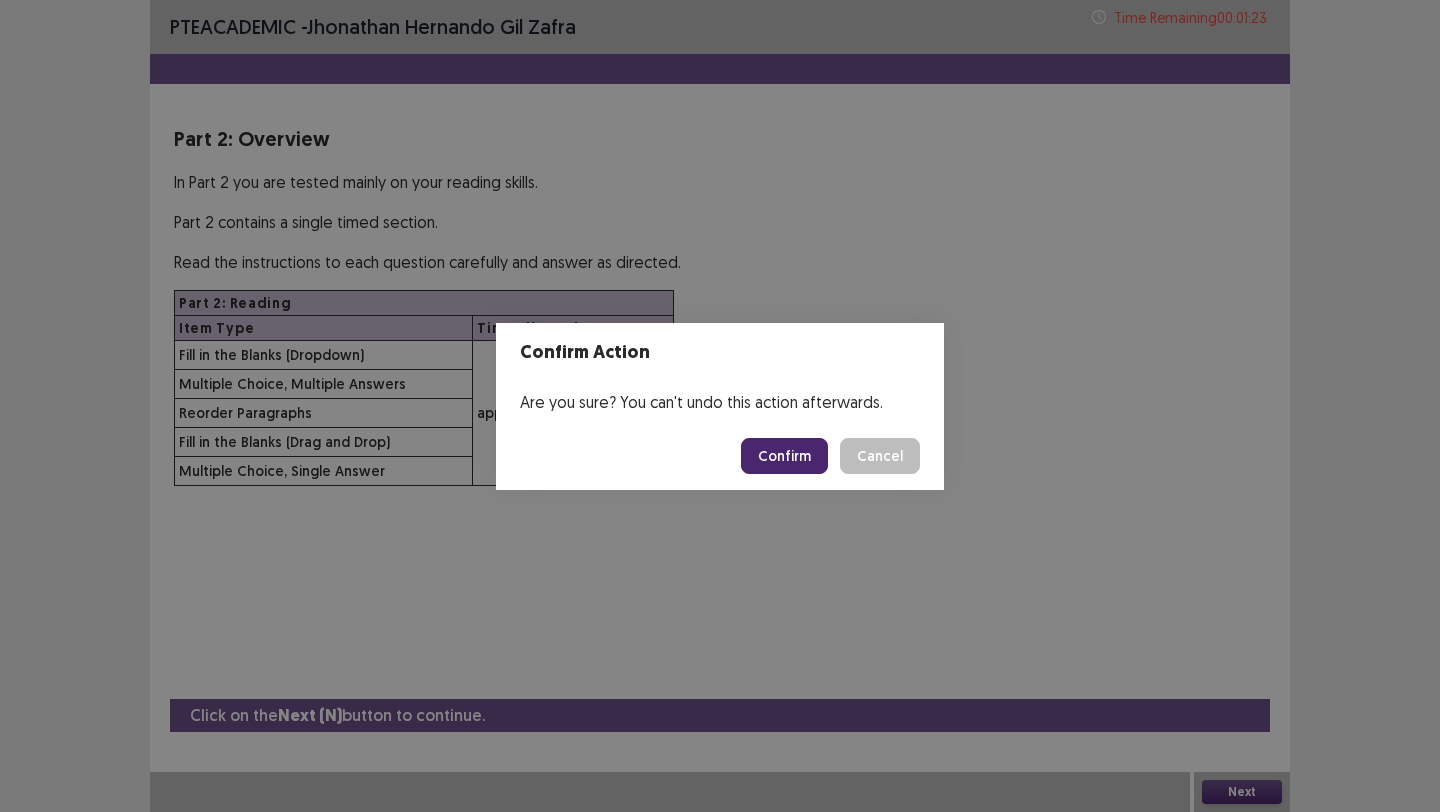 click on "Confirm" at bounding box center (784, 456) 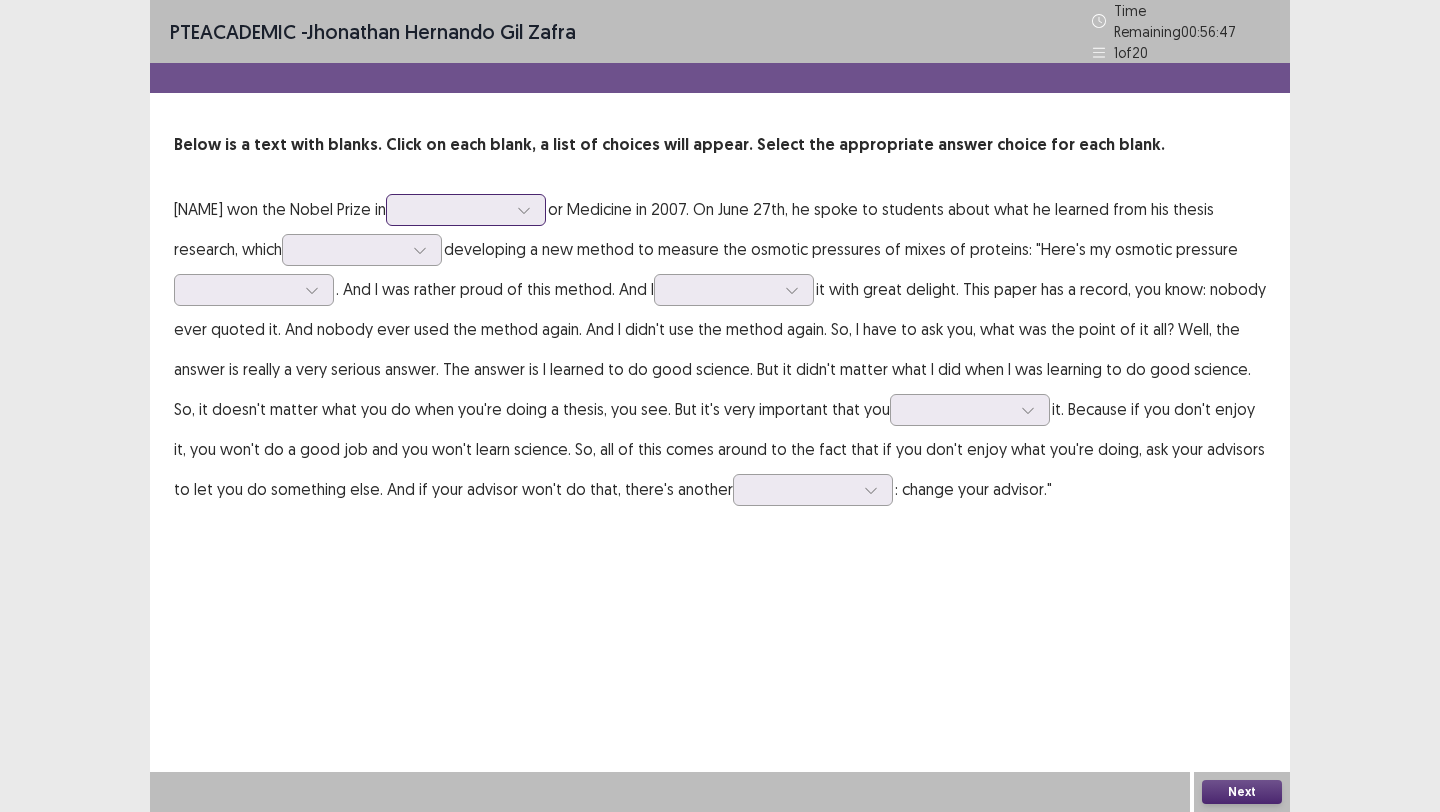 click at bounding box center [455, 209] 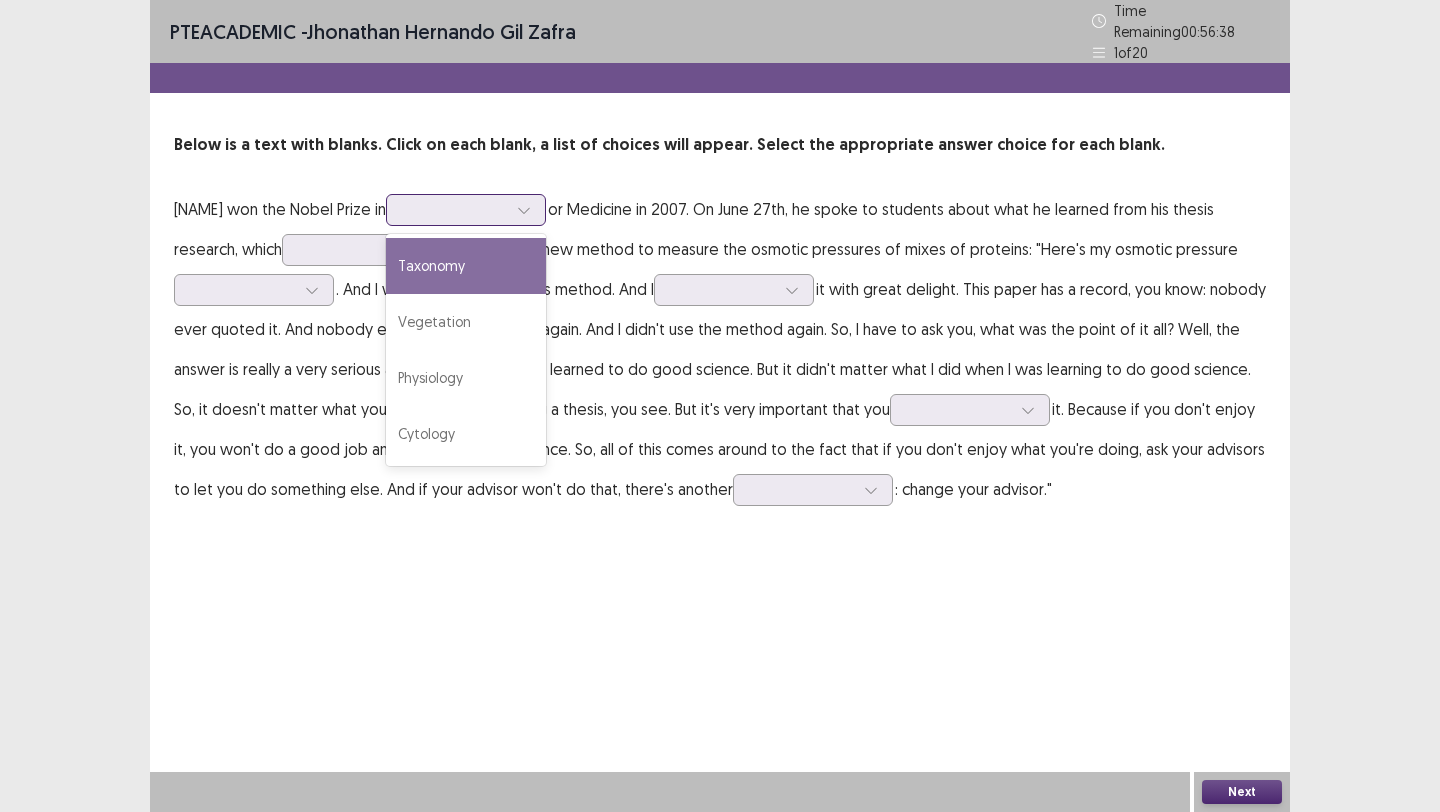 click on "Taxonomy" at bounding box center (466, 266) 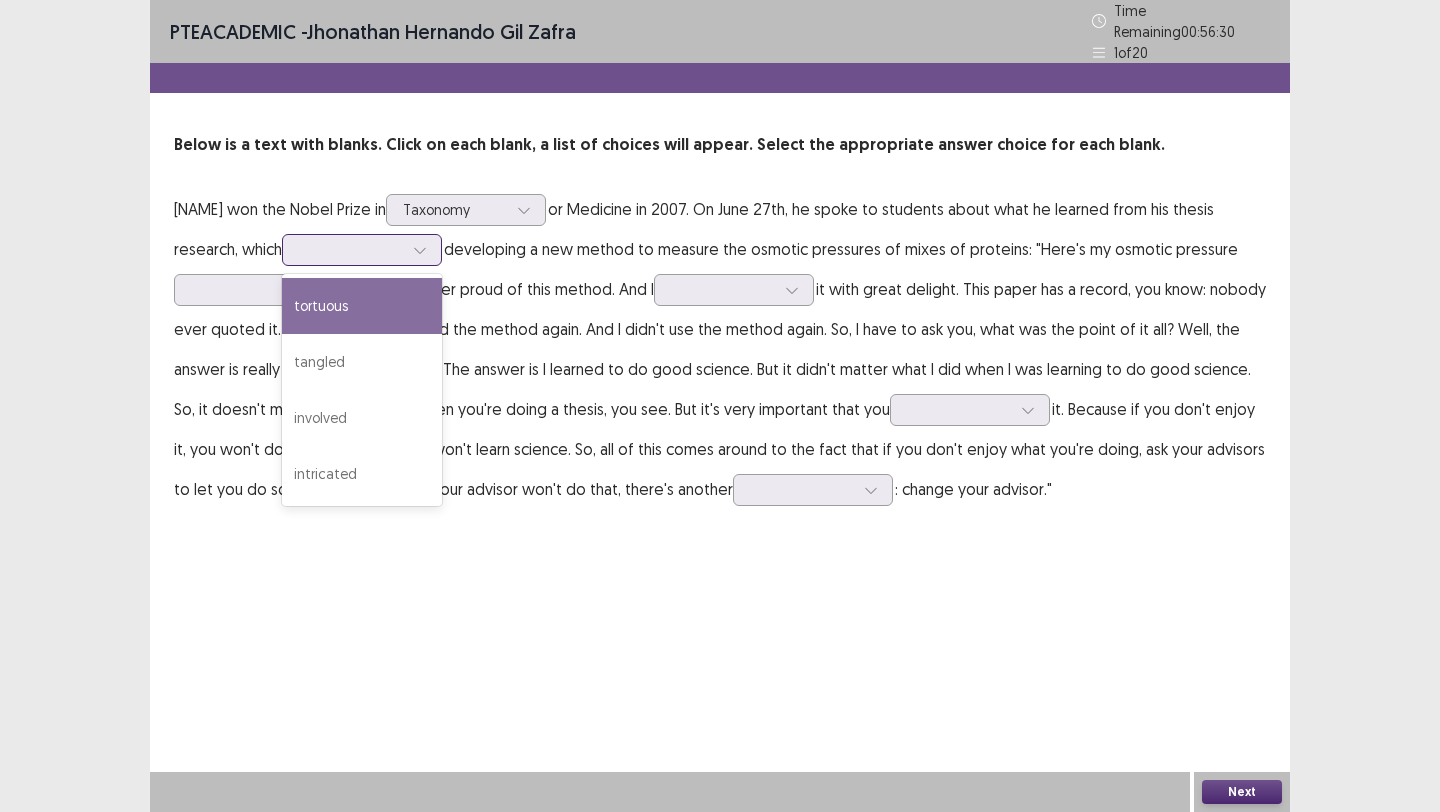 click at bounding box center (351, 249) 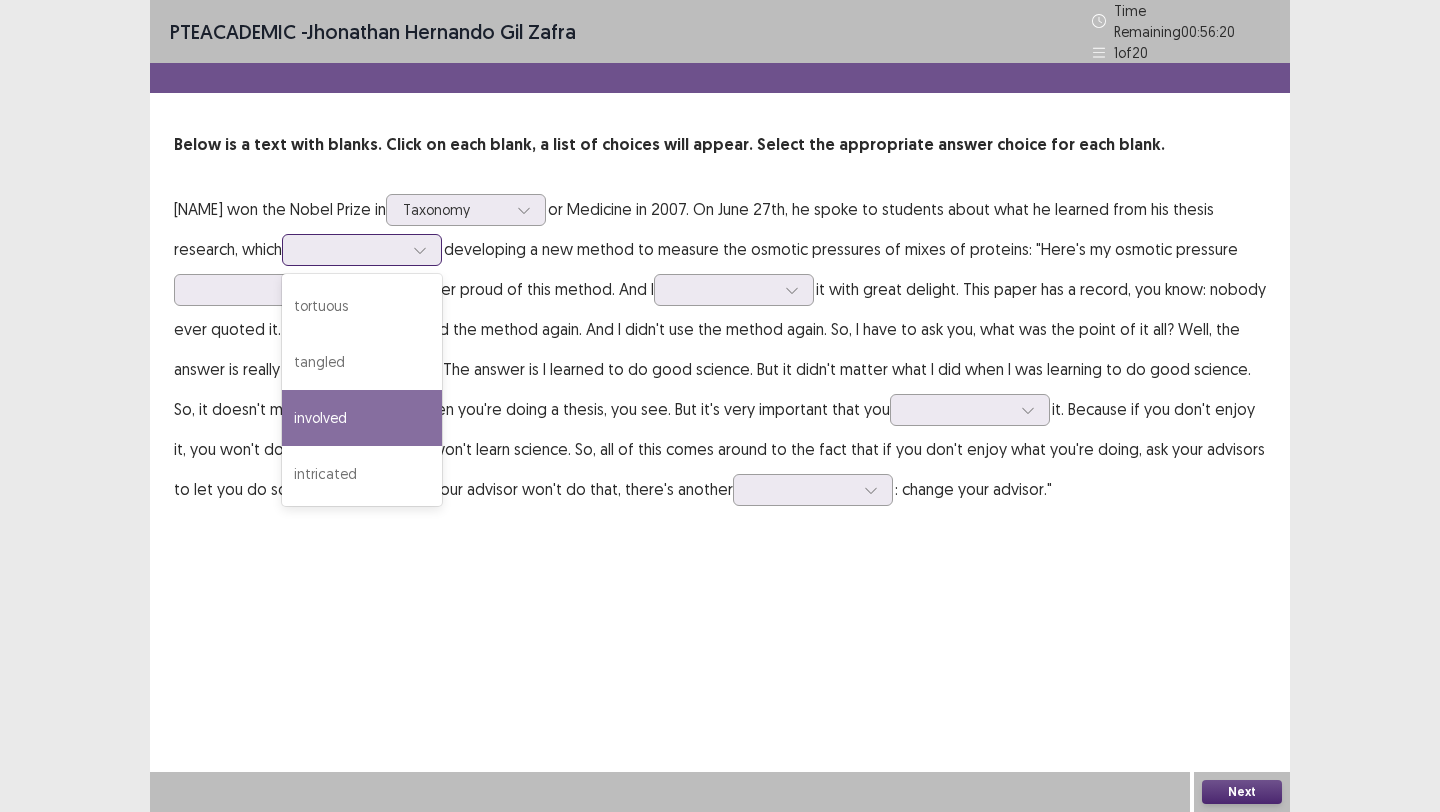 click on "involved" at bounding box center [362, 418] 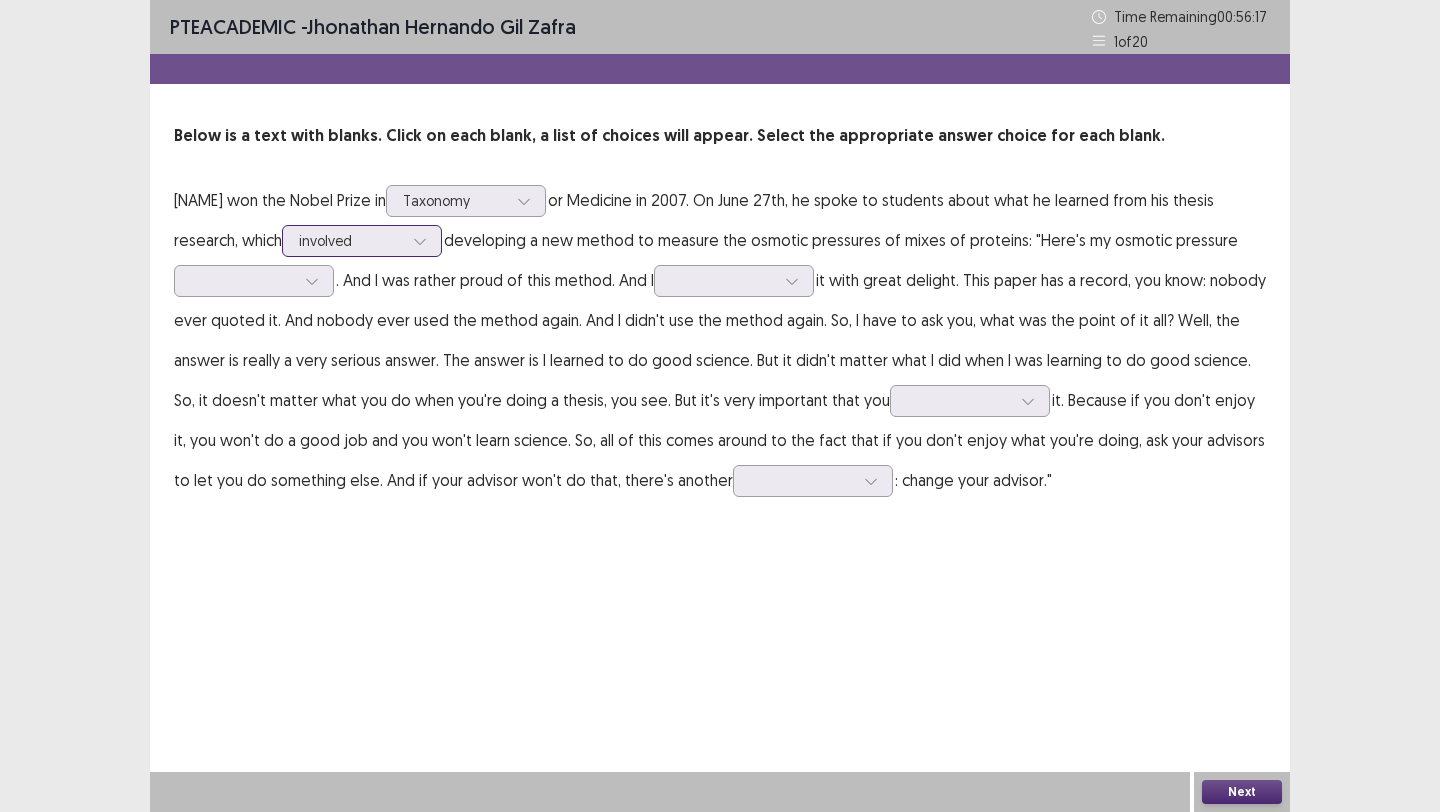 click on "involved" at bounding box center [351, 241] 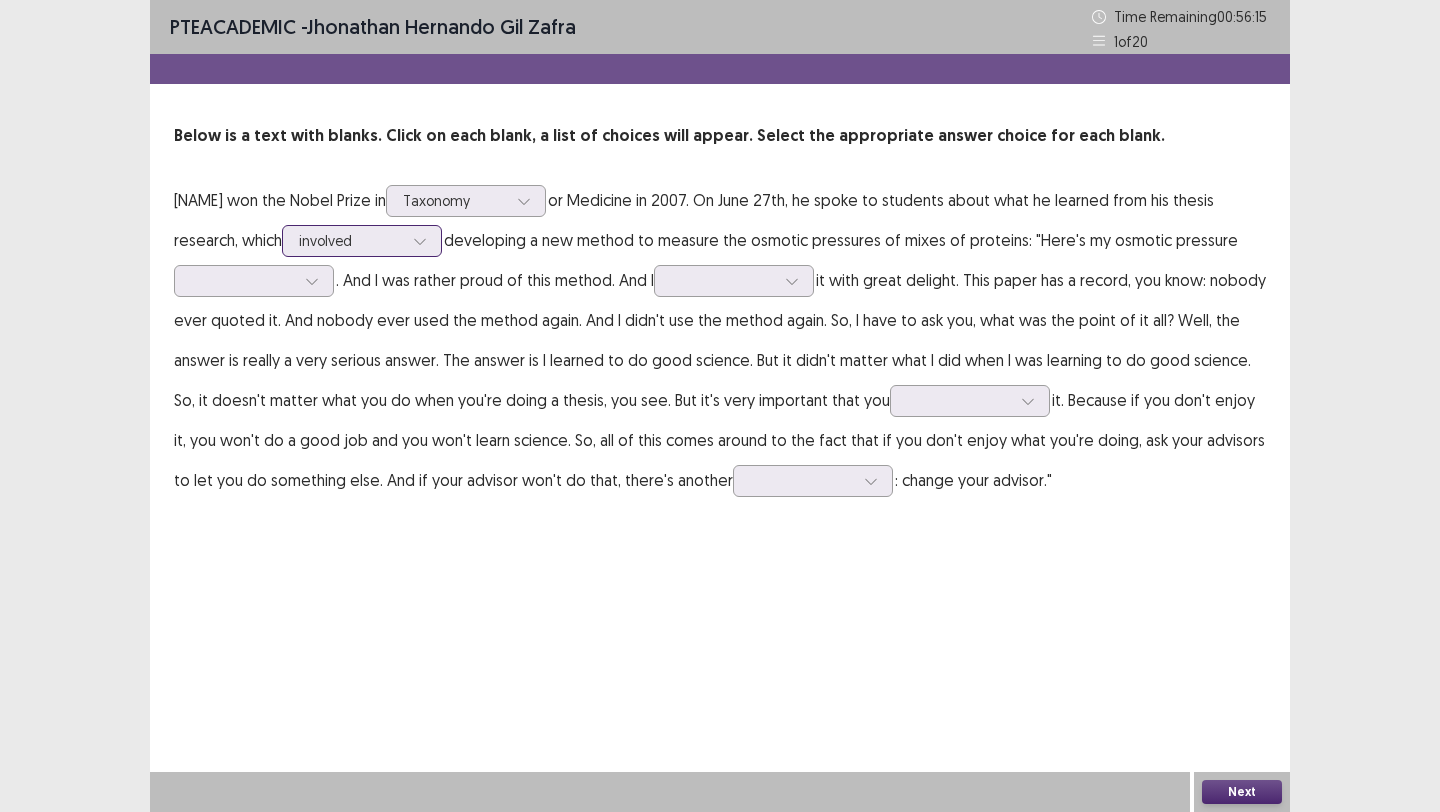 click on "involved" at bounding box center [351, 241] 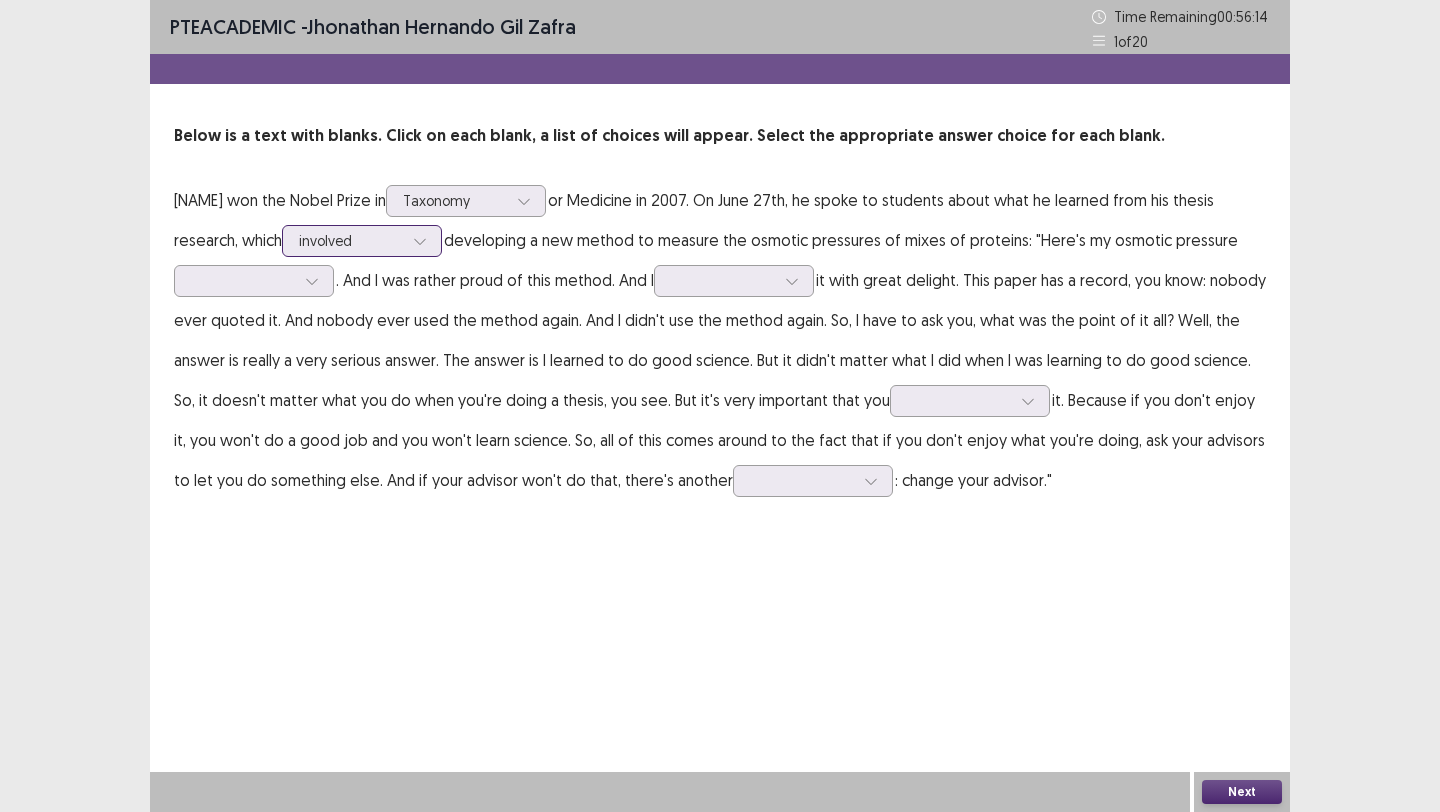 click at bounding box center [420, 241] 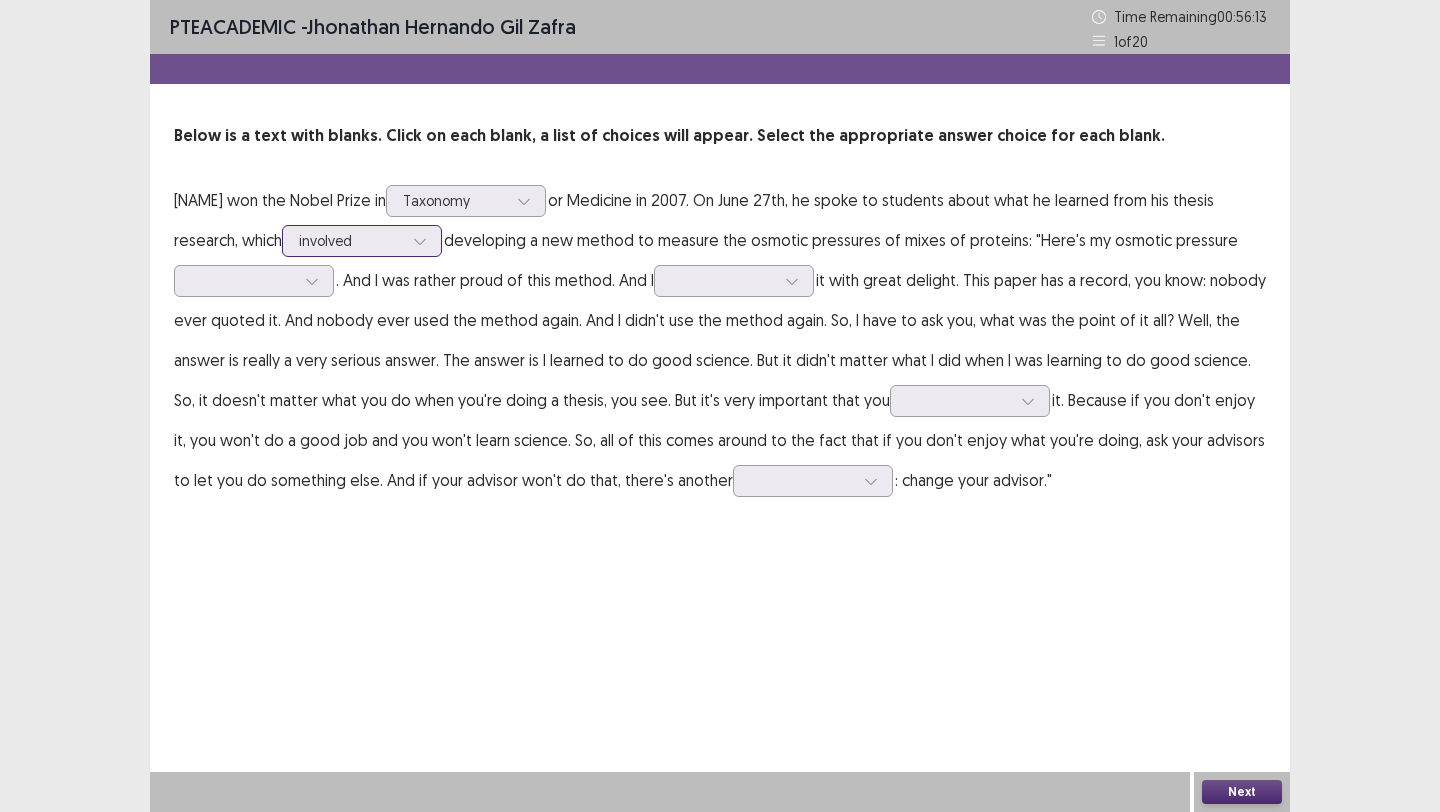 click at bounding box center (420, 241) 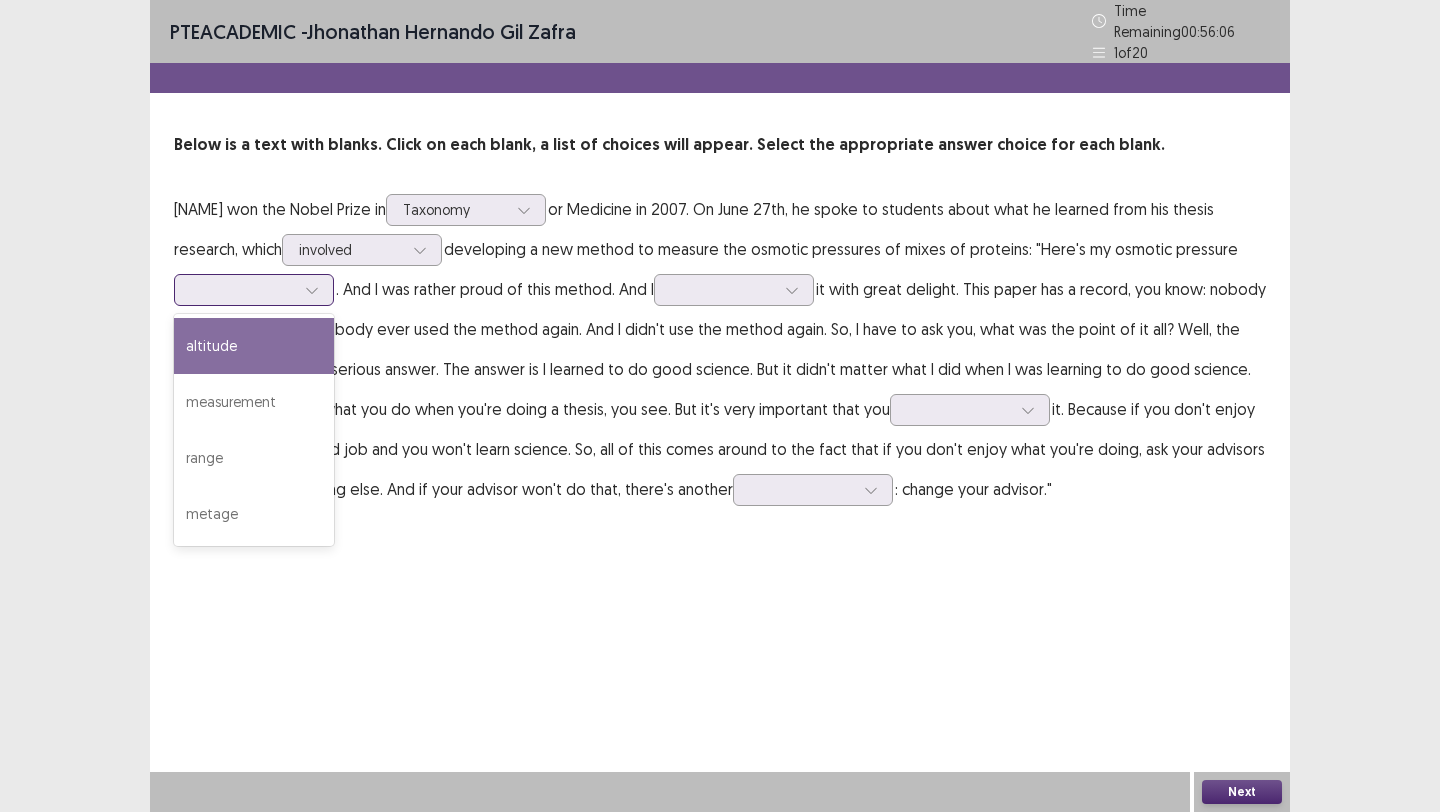 click at bounding box center (243, 289) 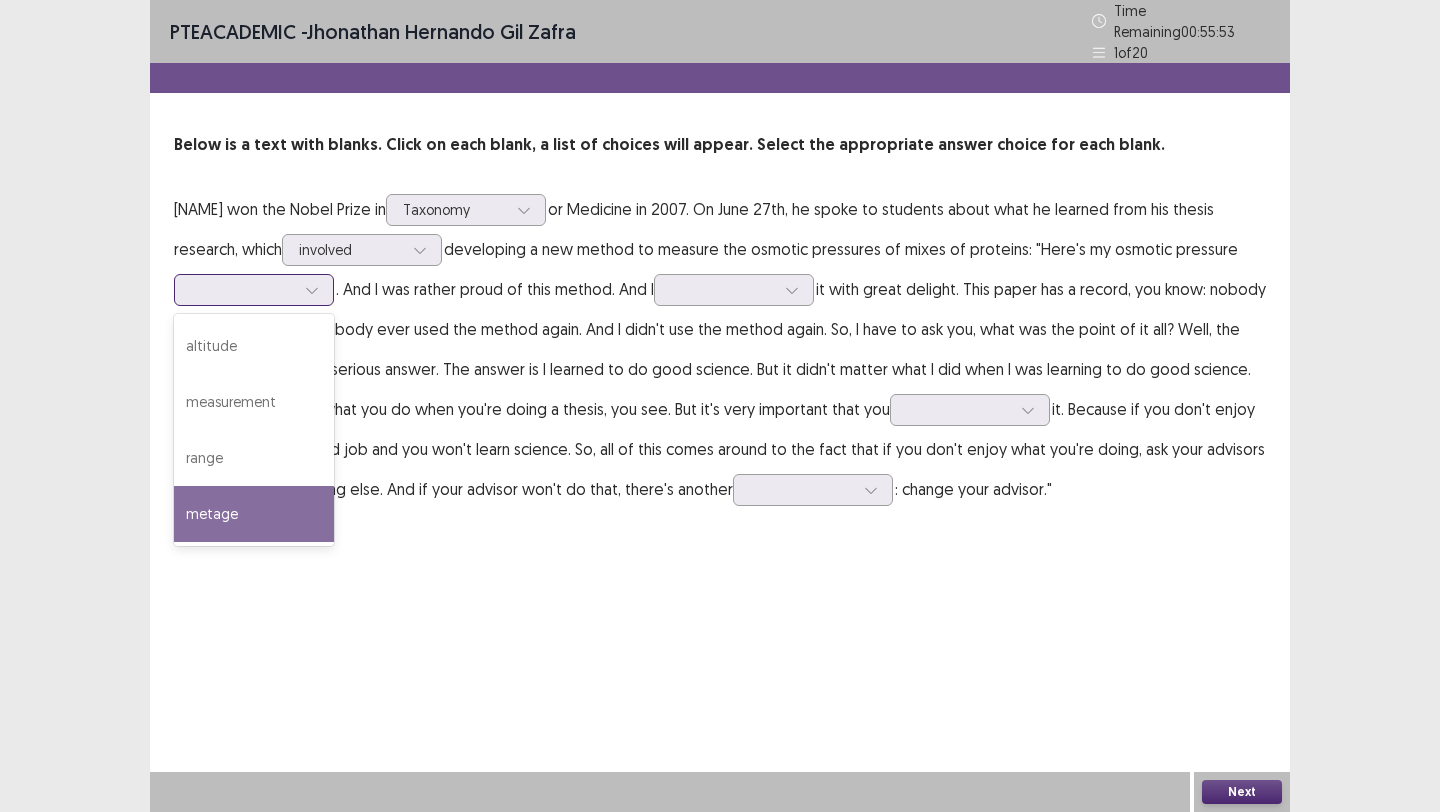 click on "metage" at bounding box center [254, 514] 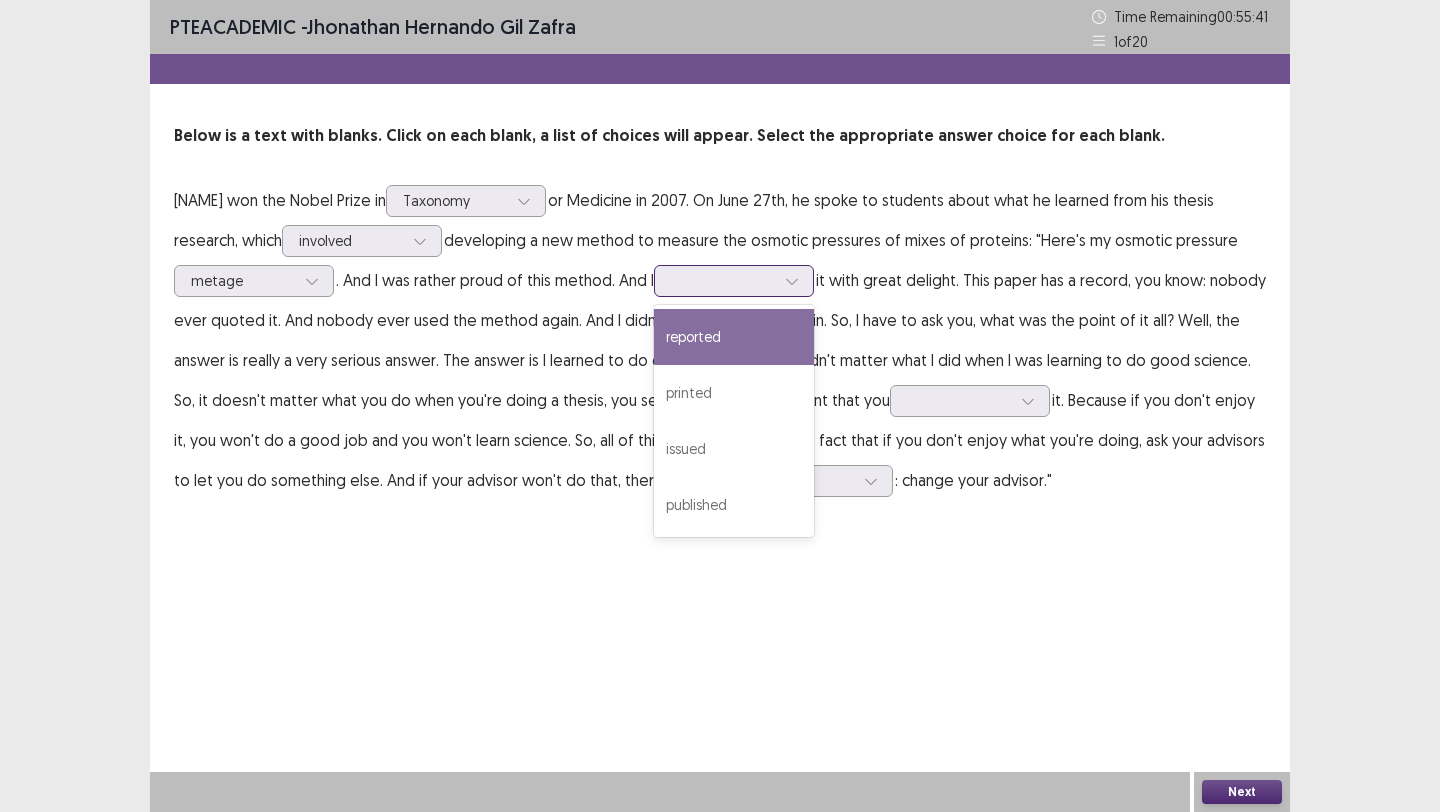 click at bounding box center [723, 280] 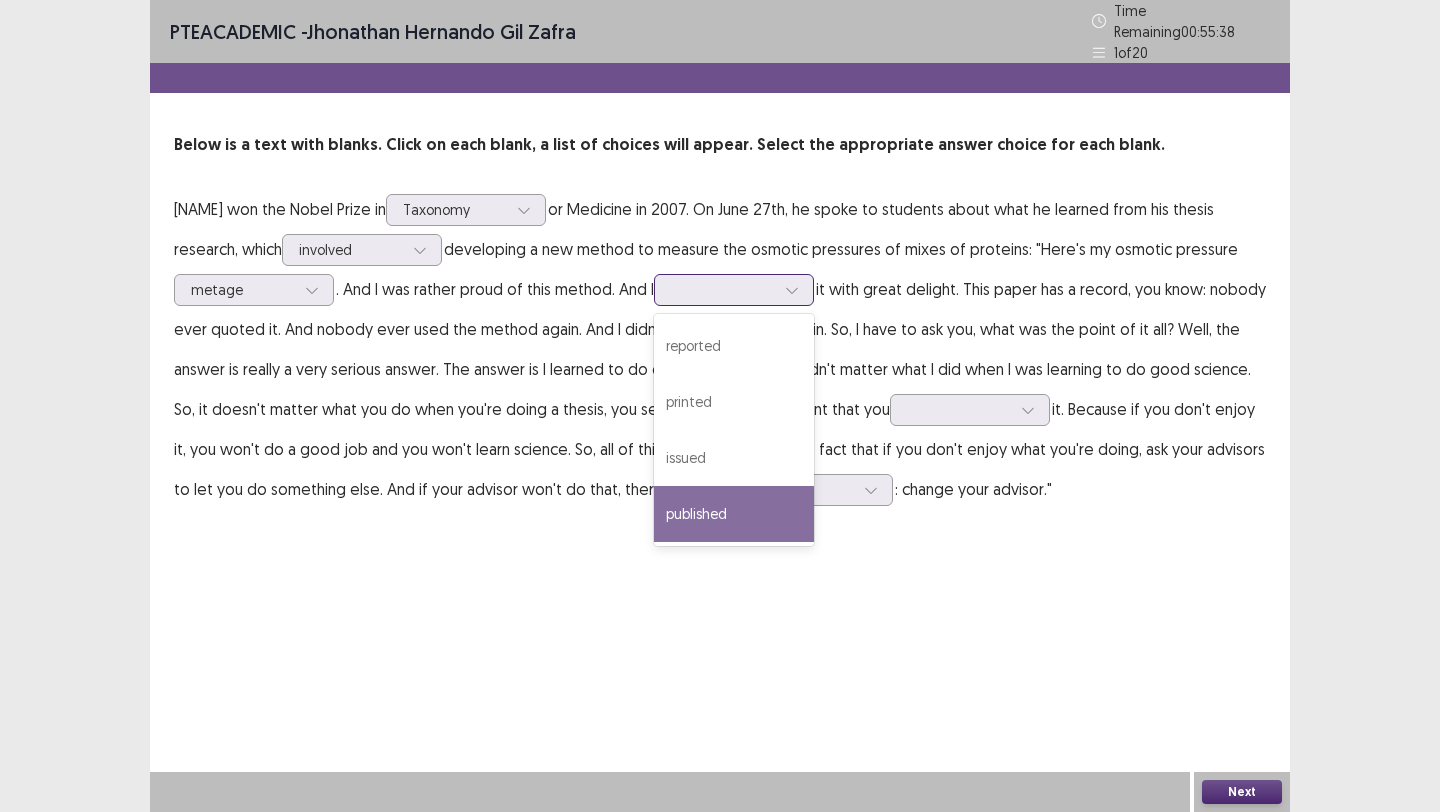 click on "published" at bounding box center [734, 514] 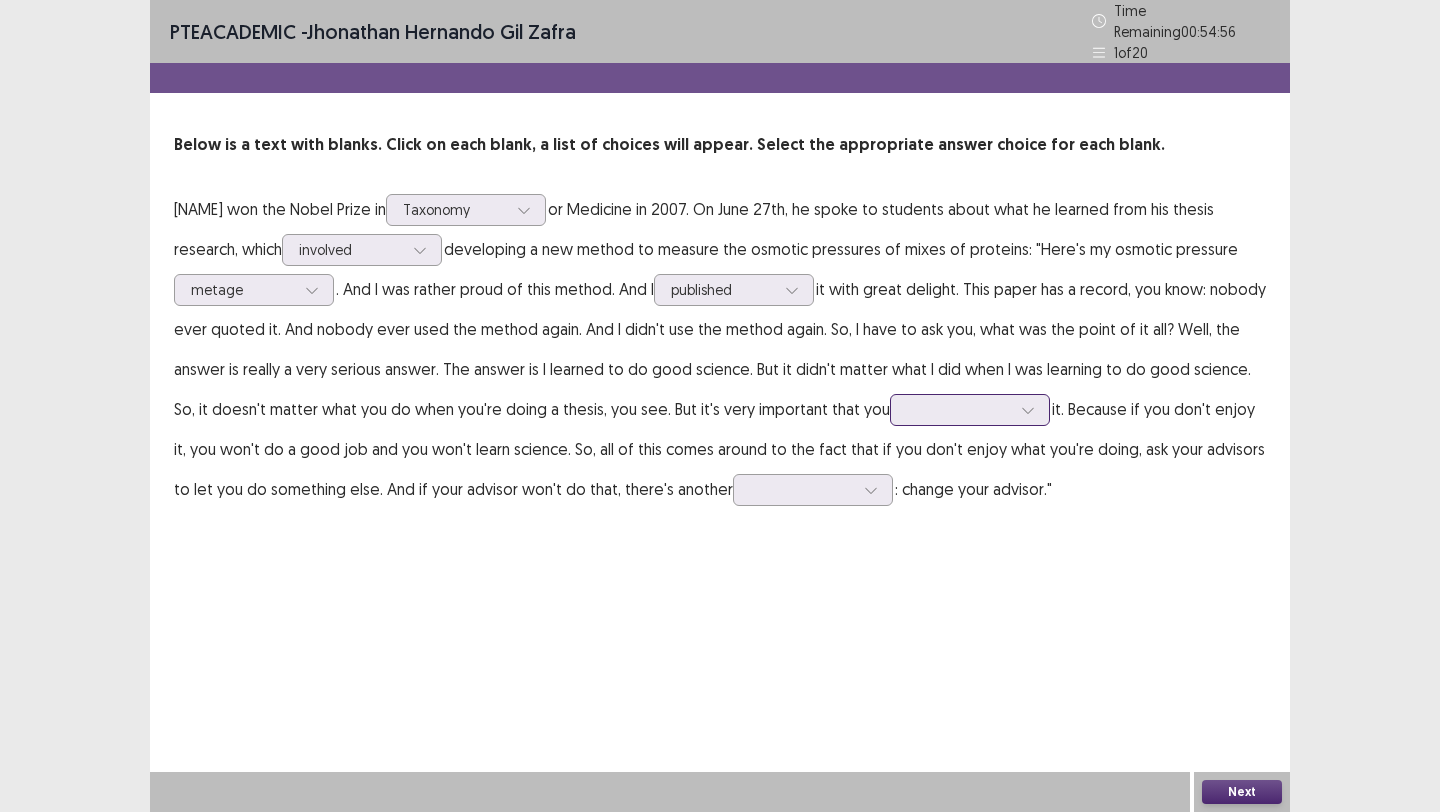click at bounding box center [959, 409] 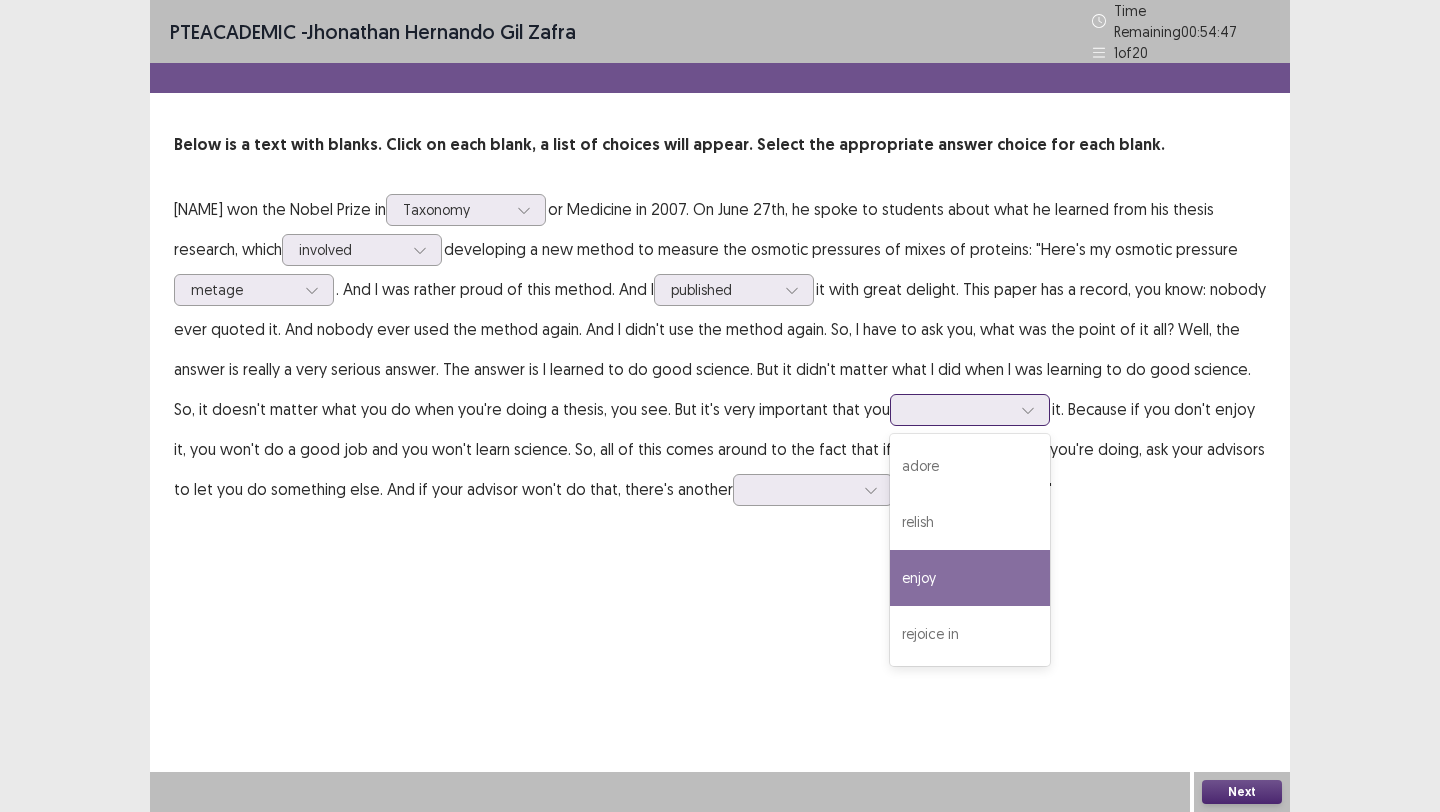 click on "enjoy" at bounding box center (970, 578) 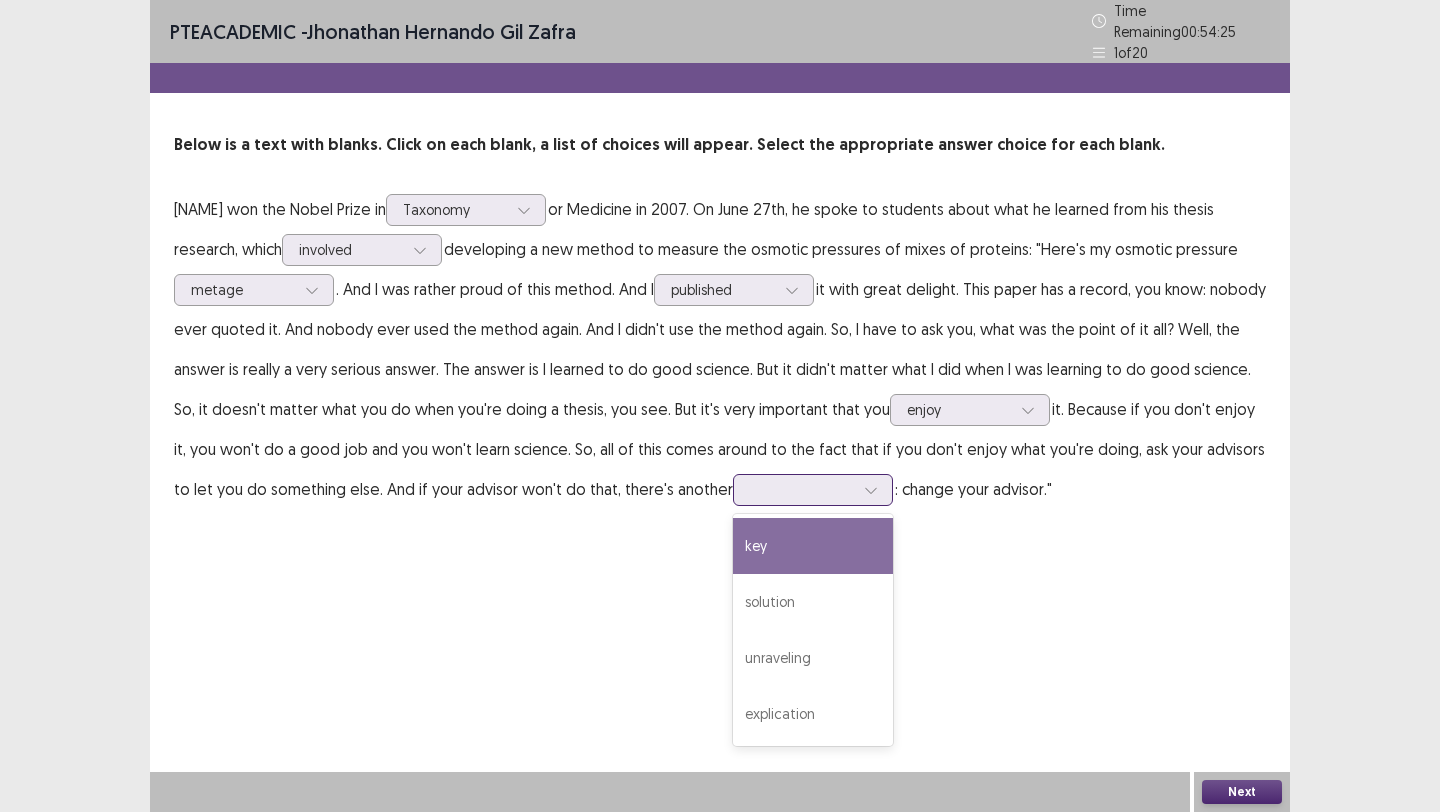 click at bounding box center [802, 489] 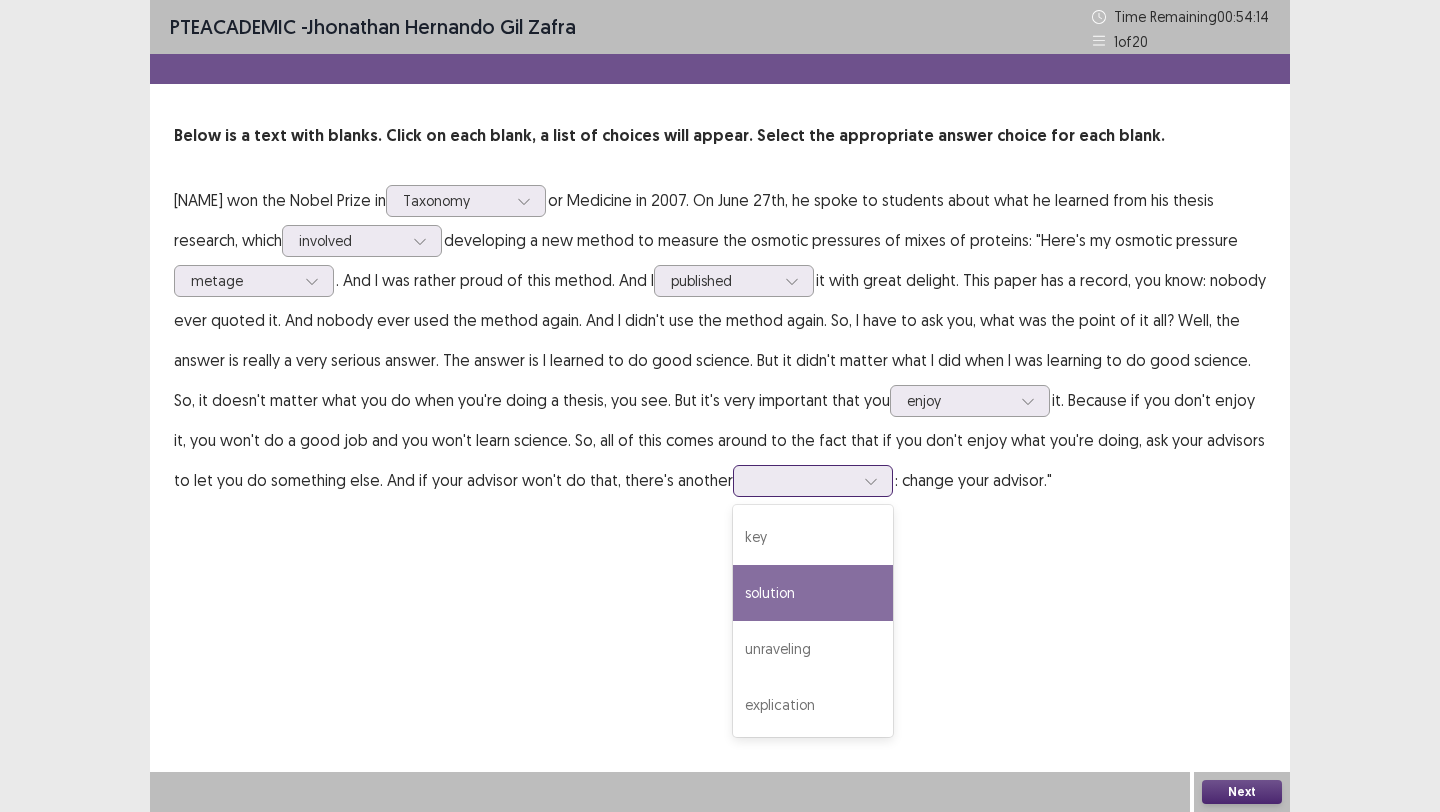 click on "solution" at bounding box center (813, 593) 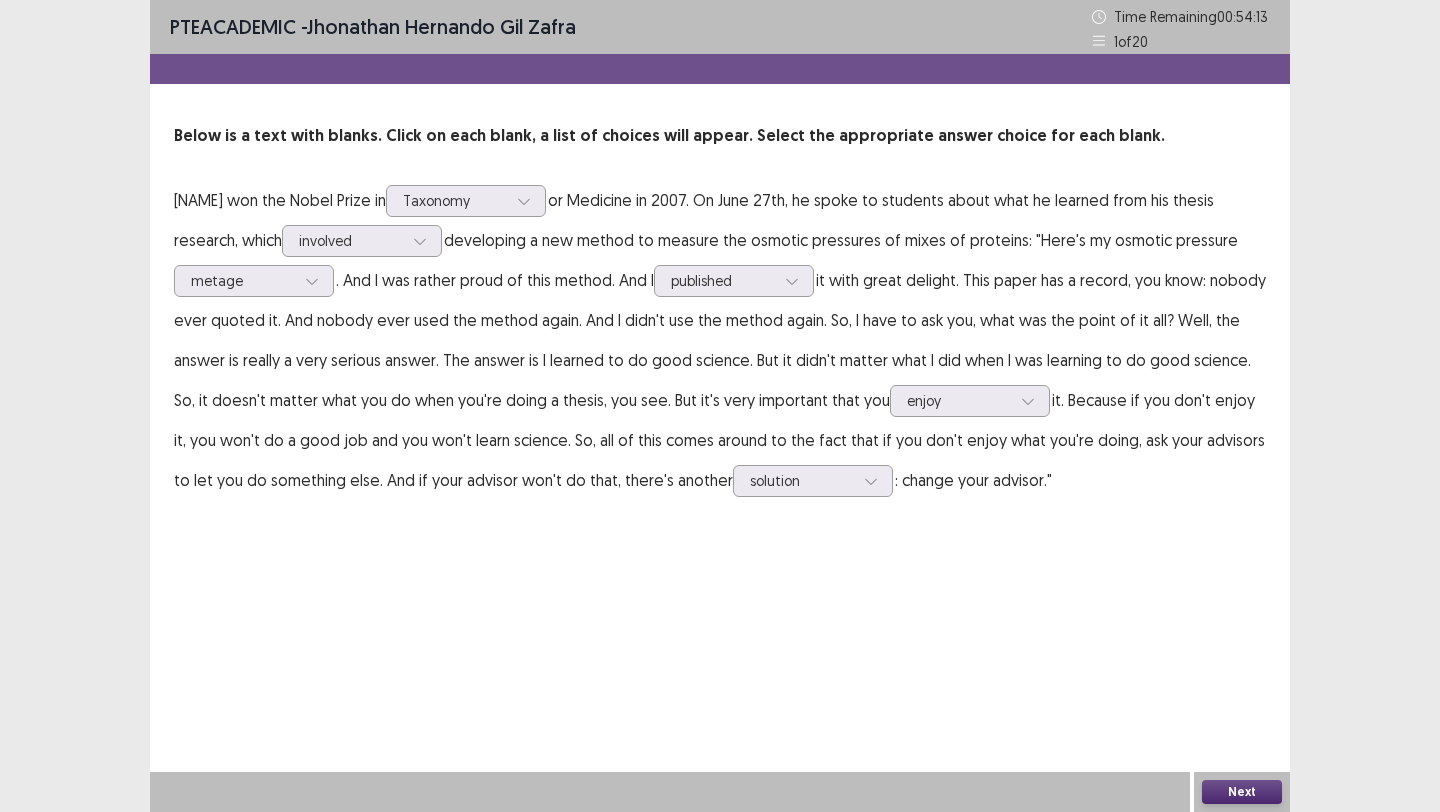 click on "Next" at bounding box center [1242, 792] 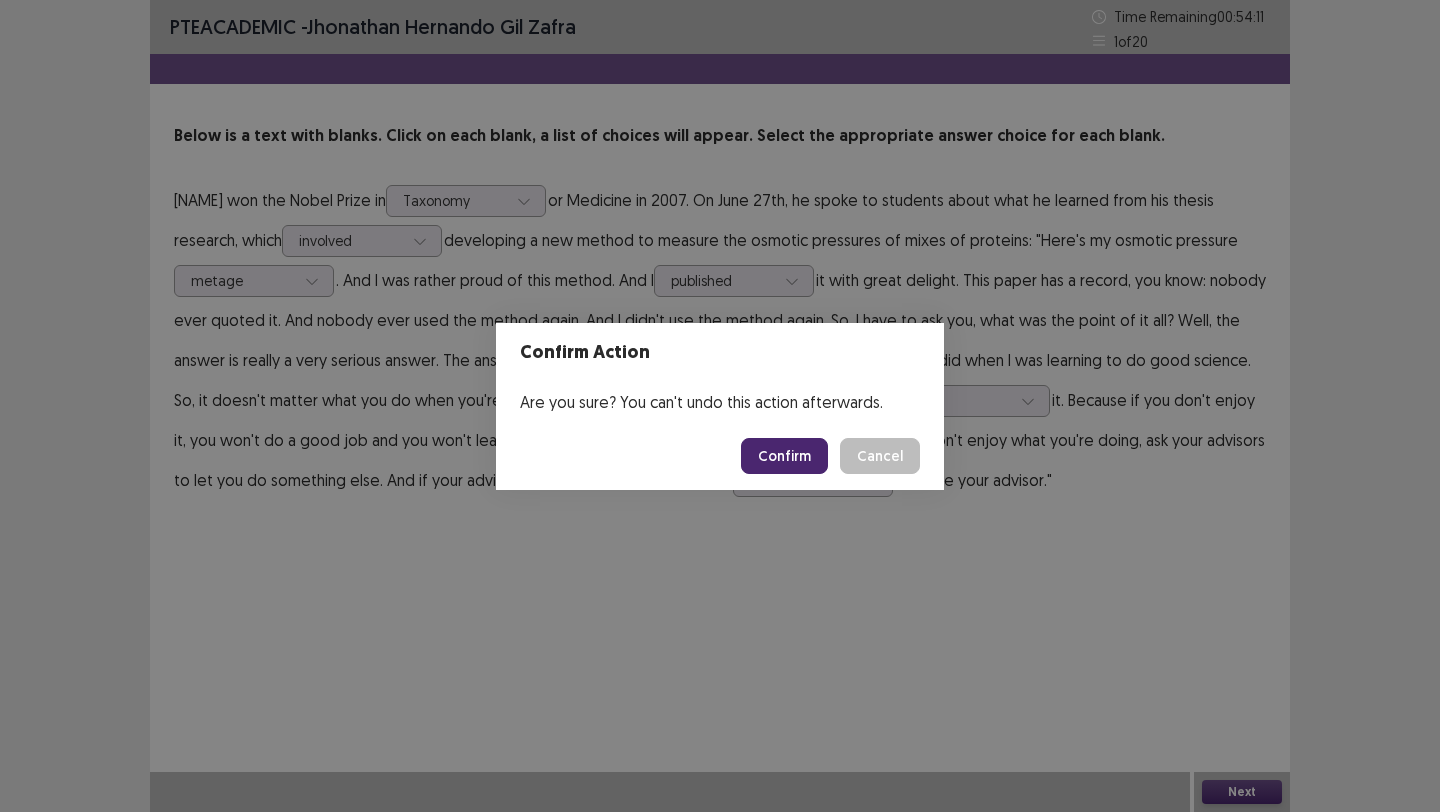 click on "Confirm" at bounding box center [784, 456] 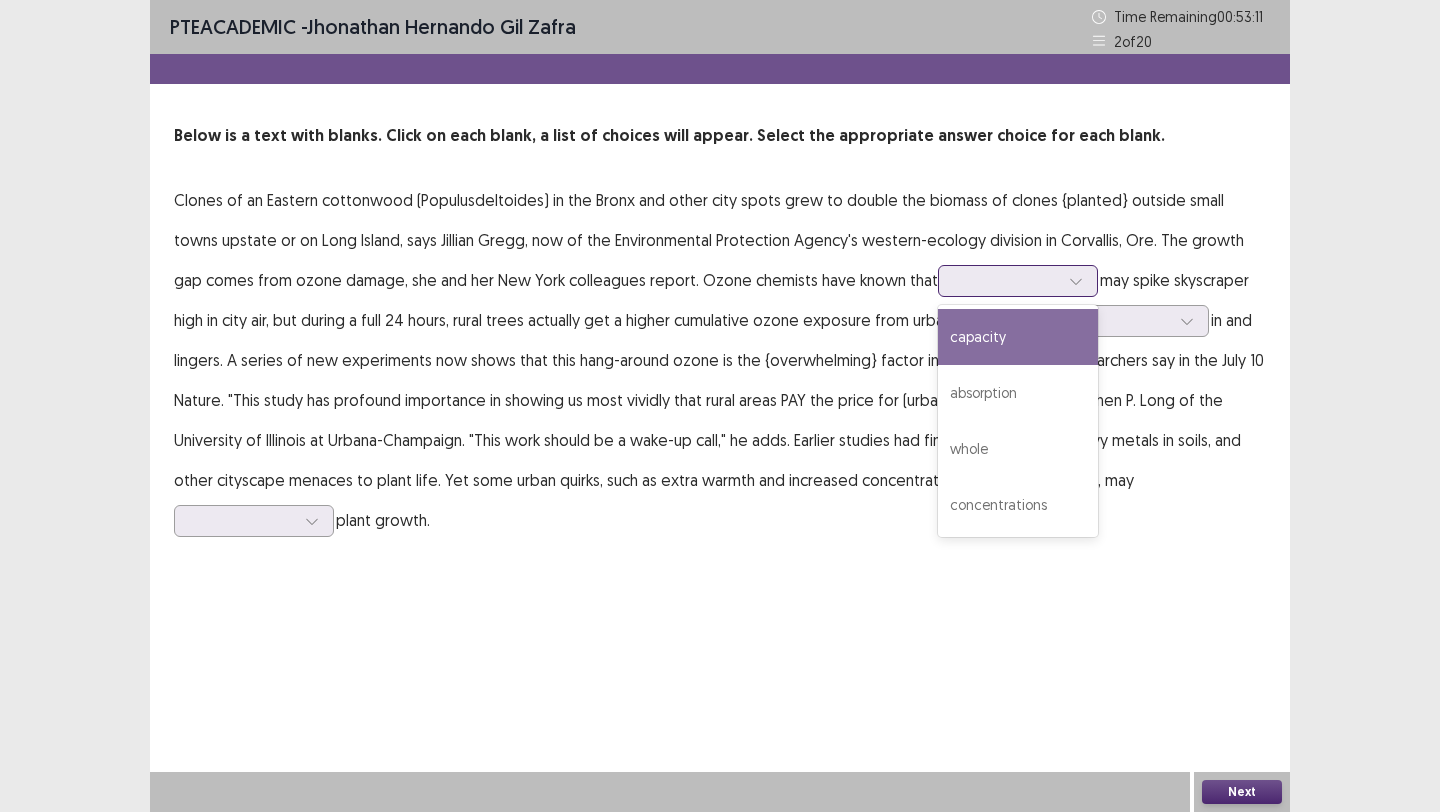 click at bounding box center [1007, 280] 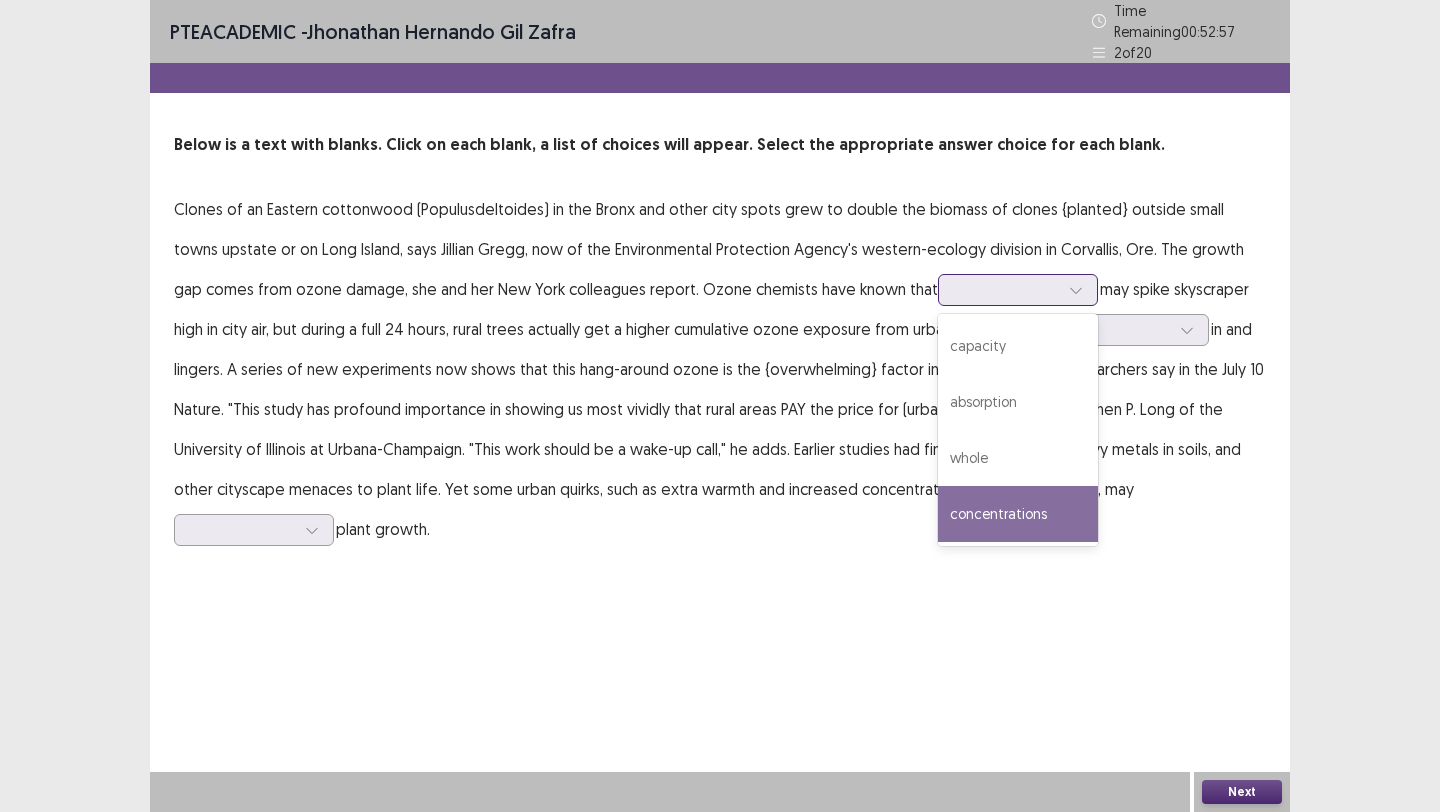 click on "concentrations" at bounding box center (1018, 514) 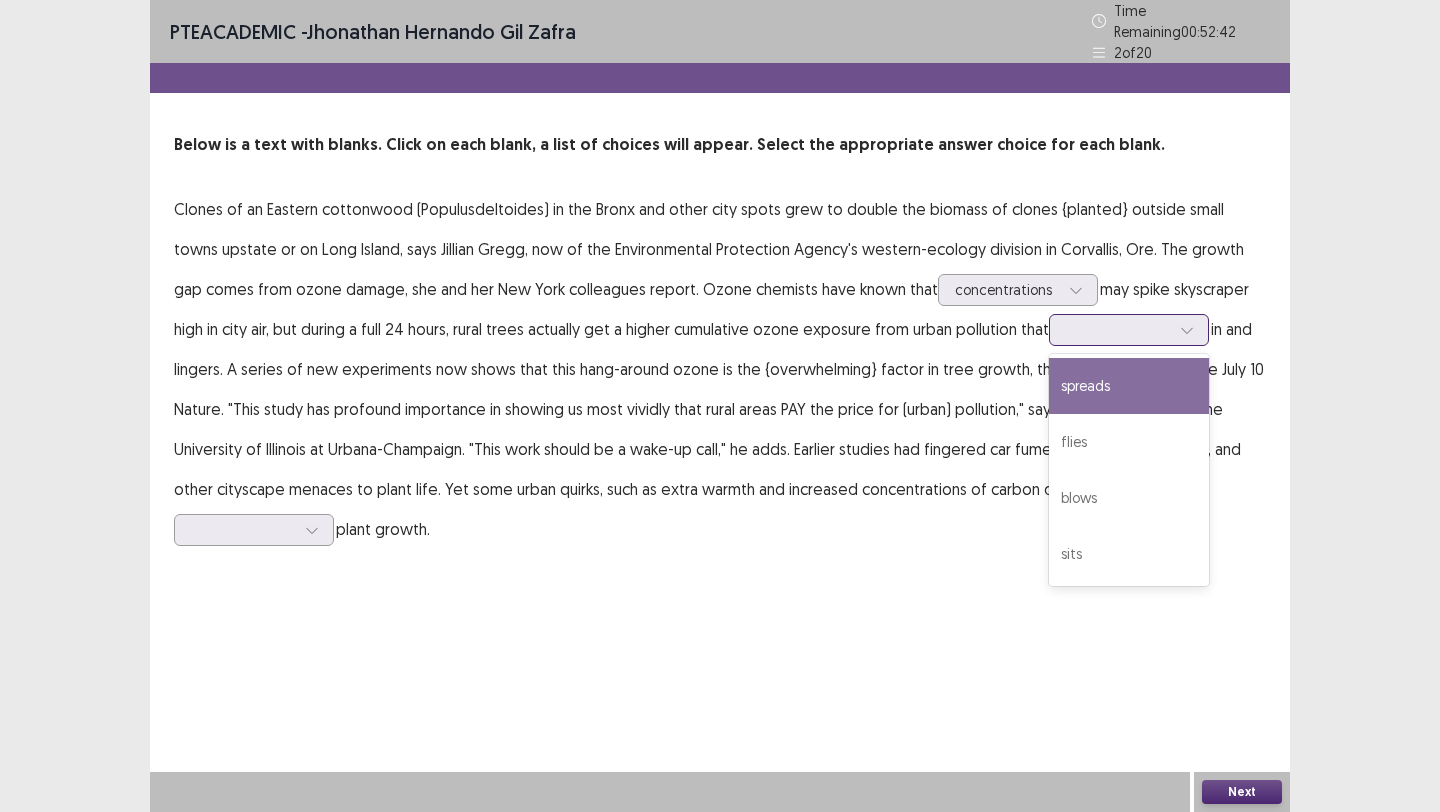 click at bounding box center (1118, 329) 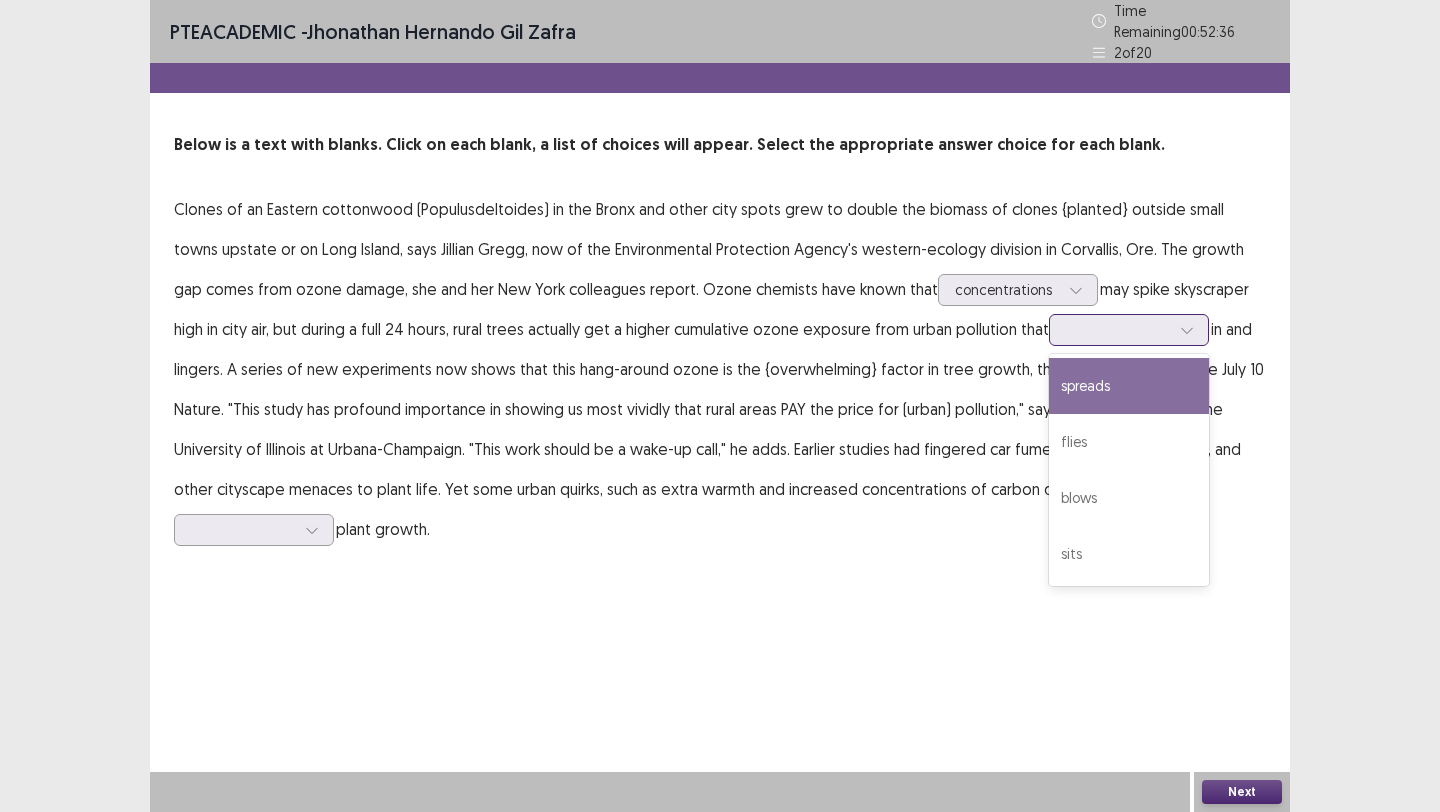 click on "spreads" at bounding box center (1129, 386) 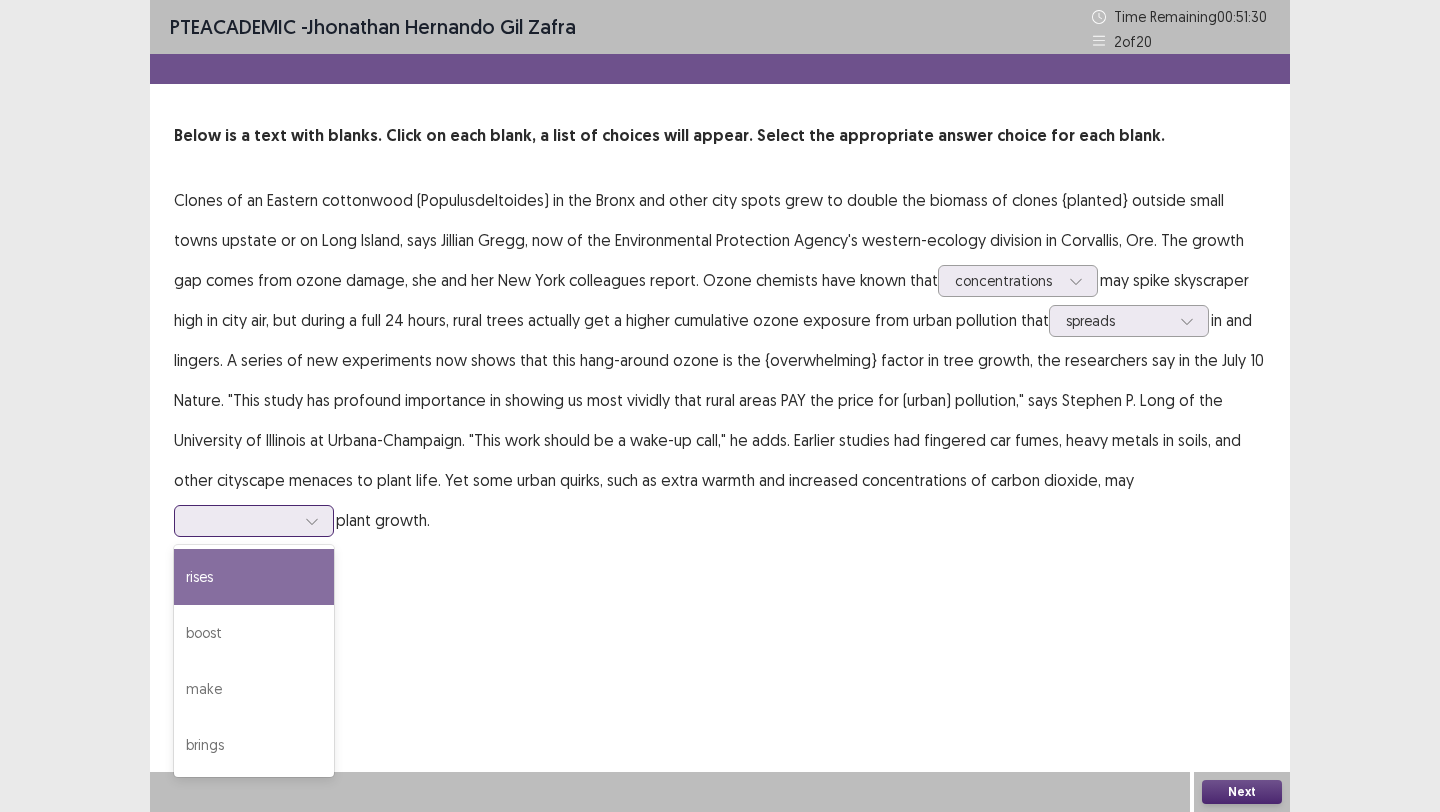 click at bounding box center (312, 521) 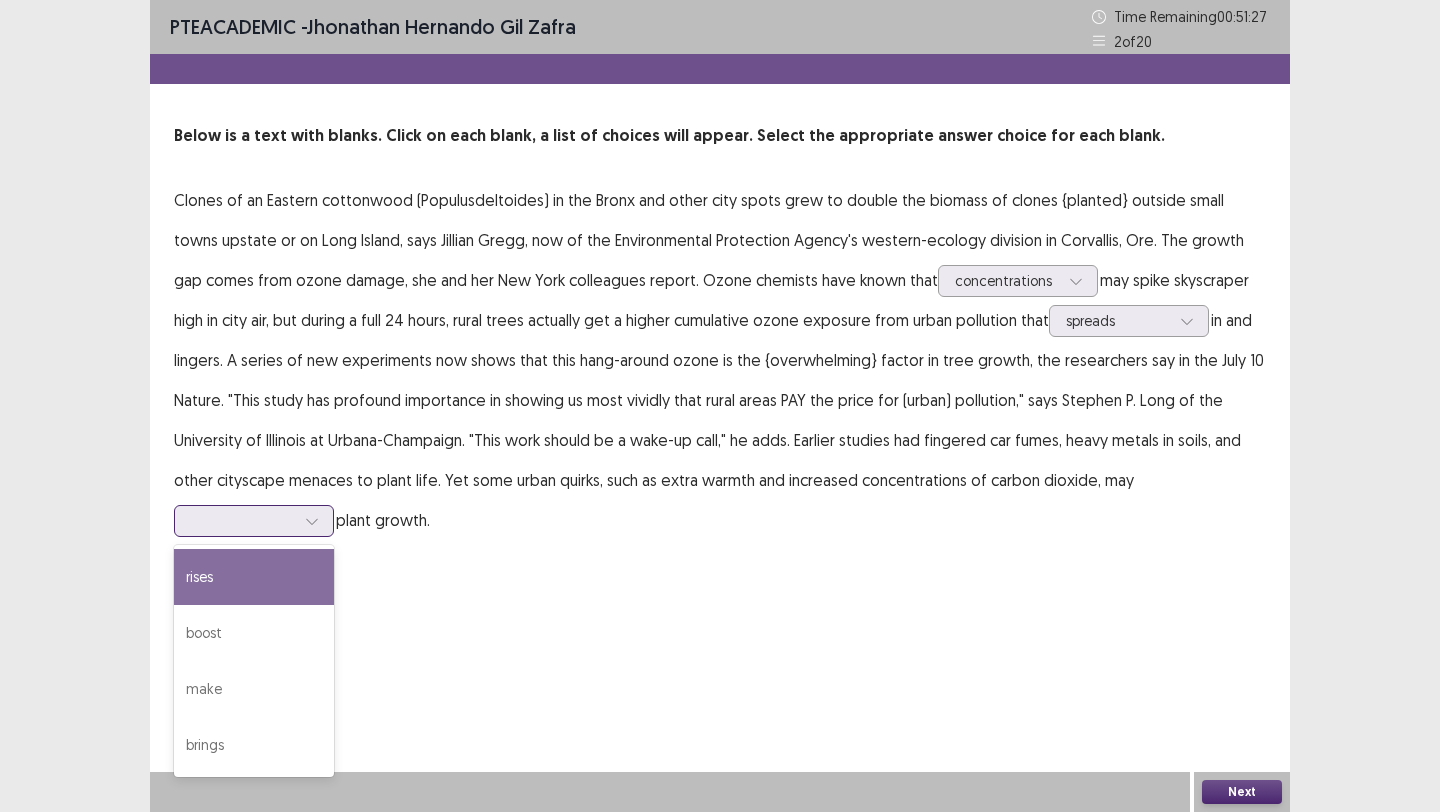 click on "rises" at bounding box center [254, 577] 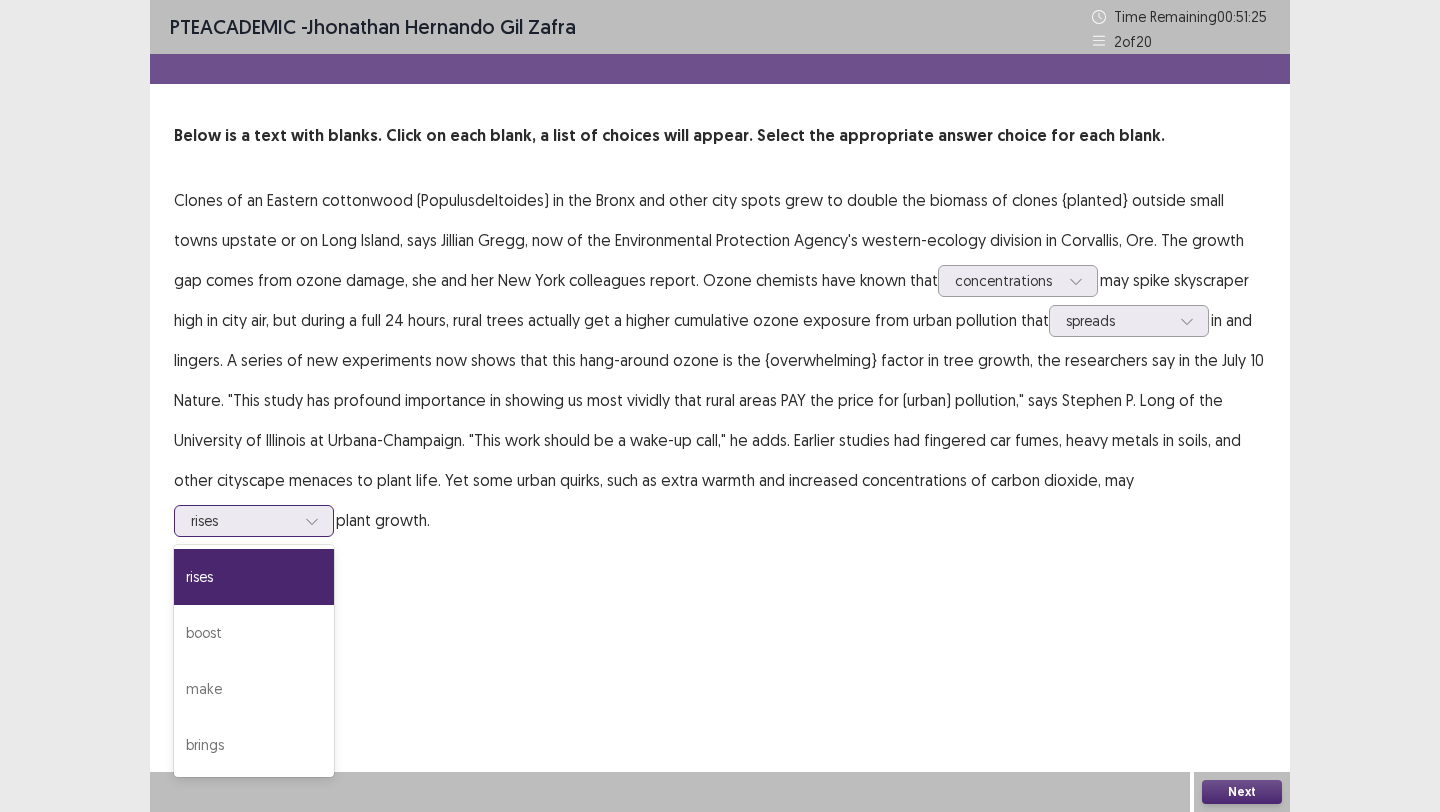 click 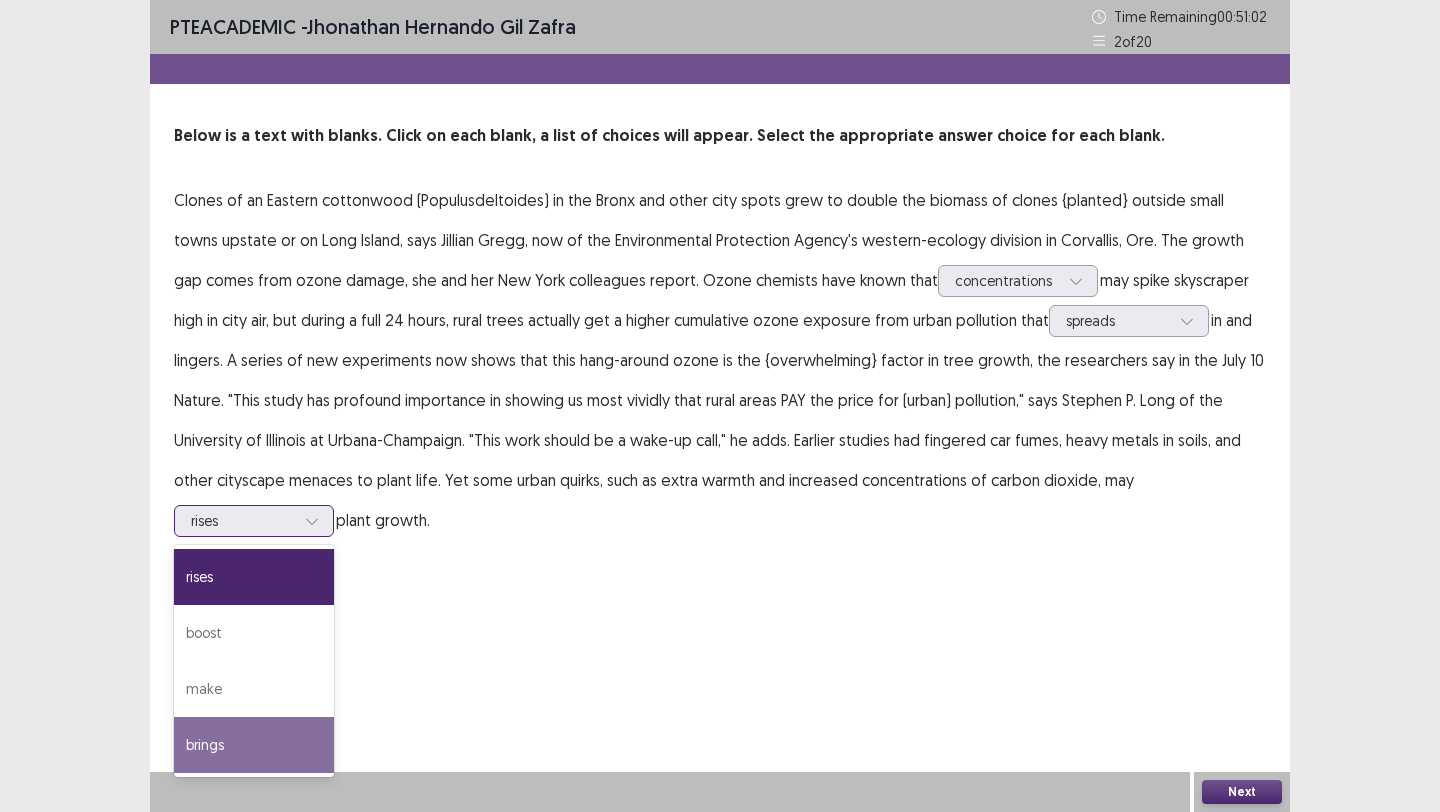 click on "brings" at bounding box center (254, 745) 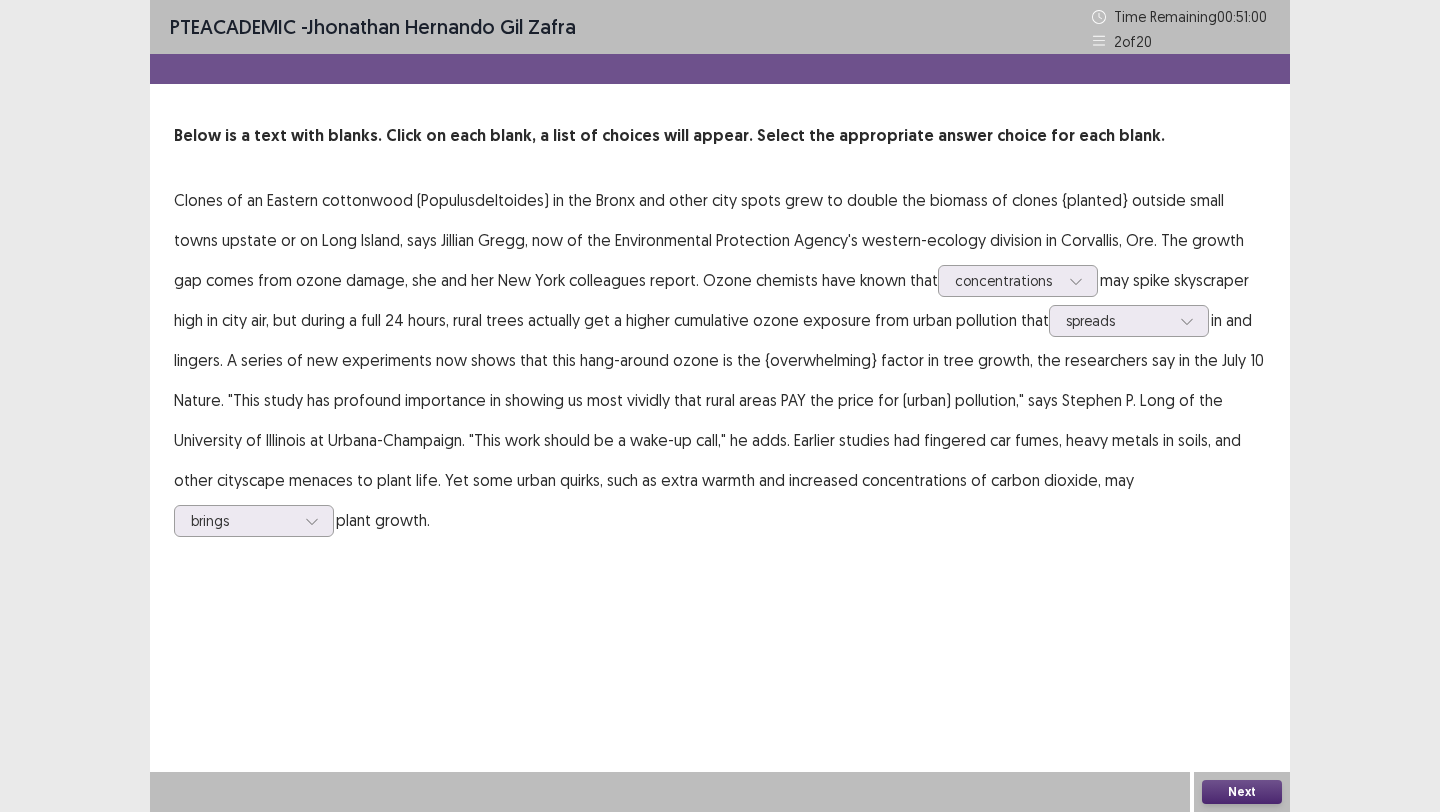click on "Next" at bounding box center (1242, 792) 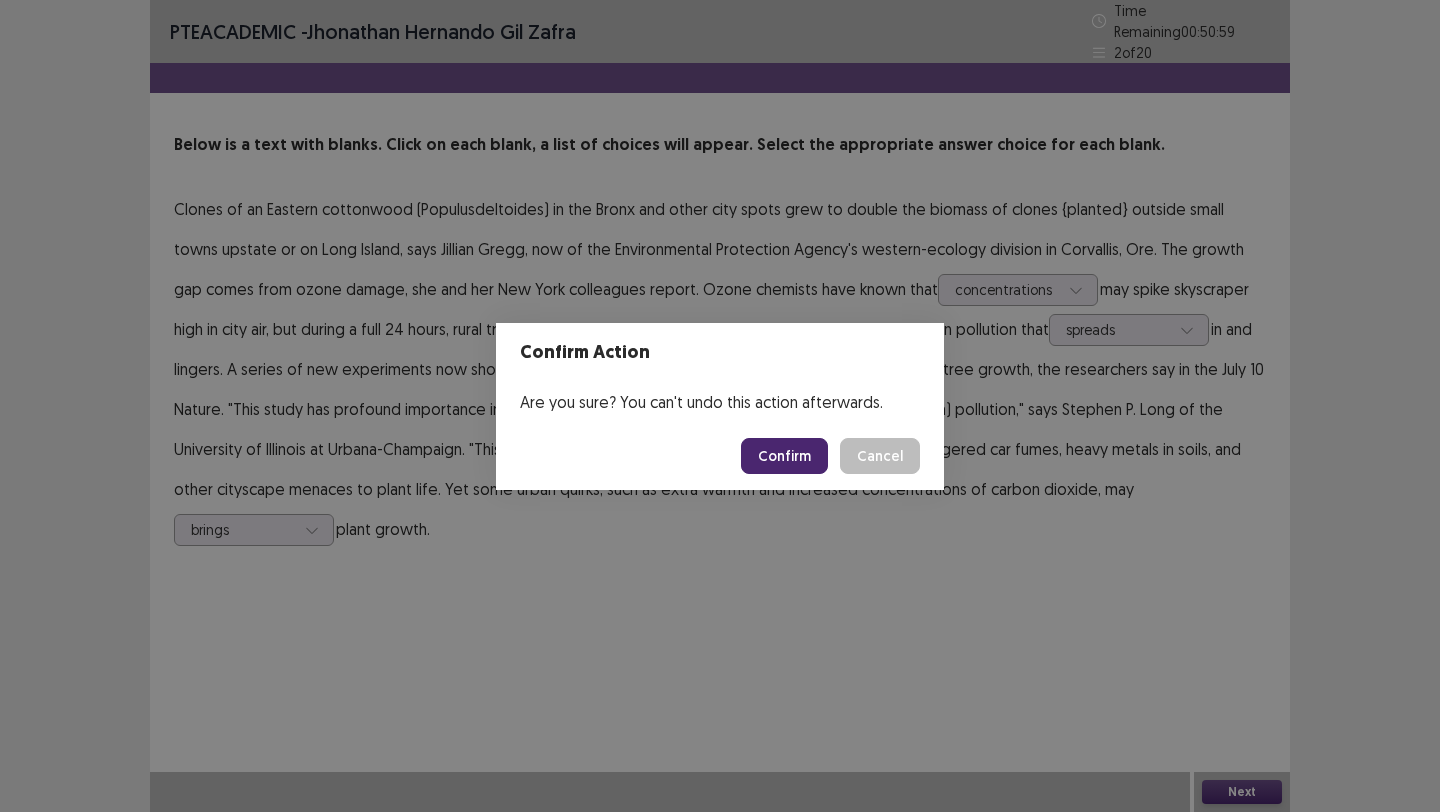 click on "Confirm" at bounding box center [784, 456] 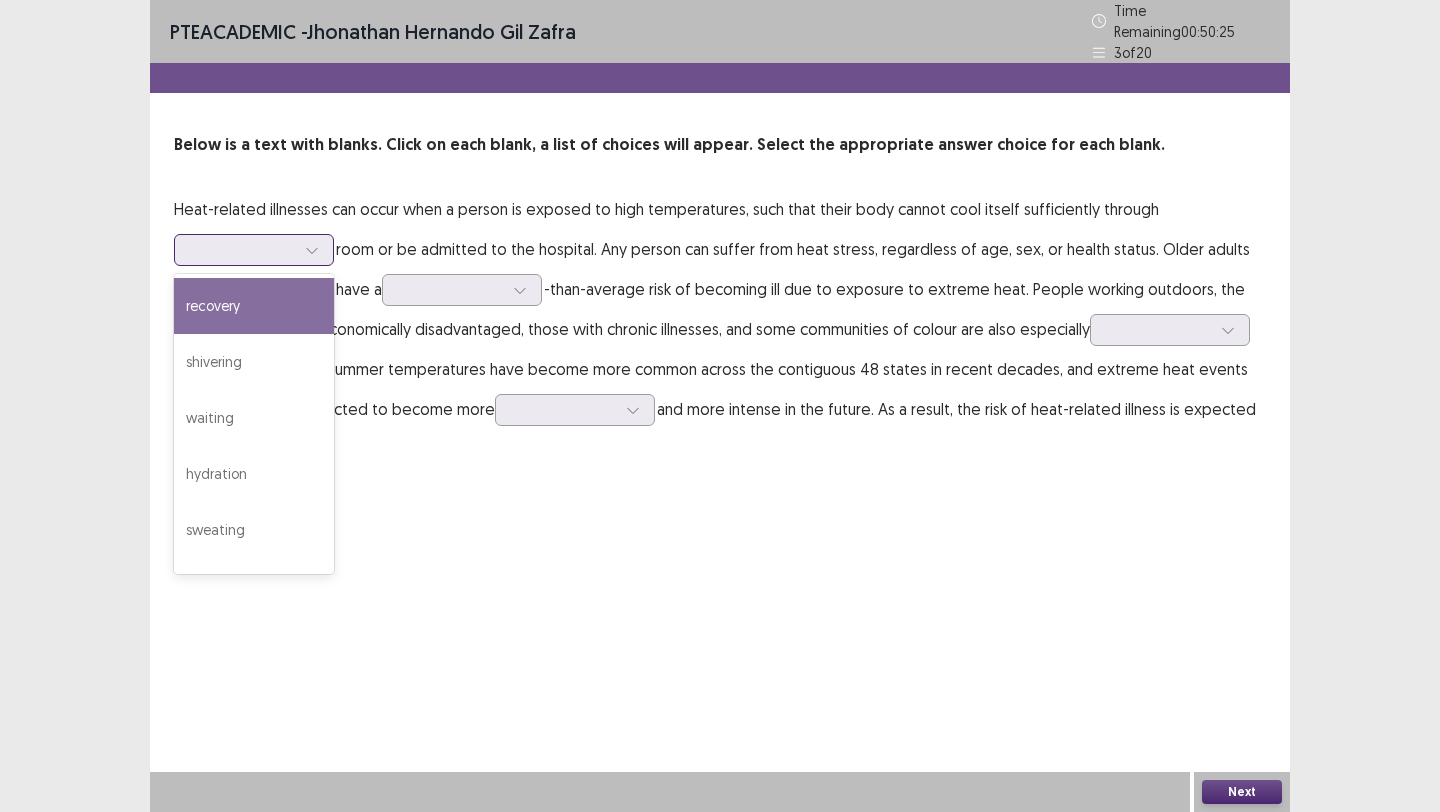 click 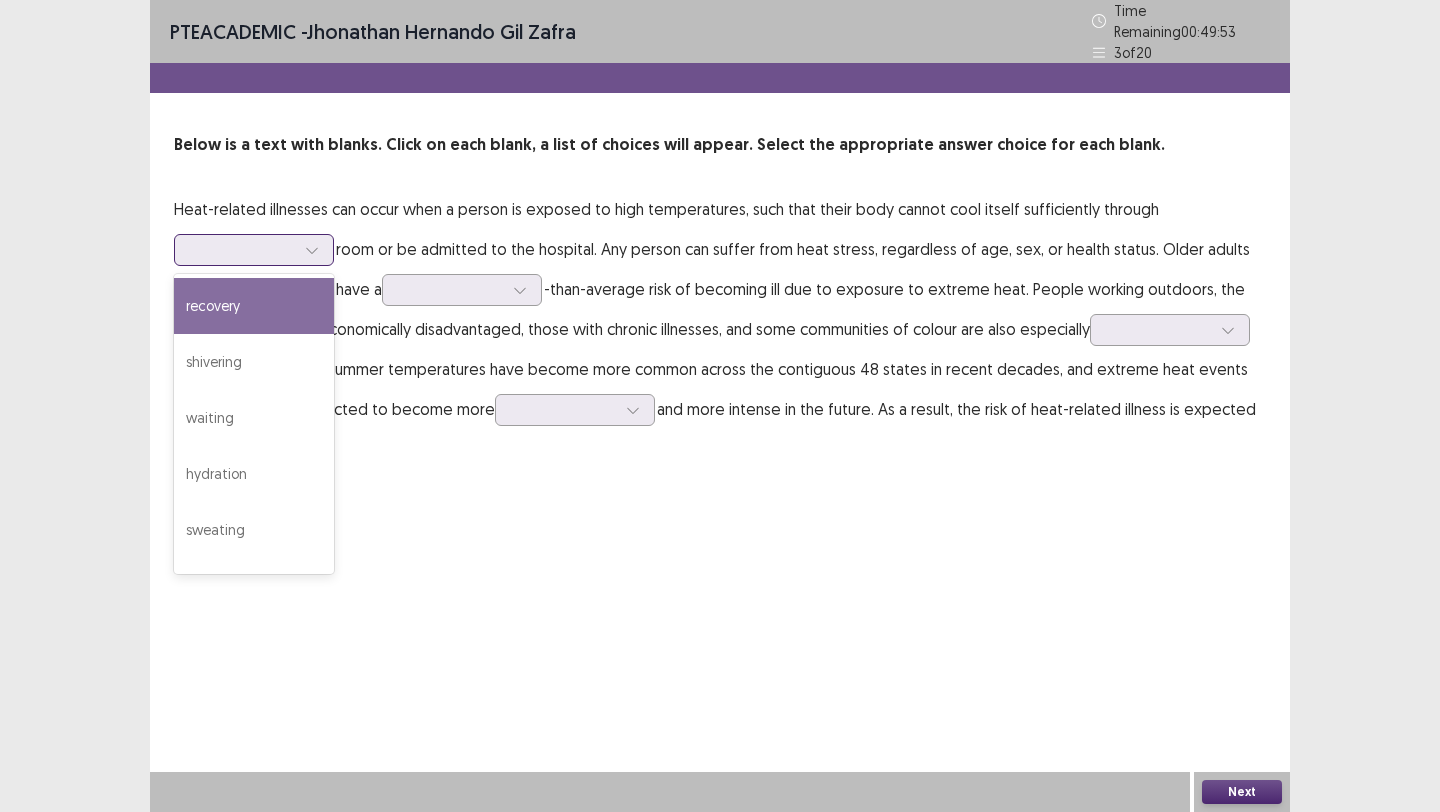 scroll, scrollTop: 2, scrollLeft: 0, axis: vertical 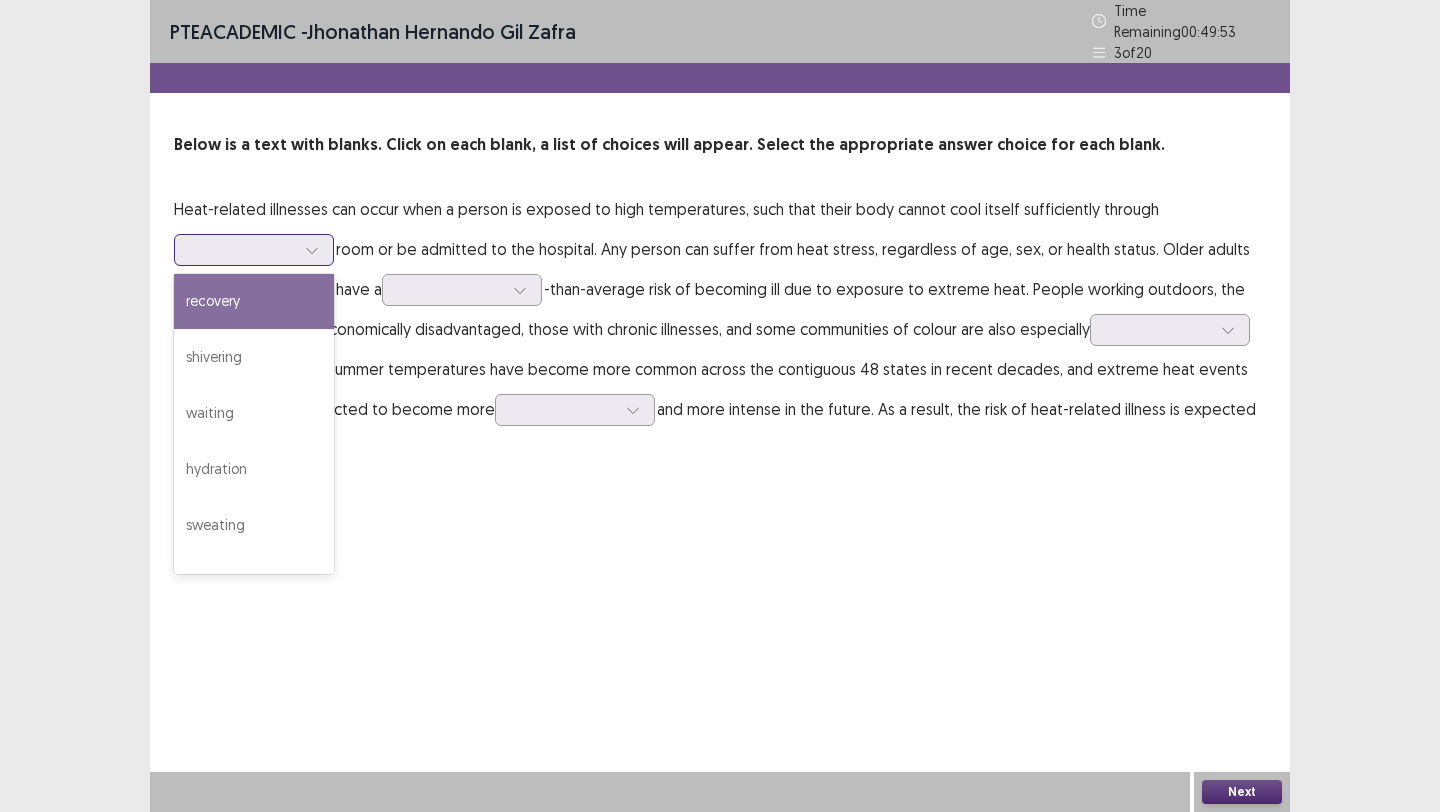 click on "recovery" at bounding box center [254, 301] 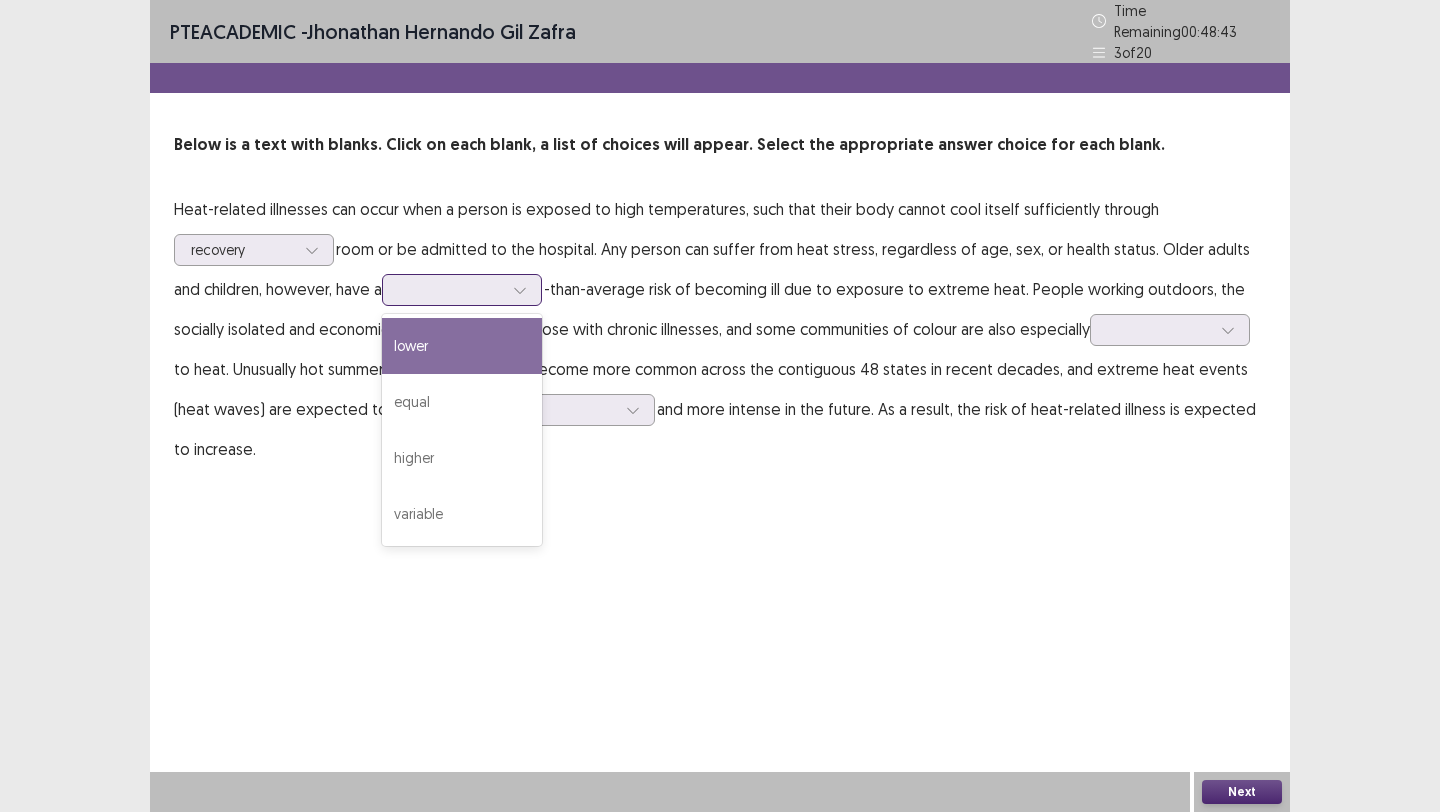 click 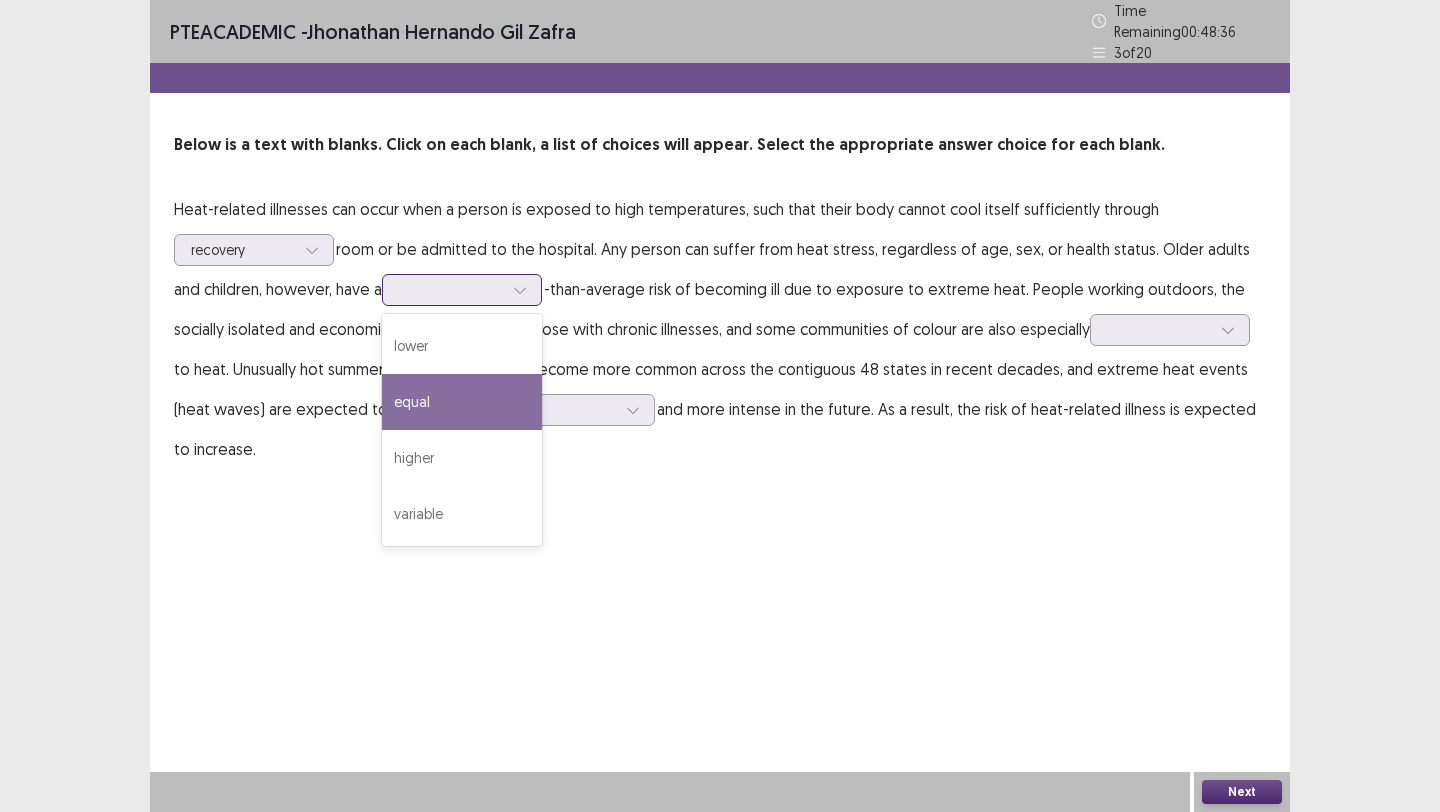 click on "equal" at bounding box center [462, 402] 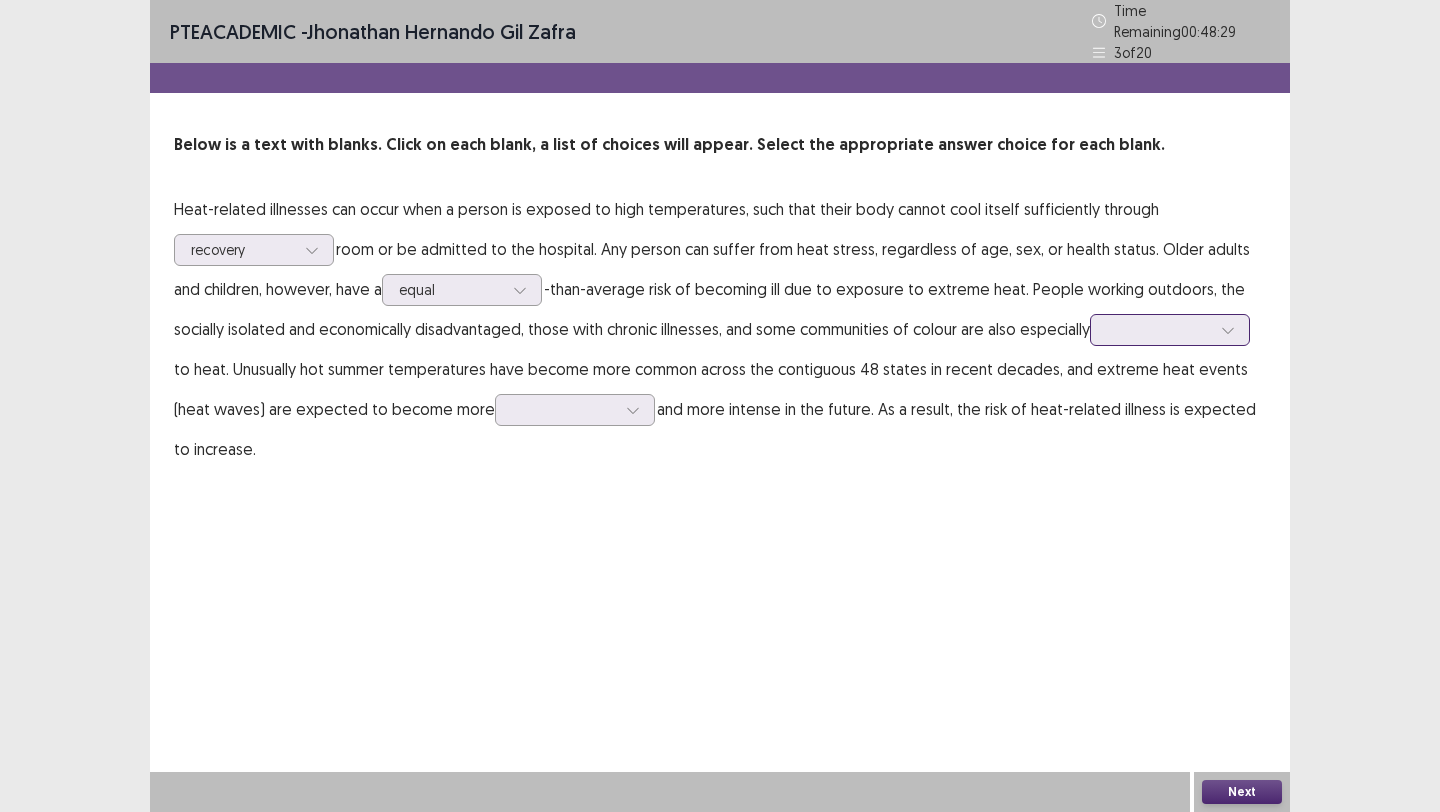 click at bounding box center [1159, 329] 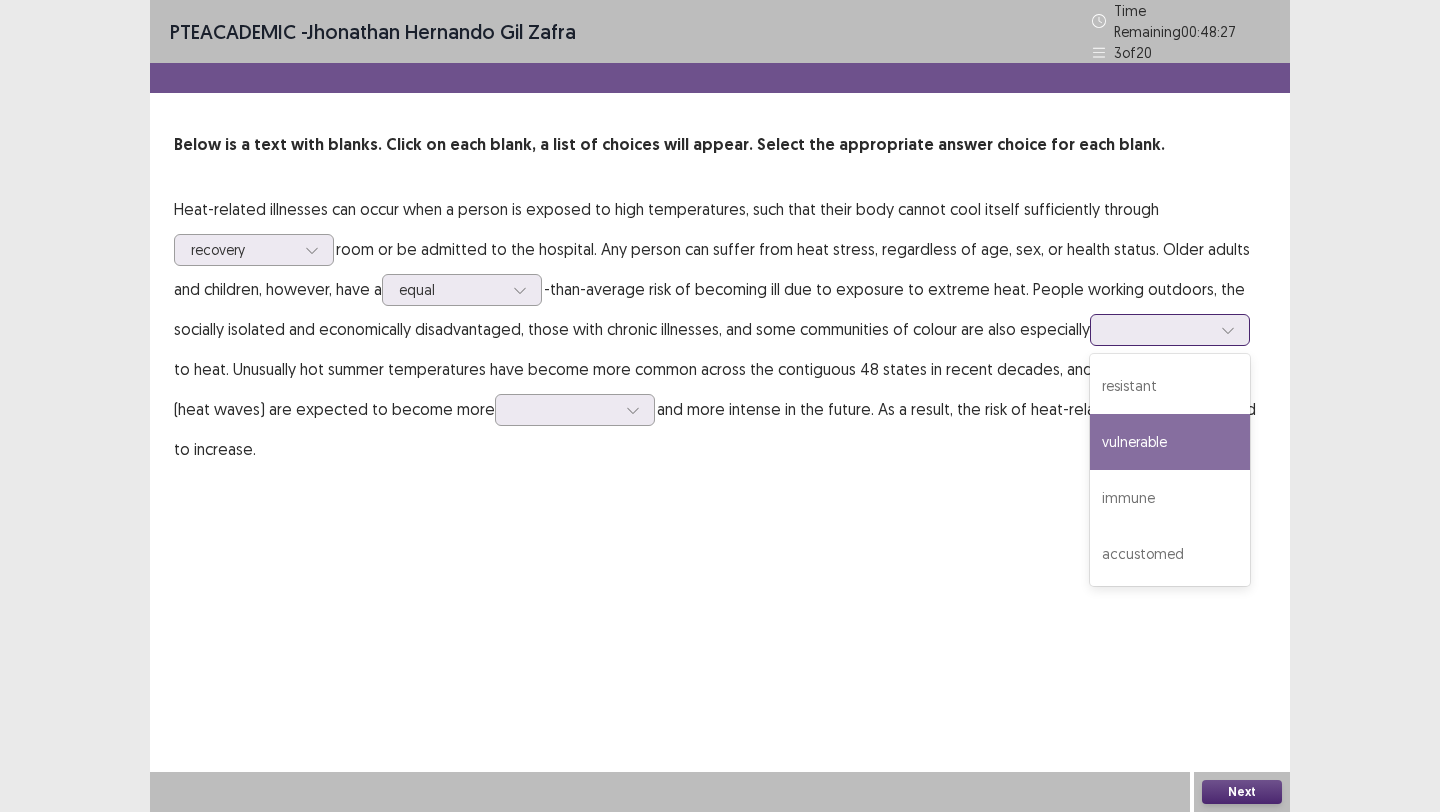 click on "vulnerable" at bounding box center (1170, 442) 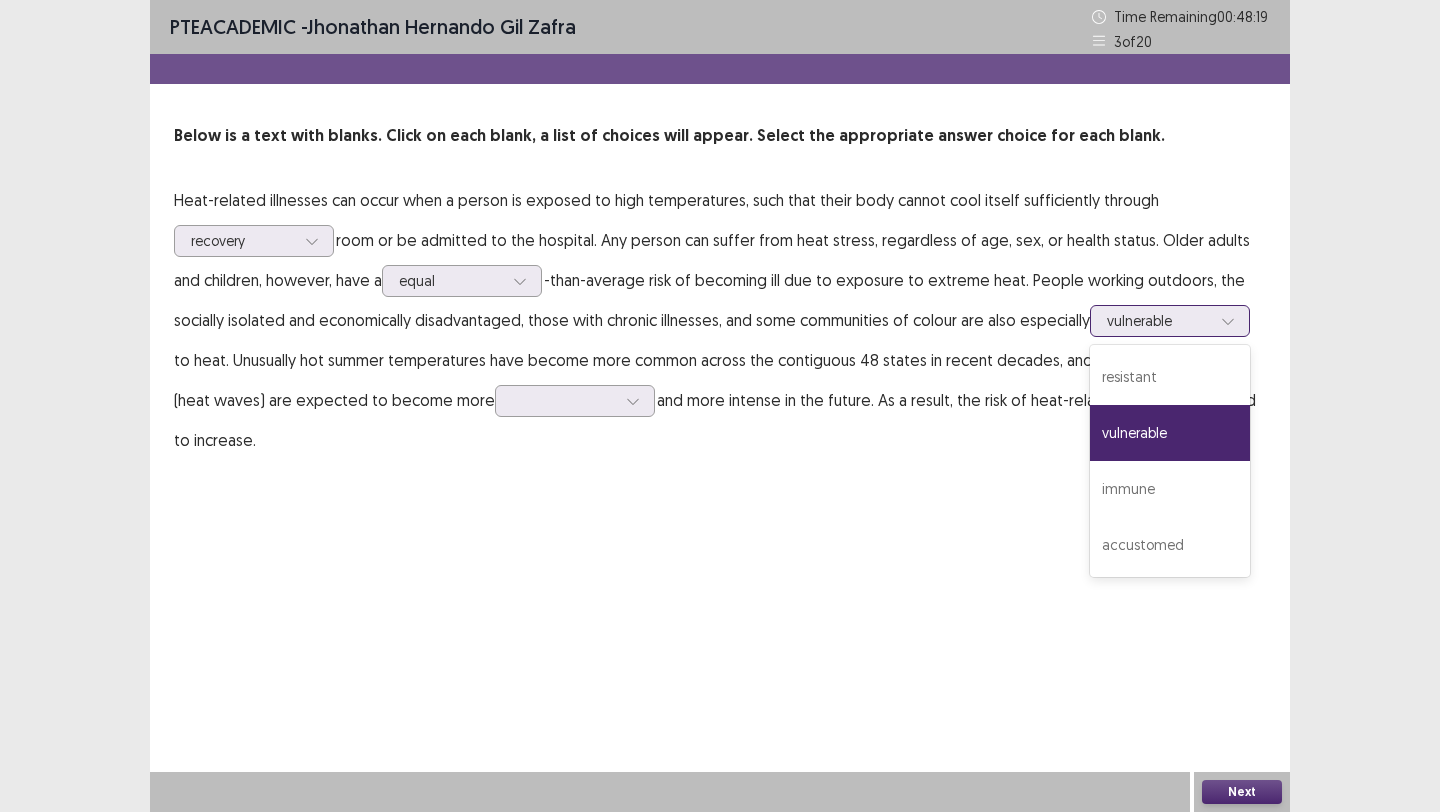 click at bounding box center (1159, 320) 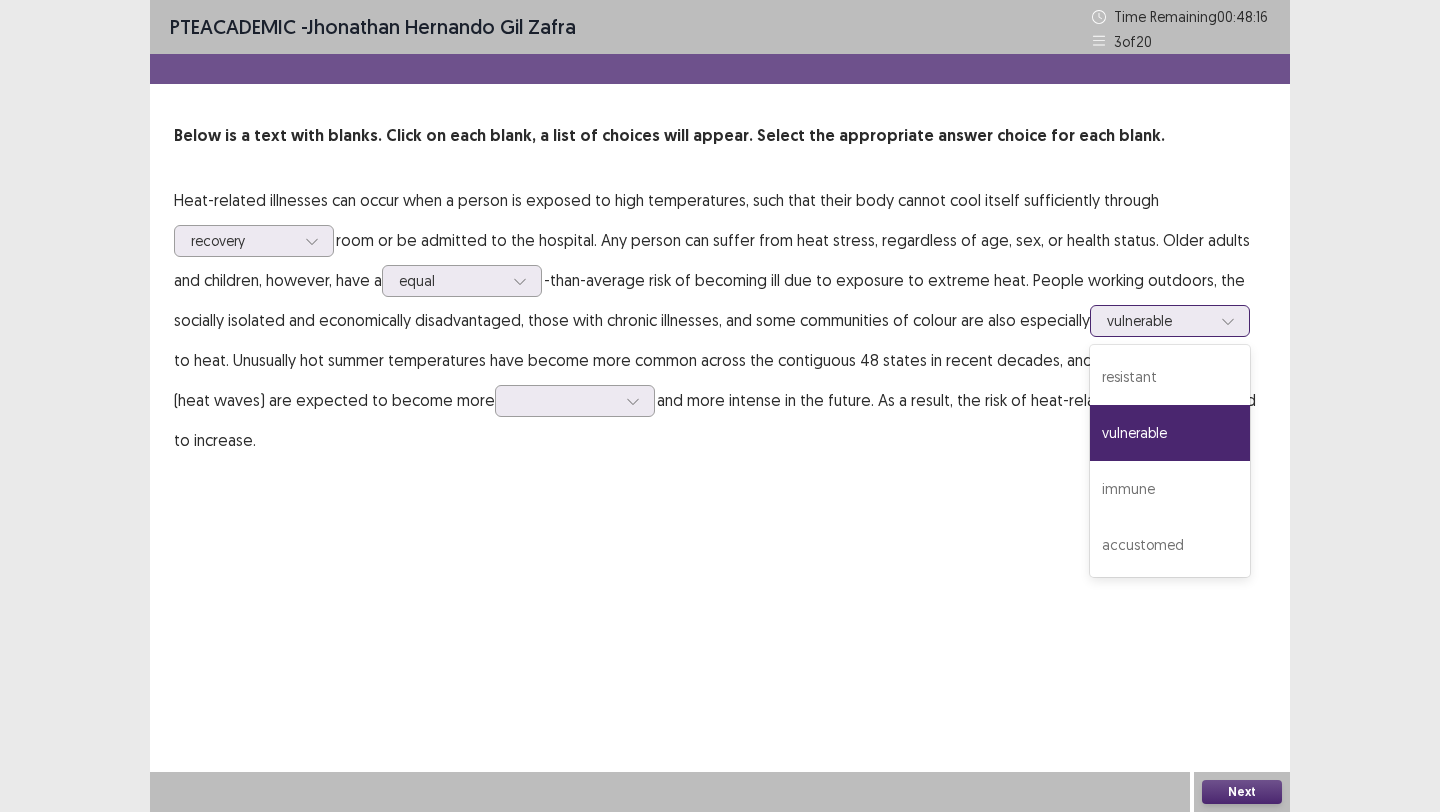 click at bounding box center [1159, 320] 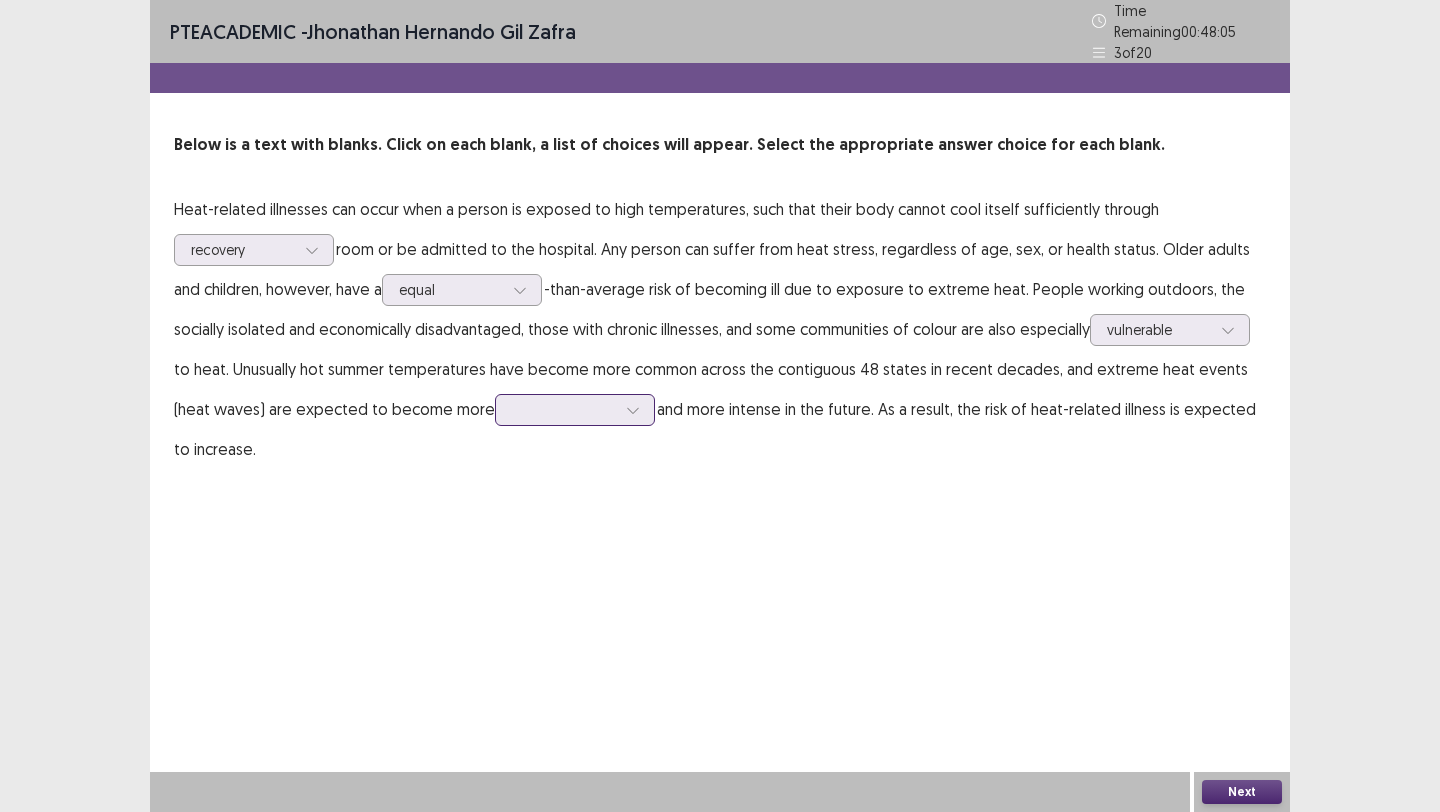click at bounding box center (564, 409) 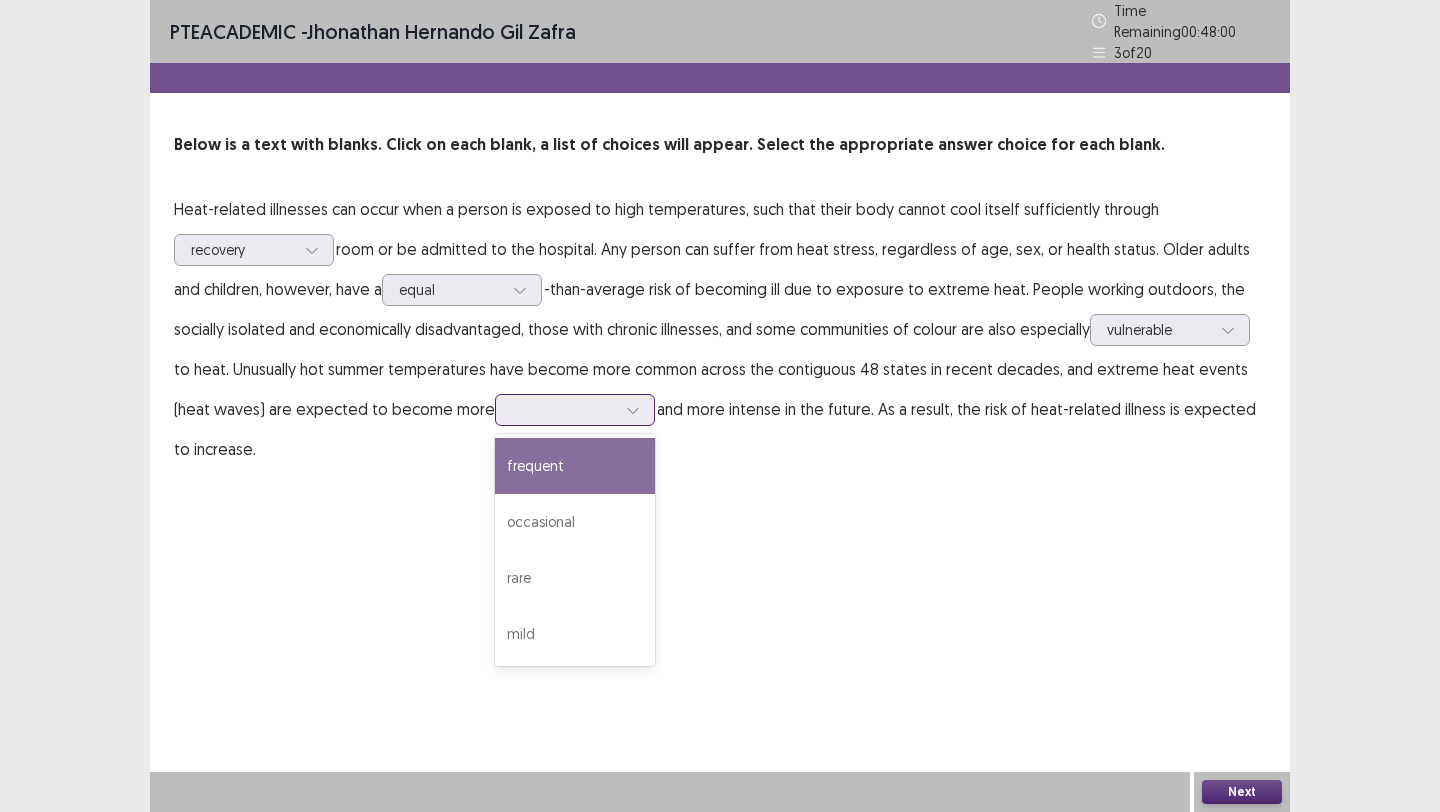 click on "frequent" at bounding box center [575, 466] 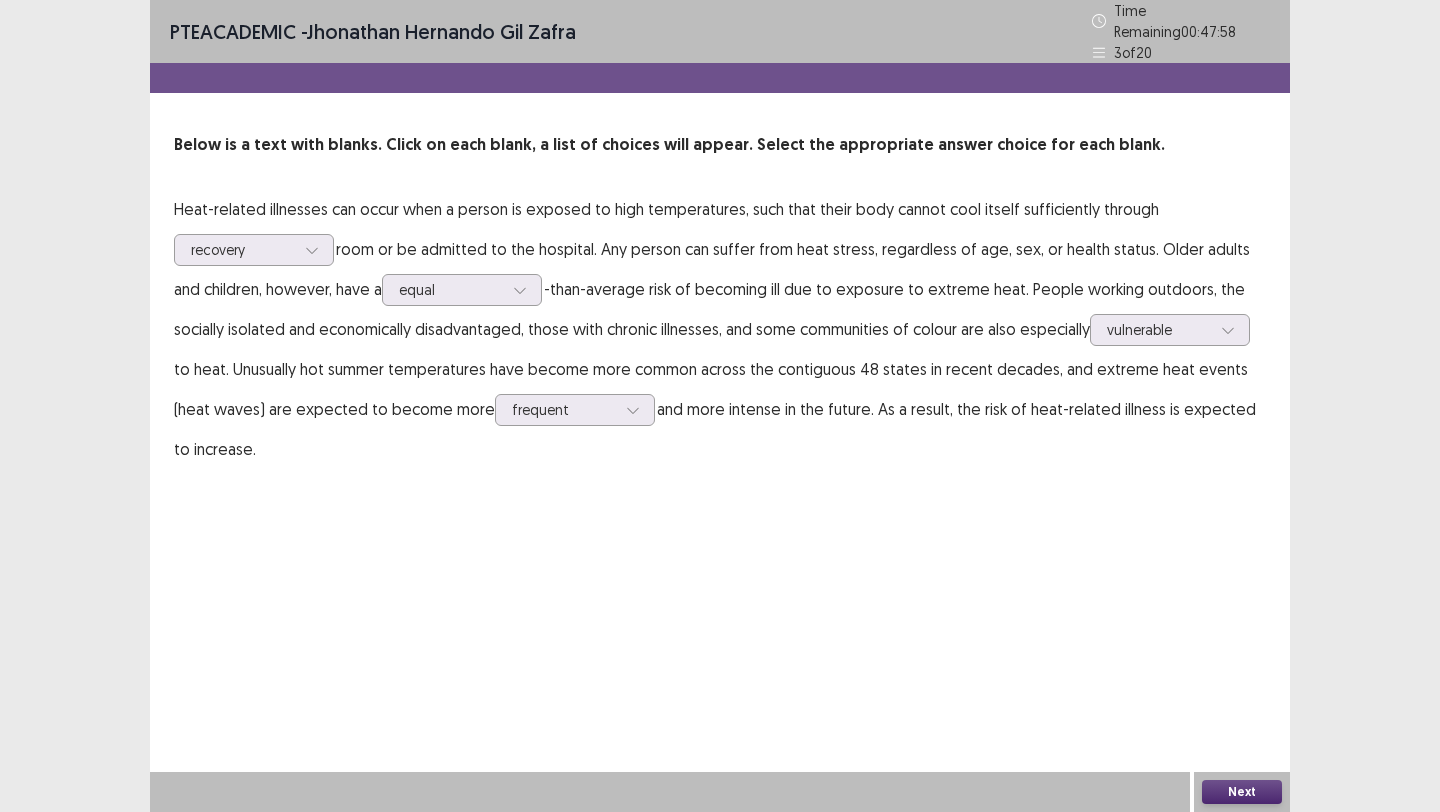 click on "Next" at bounding box center [1242, 792] 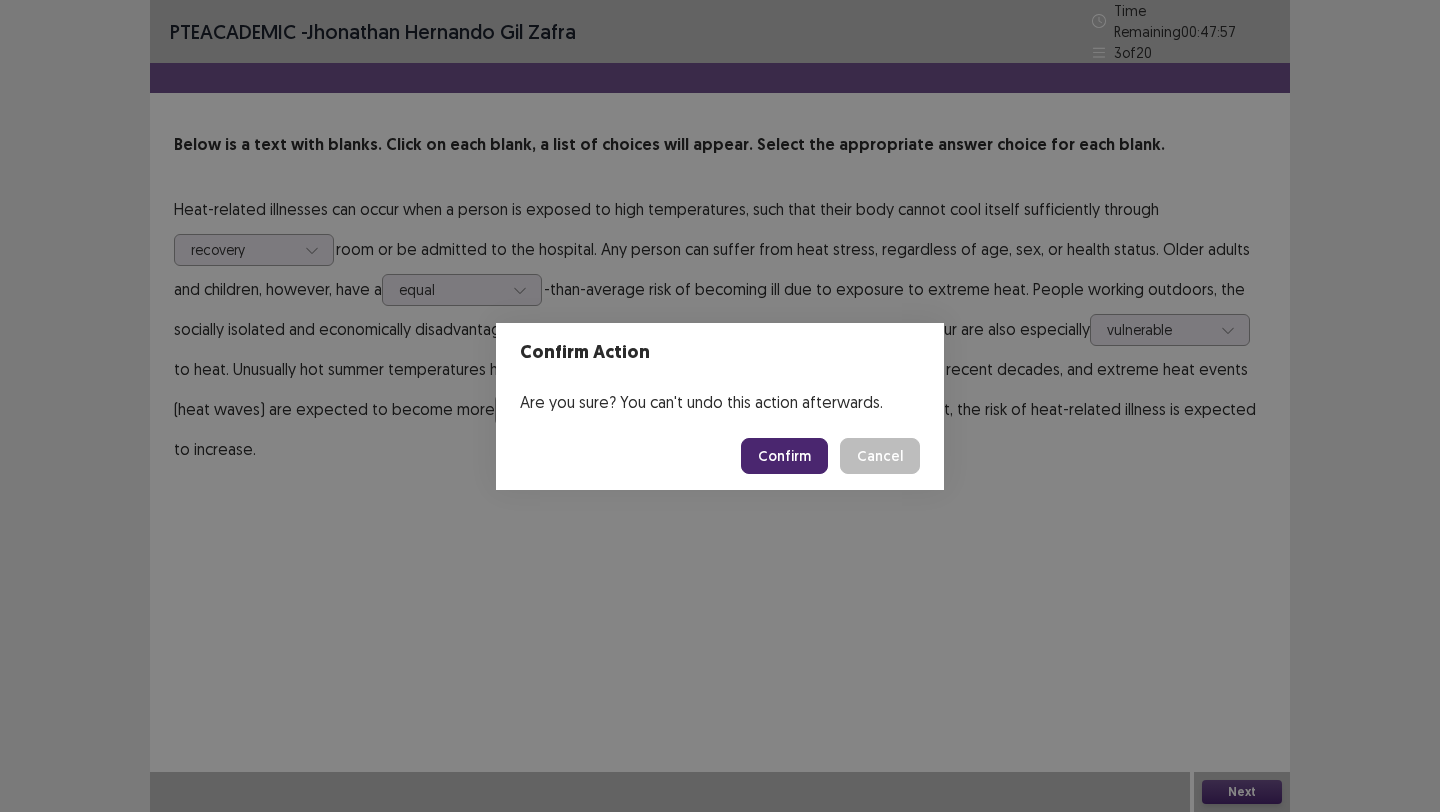 click on "Confirm" at bounding box center [784, 456] 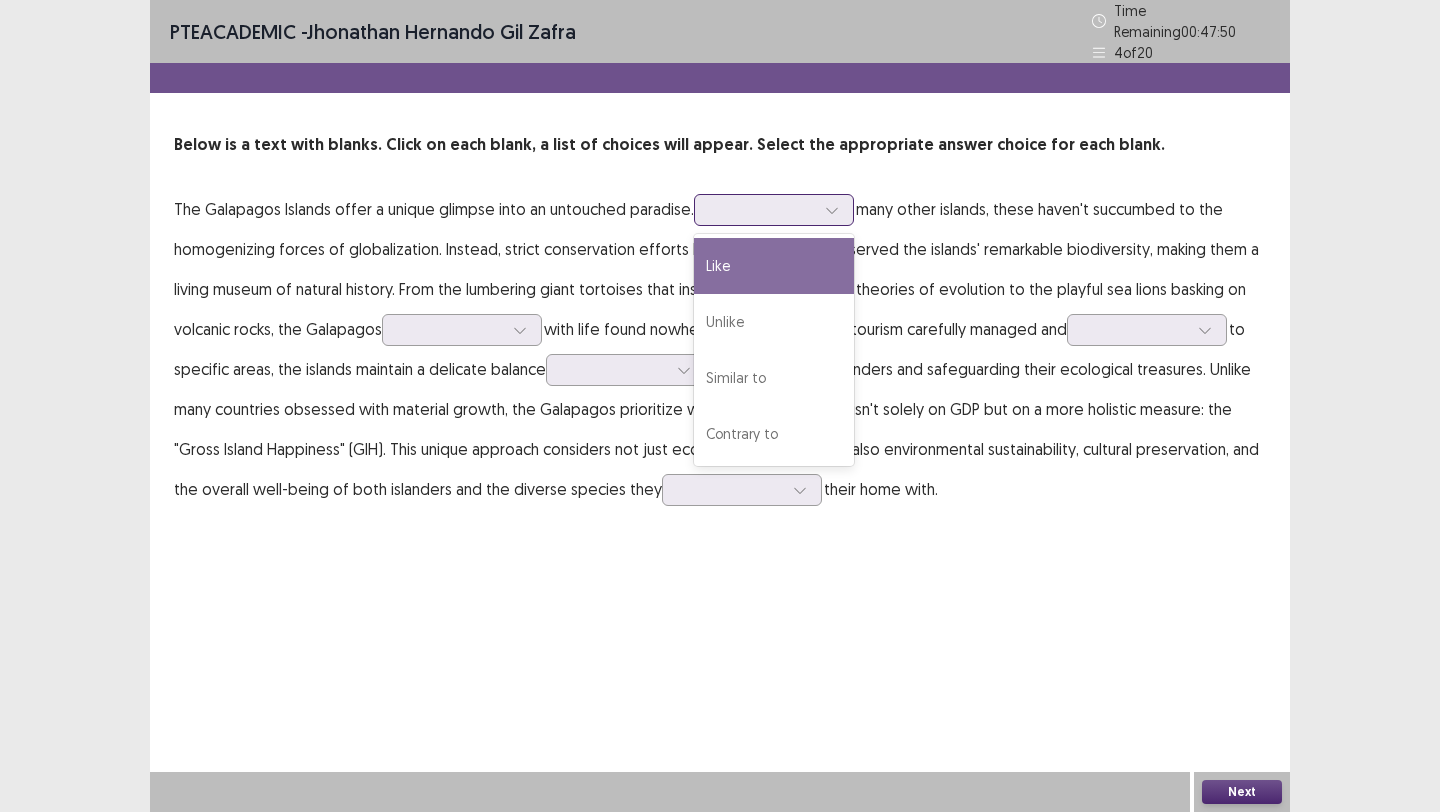 click at bounding box center (763, 209) 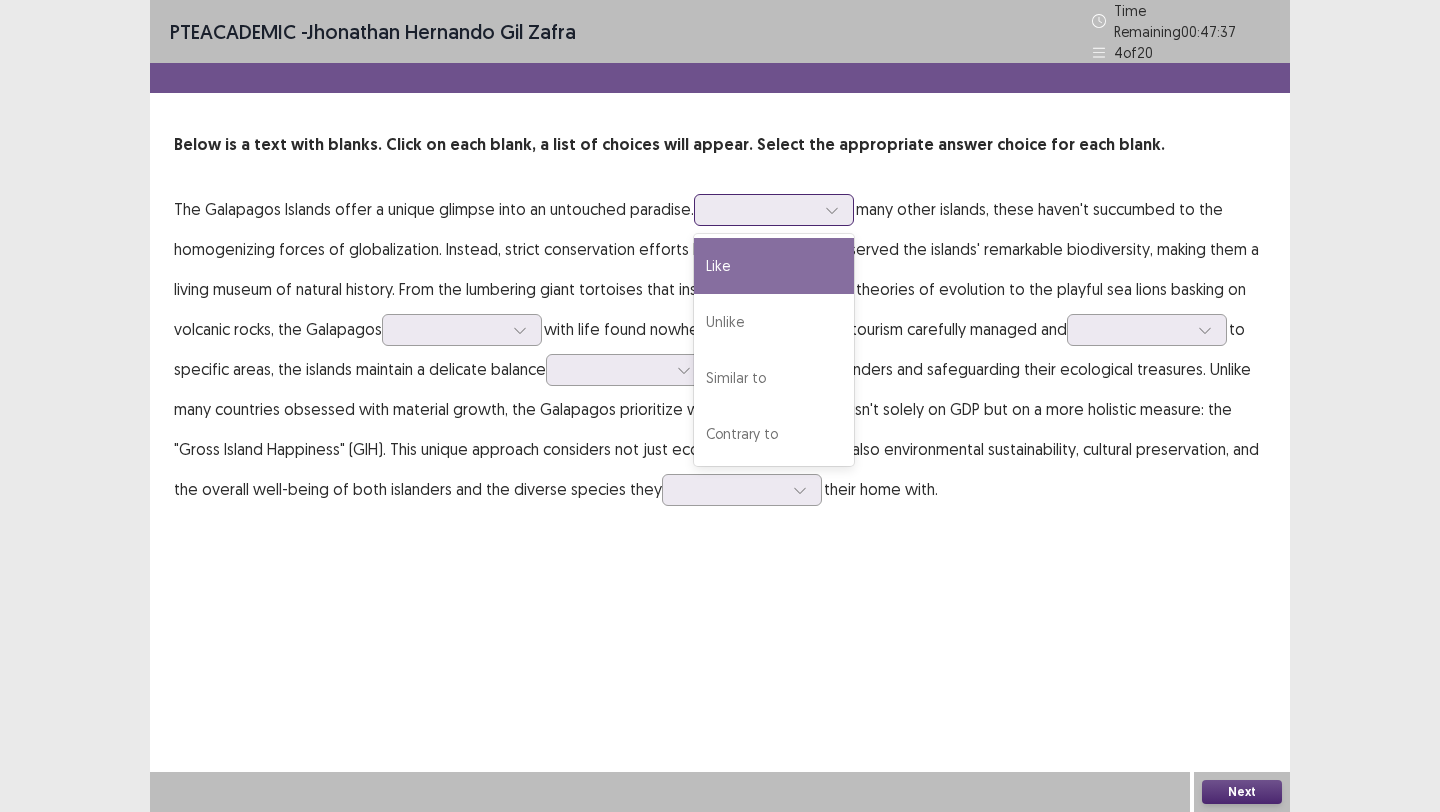 click on "Like" at bounding box center [774, 266] 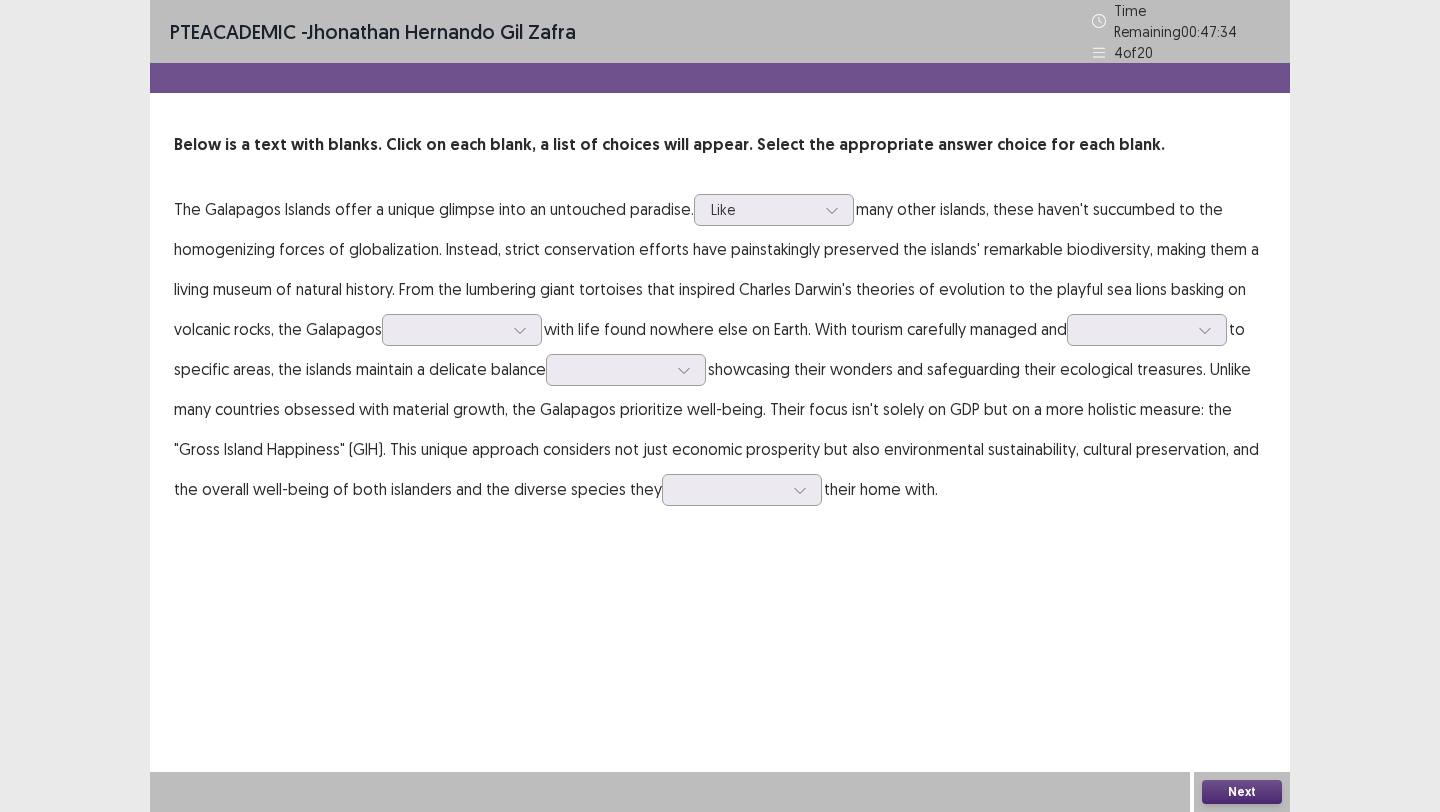 click on "The Galapagos Islands offer a unique glimpse into an untouched paradise. Like many other islands, these haven't succumbed to the homogenizing forces of globalization. Instead, strict conservation efforts have painstakingly preserved the islands' remarkable biodiversity, making them a living museum of natural history. From the lumbering giant tortoises that inspired Charles Darwin's theories of evolution to the playful sea lions basking on volcanic rocks, the Galapagos teem with life found nowhere else on Earth. With tourism carefully managed and restricted to specific areas, the islands maintain a delicate balance between their home and visitors." at bounding box center [720, 349] 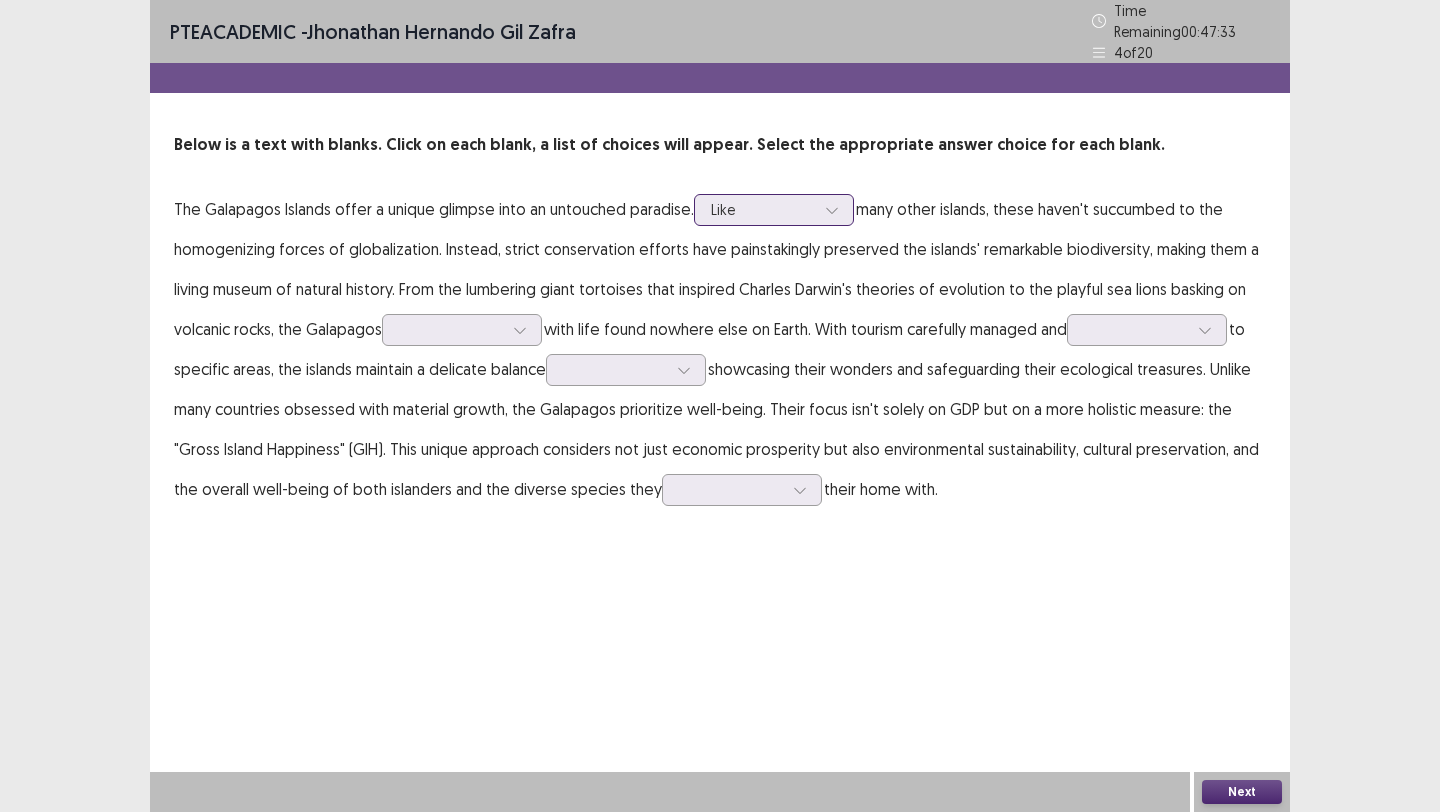 click at bounding box center [763, 209] 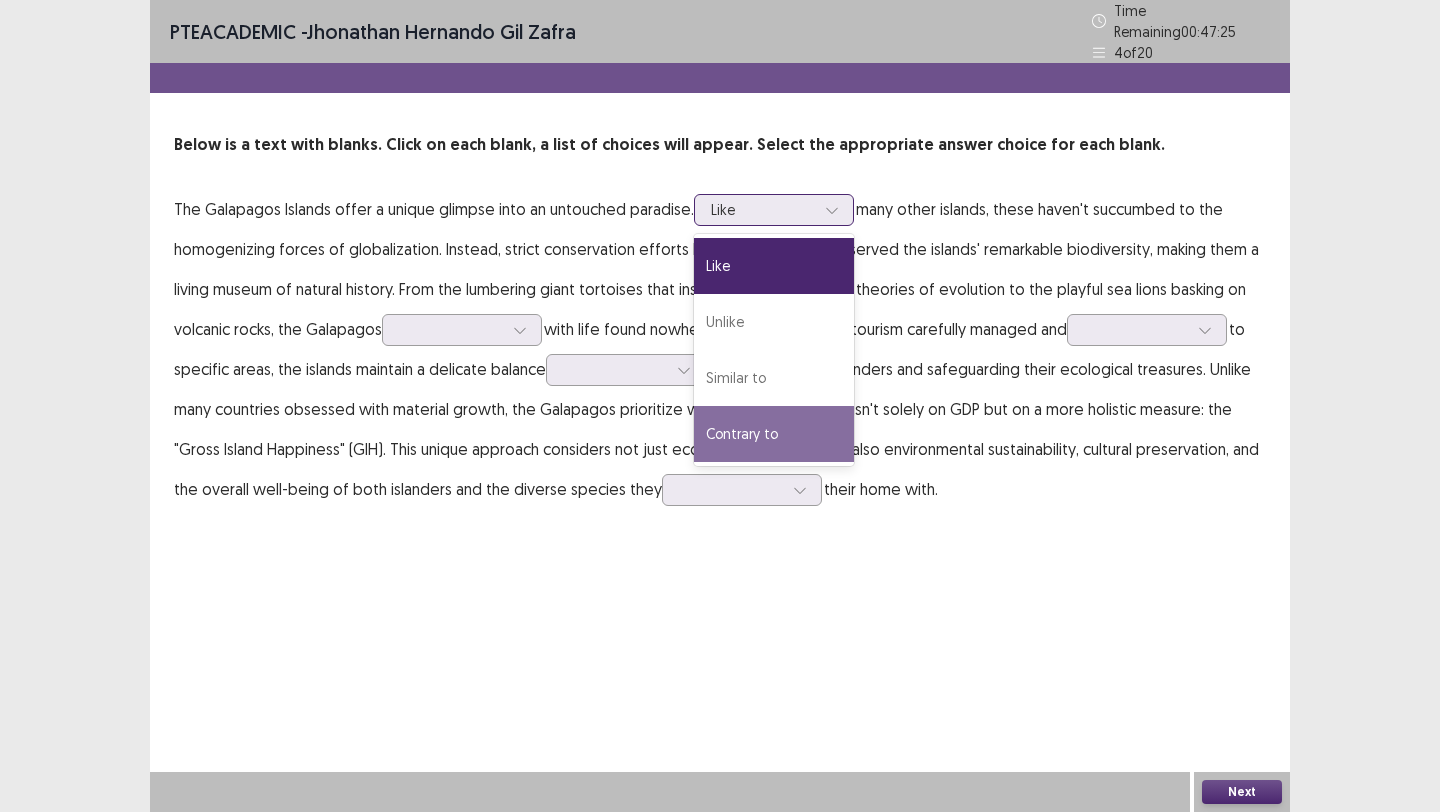 click on "Contrary to" at bounding box center [774, 434] 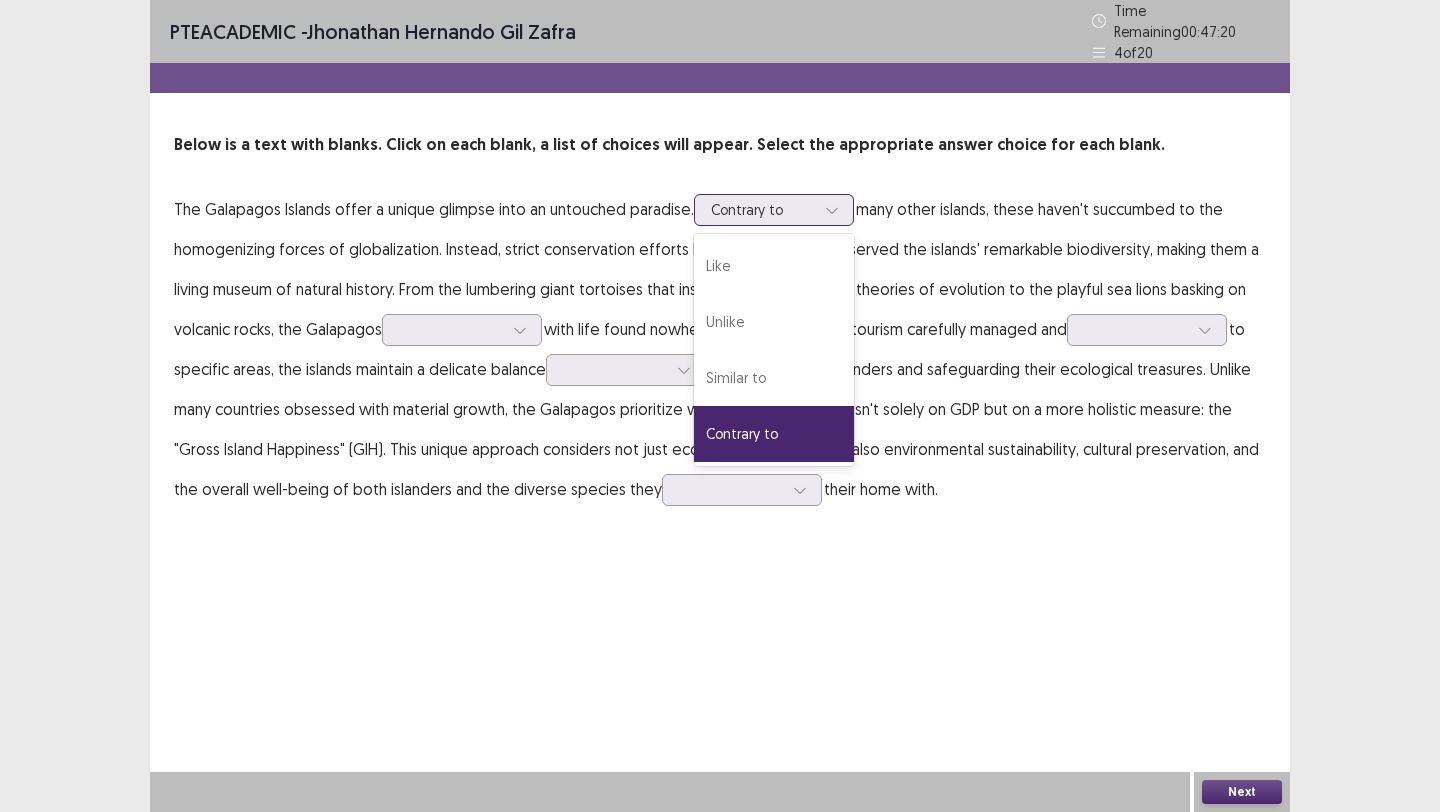 click at bounding box center [763, 209] 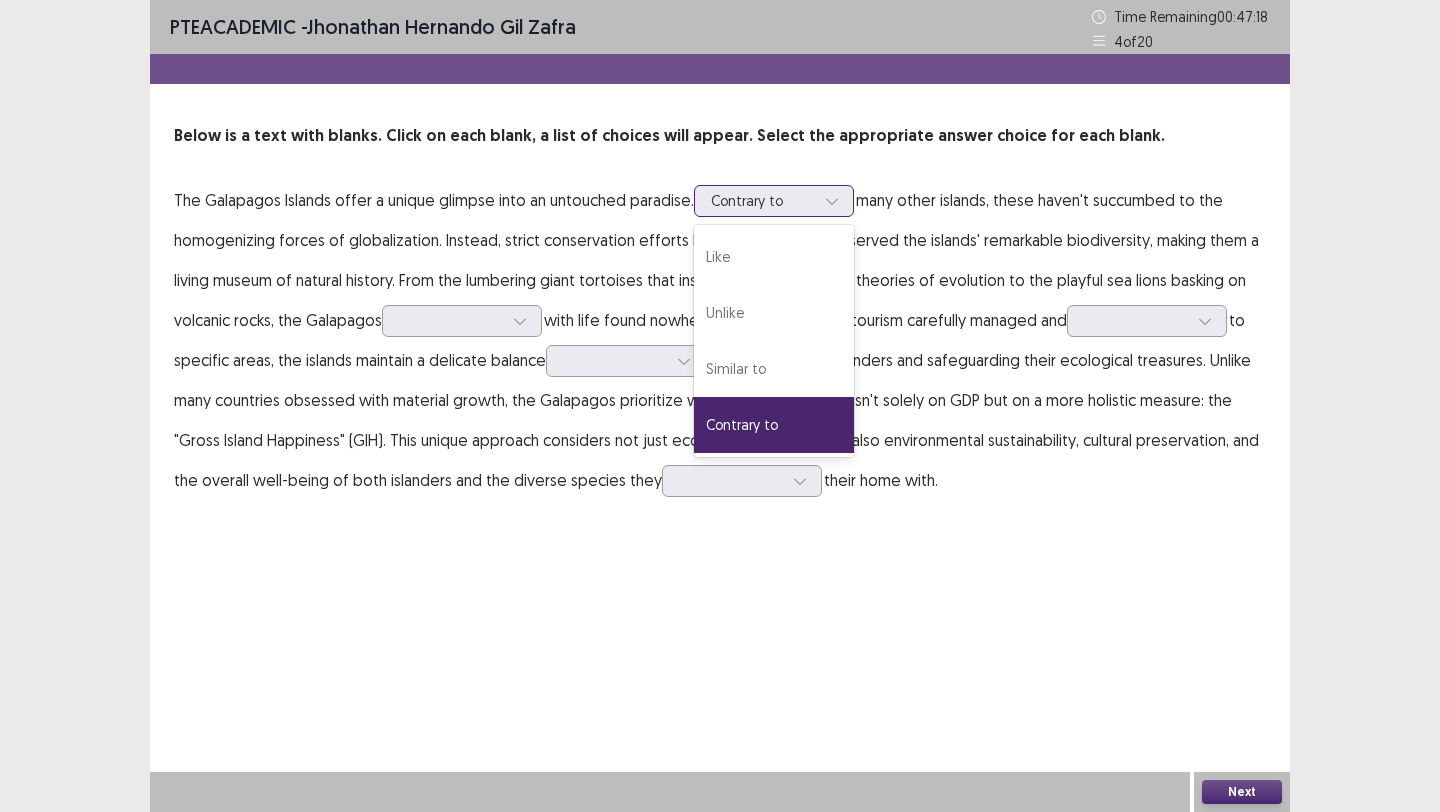 click 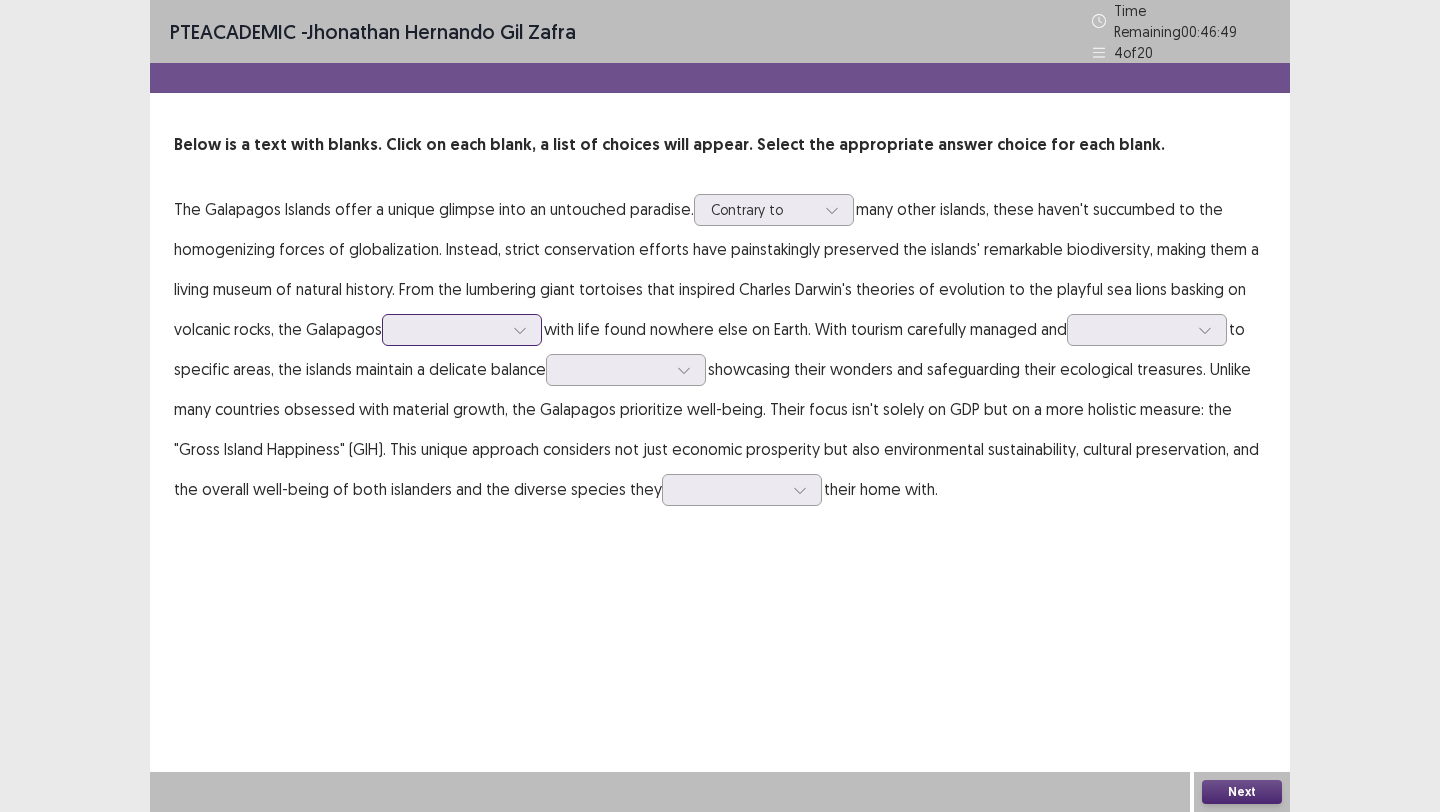 click at bounding box center [451, 329] 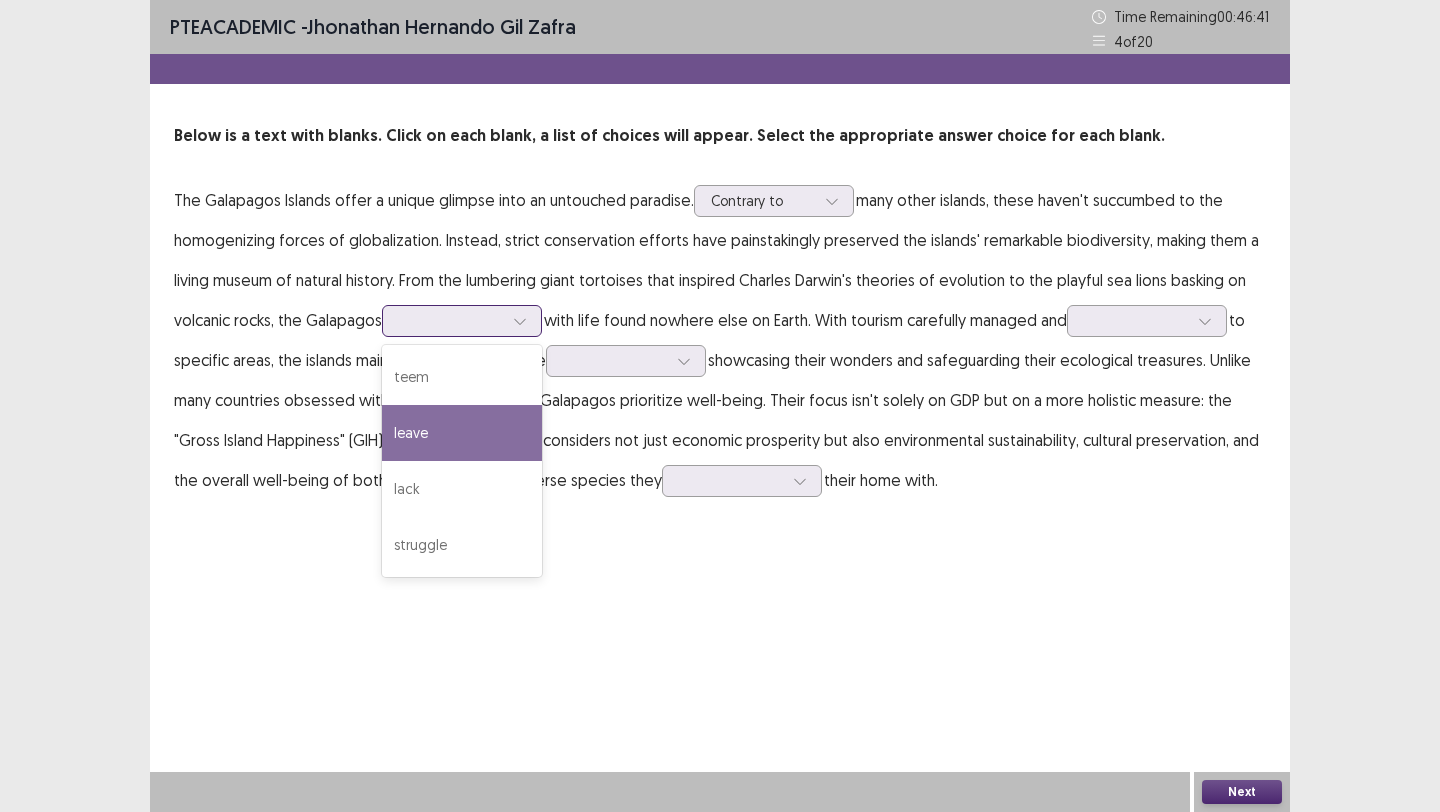 click on "leave" at bounding box center (462, 433) 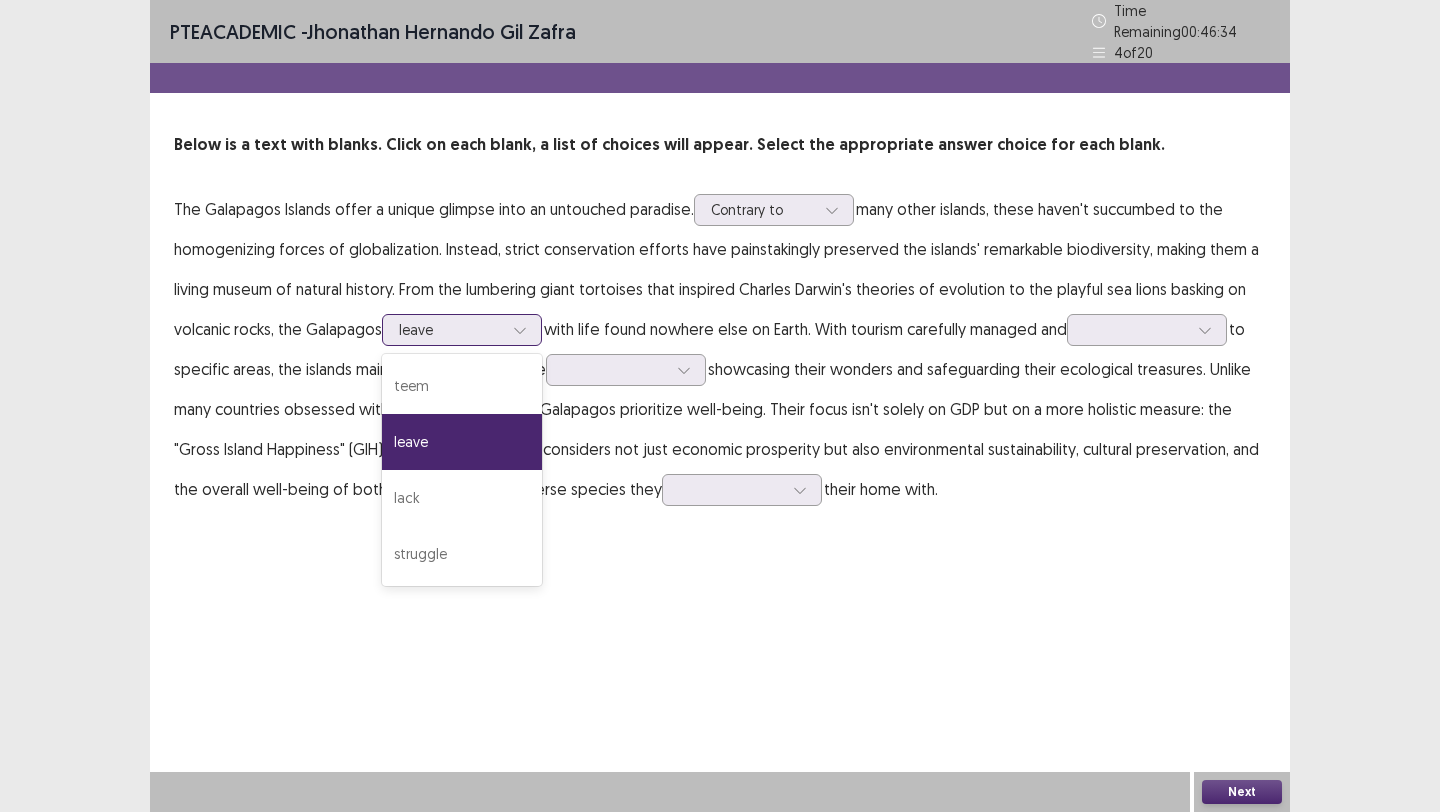 click at bounding box center [451, 329] 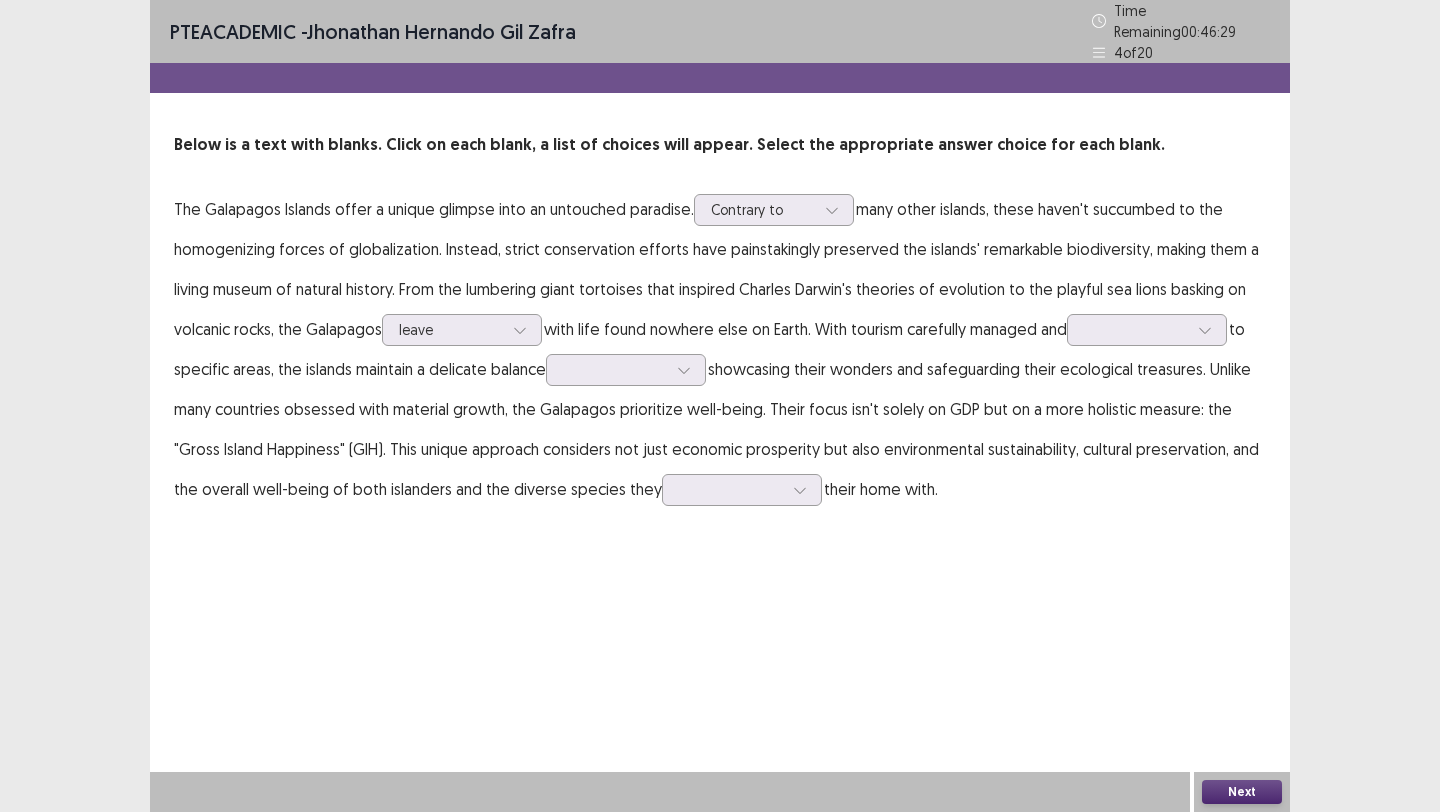 click on "The Galapagos Islands offer a unique glimpse into an untouched paradise. Contrary to many other islands, these haven't succumbed to the homogenizing forces of globalization. Instead, strict conservation efforts have painstakingly preserved the islands' remarkable biodiversity, making them a living museum of natural history. From the lumbering giant tortoises that inspired Charles Darwin's theories of evolution to the playful sea lions basking on volcanic rocks, the Galapagos leave with life found nowhere else on Earth. With tourism carefully managed and to specific areas, the islands maintain a delicate balance their home with." at bounding box center (720, 349) 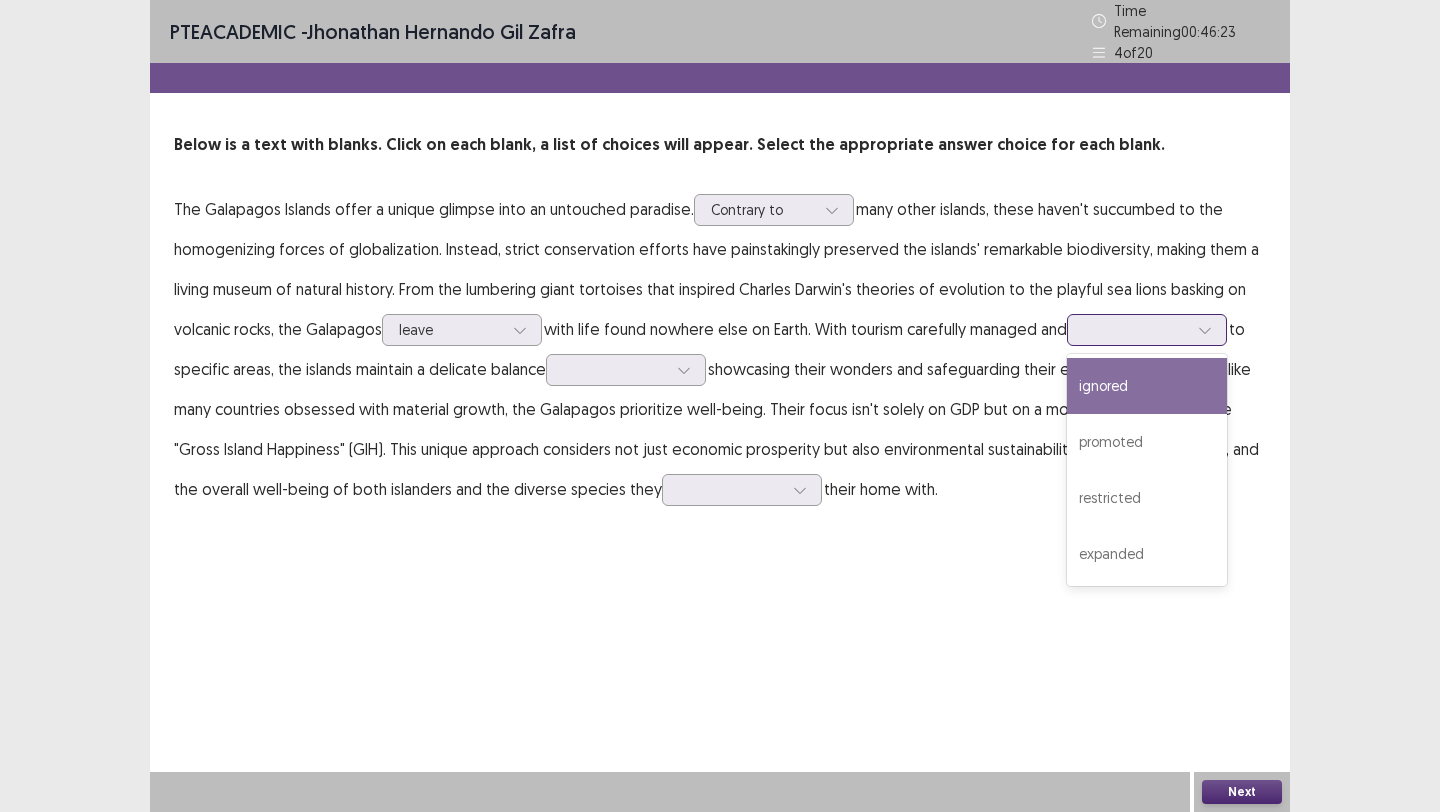 click at bounding box center [1136, 329] 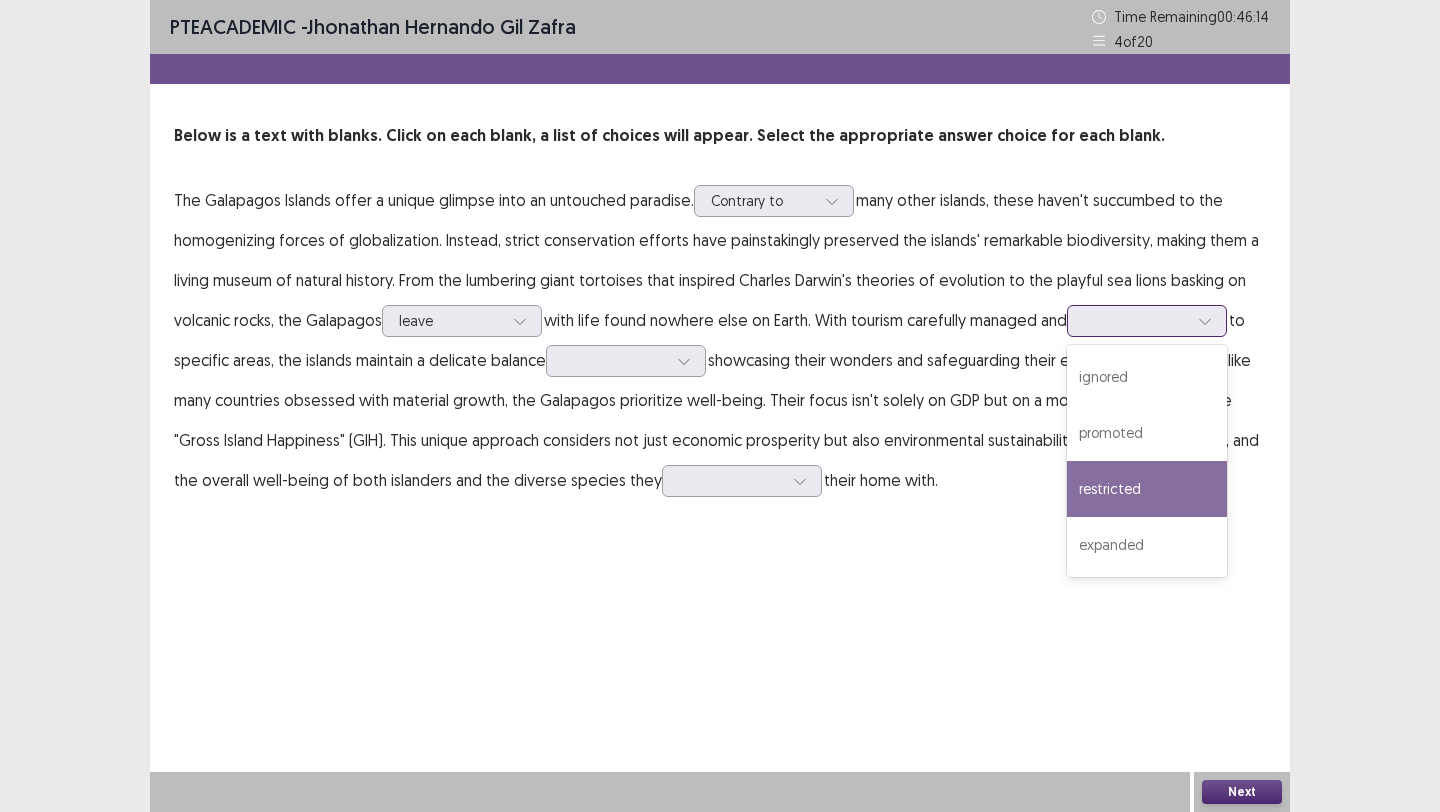 click on "restricted" at bounding box center (1147, 489) 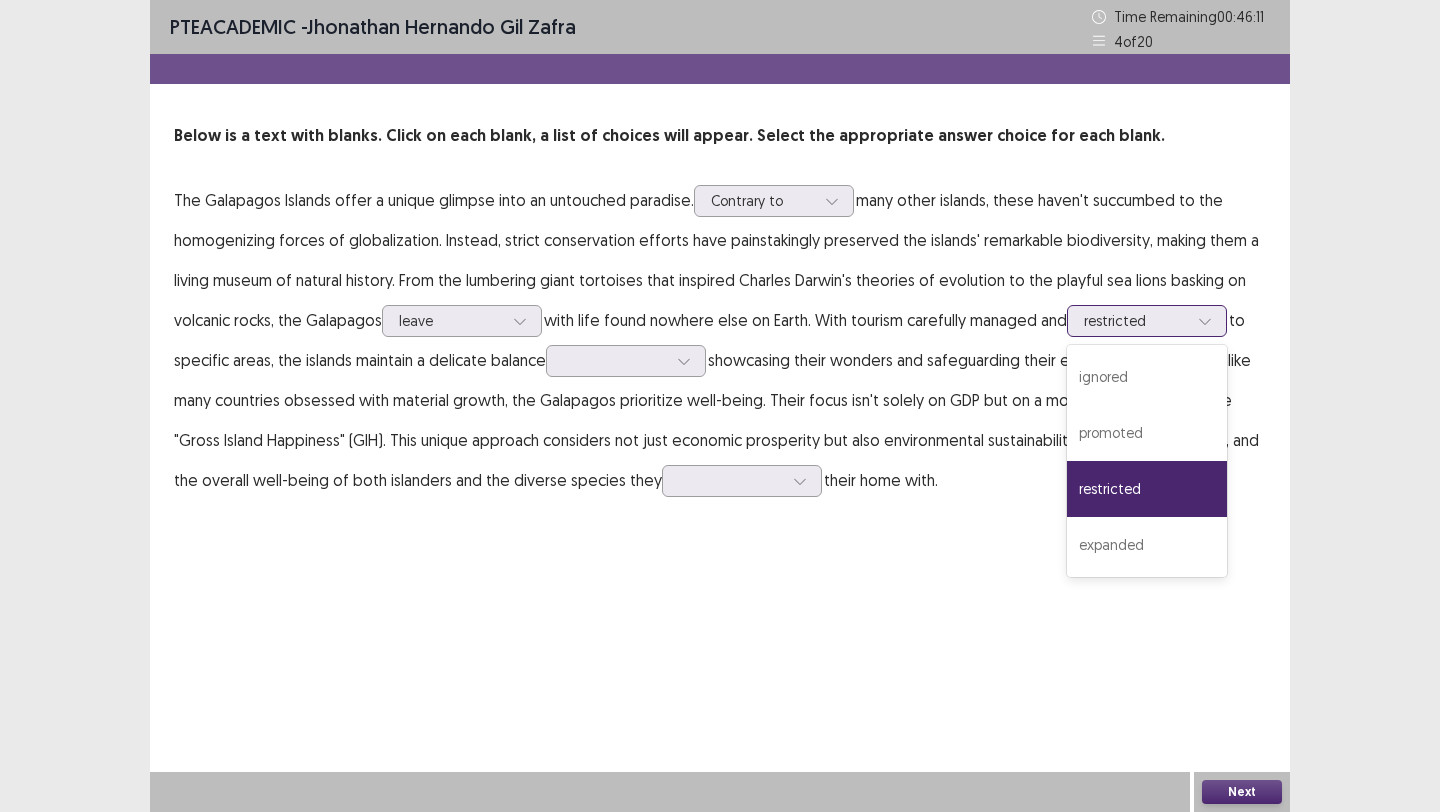 click at bounding box center [1136, 320] 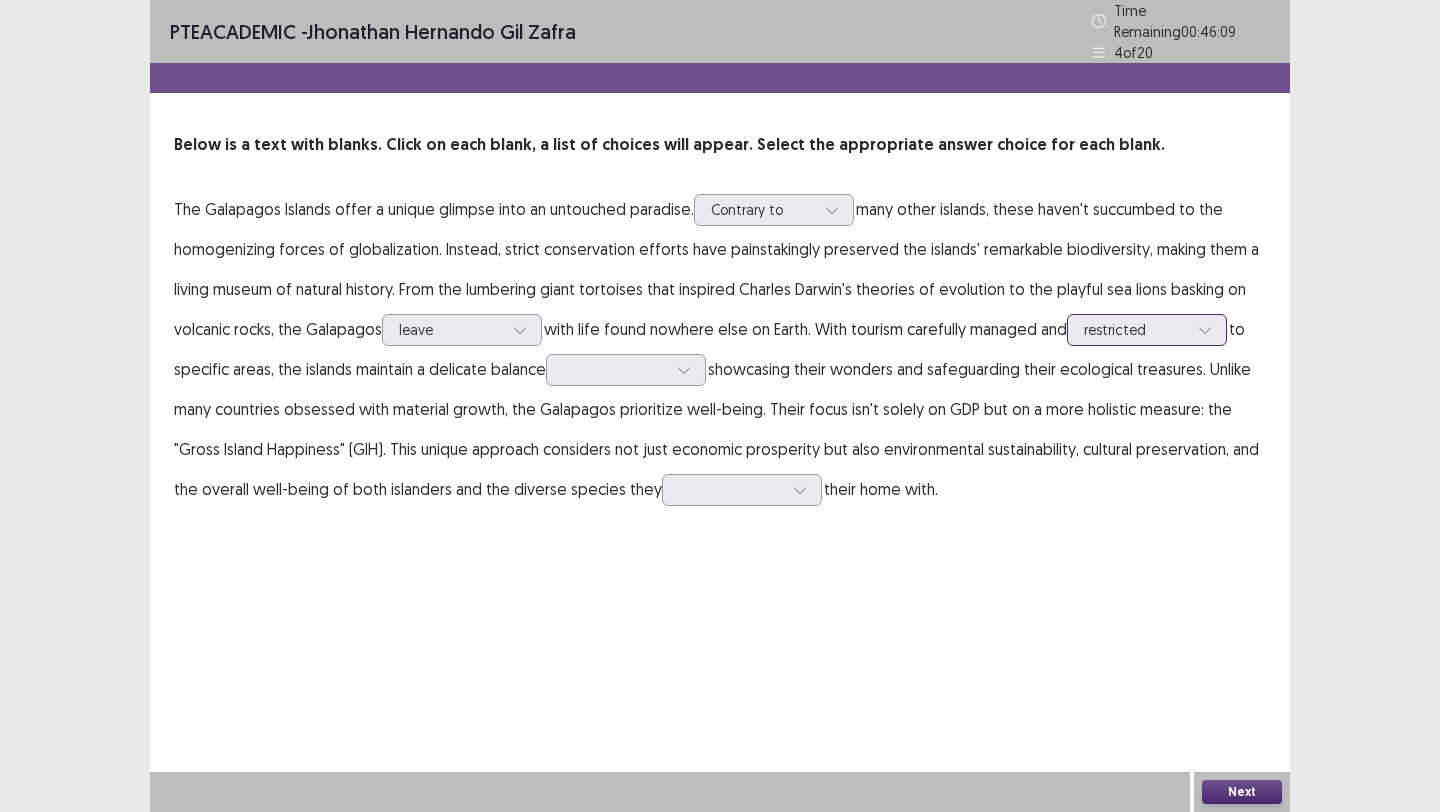 click at bounding box center [1136, 329] 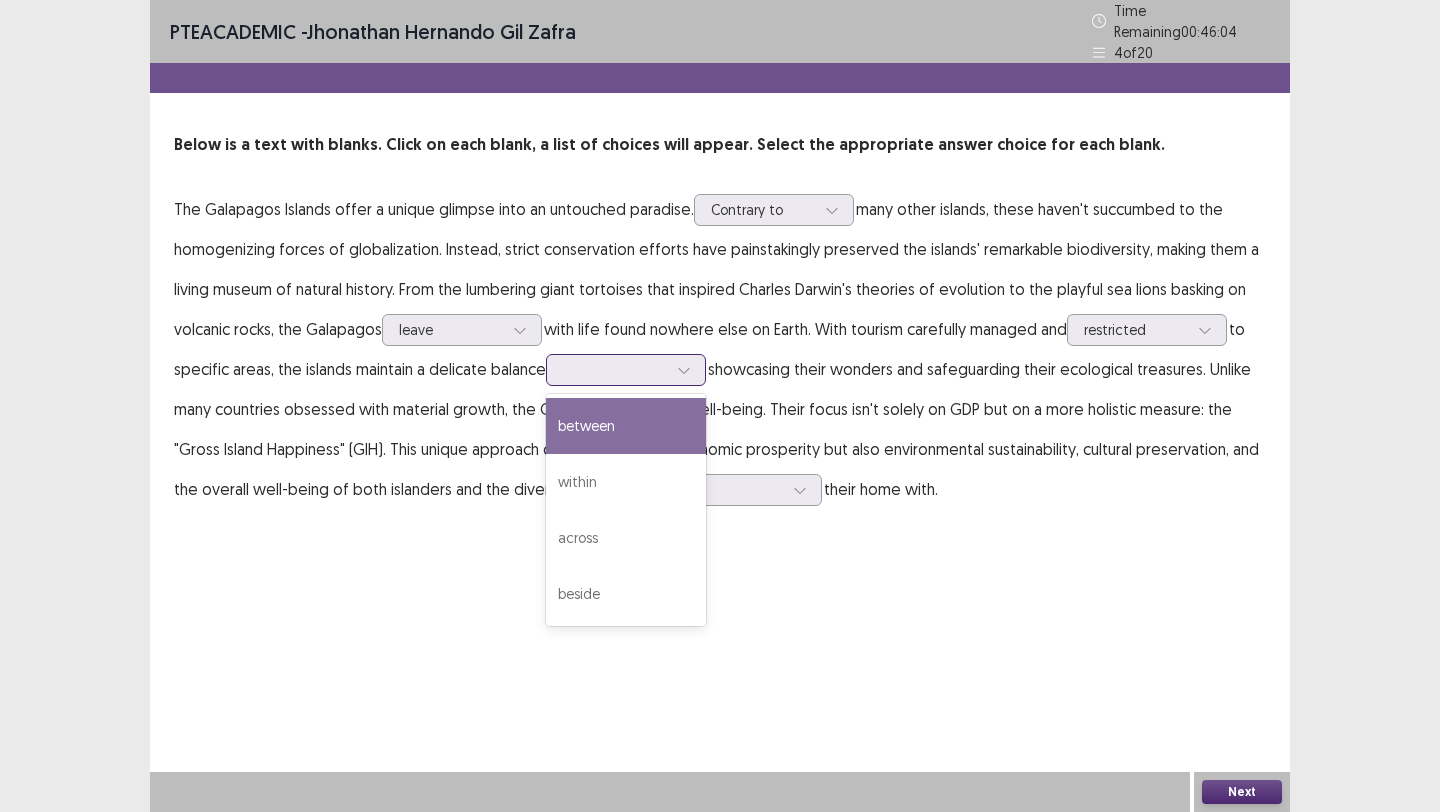 click at bounding box center [615, 369] 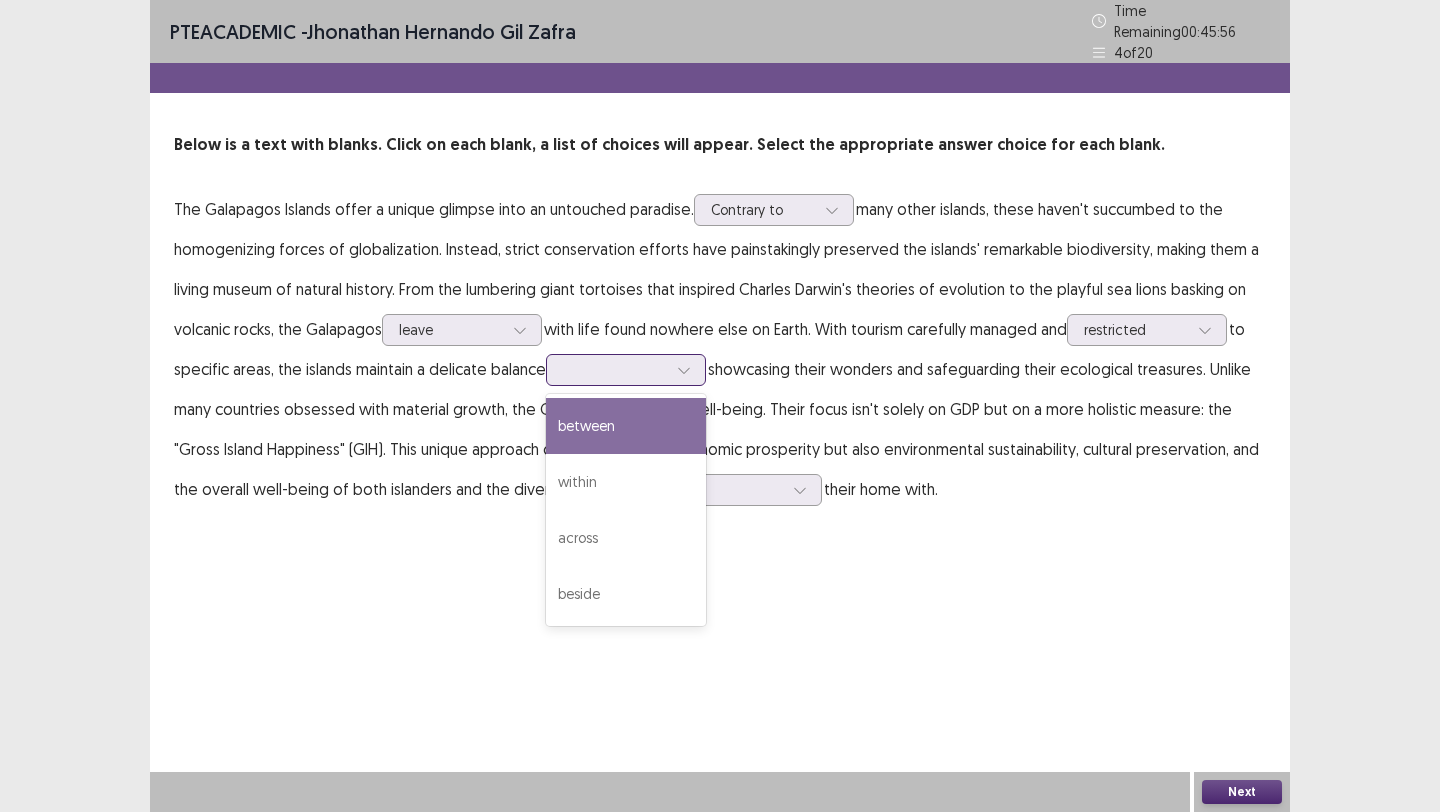 click on "between" at bounding box center (626, 426) 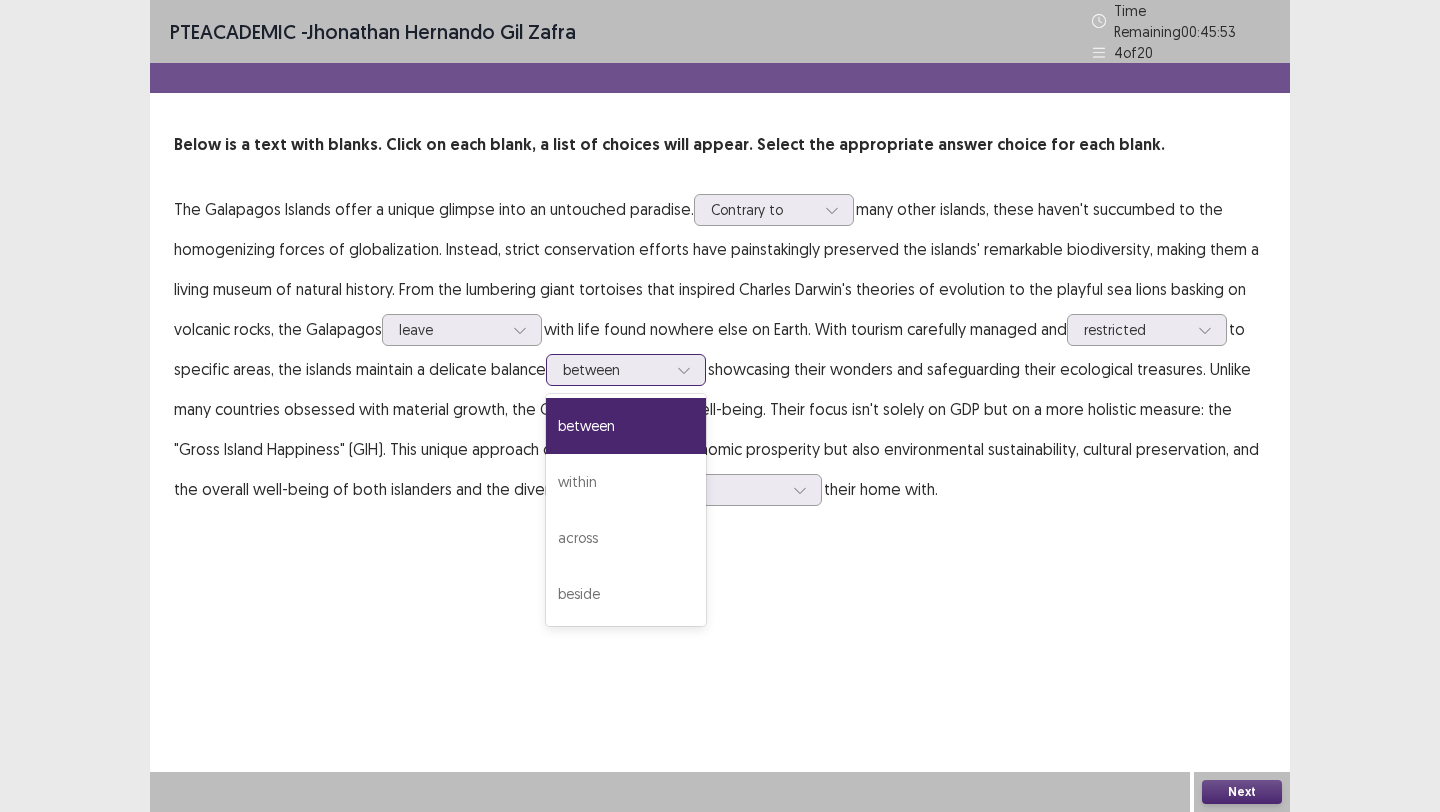 click on "between" at bounding box center [615, 370] 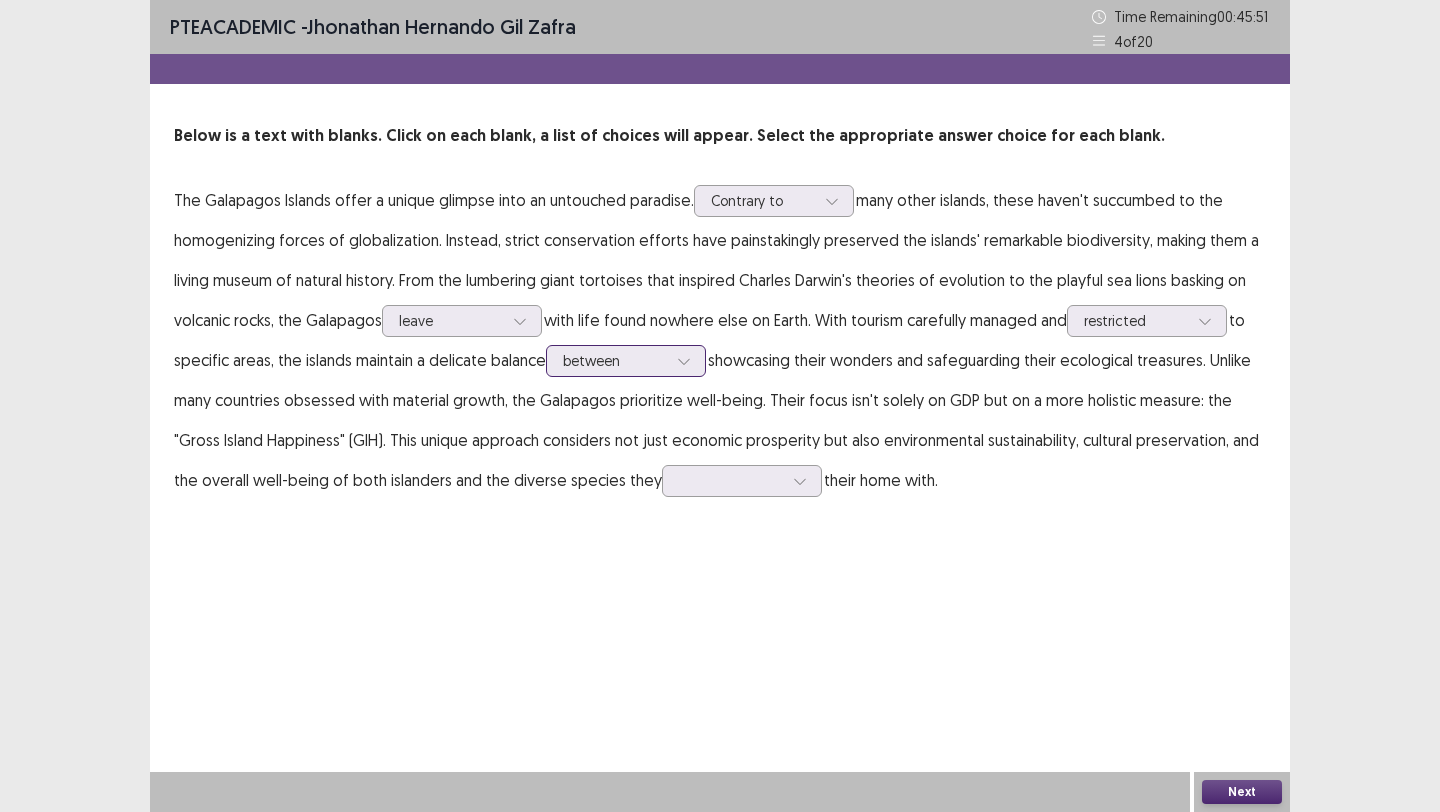 click at bounding box center [615, 360] 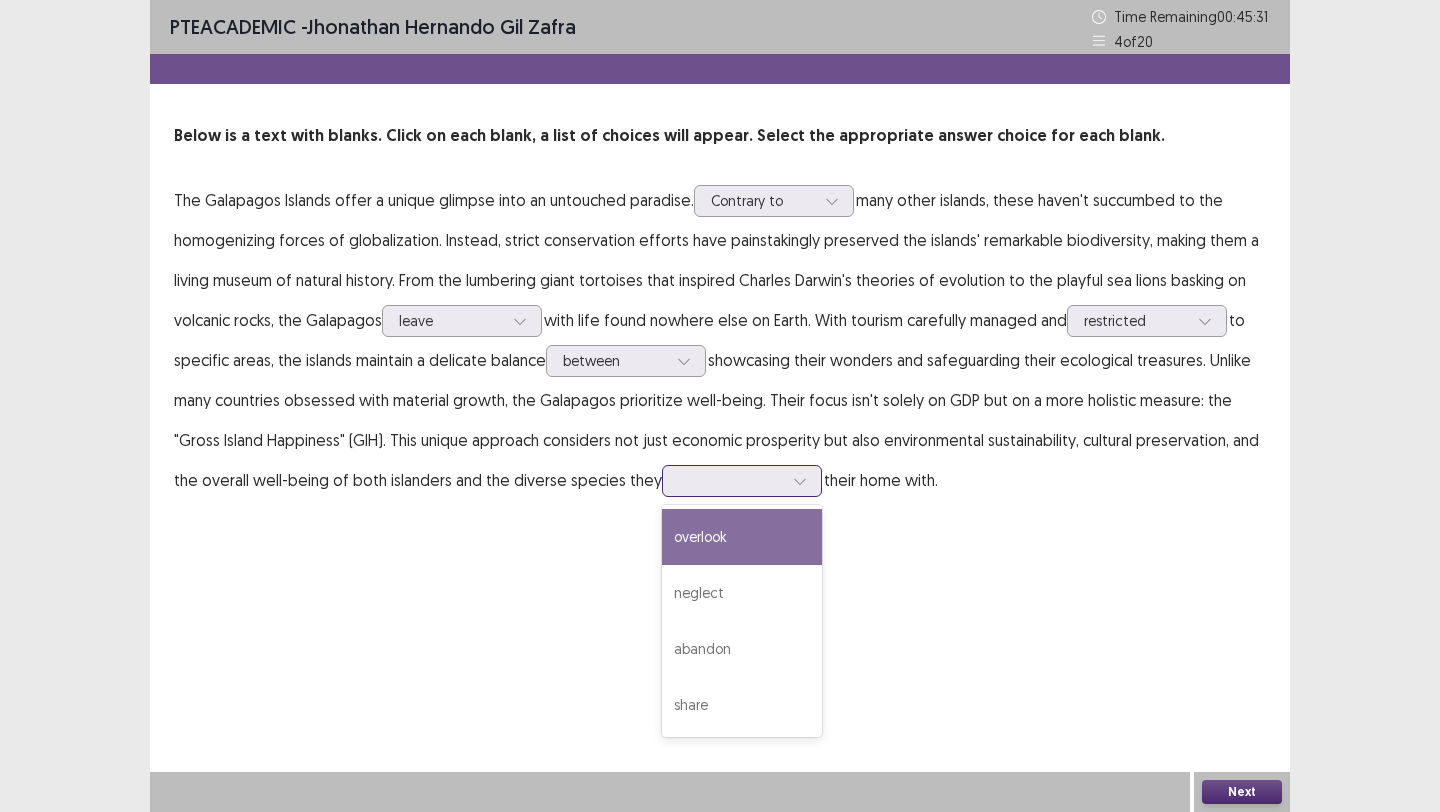 click at bounding box center [731, 480] 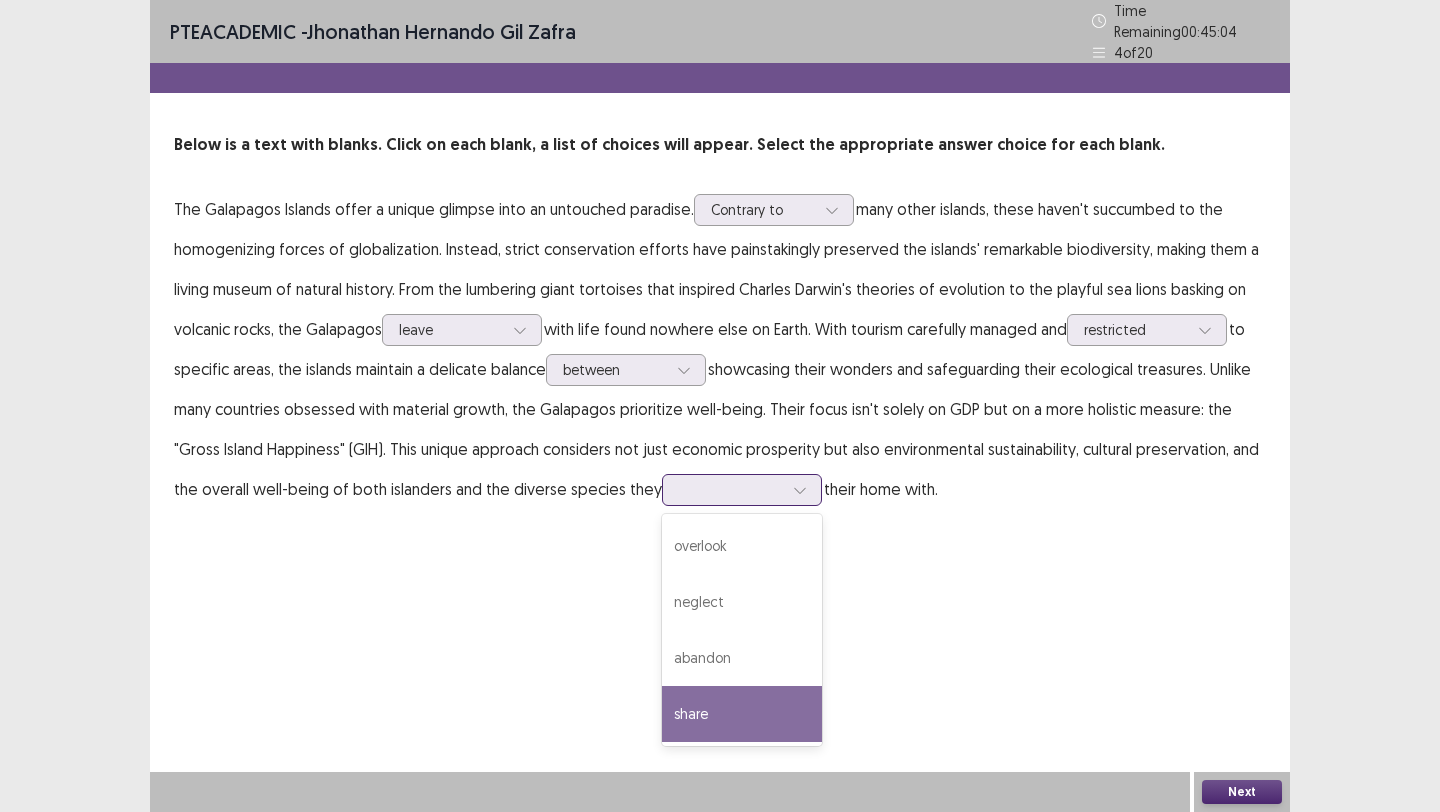 click on "share" at bounding box center [742, 714] 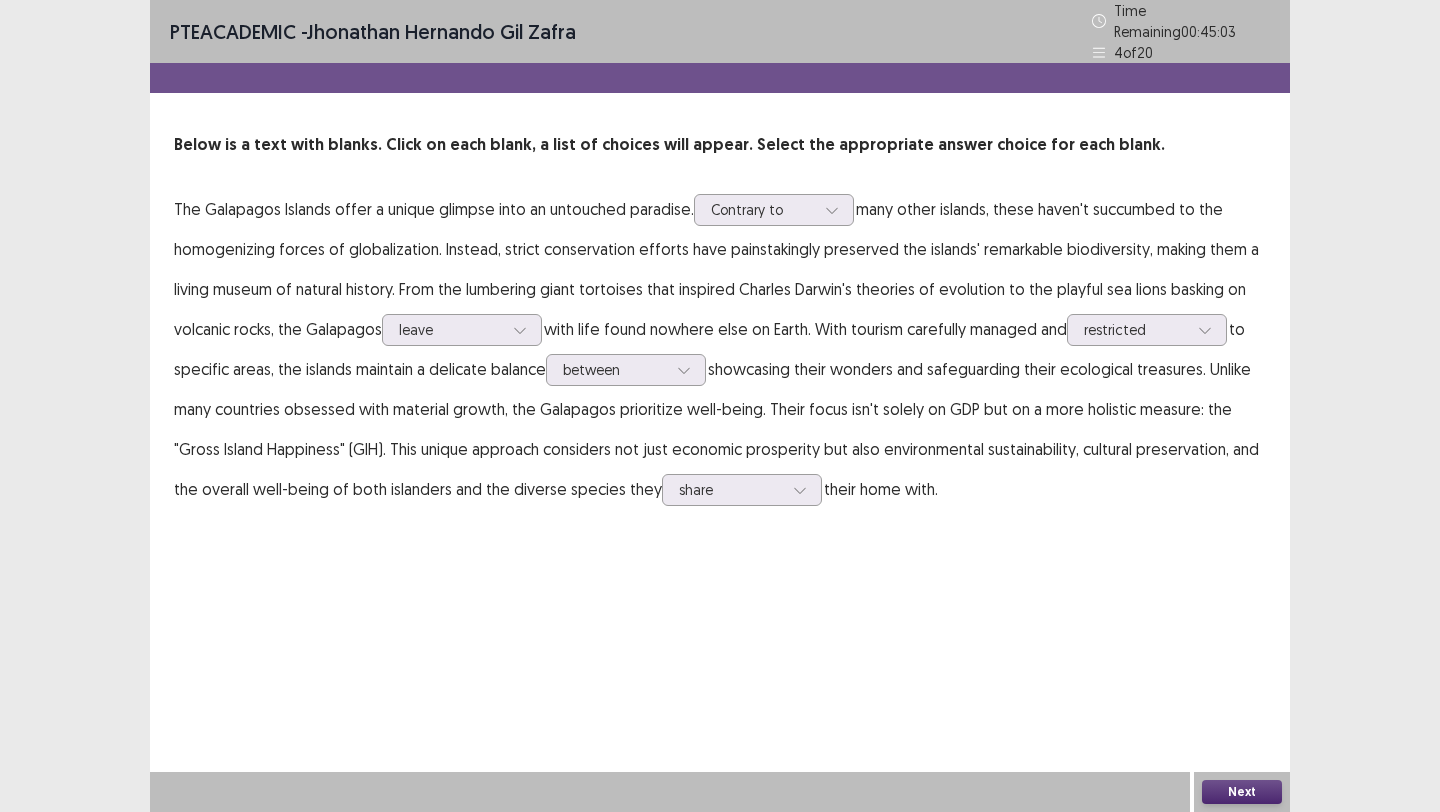 click on "Next" at bounding box center [1242, 792] 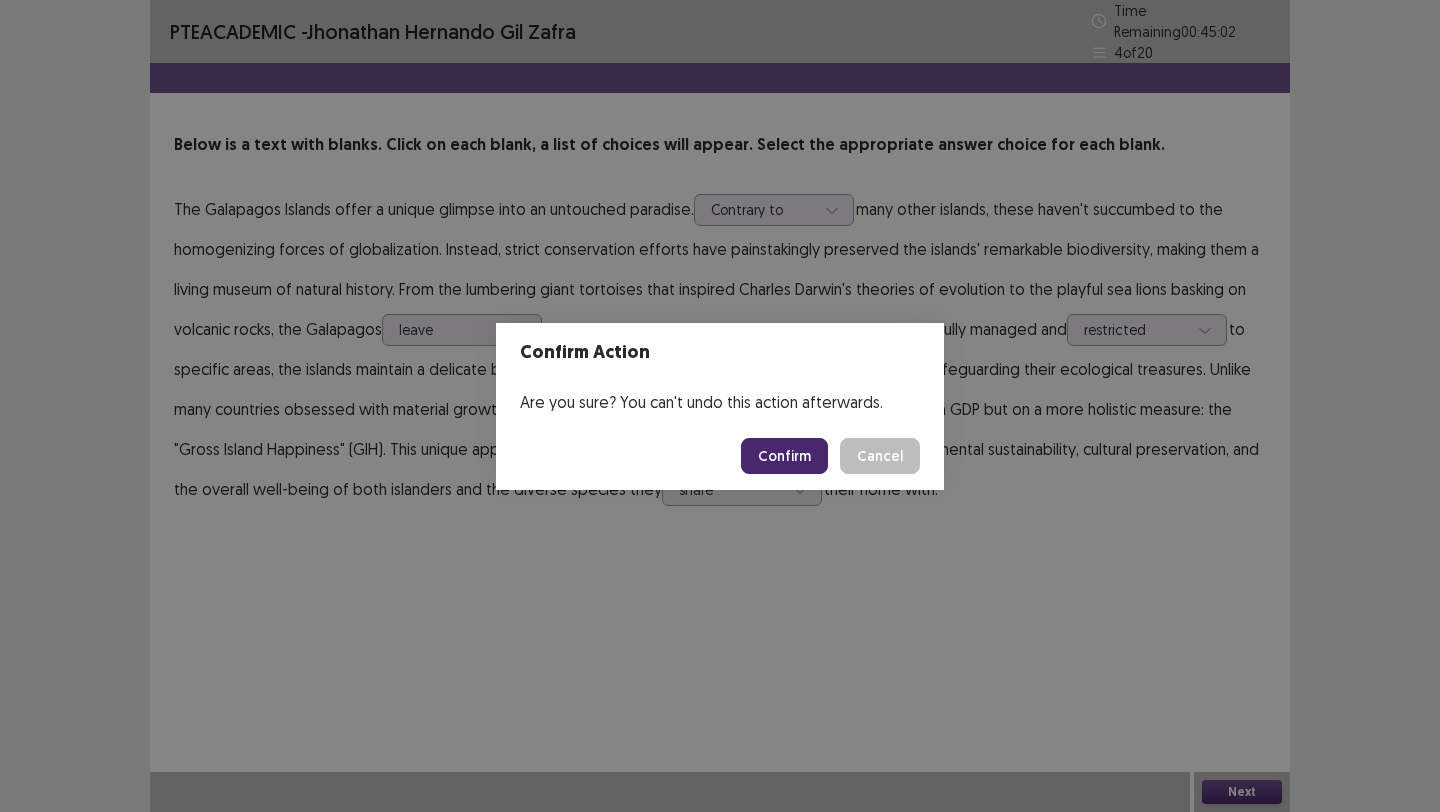 click on "Confirm" at bounding box center (784, 456) 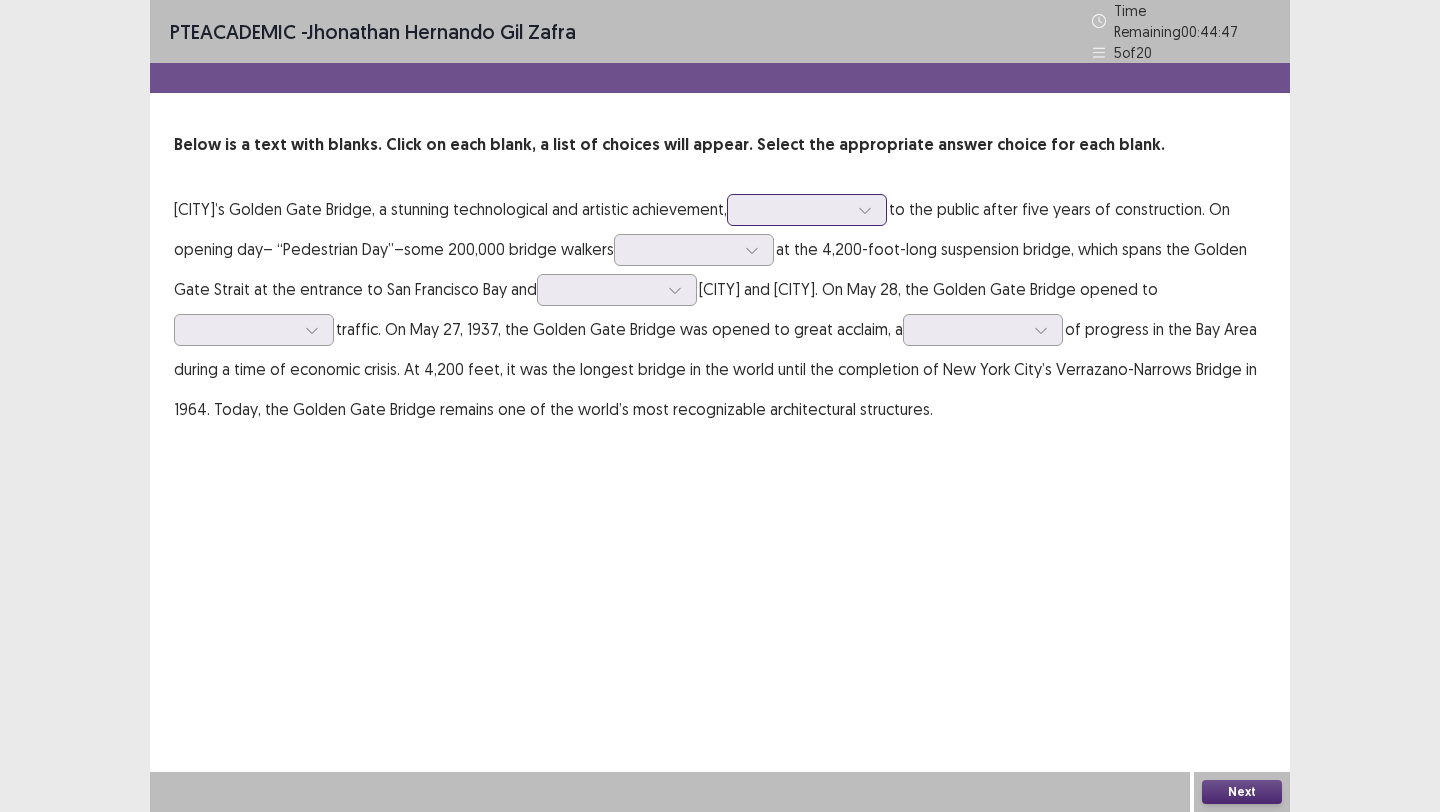 click at bounding box center [796, 209] 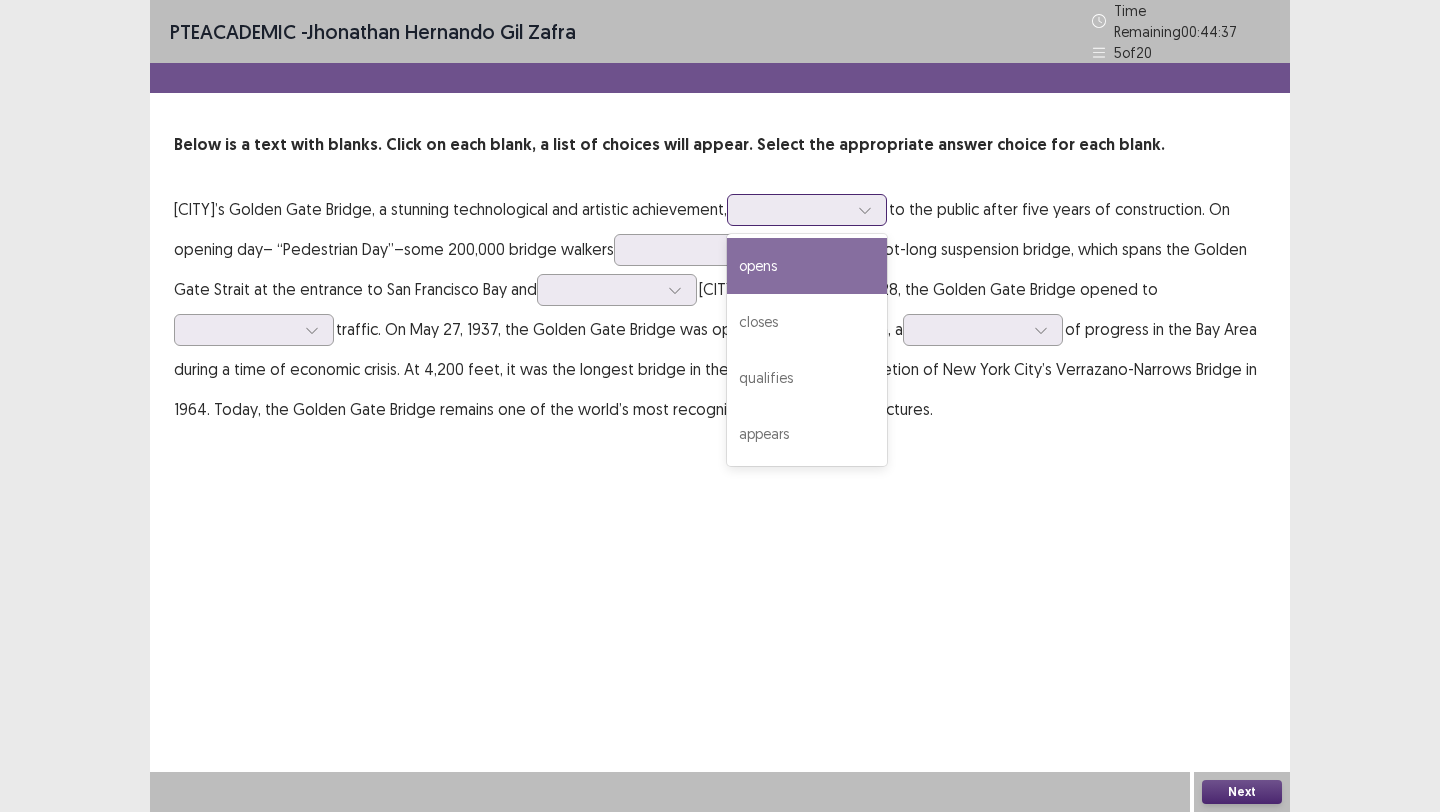 click on "opens" at bounding box center [807, 266] 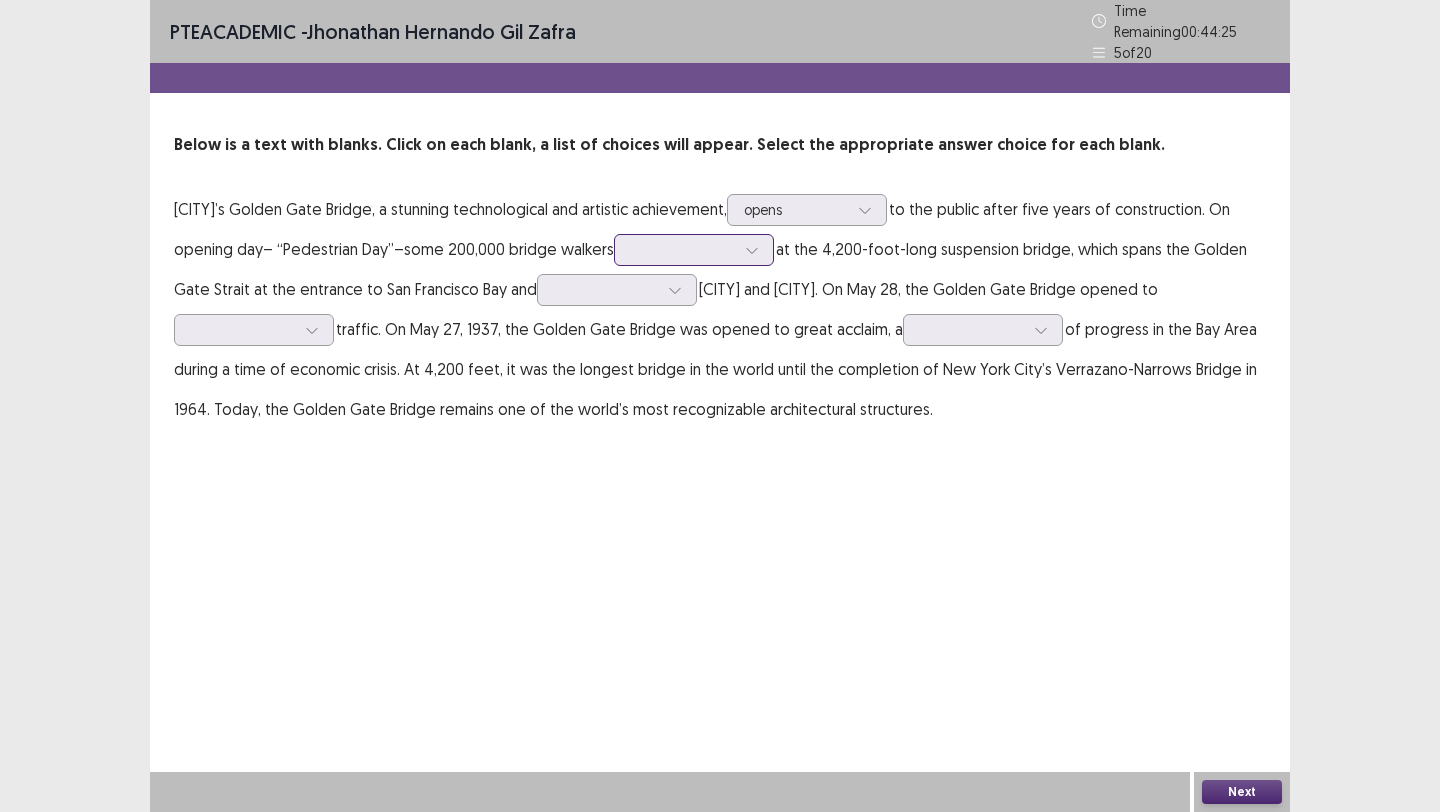 click at bounding box center (683, 249) 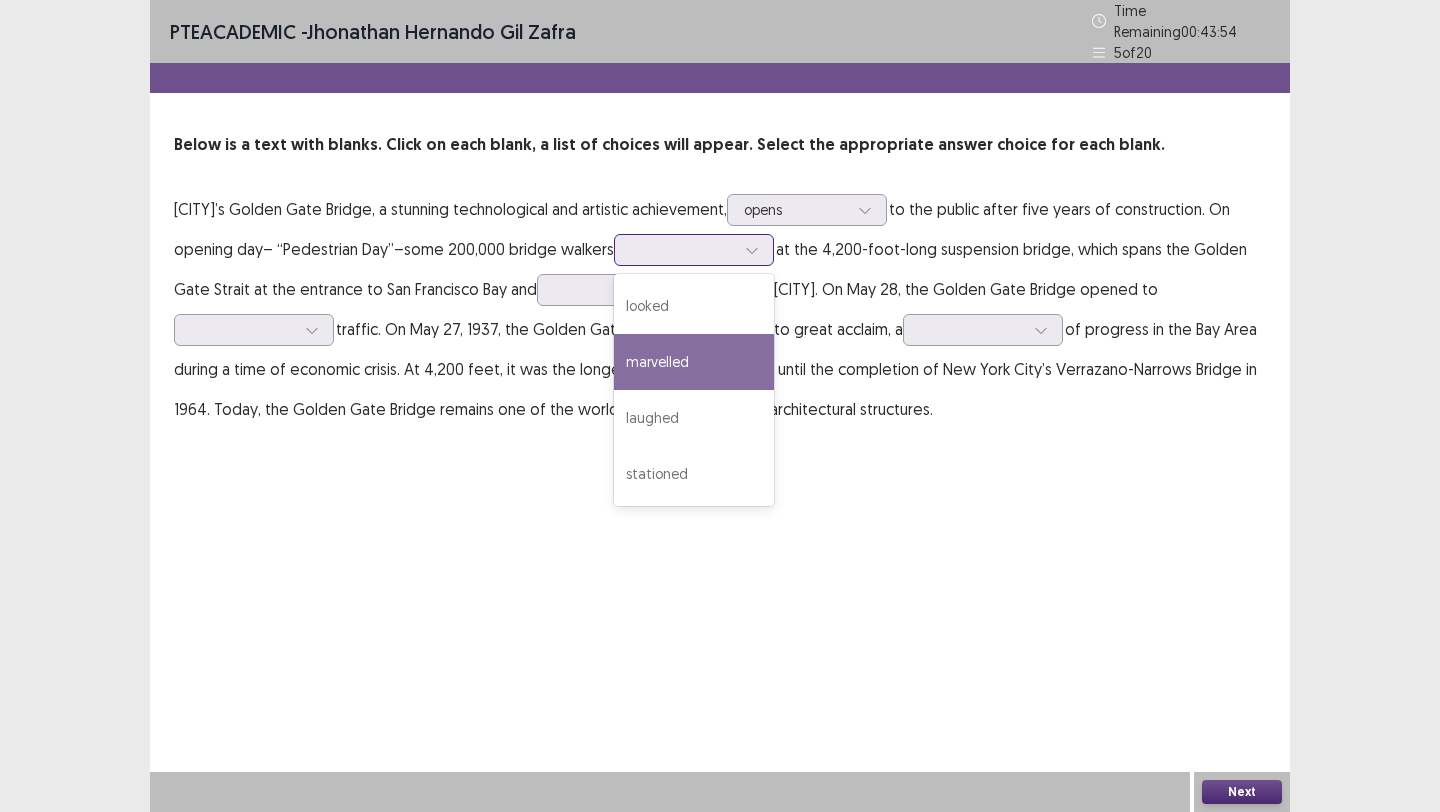 click on "marvelled" at bounding box center (694, 362) 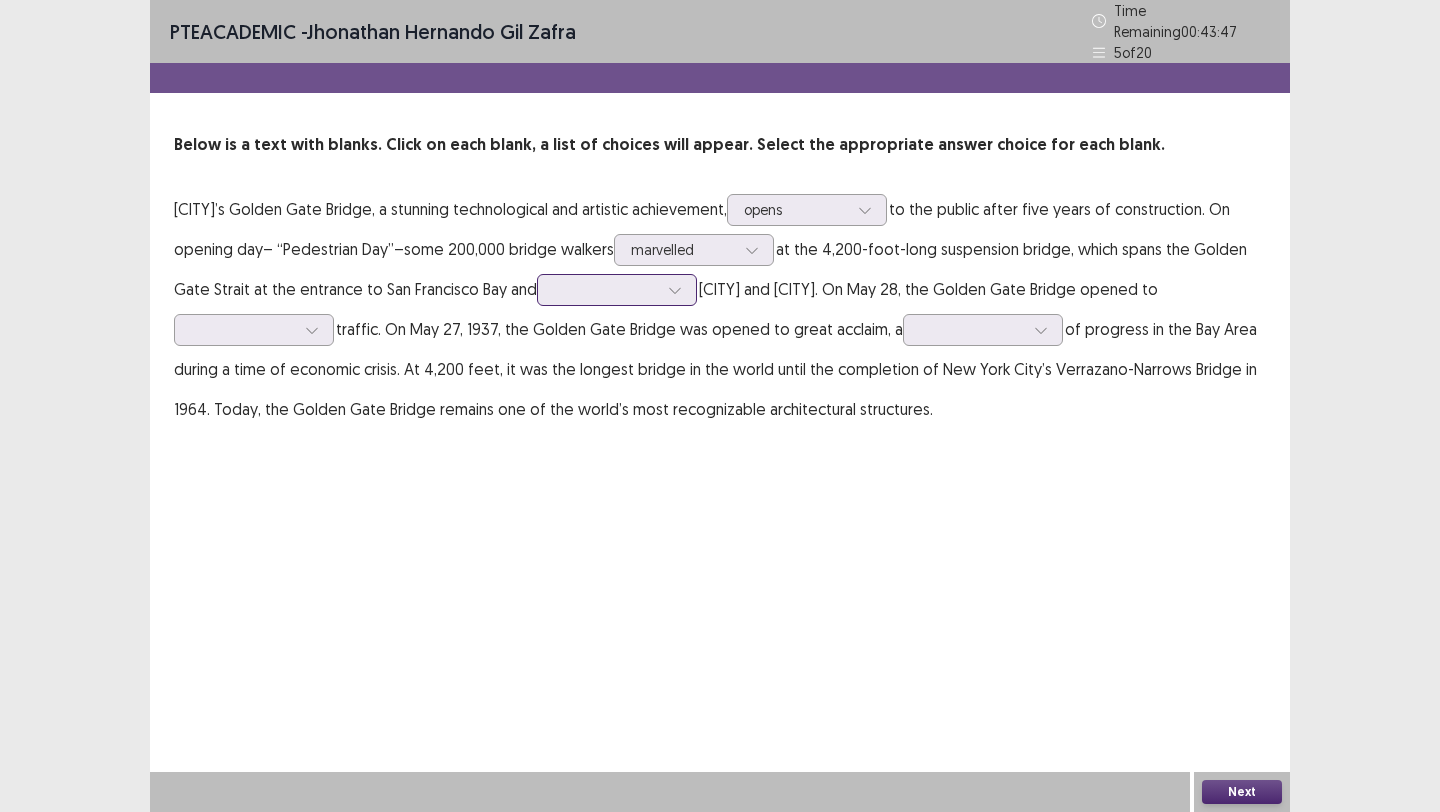 click at bounding box center [606, 289] 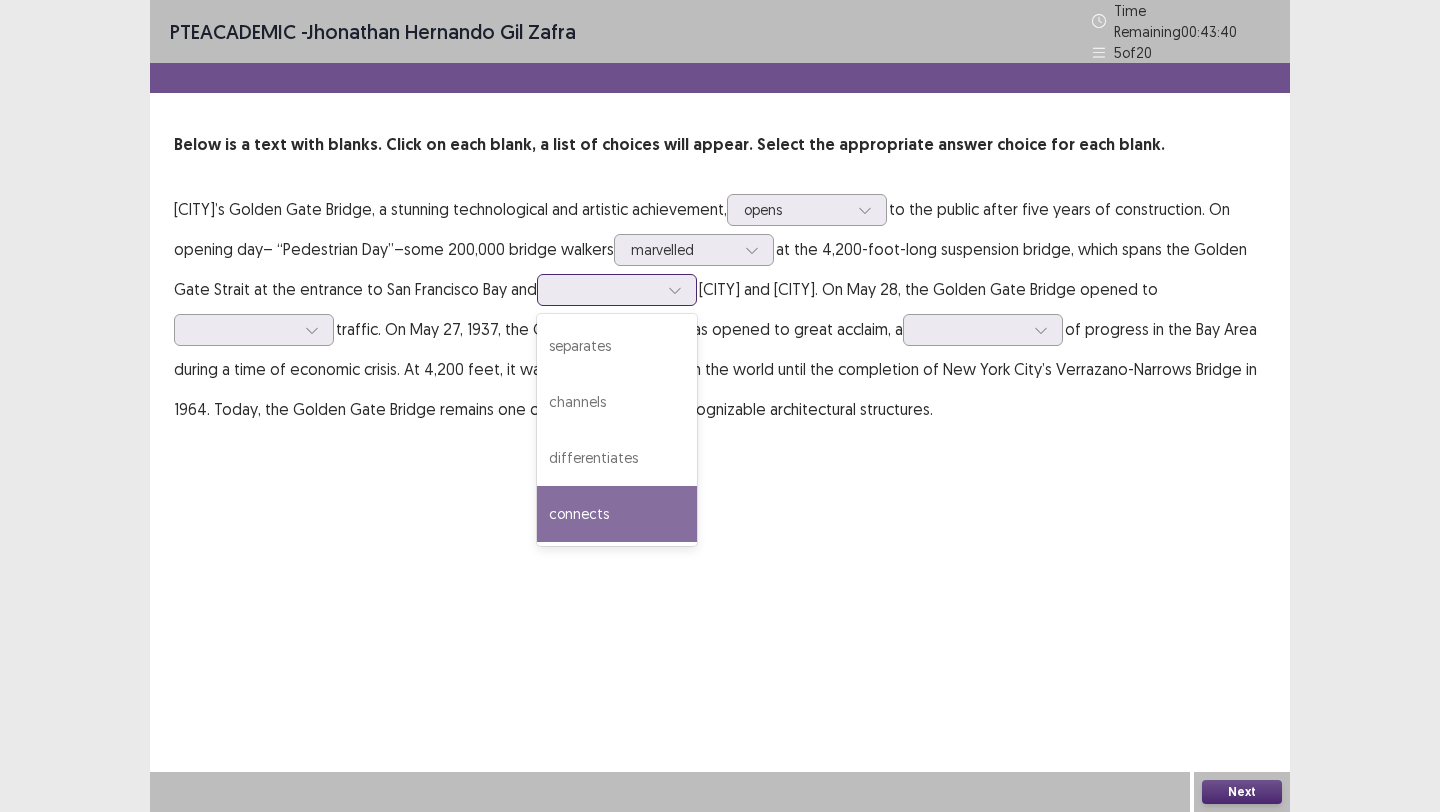 click on "connects" at bounding box center [617, 514] 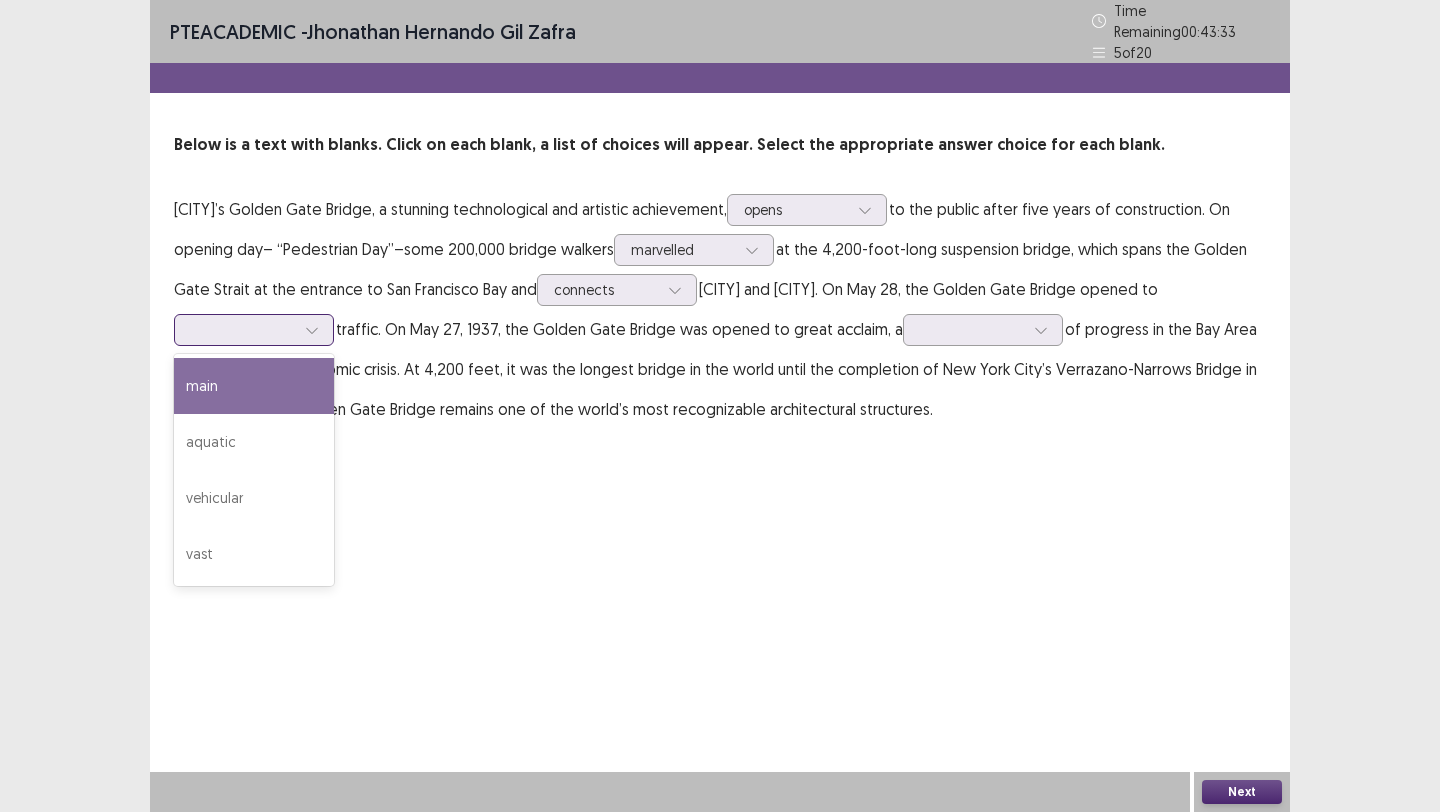 click 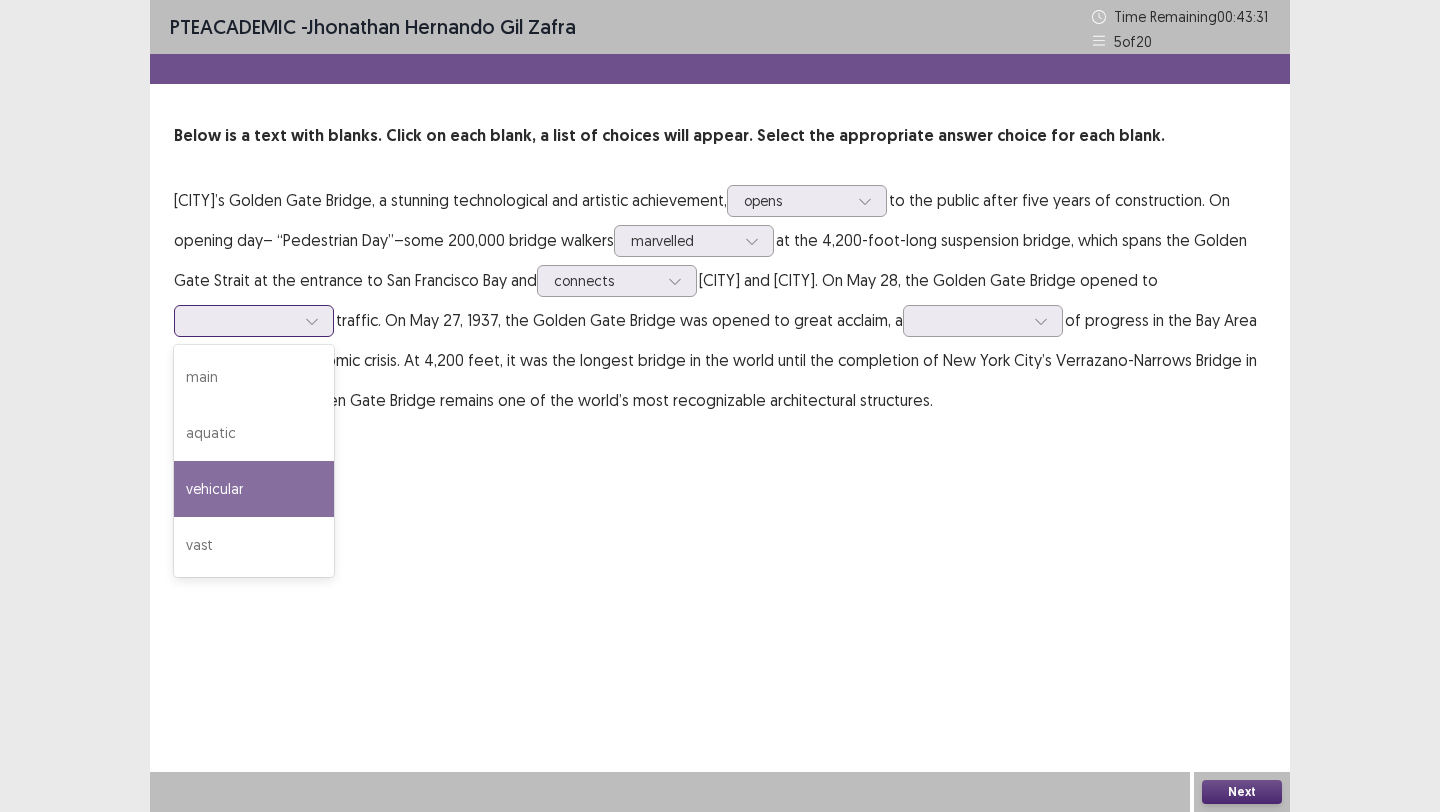 click on "vehicular" at bounding box center (254, 489) 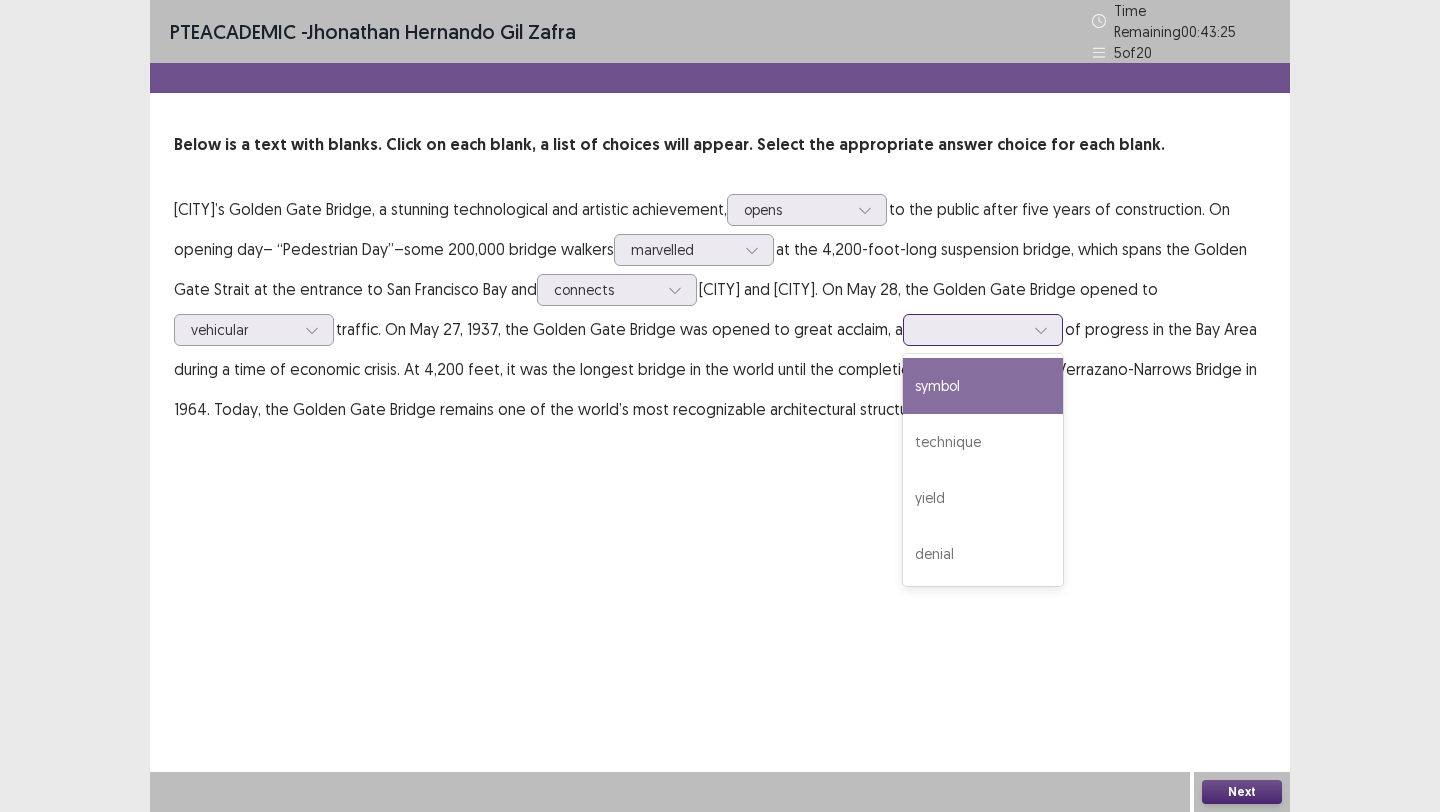 click at bounding box center (972, 329) 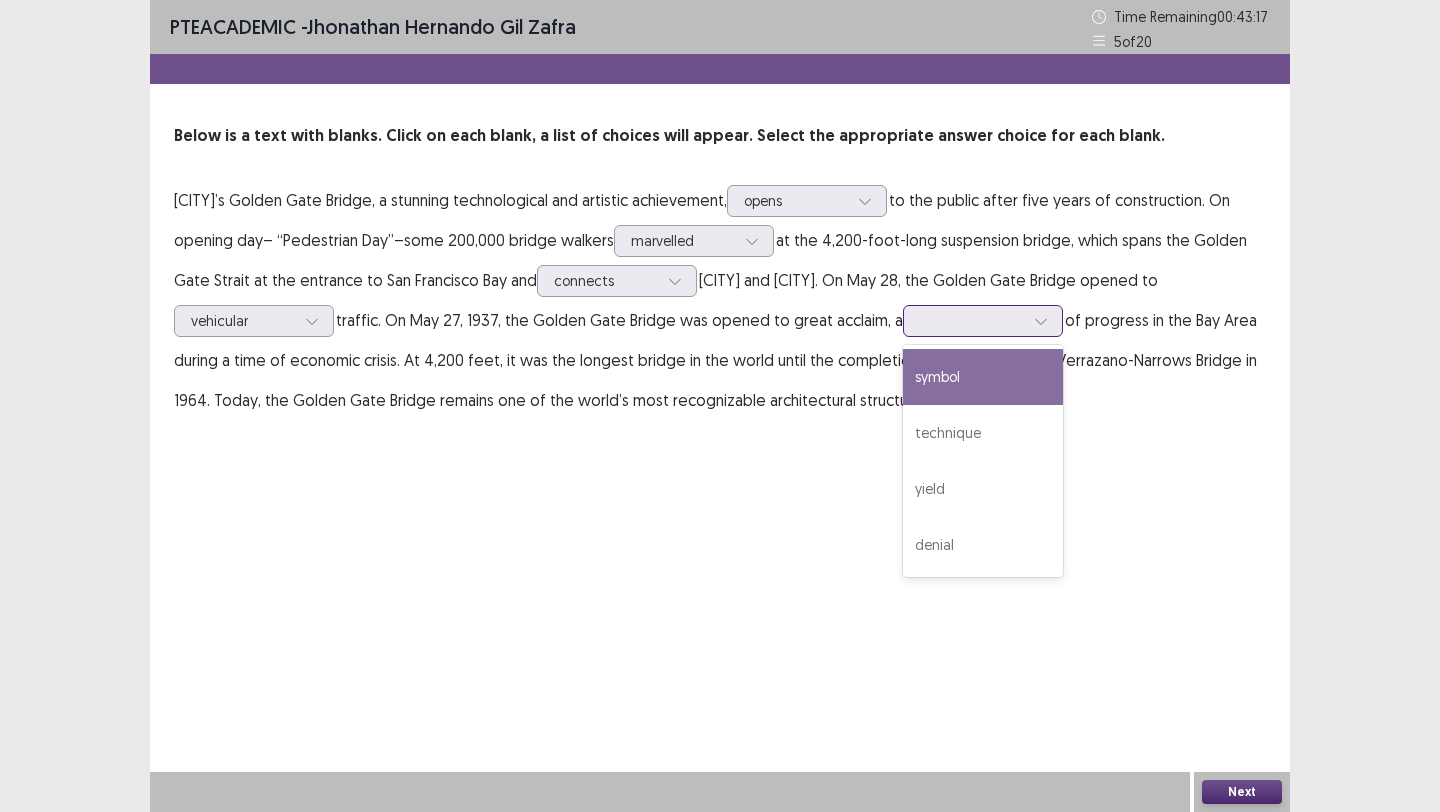 click on "symbol" at bounding box center (983, 377) 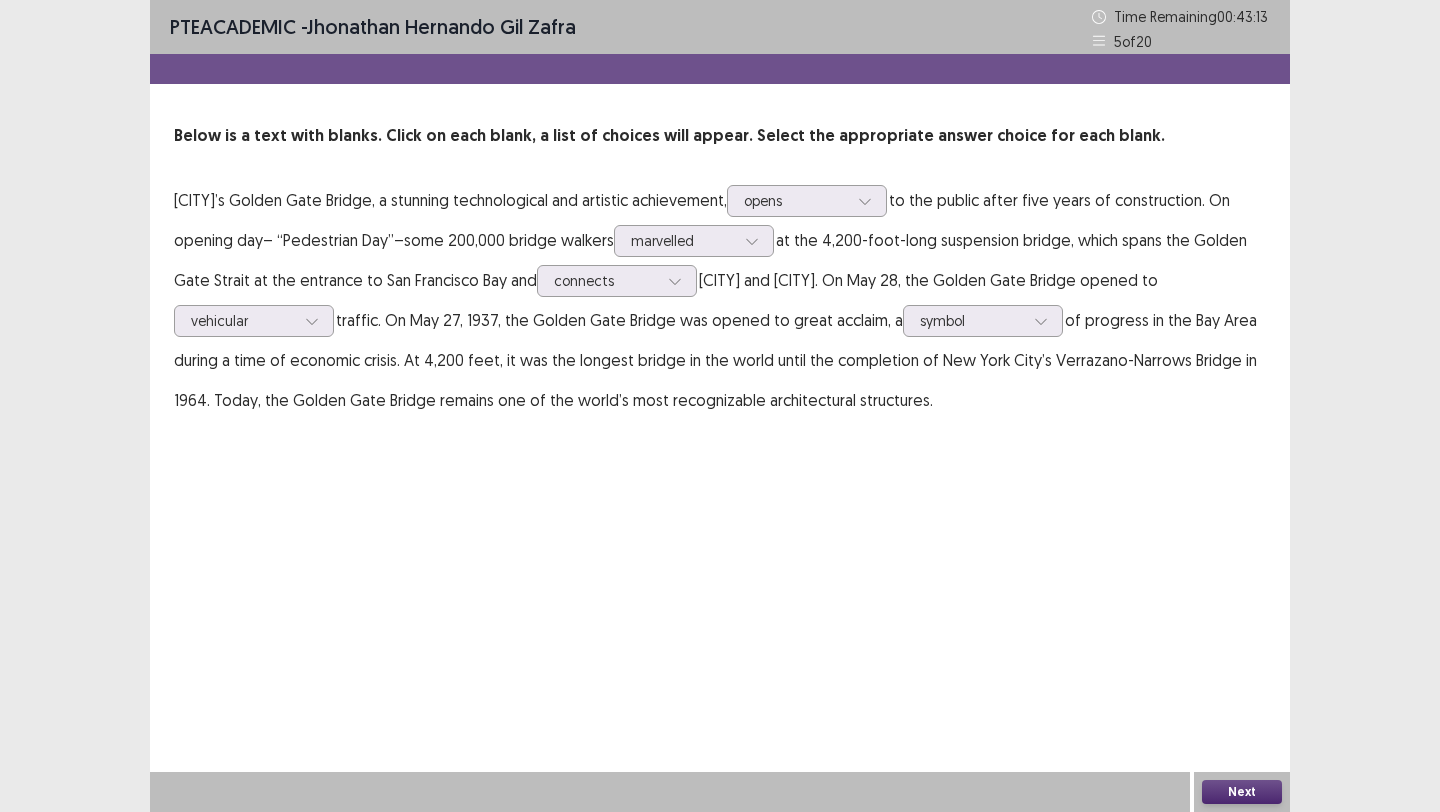 click on "Next" at bounding box center [1242, 792] 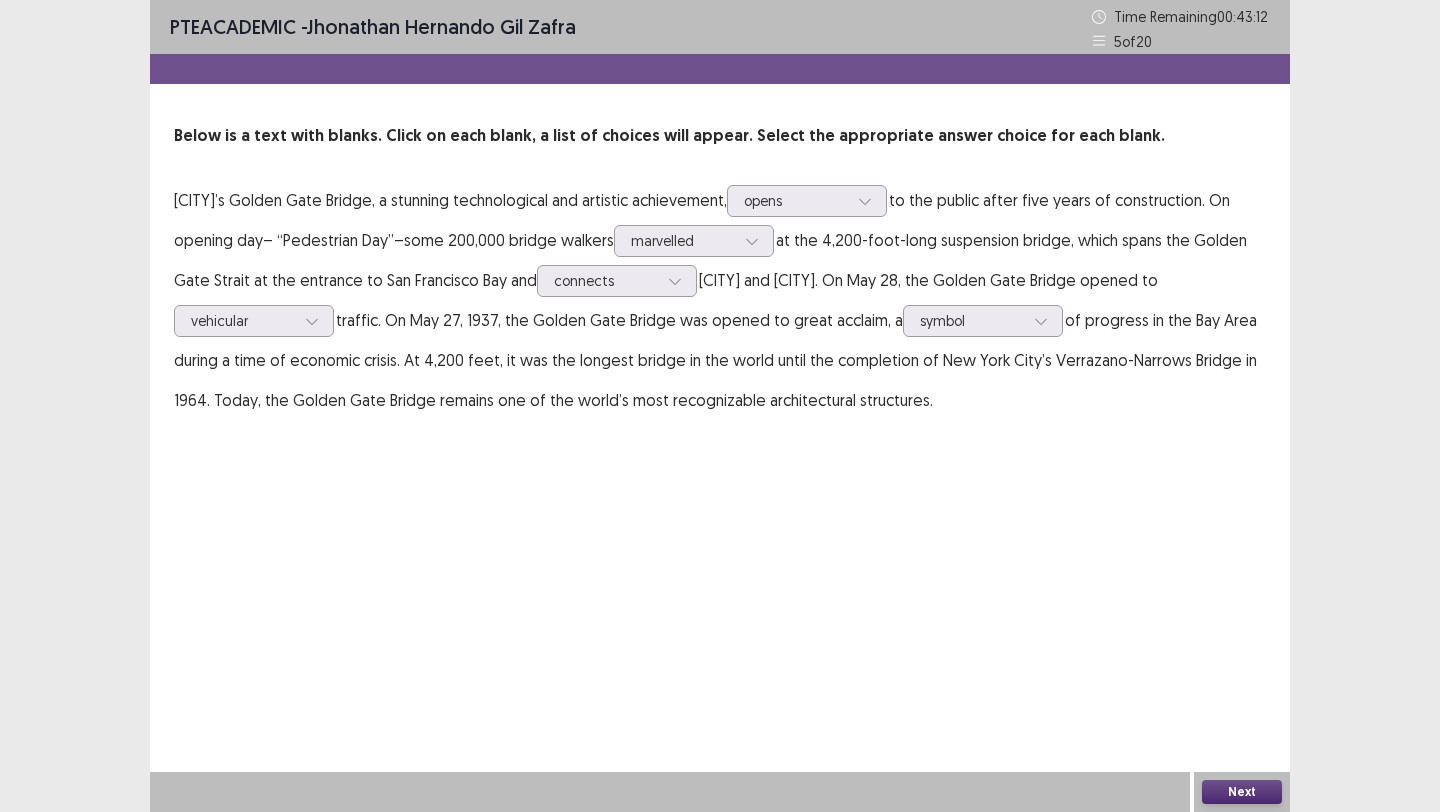 click on "Next" at bounding box center [1242, 792] 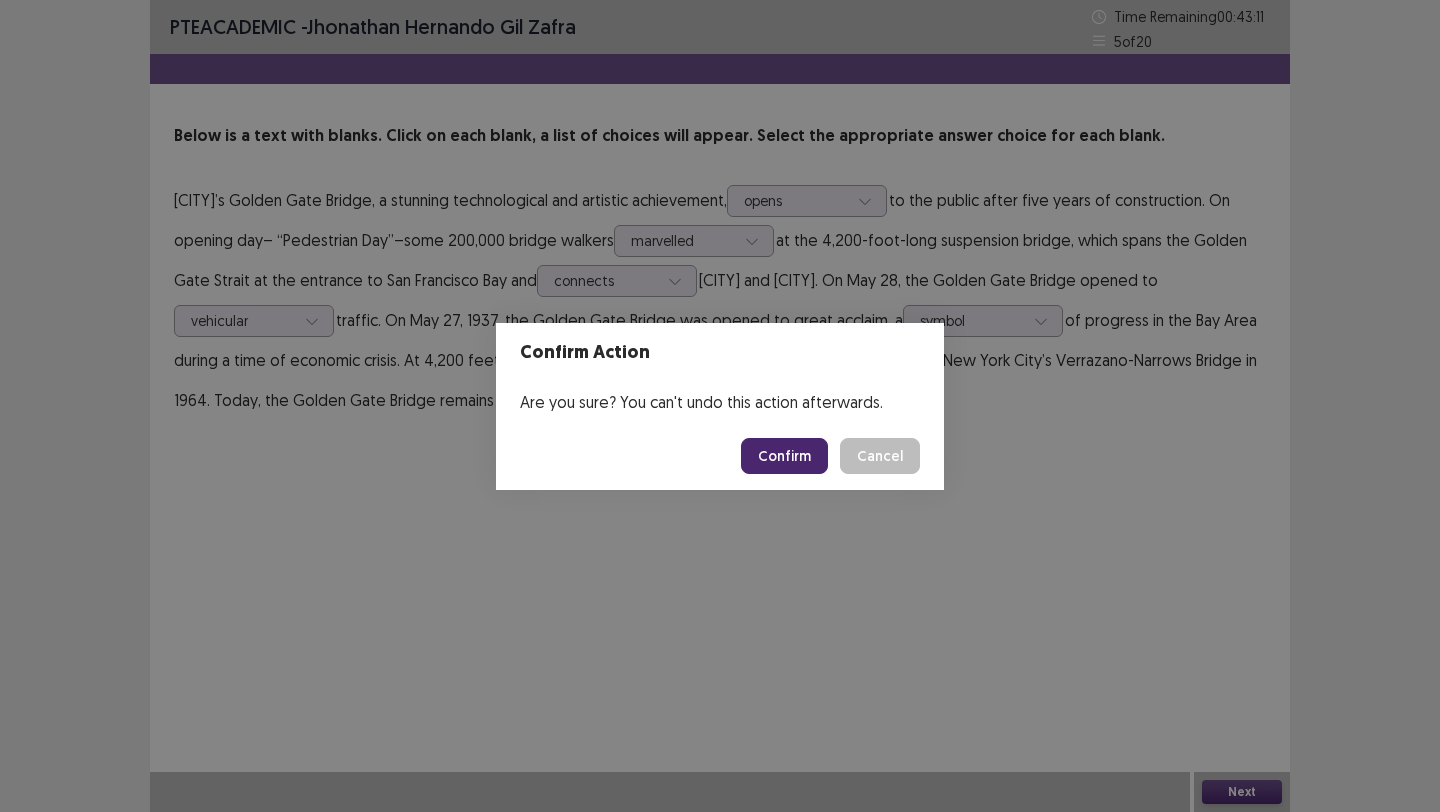 click on "Confirm" at bounding box center [784, 456] 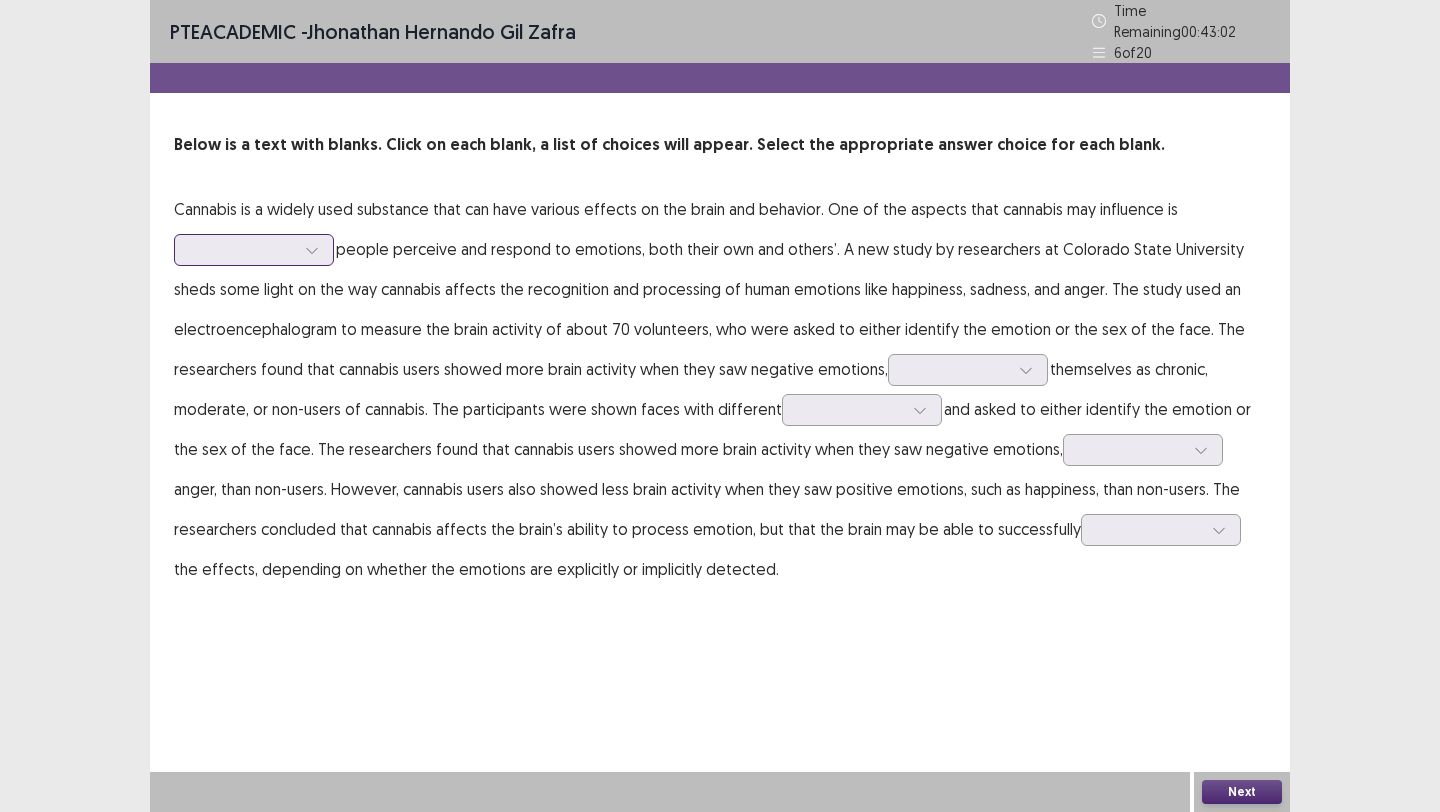 click at bounding box center [243, 249] 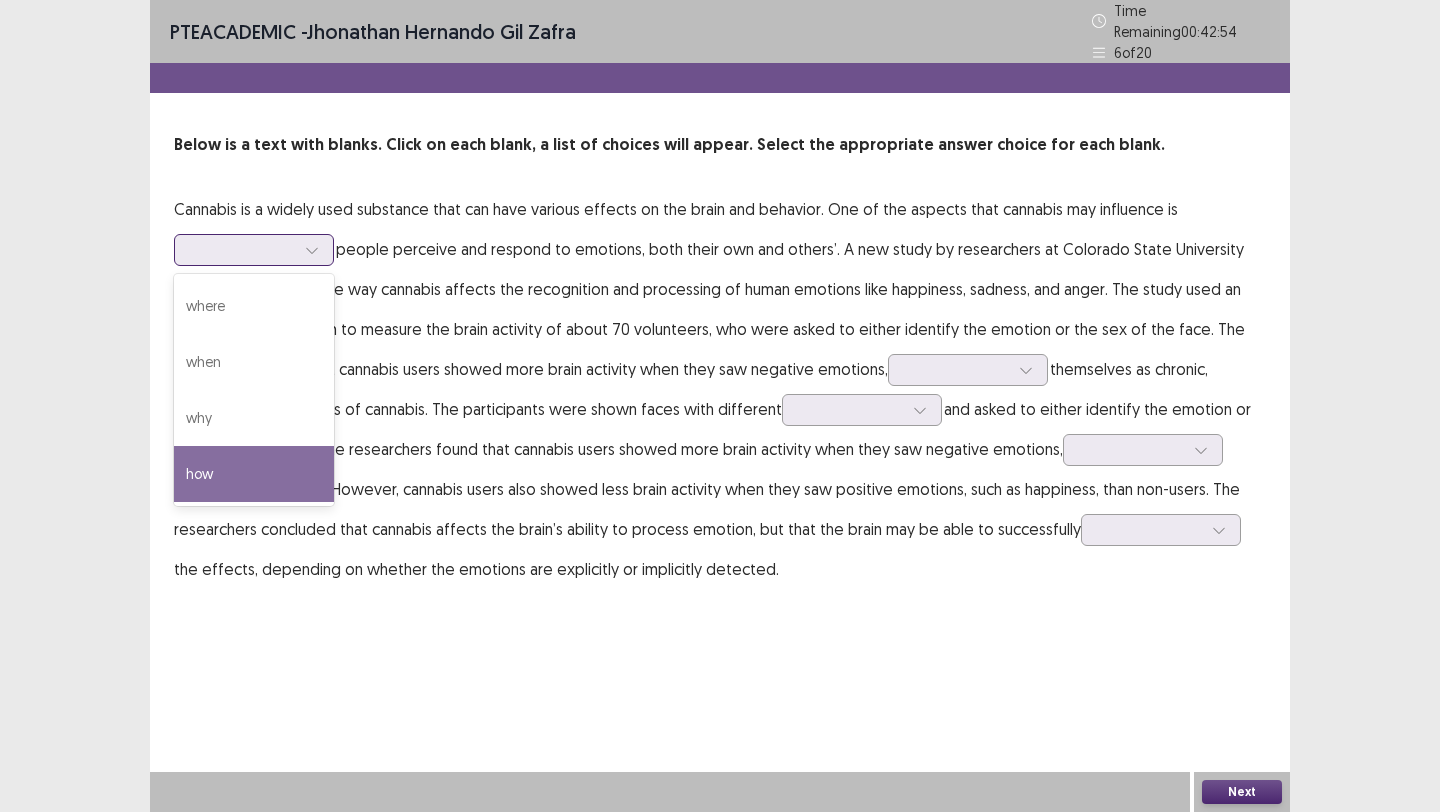 click on "how" at bounding box center [254, 474] 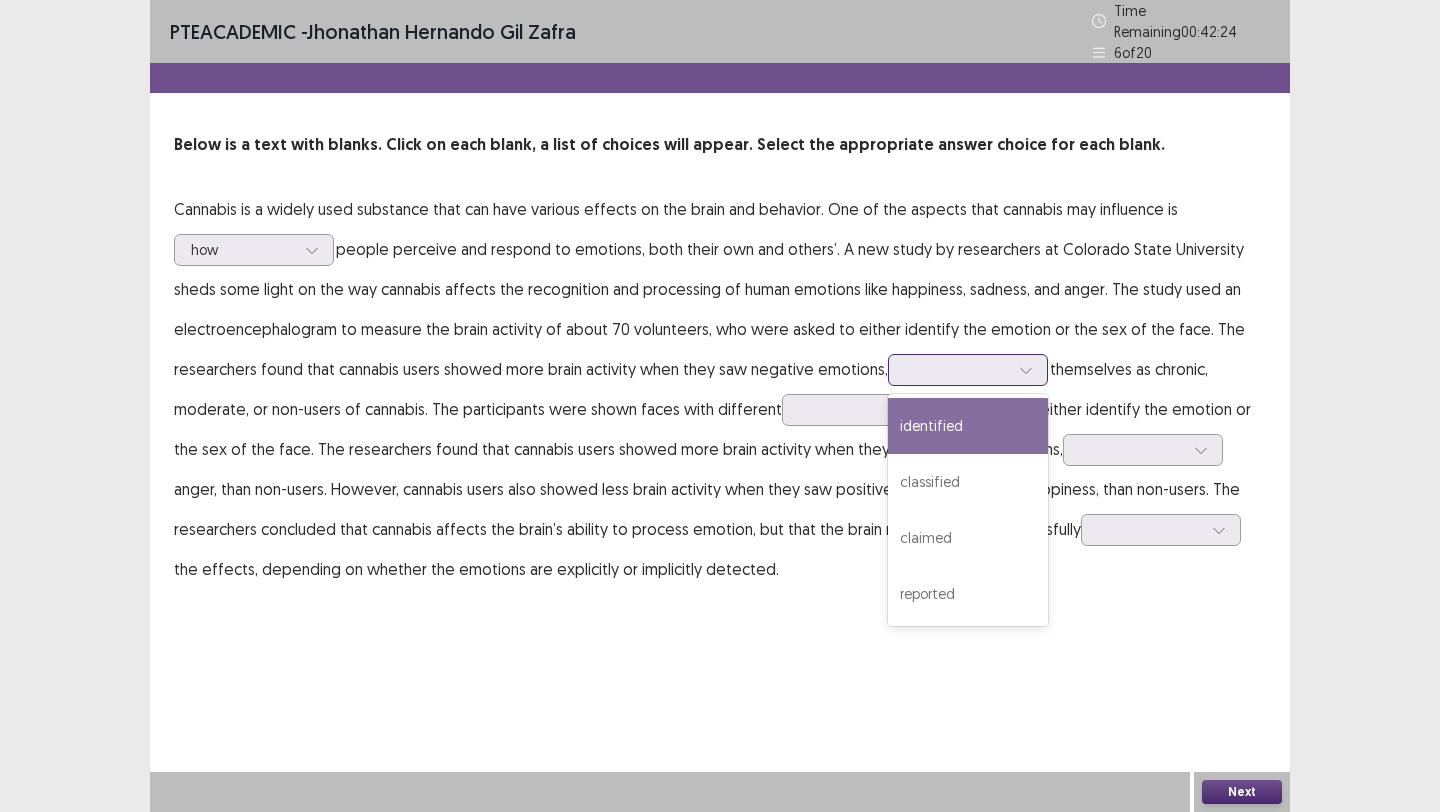 click at bounding box center (957, 369) 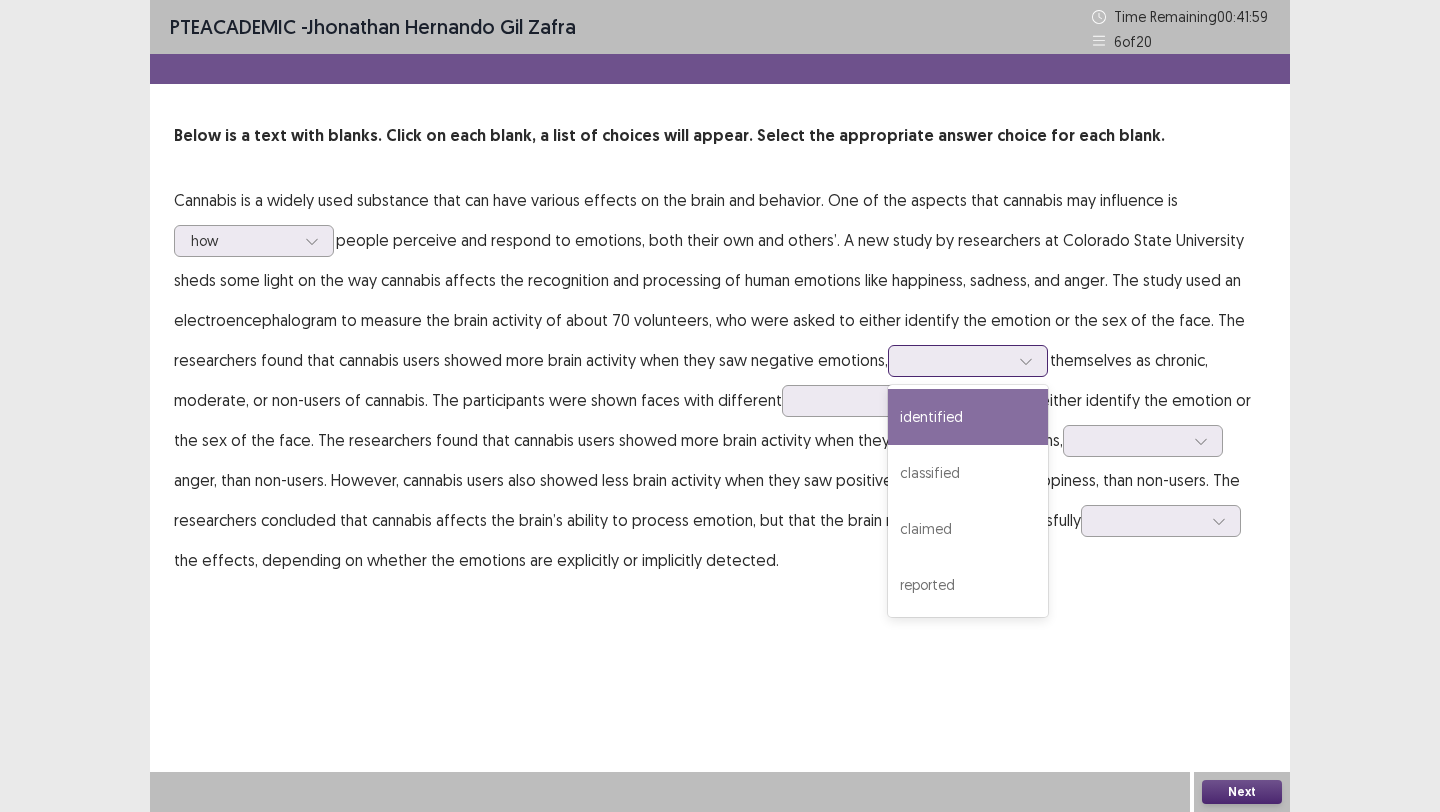click on "identified" at bounding box center (968, 417) 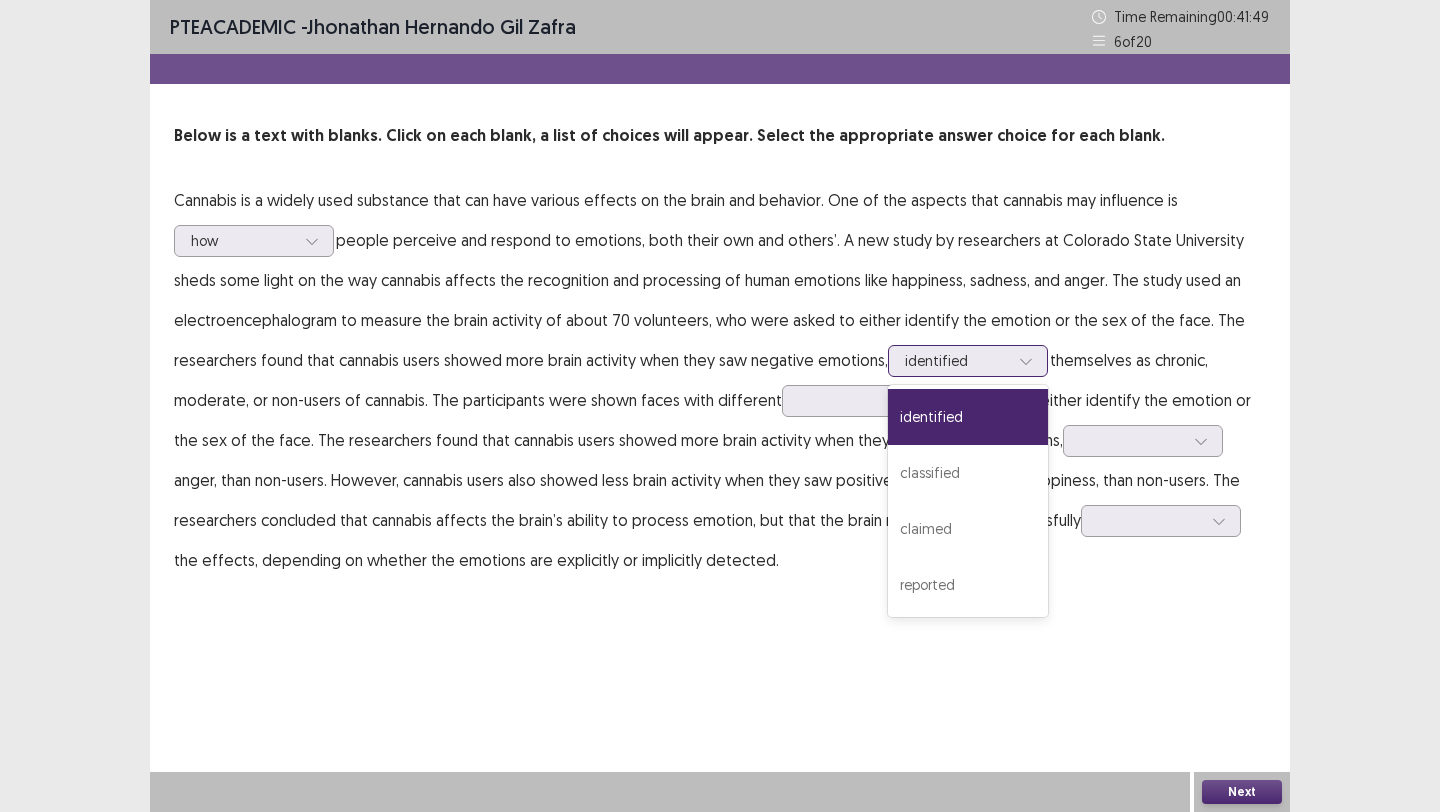 click at bounding box center [957, 360] 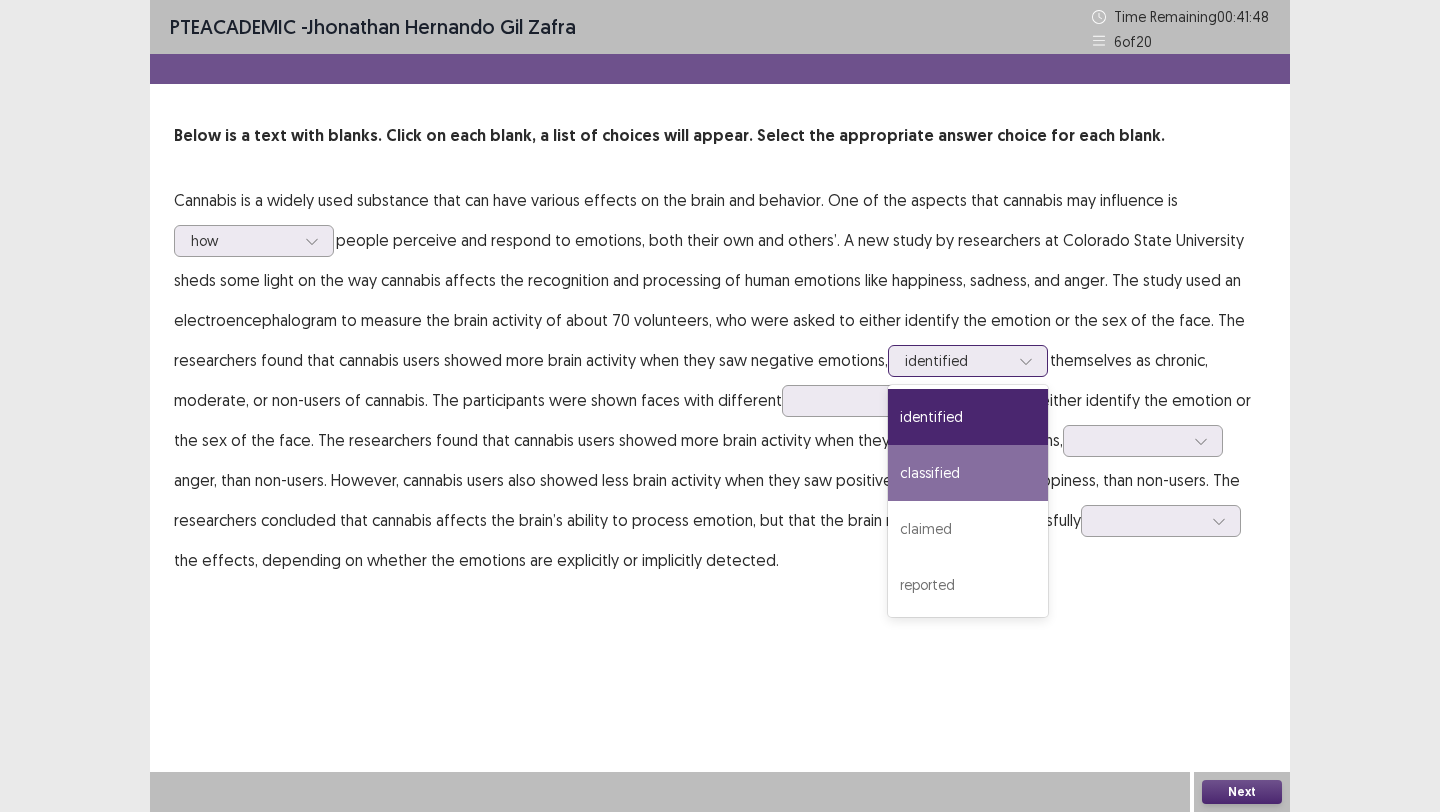 click on "classified" at bounding box center (968, 473) 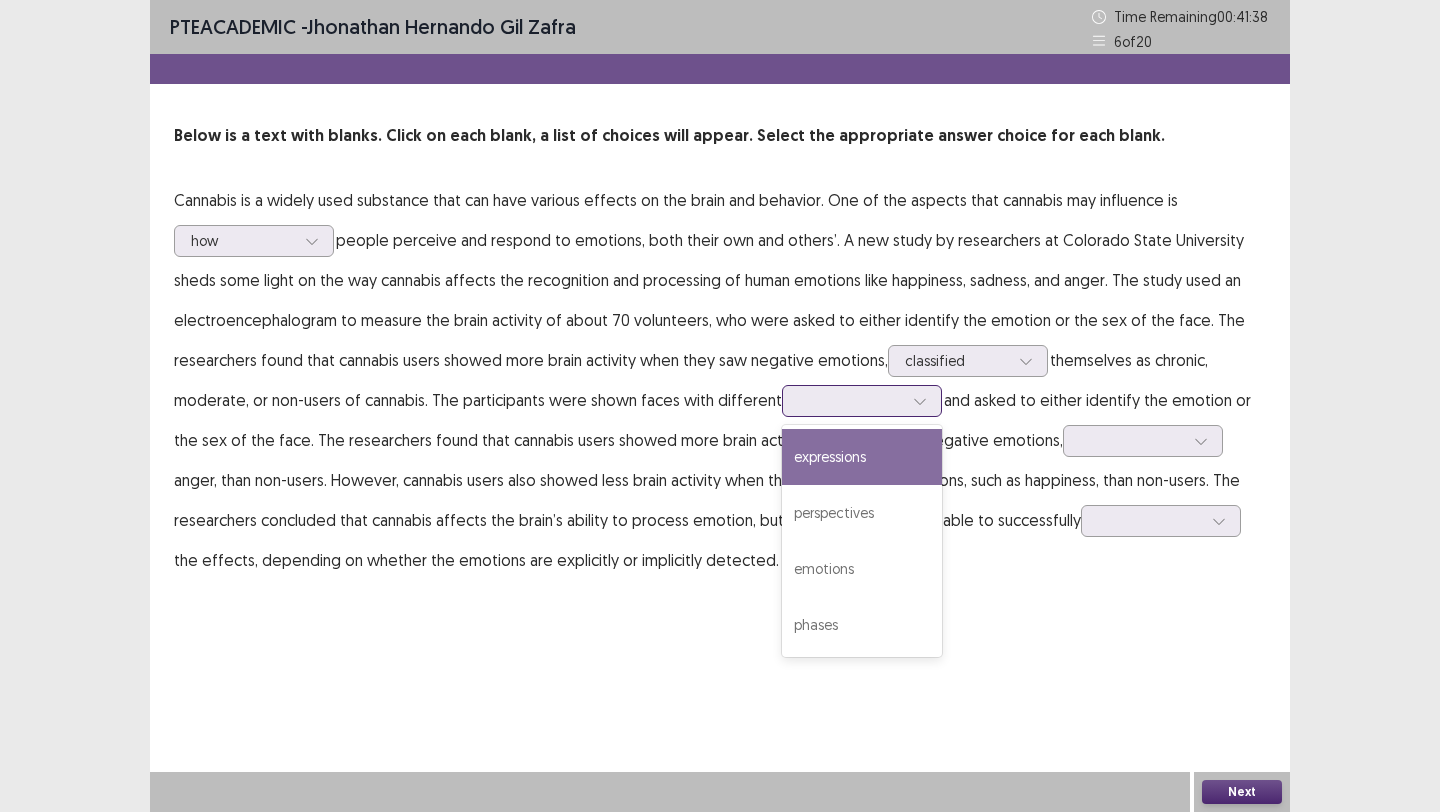 click at bounding box center [851, 400] 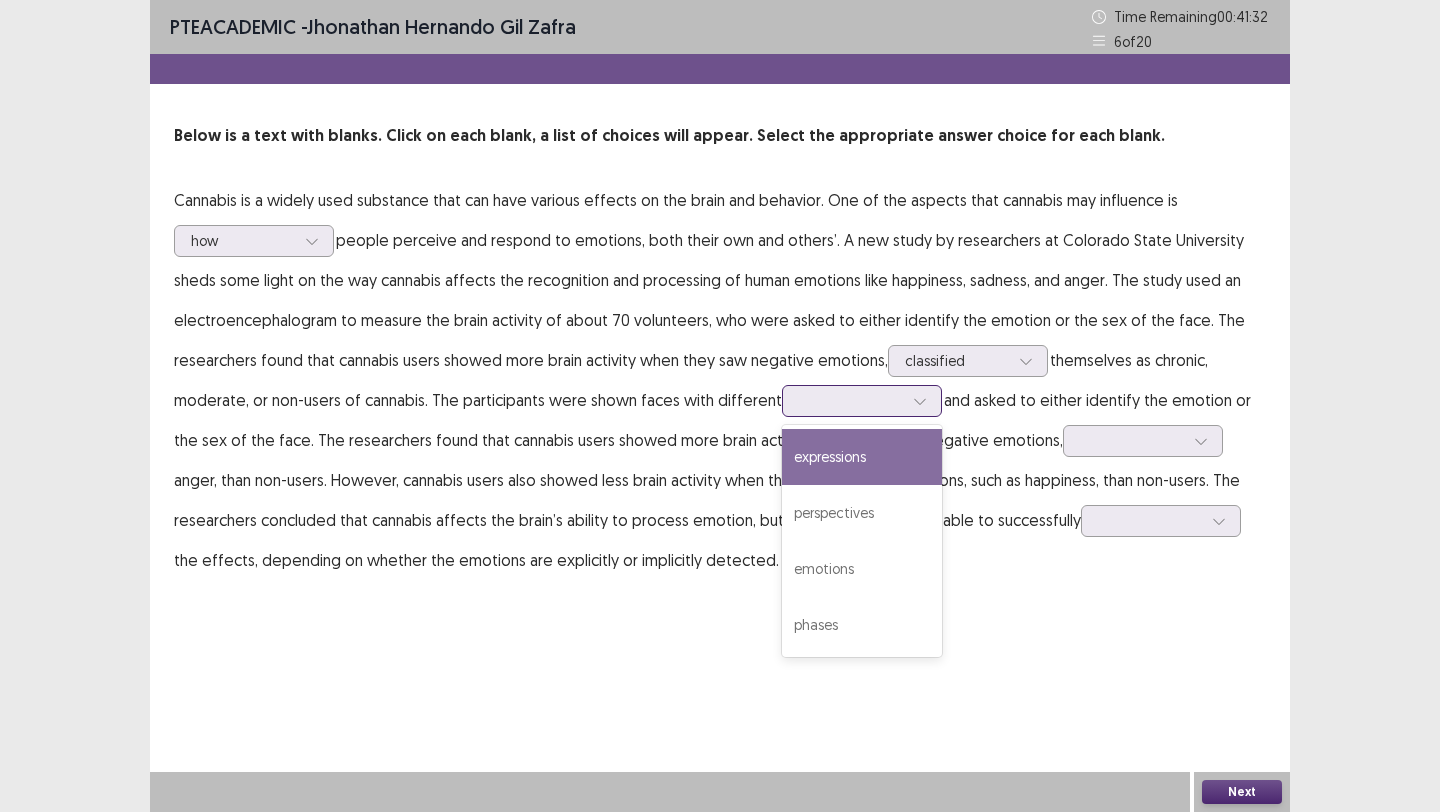 click on "expressions" at bounding box center [862, 457] 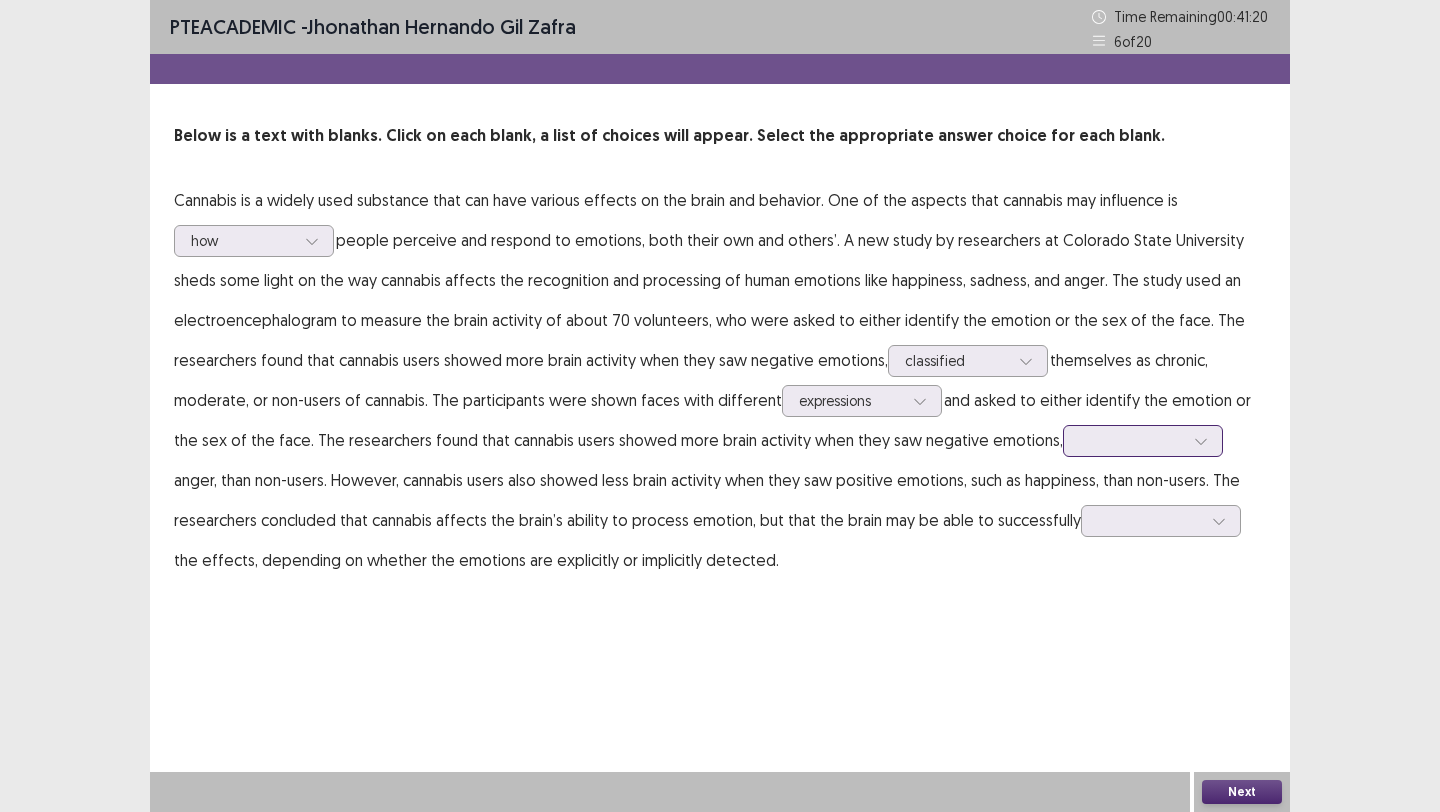 click at bounding box center [1132, 440] 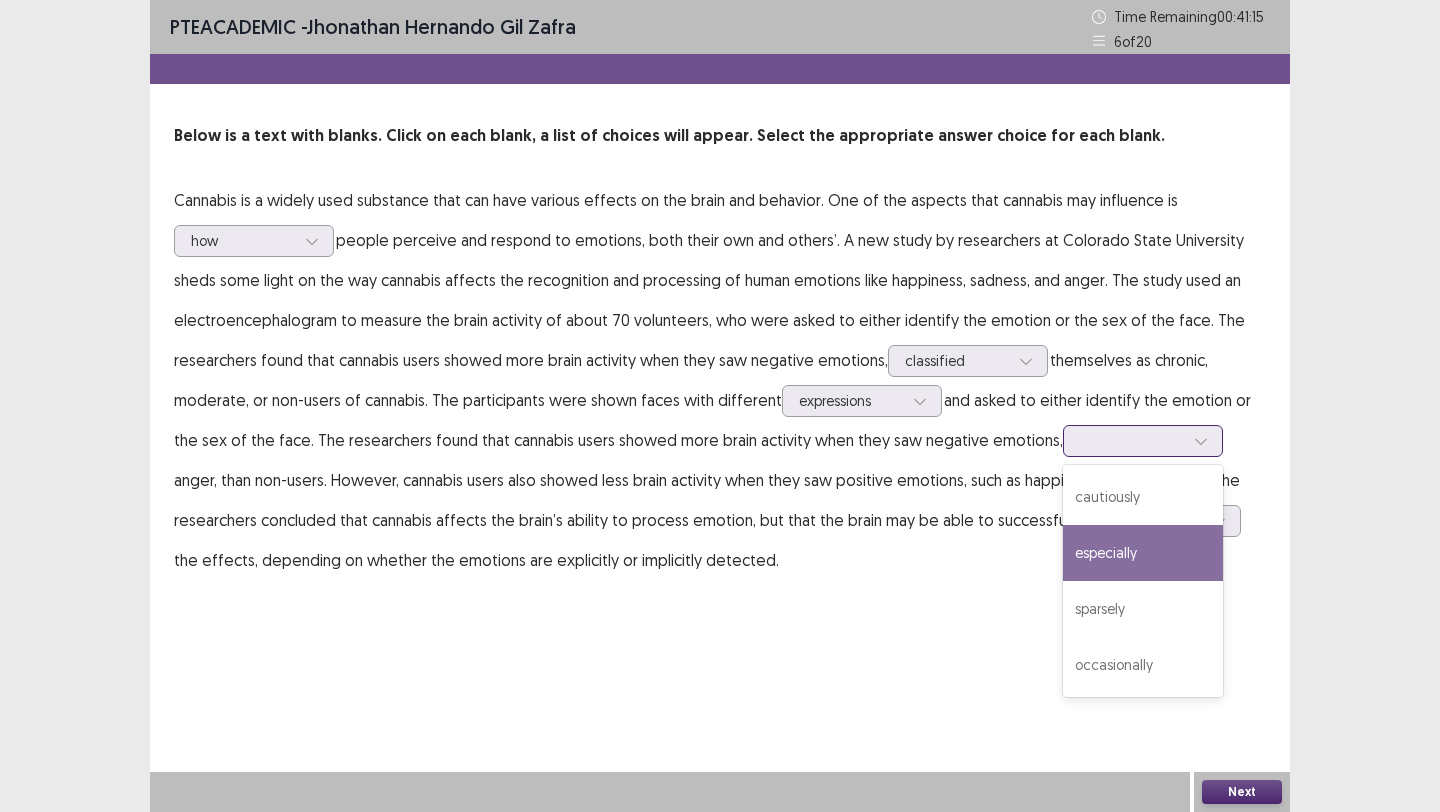 click on "especially" at bounding box center (1143, 553) 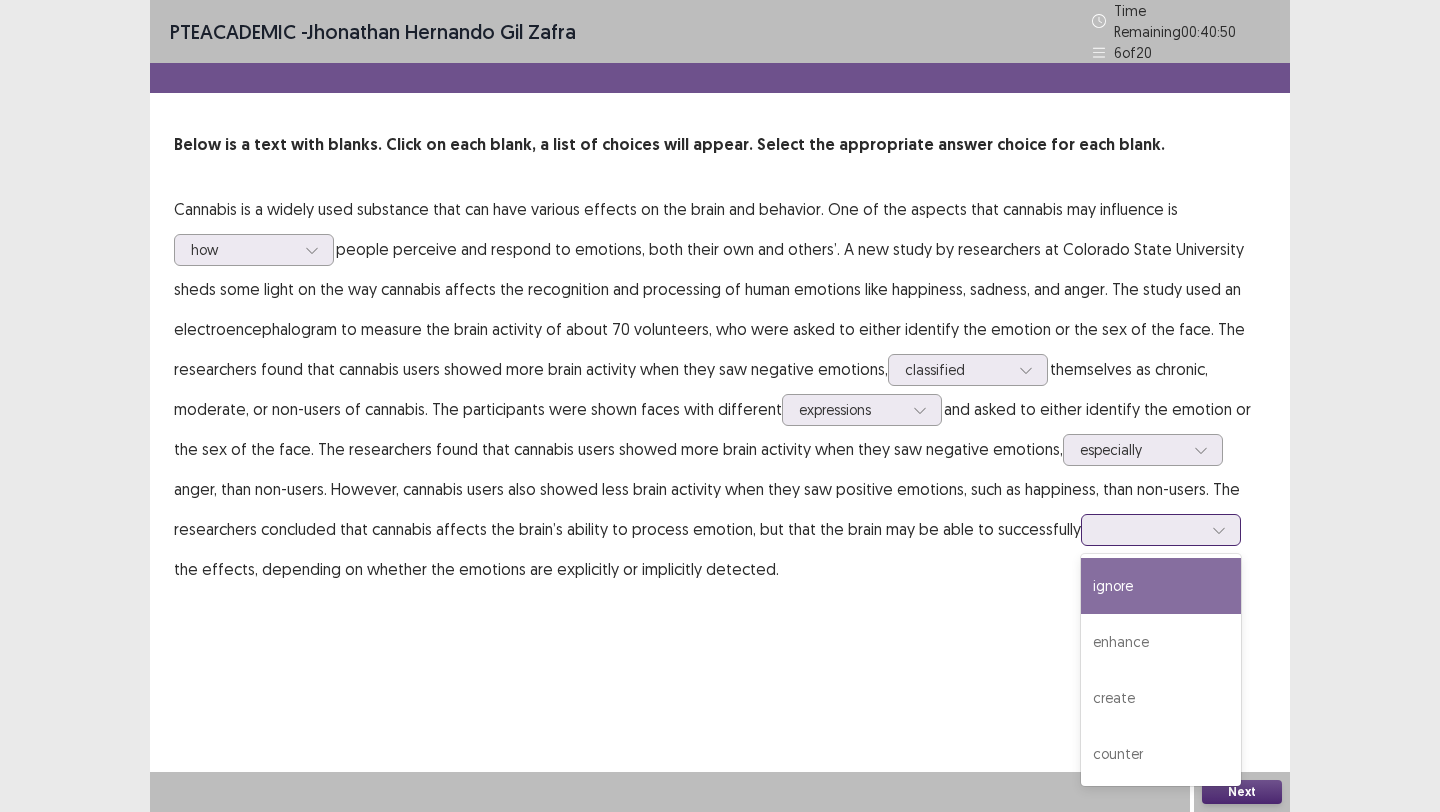 click at bounding box center [1150, 529] 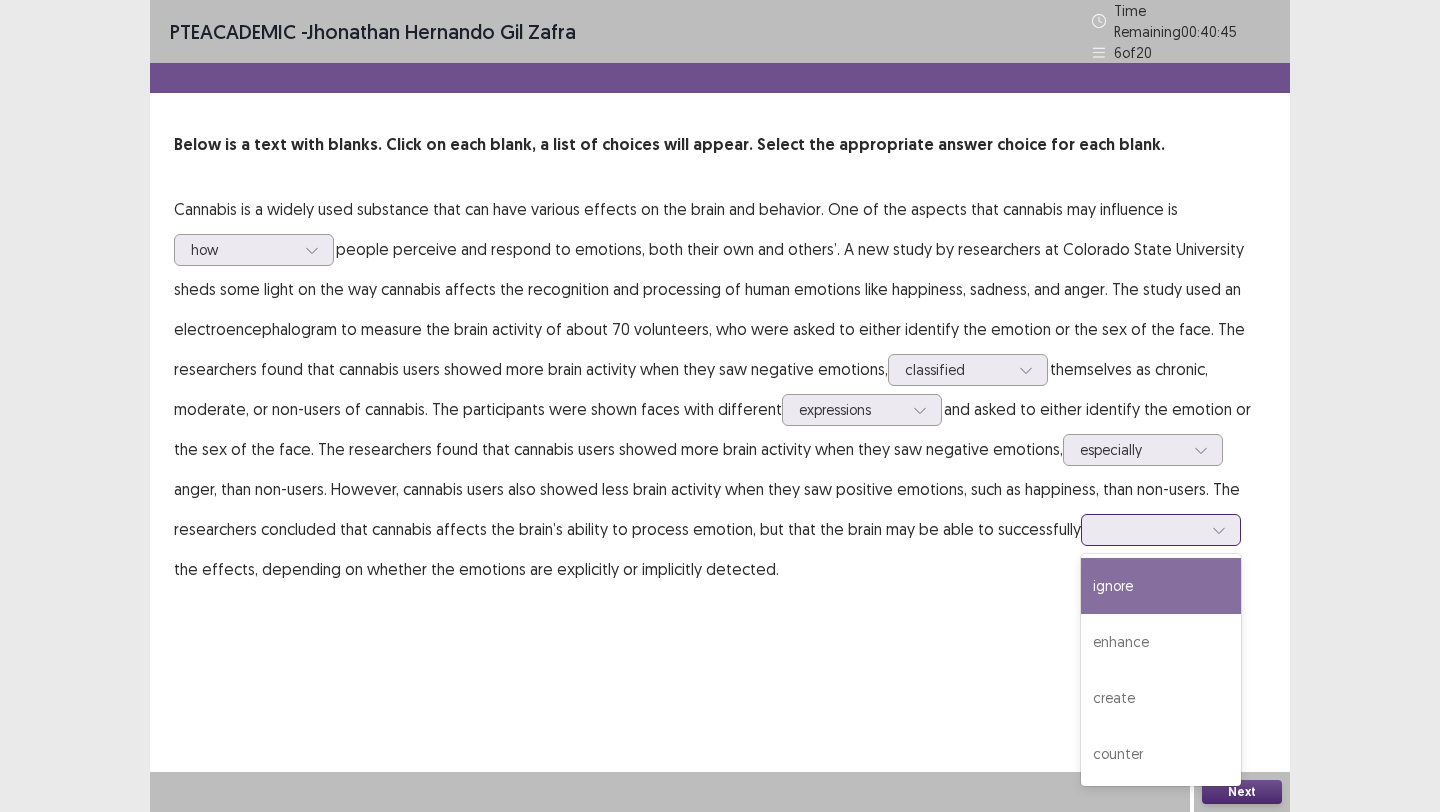 click on "ignore" at bounding box center (1161, 586) 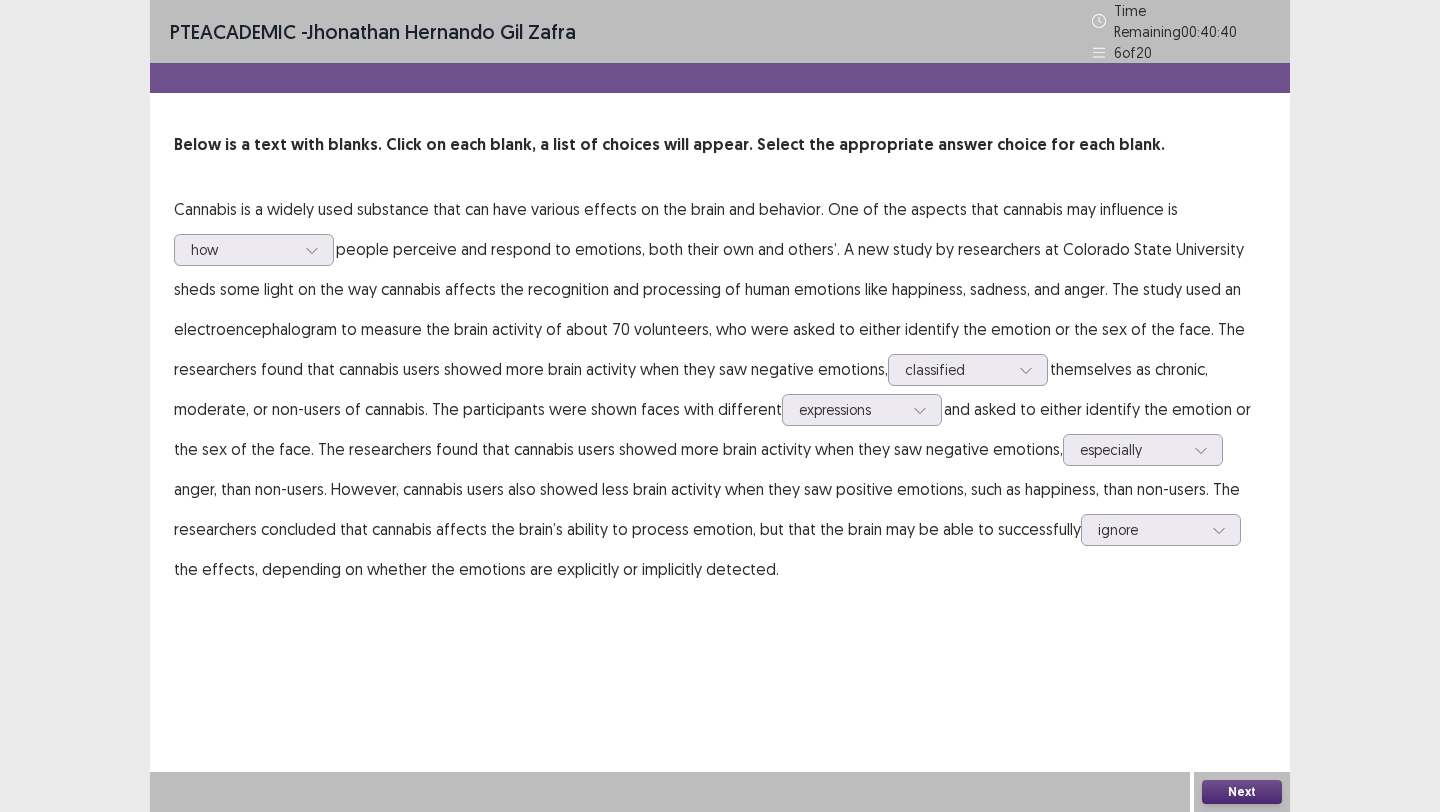 click on "Next" at bounding box center [1242, 792] 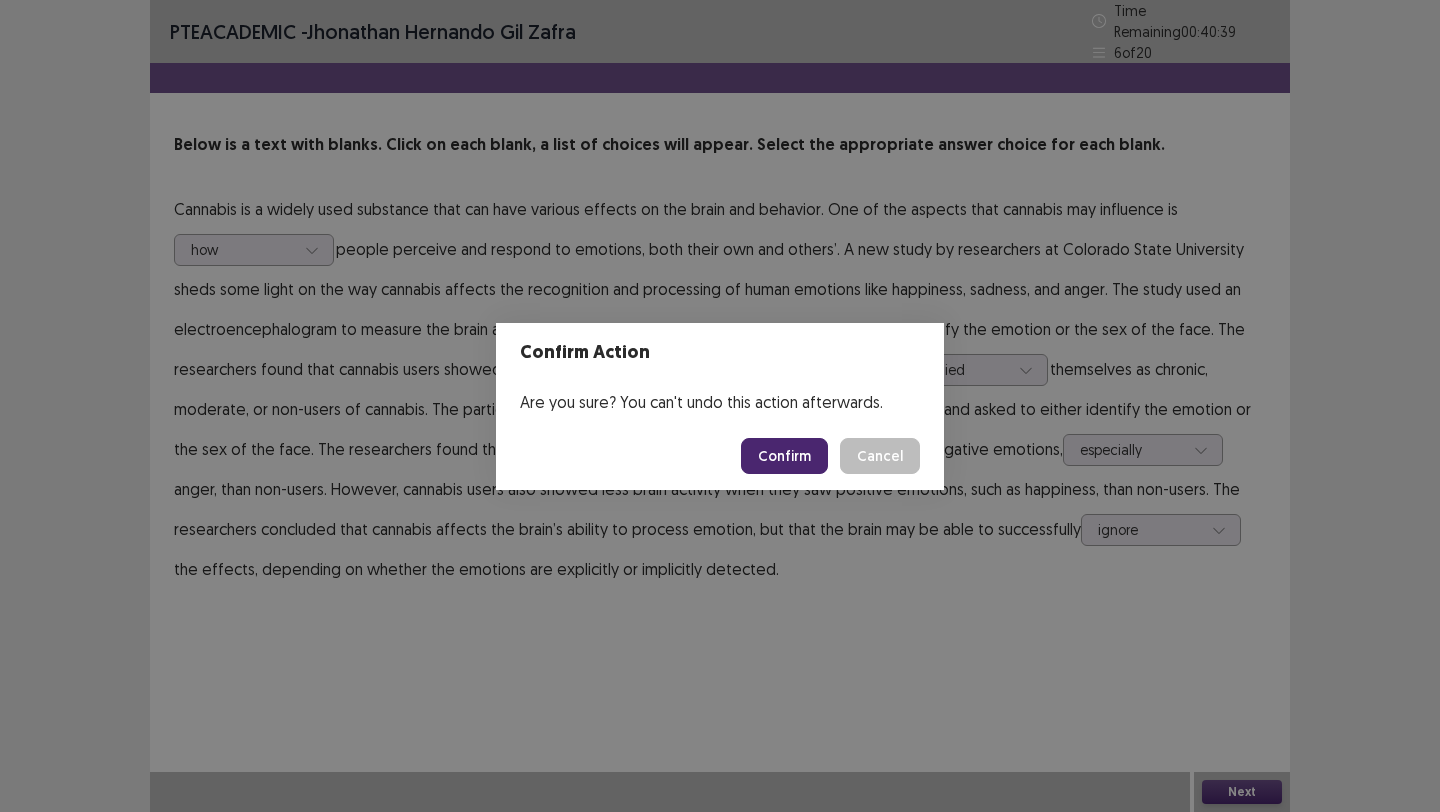 click on "Confirm" at bounding box center (784, 456) 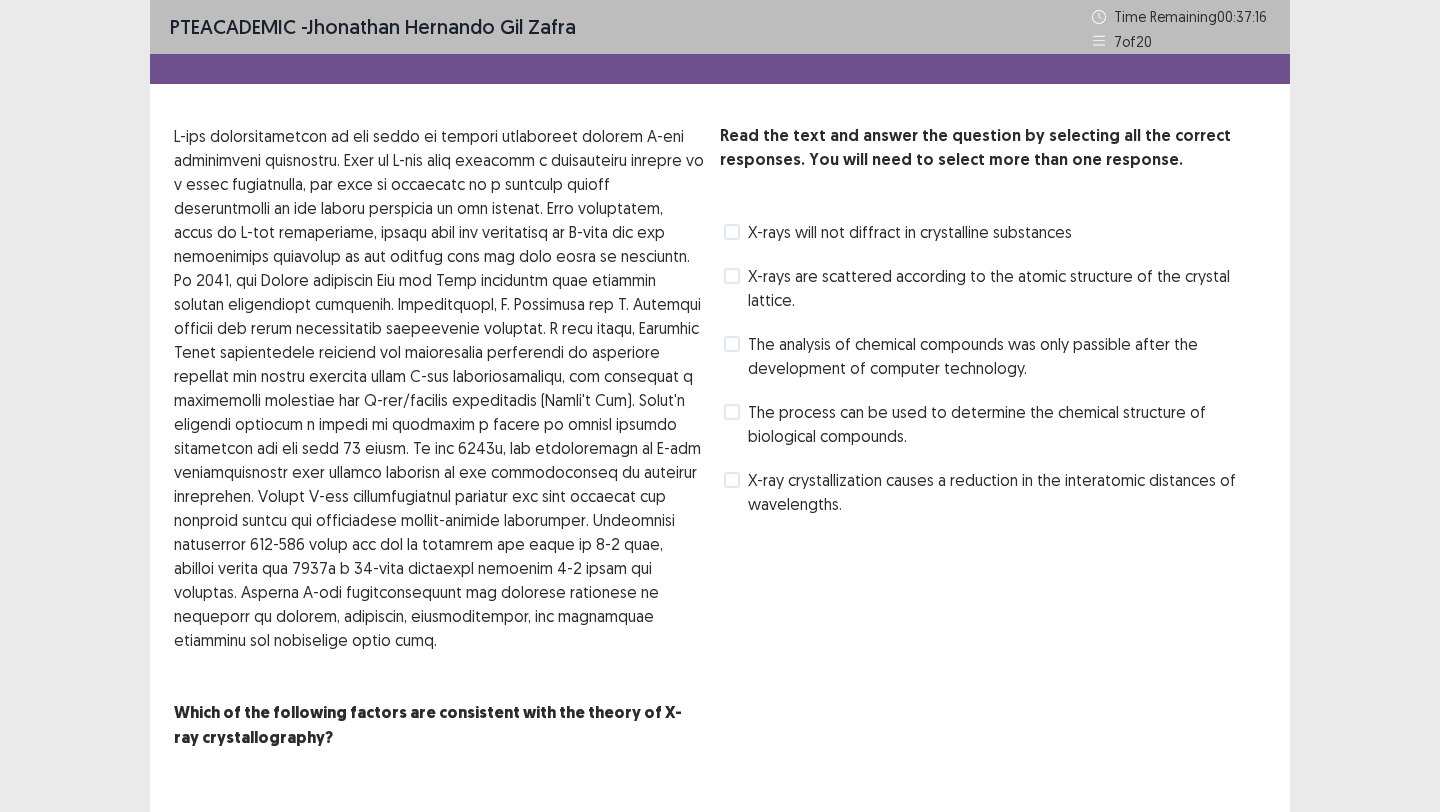 click on "X-rays are scattered according to the atomic structure of the crystal lattice." at bounding box center [1007, 288] 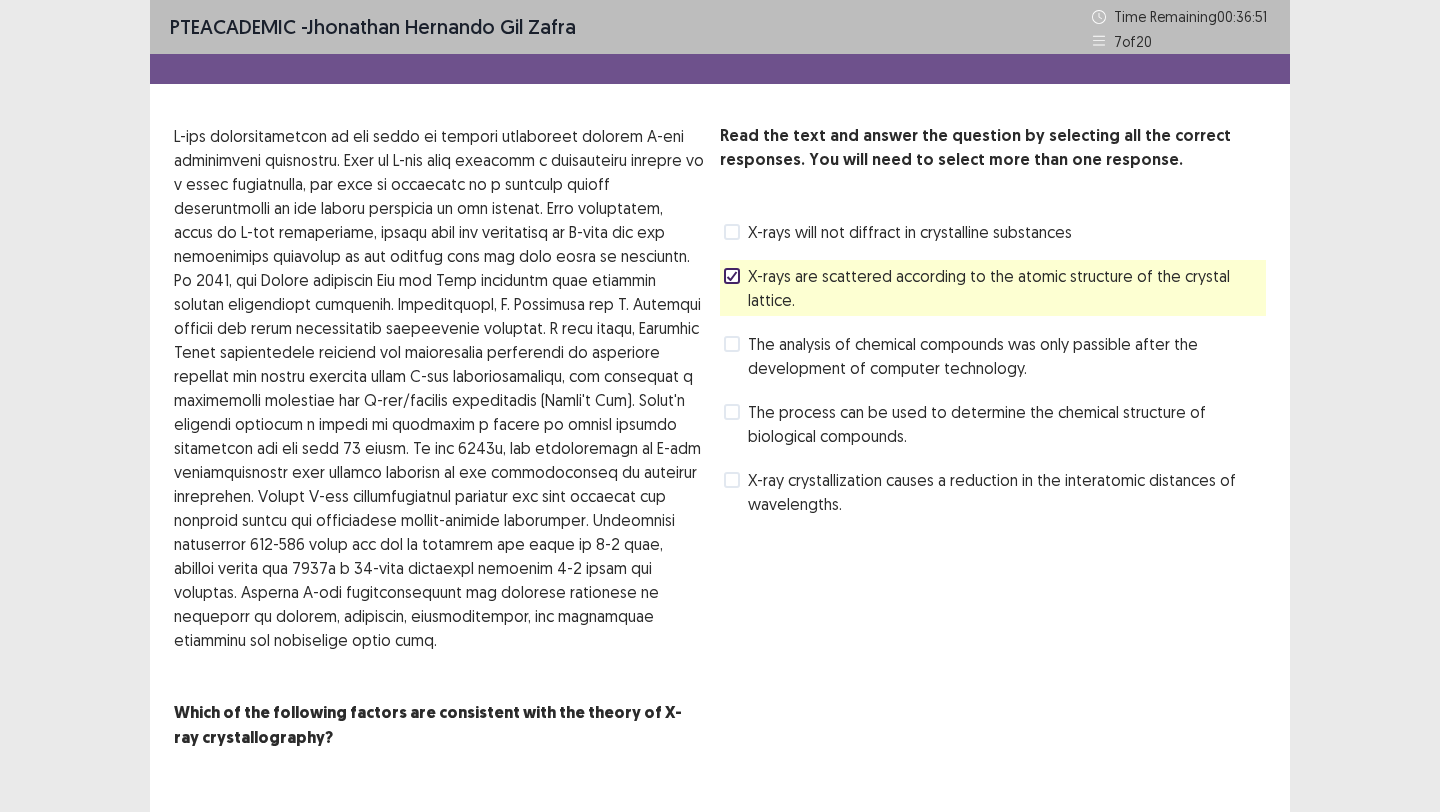 click on "The process can be used to determine the chemical structure of biological compounds." at bounding box center (995, 424) 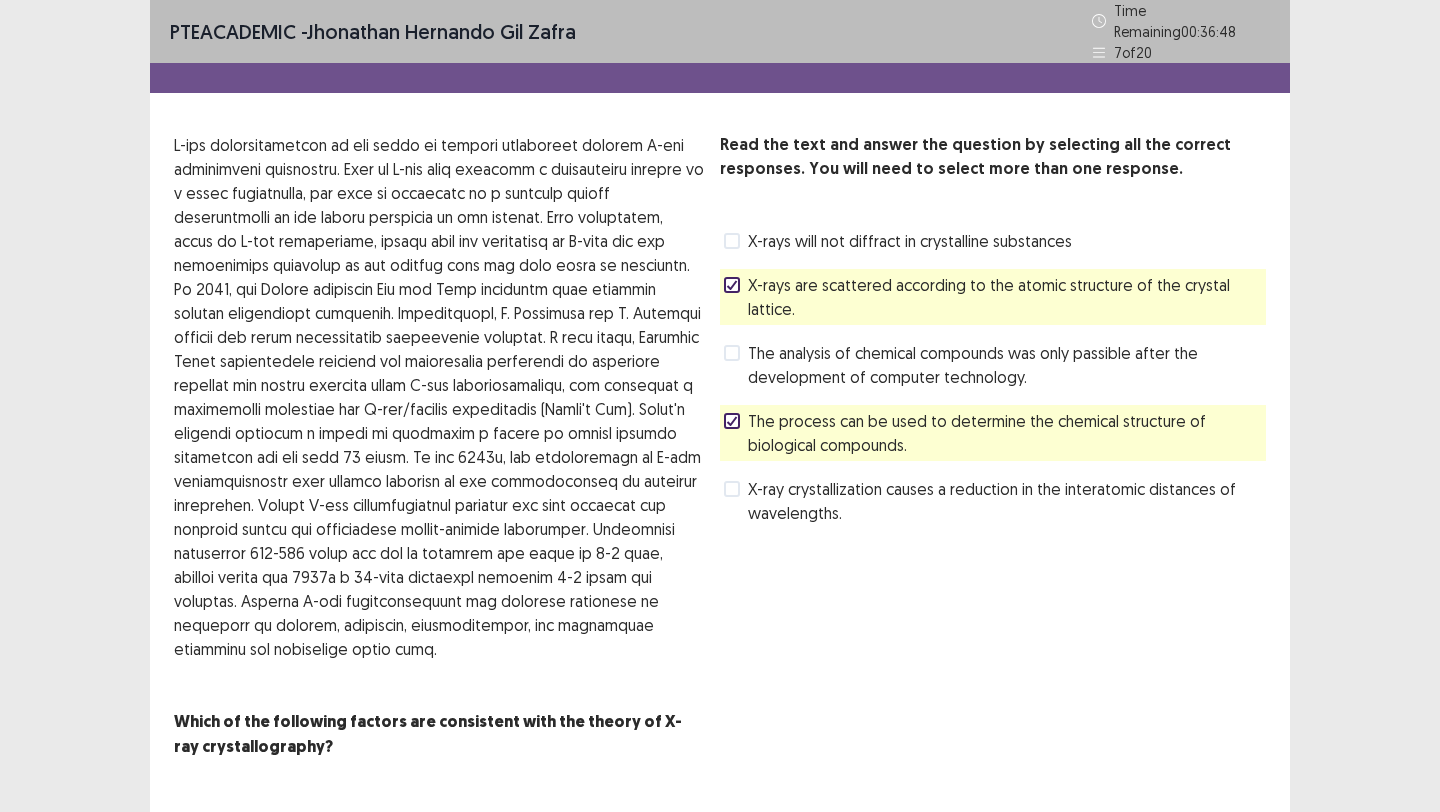 scroll, scrollTop: 25, scrollLeft: 0, axis: vertical 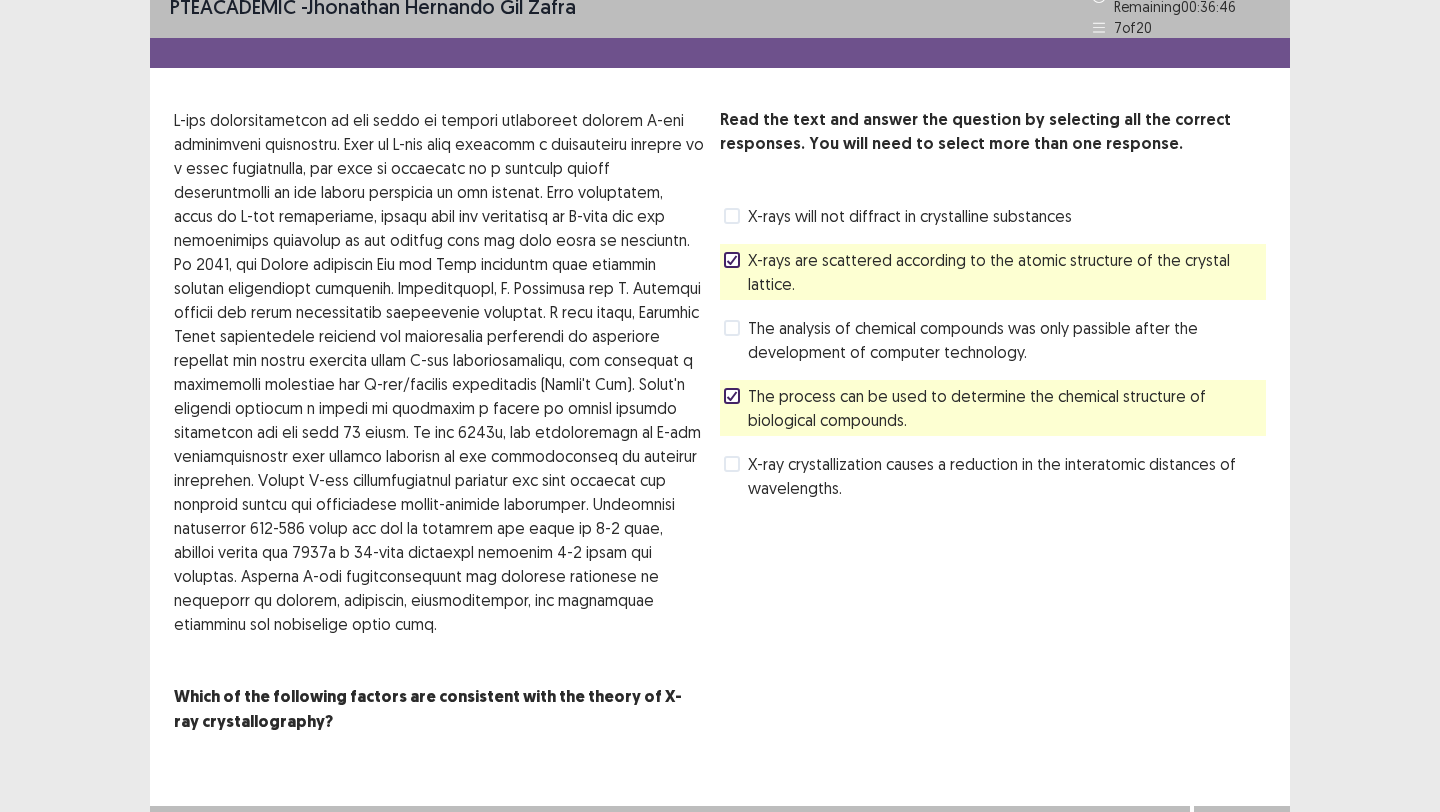 click on "Next" at bounding box center (1242, 826) 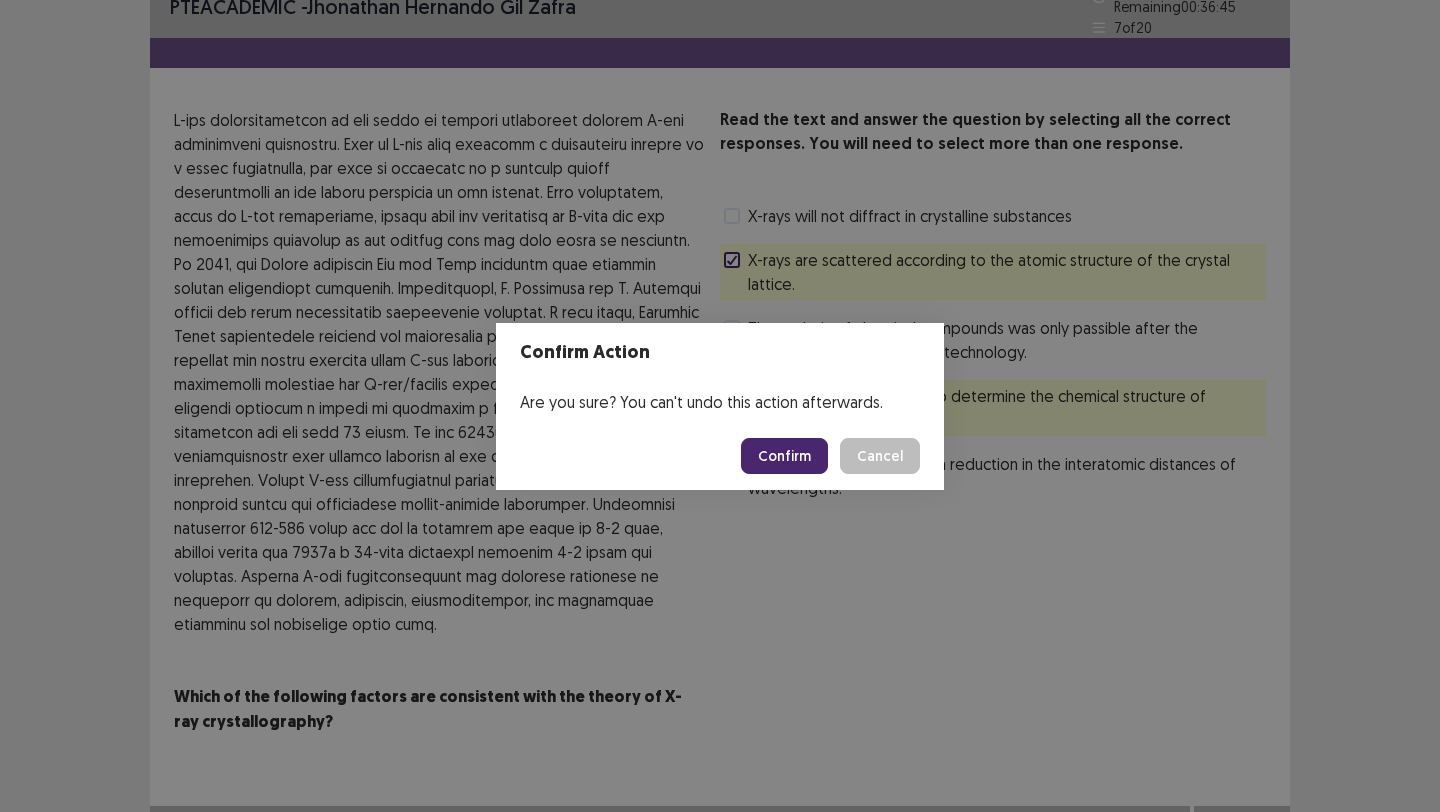 click on "Confirm" at bounding box center (784, 456) 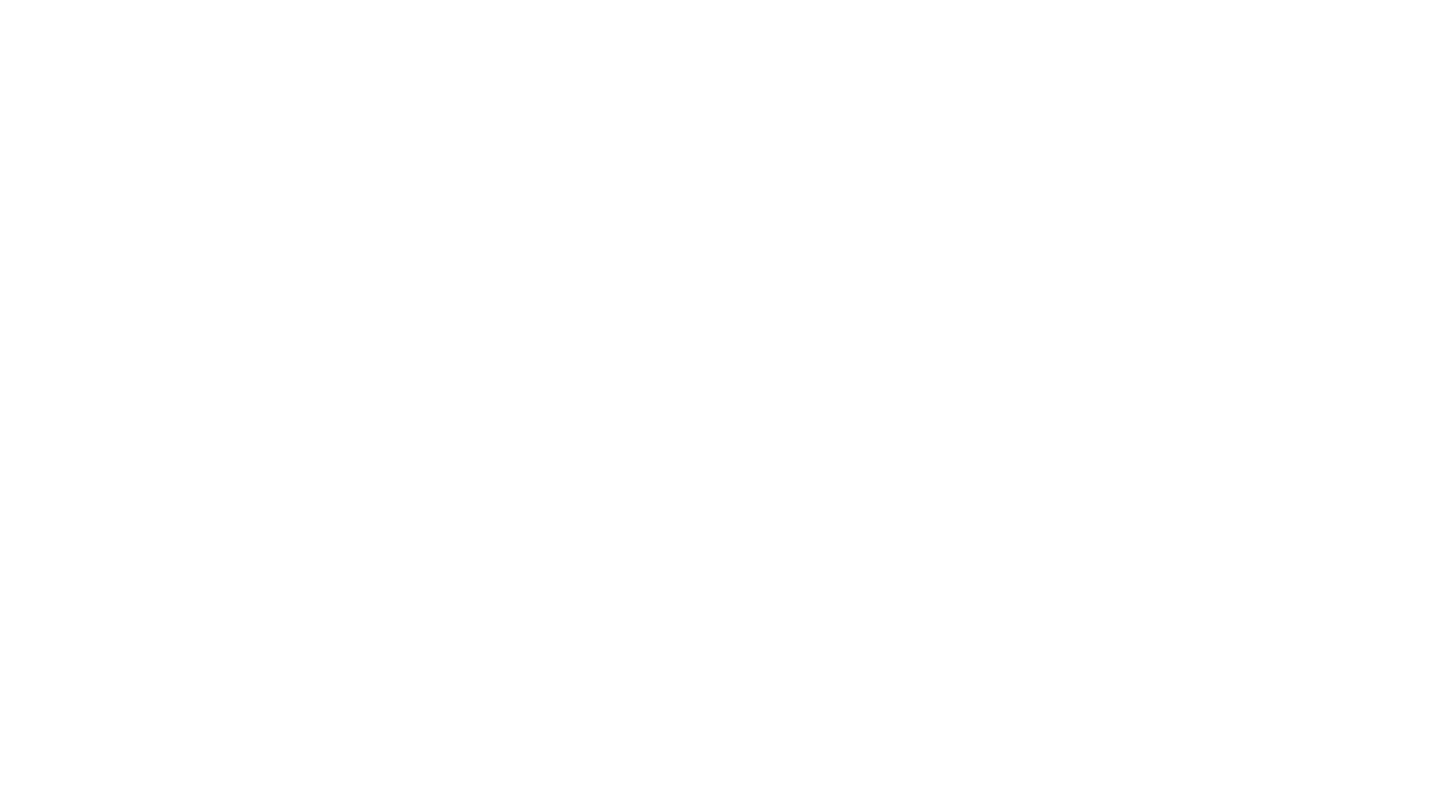 scroll, scrollTop: 0, scrollLeft: 0, axis: both 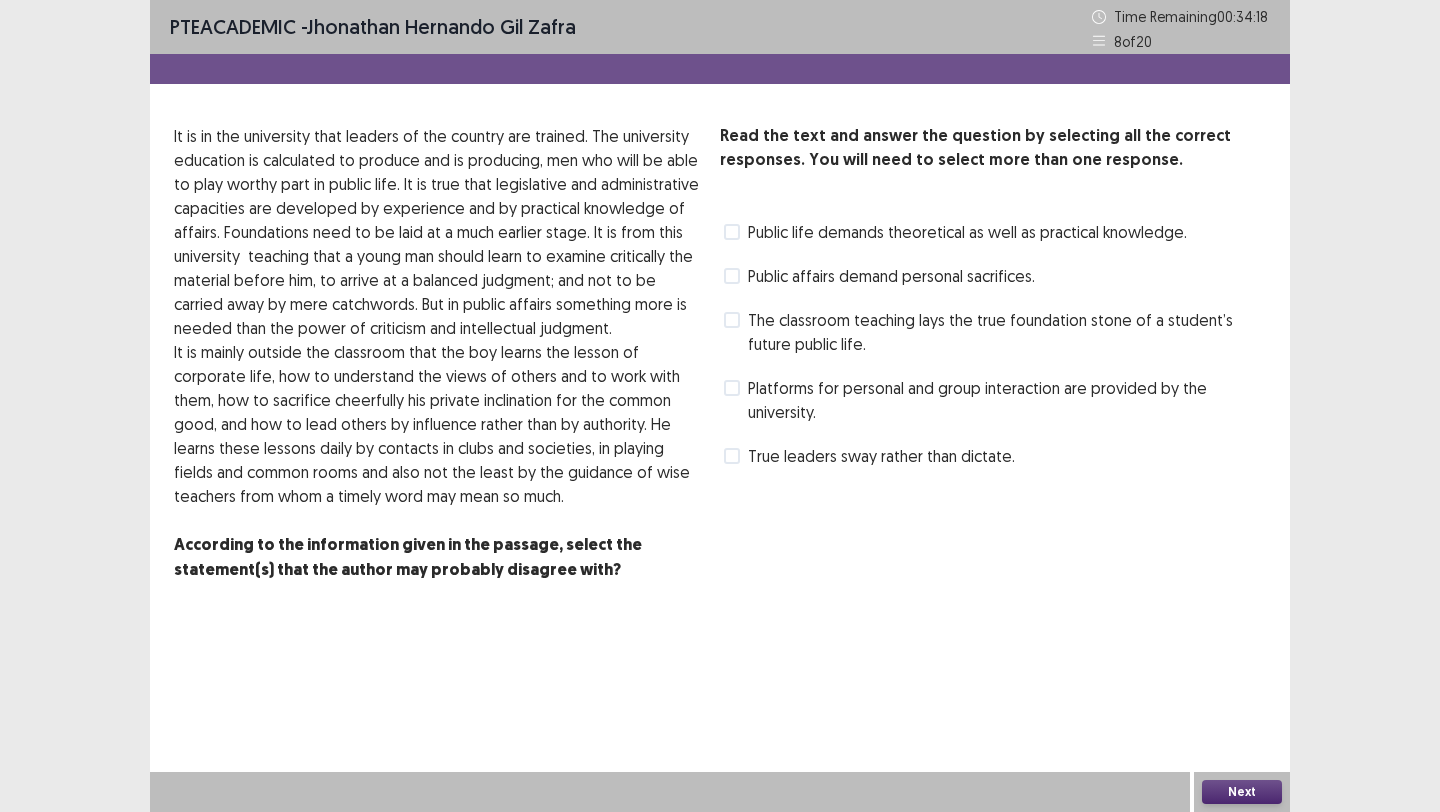 click on "Platforms for personal and group interaction are provided by the university." at bounding box center (1007, 400) 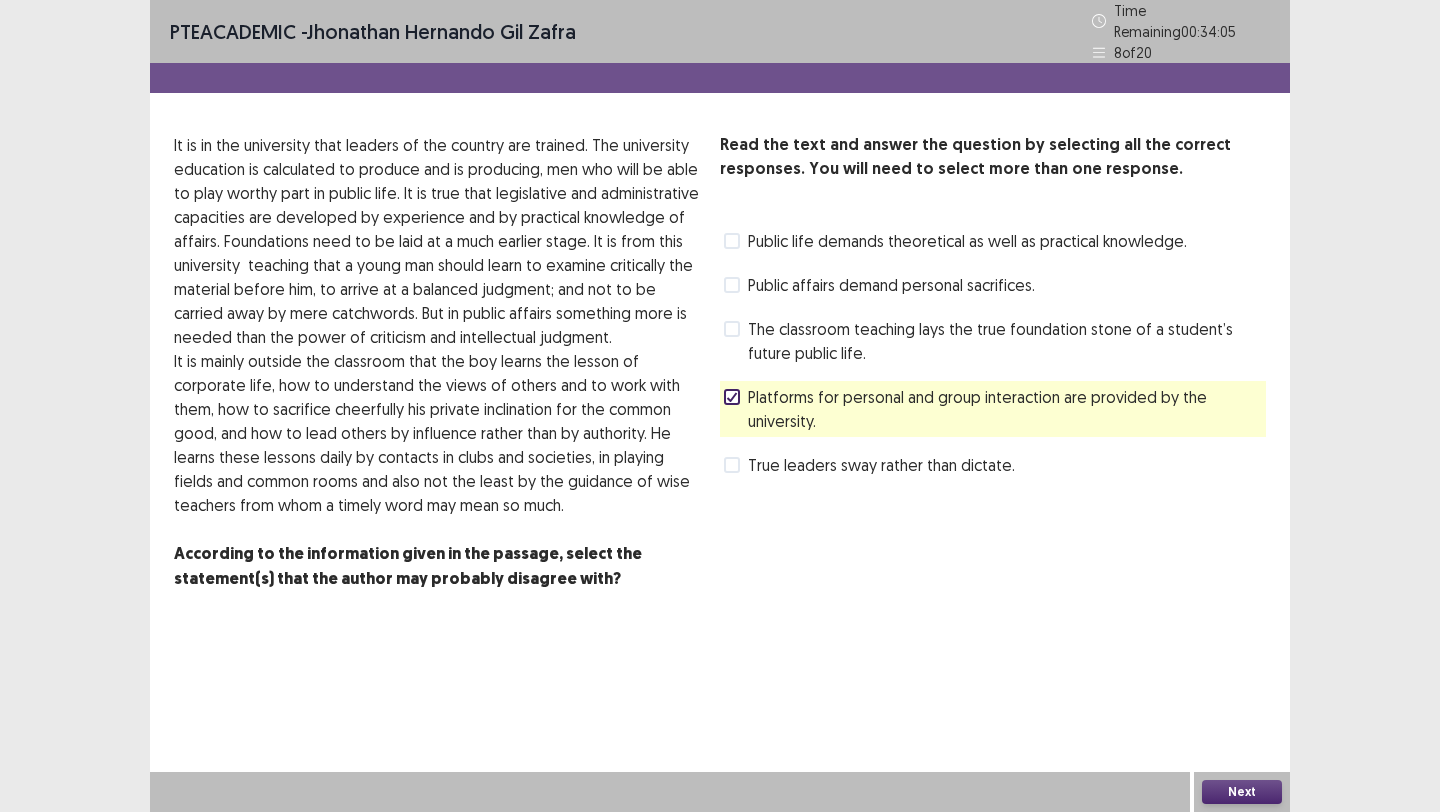 click at bounding box center (732, 241) 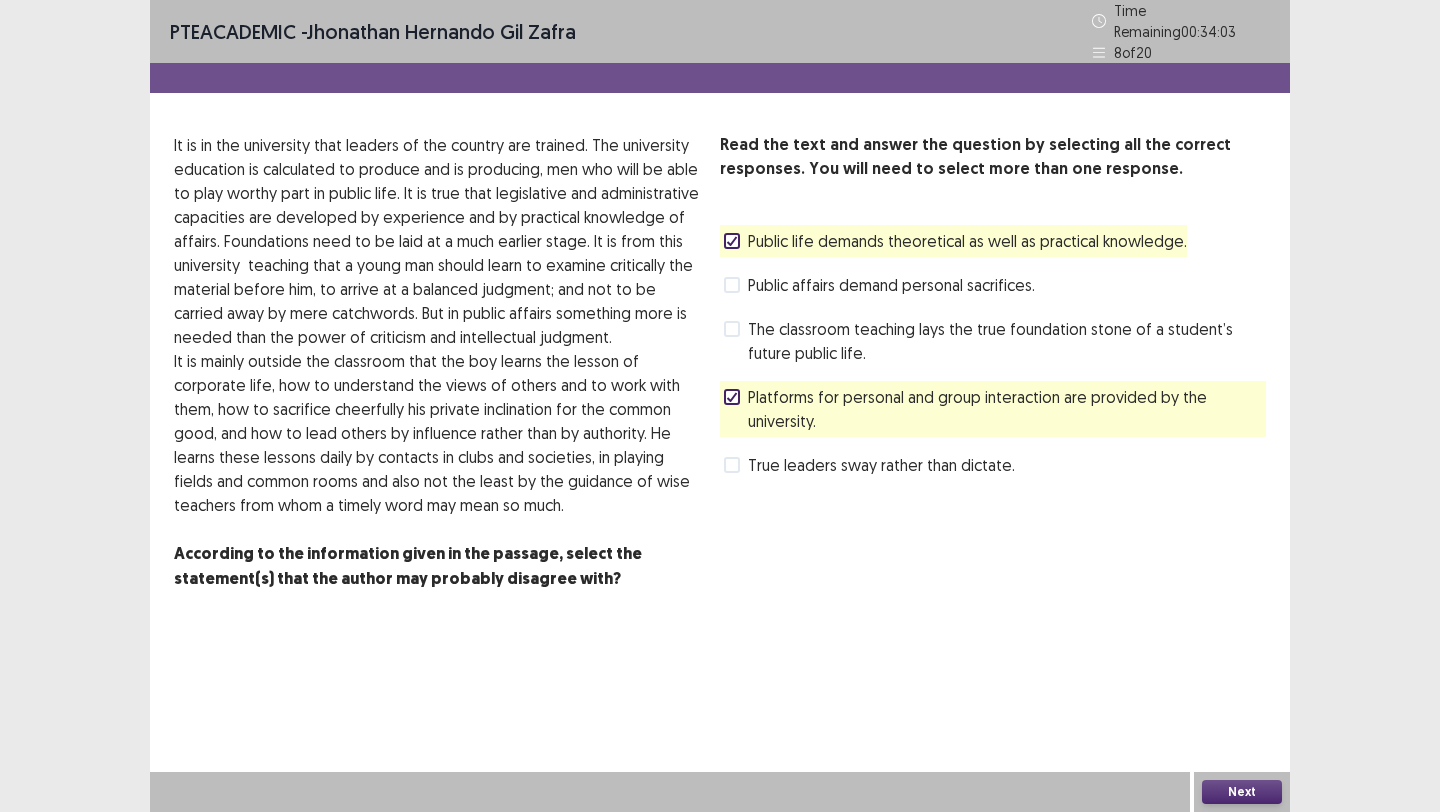 click on "Next" at bounding box center [1242, 792] 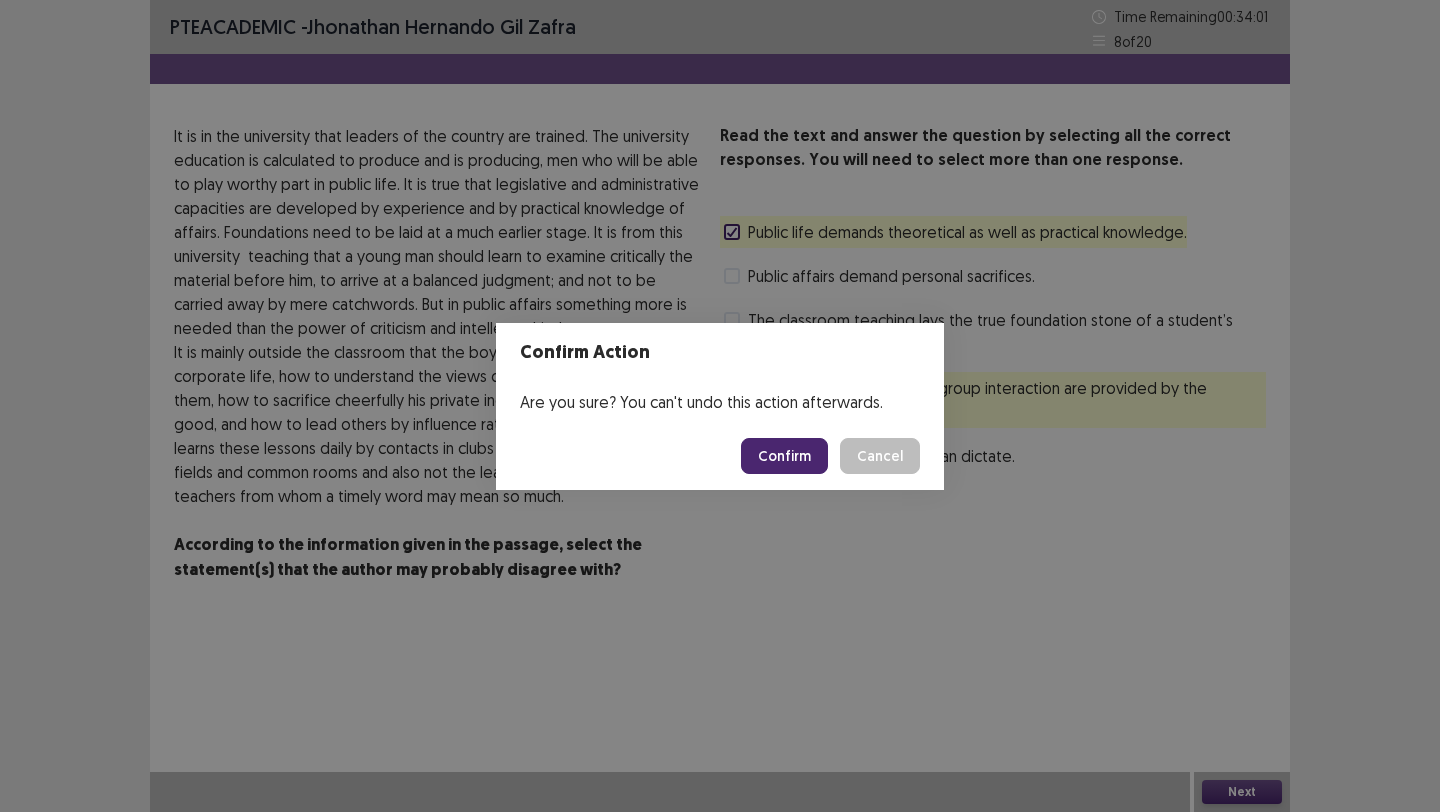 click on "Confirm" at bounding box center [784, 456] 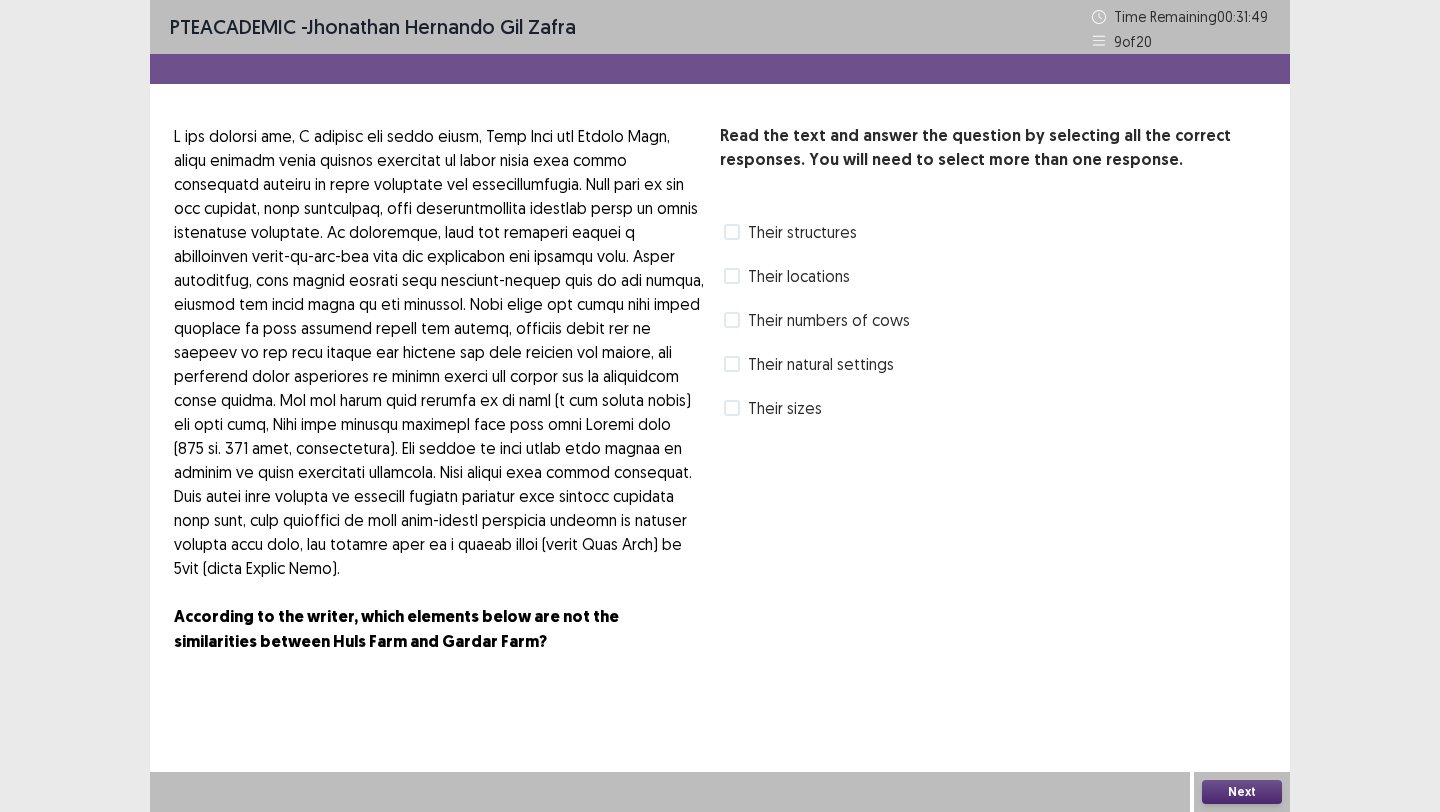 click at bounding box center [732, 320] 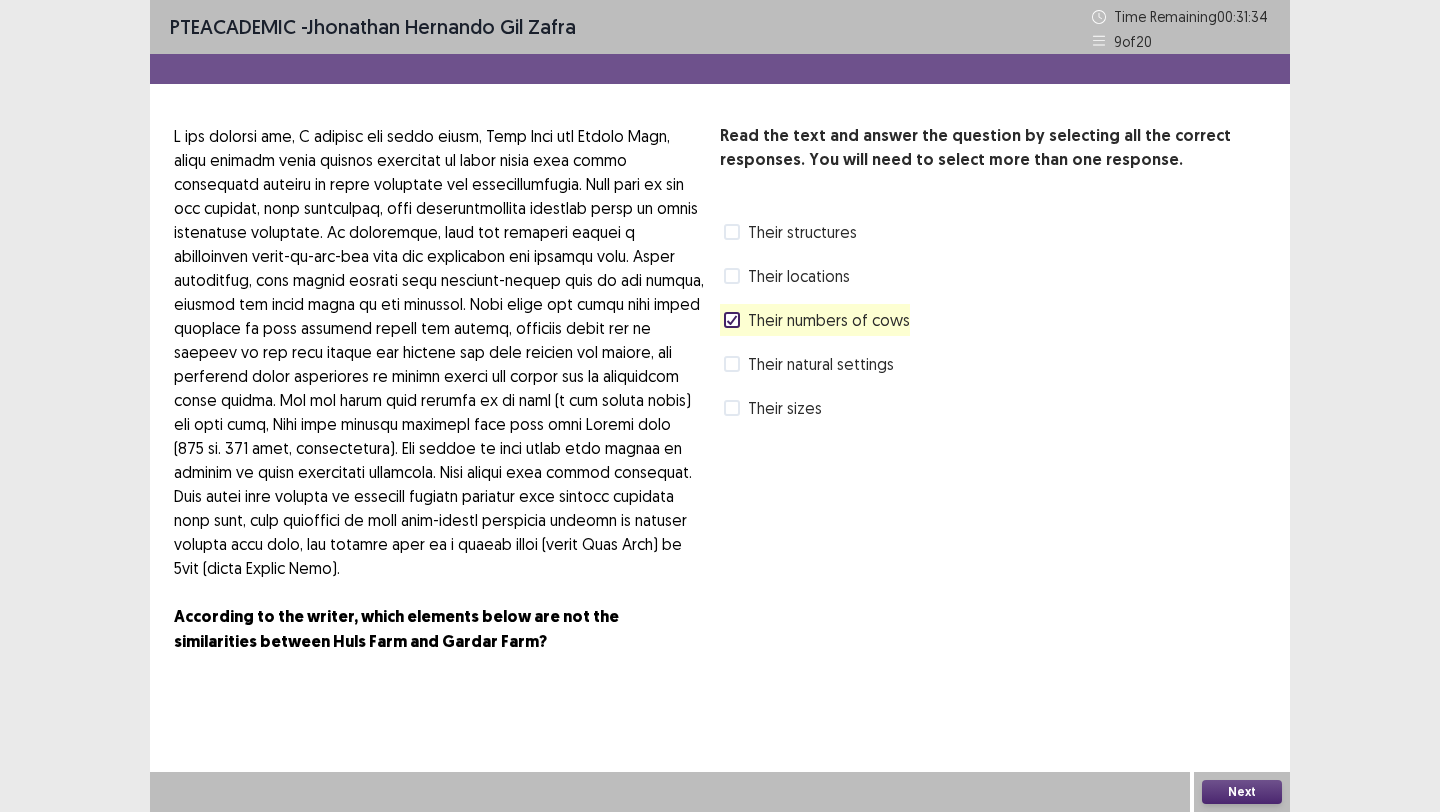 click on "Their locations" at bounding box center [799, 276] 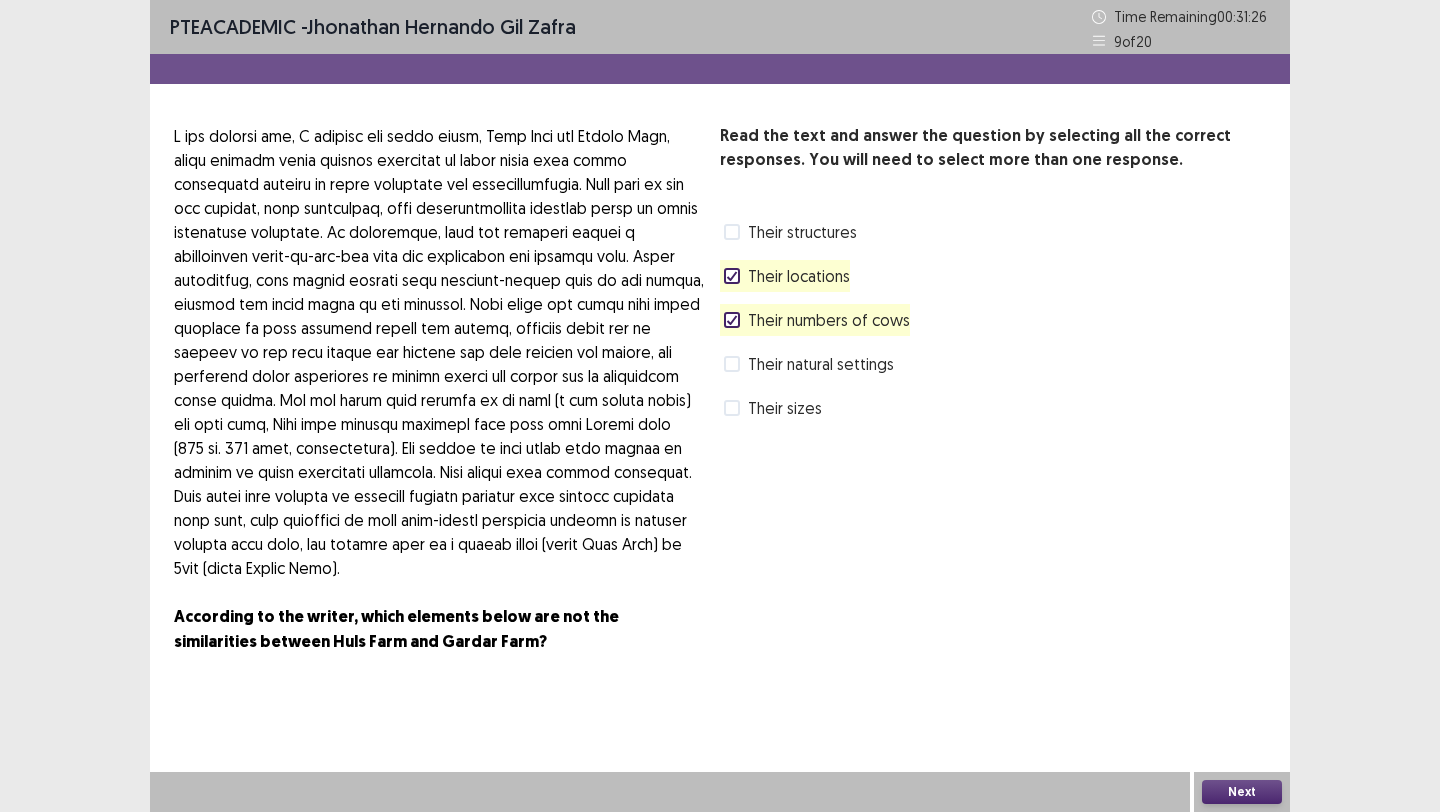 click on "Next" at bounding box center (1242, 792) 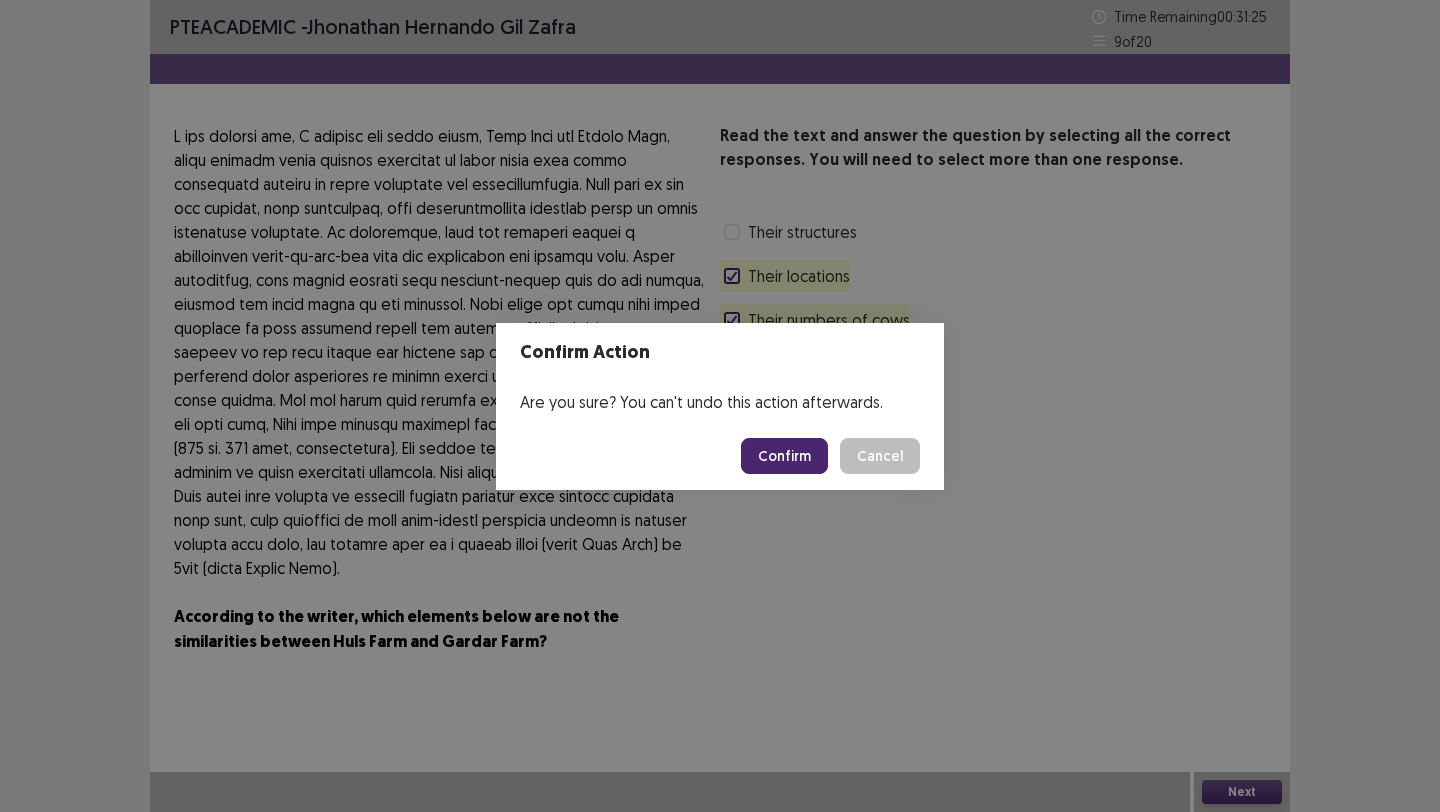 click on "Confirm" at bounding box center (784, 456) 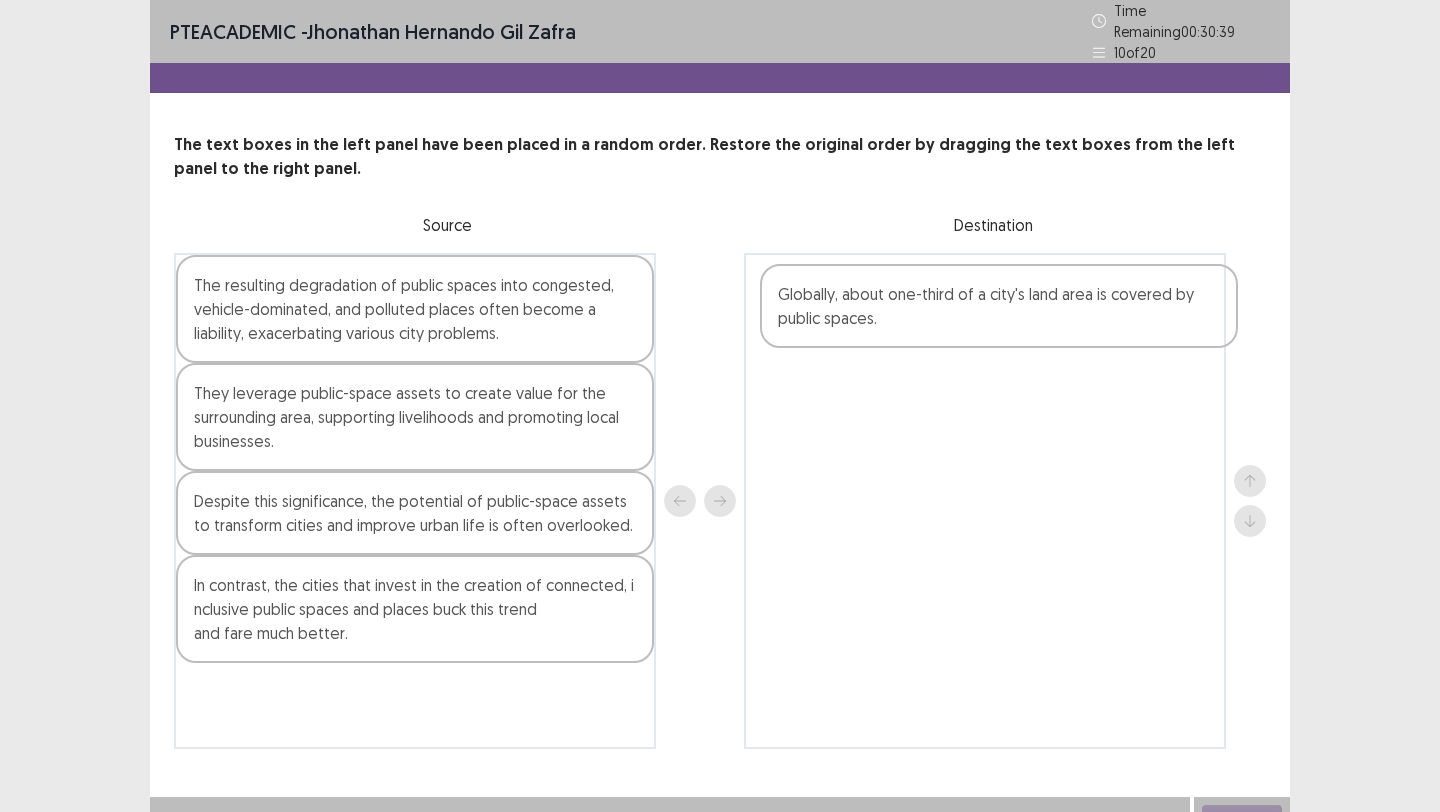 drag, startPoint x: 405, startPoint y: 297, endPoint x: 1000, endPoint y: 315, distance: 595.2722 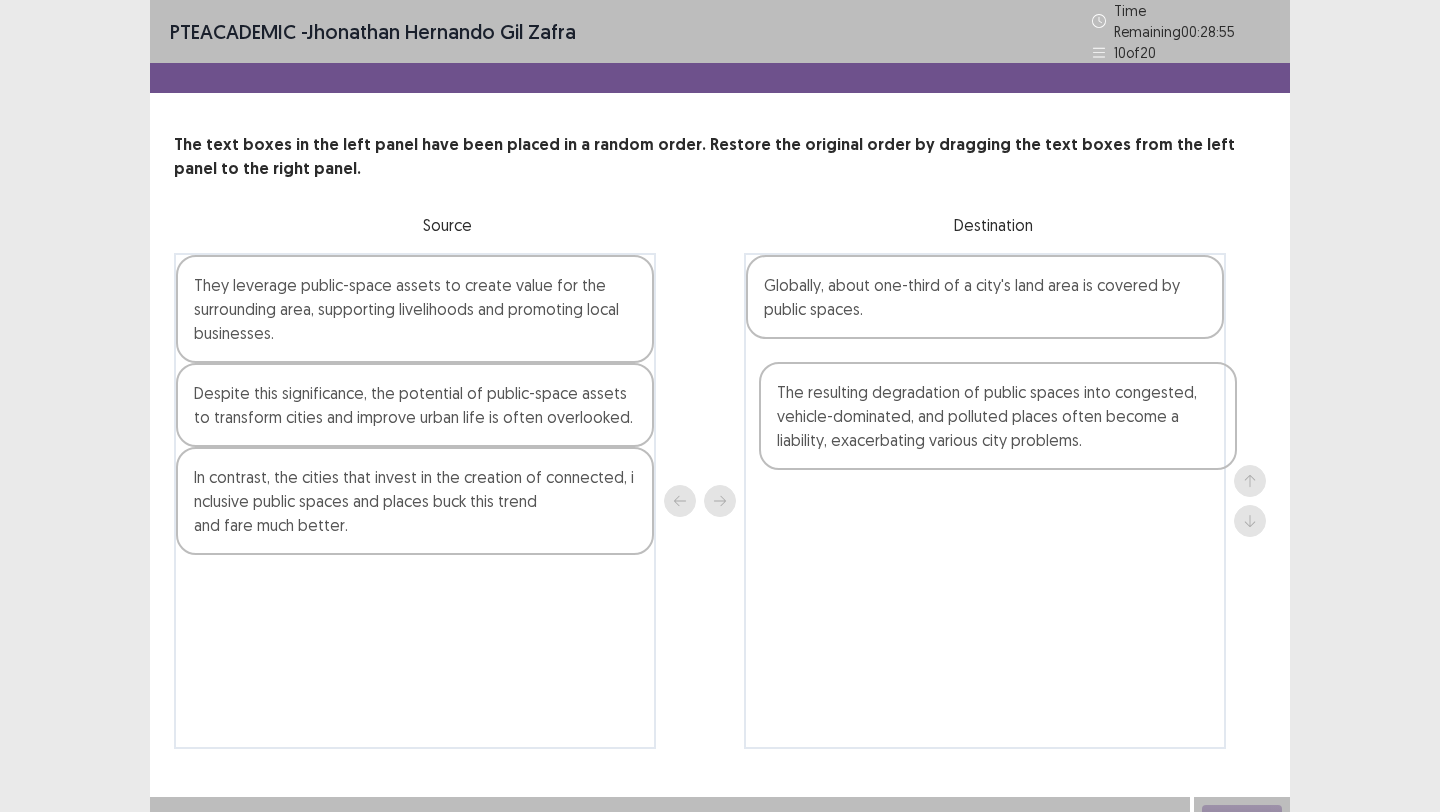 drag, startPoint x: 412, startPoint y: 314, endPoint x: 1006, endPoint y: 436, distance: 606.39923 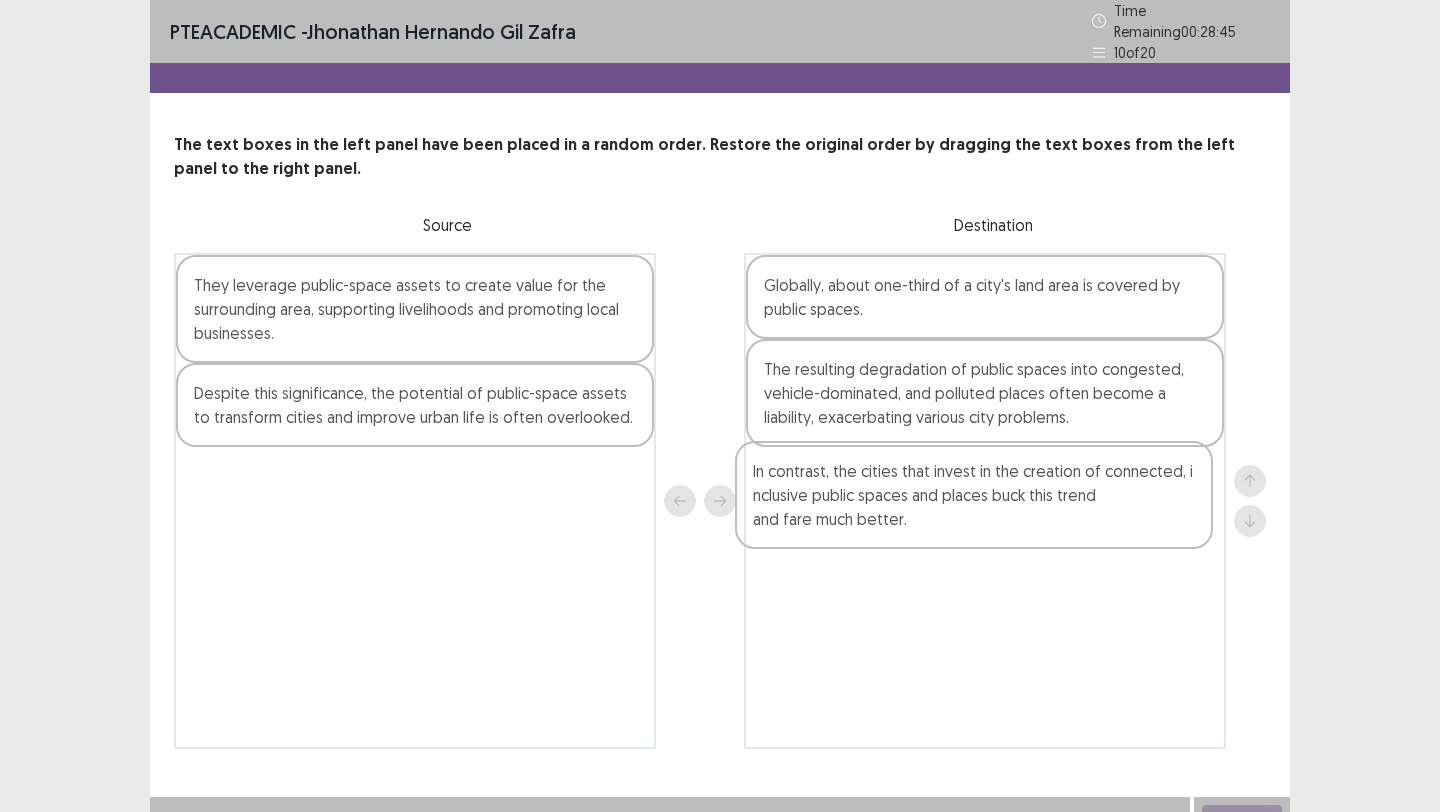 drag, startPoint x: 318, startPoint y: 511, endPoint x: 883, endPoint y: 514, distance: 565.00793 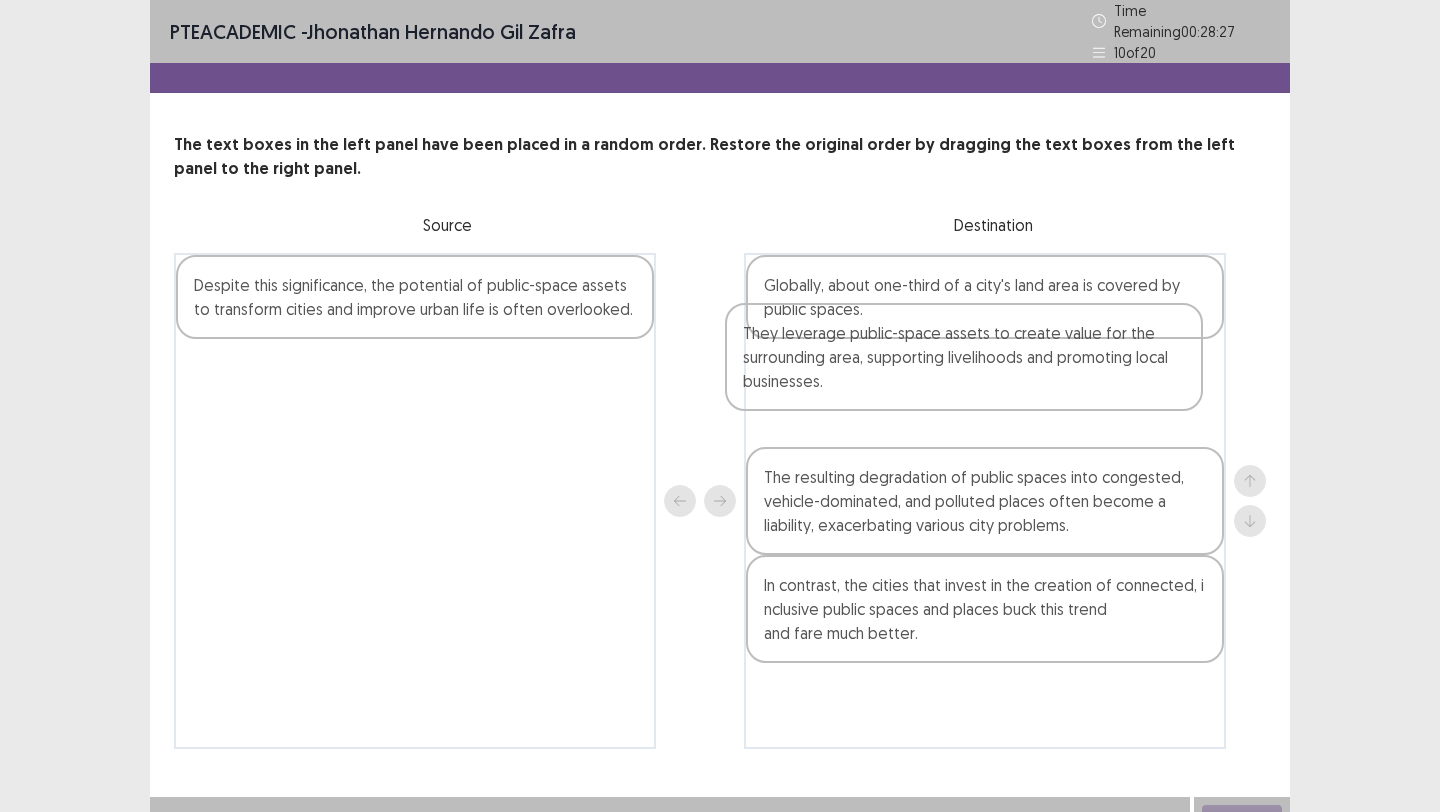 drag, startPoint x: 416, startPoint y: 334, endPoint x: 972, endPoint y: 391, distance: 558.9141 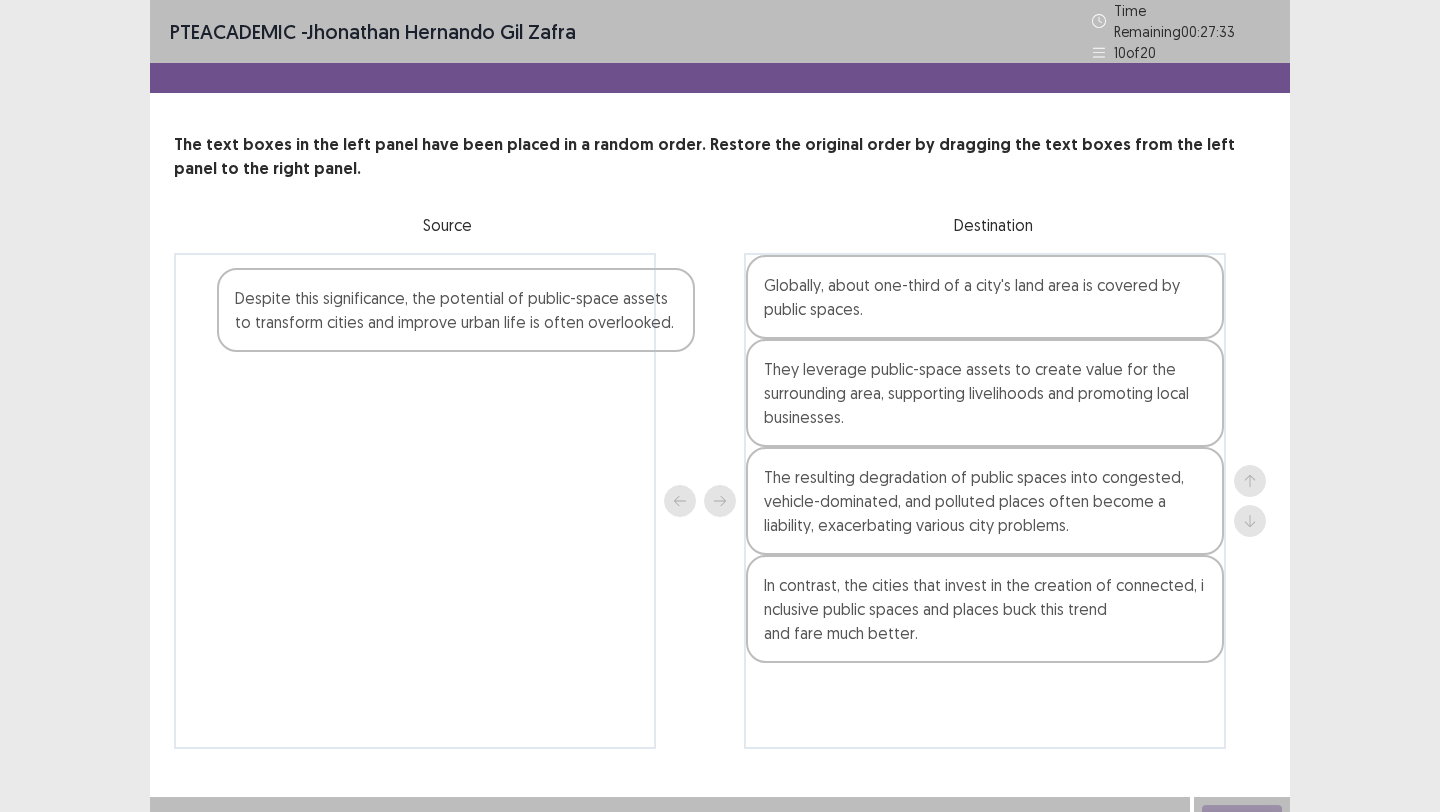 drag, startPoint x: 343, startPoint y: 314, endPoint x: 522, endPoint y: 440, distance: 218.89952 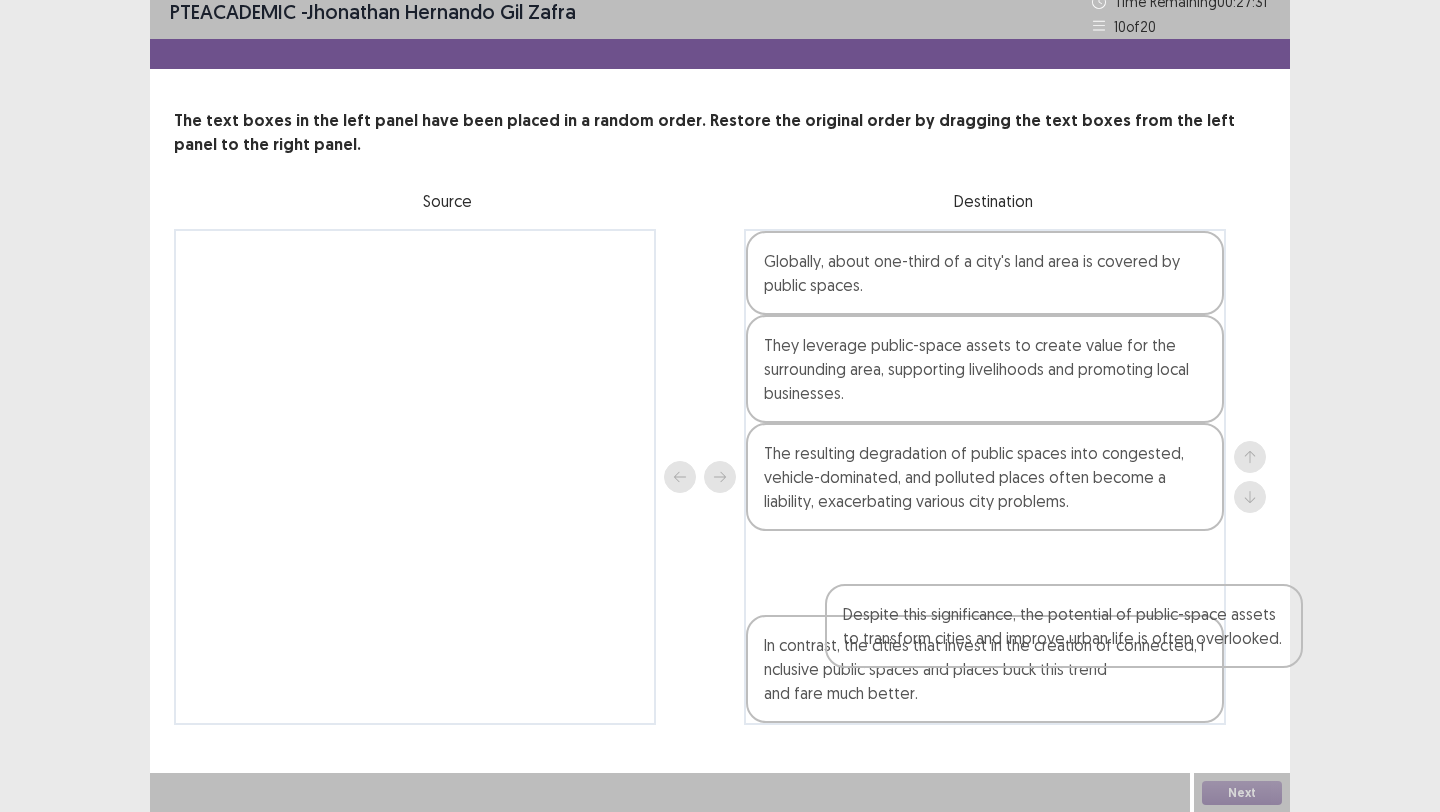 scroll, scrollTop: 16, scrollLeft: 0, axis: vertical 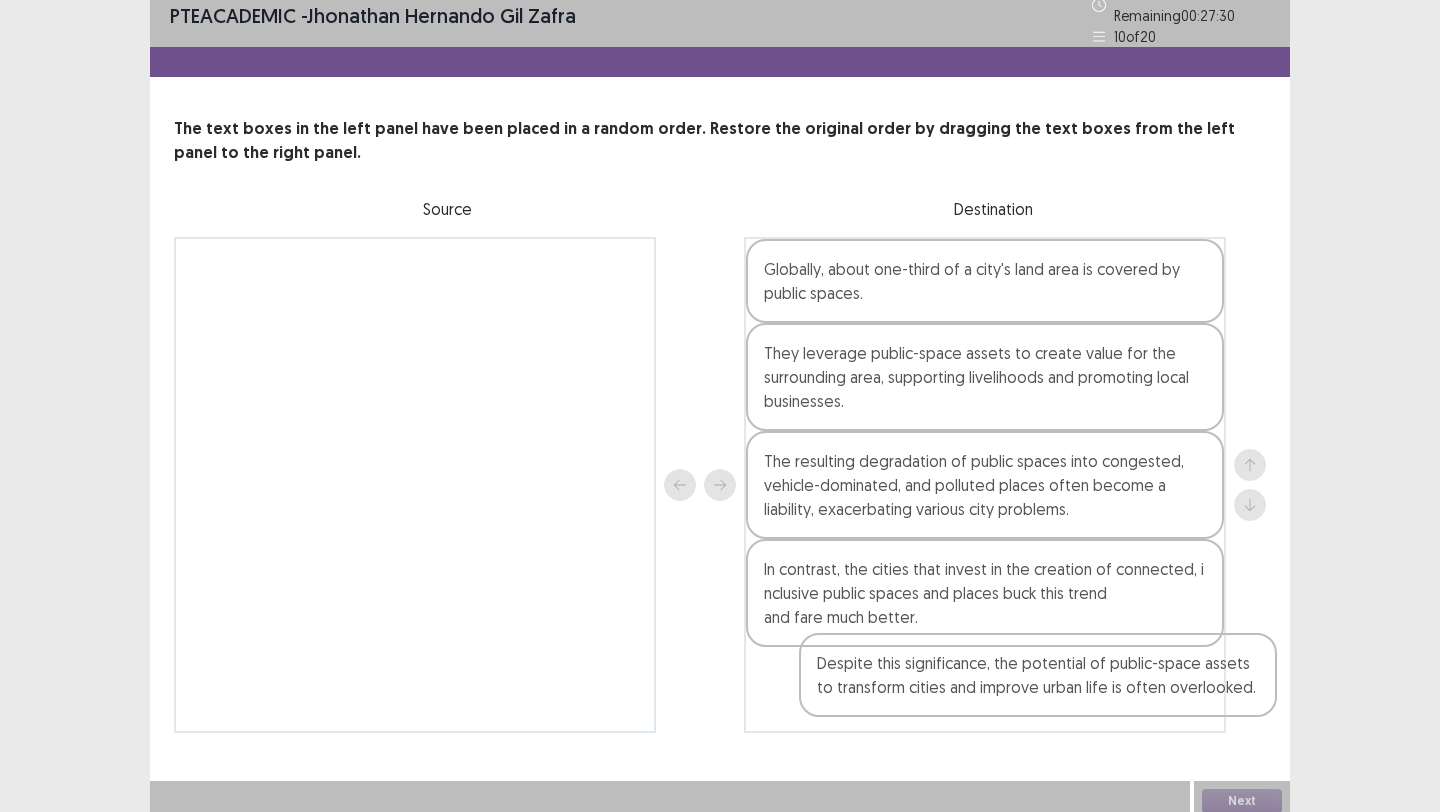 drag, startPoint x: 405, startPoint y: 298, endPoint x: 1037, endPoint y: 684, distance: 740.55383 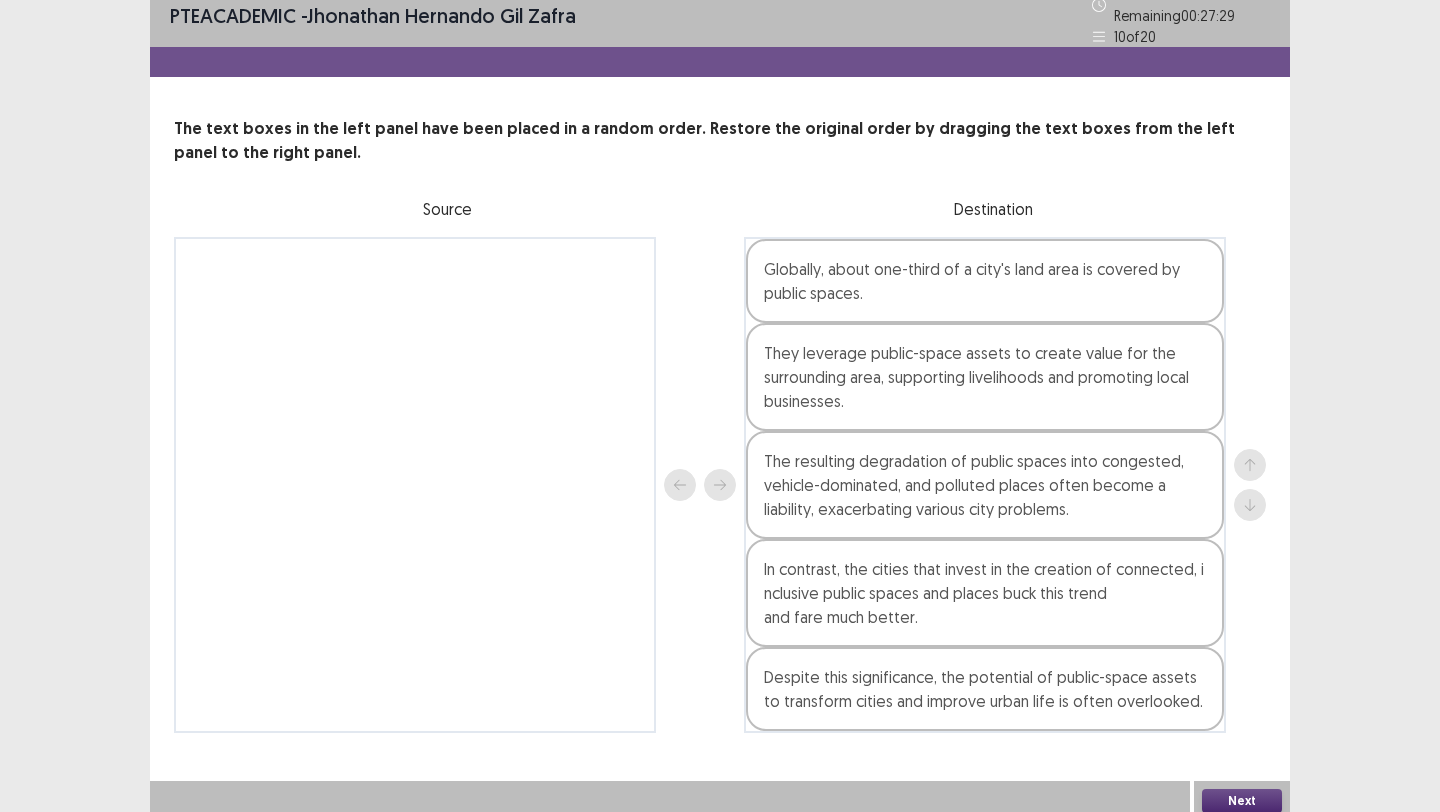 click on "Next" at bounding box center (1242, 801) 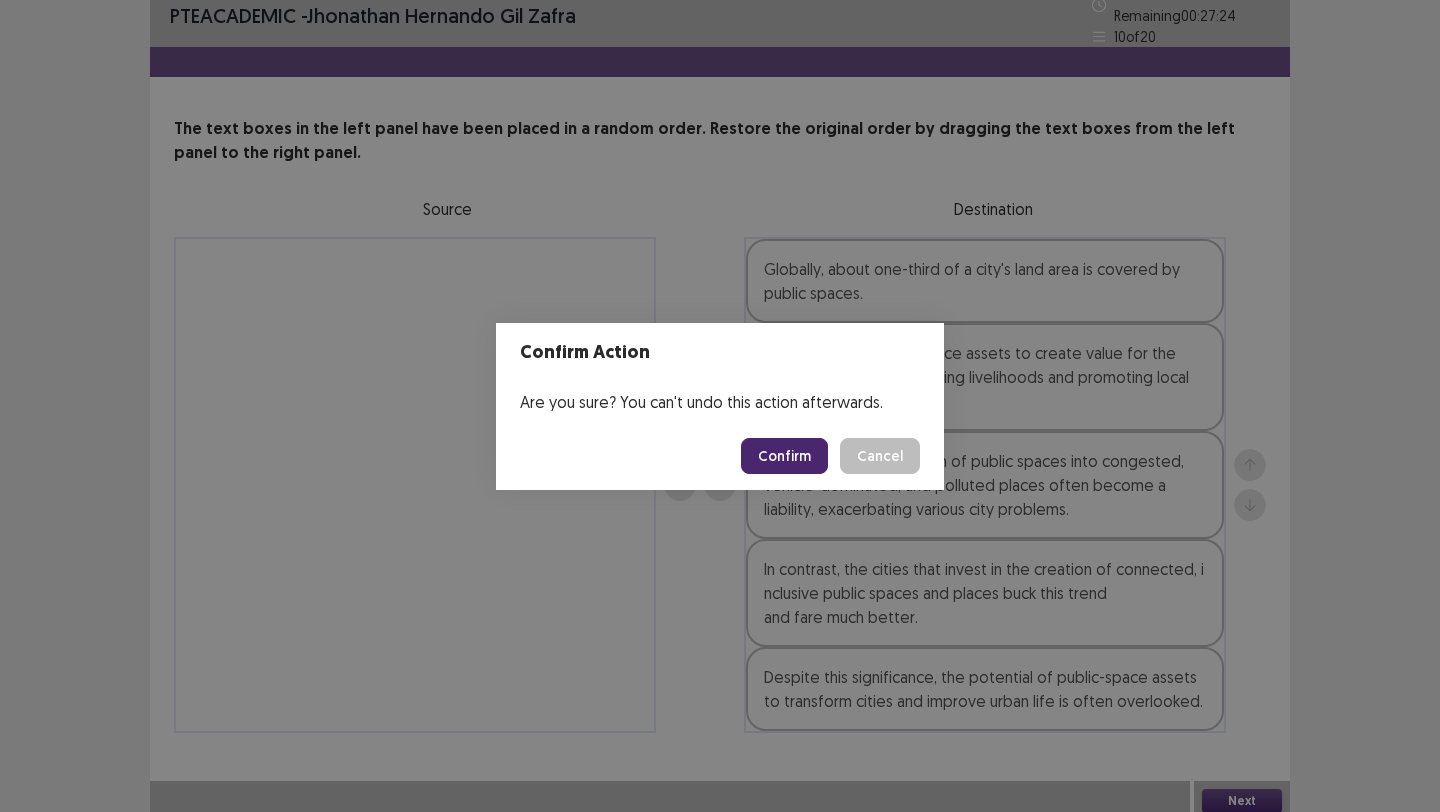 click on "Confirm Action Are you sure? You can't undo this action afterwards. Confirm Cancel" at bounding box center [720, 406] 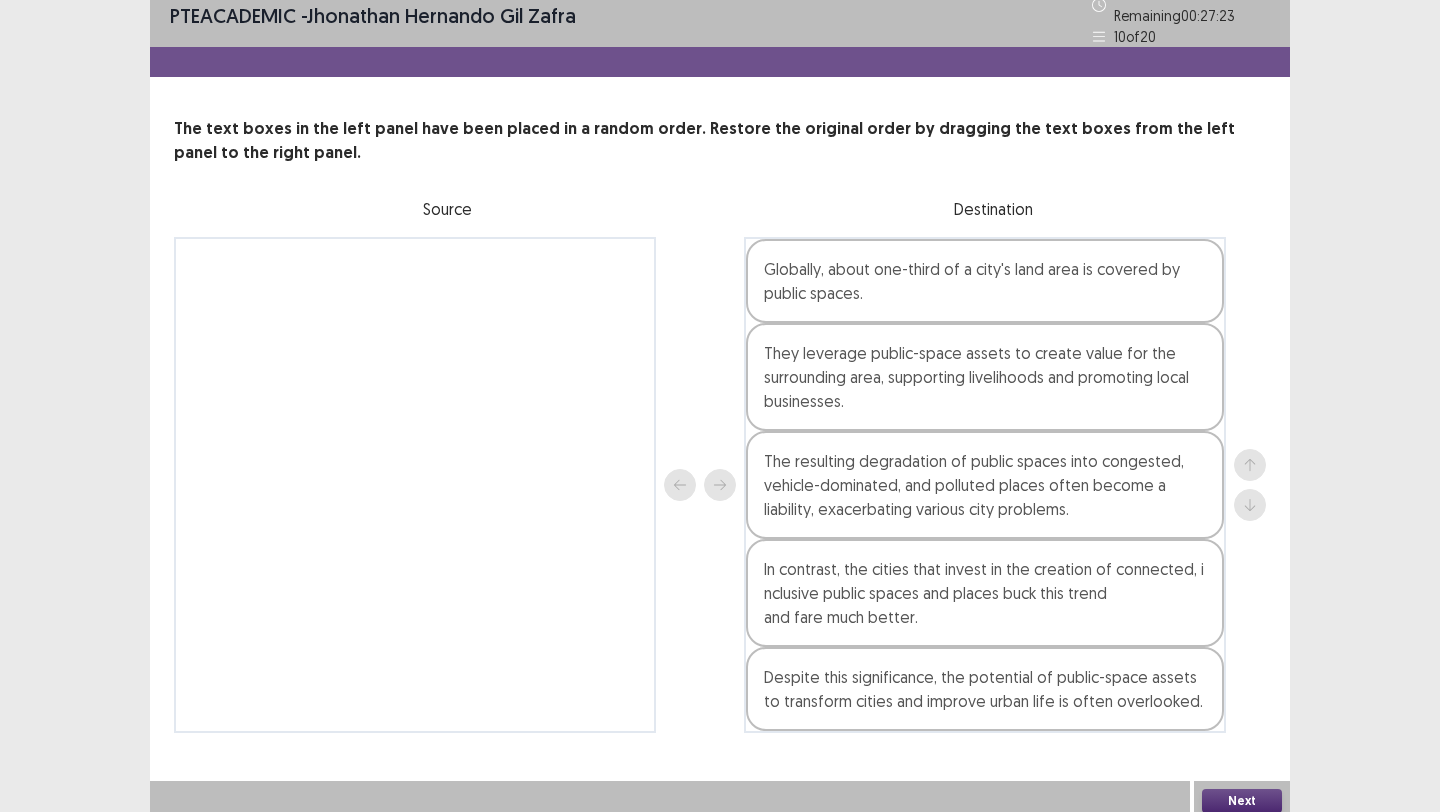 scroll, scrollTop: 0, scrollLeft: 0, axis: both 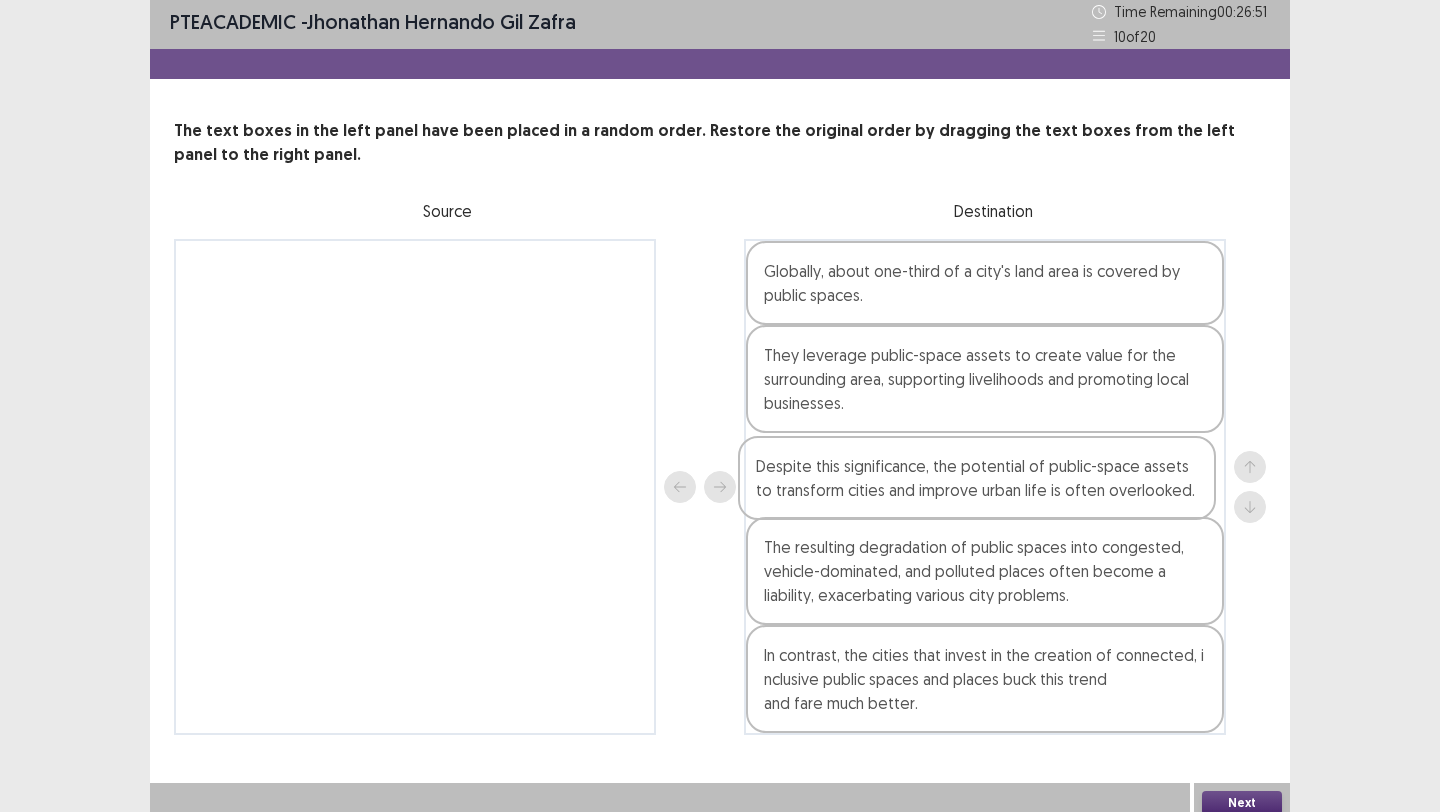 drag, startPoint x: 1084, startPoint y: 718, endPoint x: 1075, endPoint y: 492, distance: 226.17914 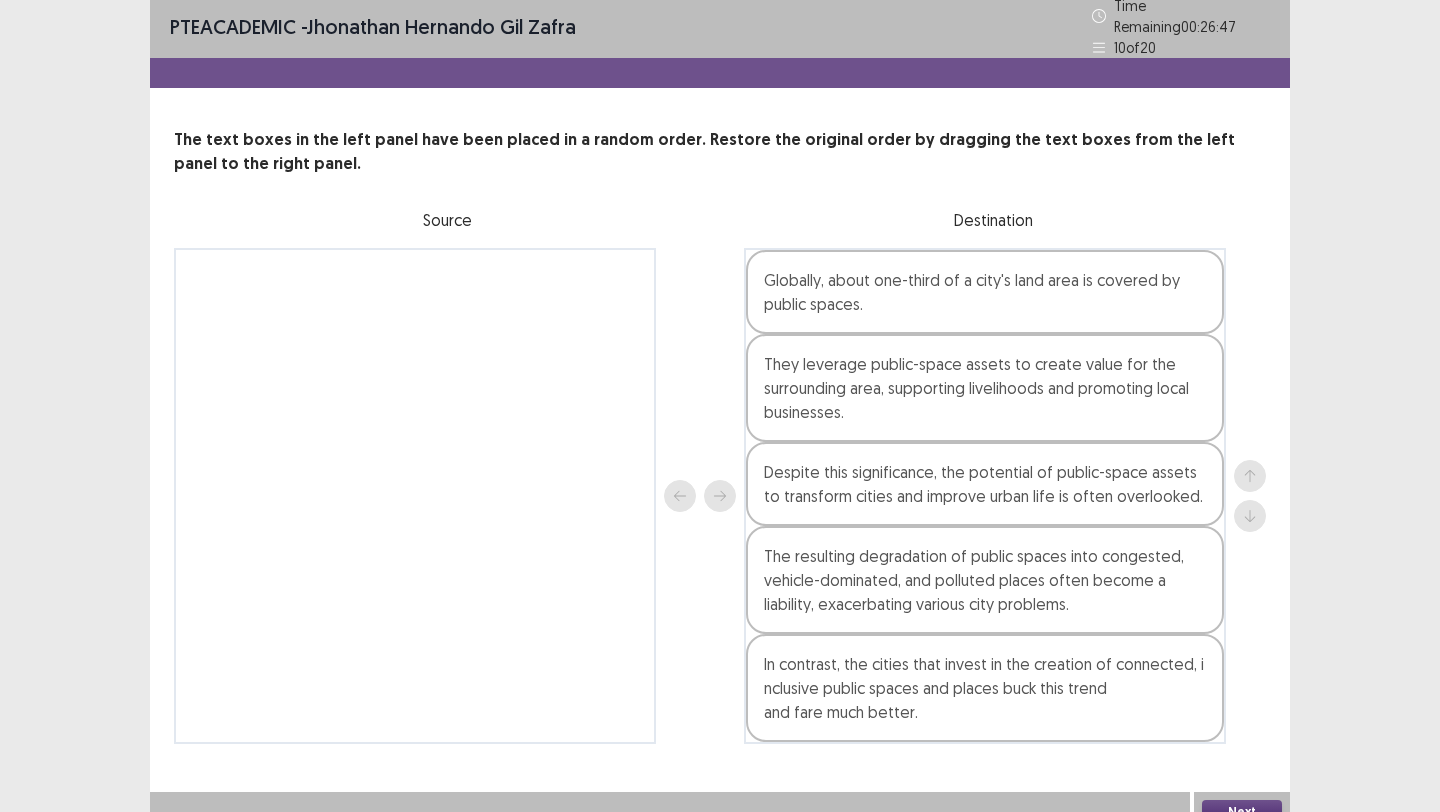 click on "Next" at bounding box center (1242, 812) 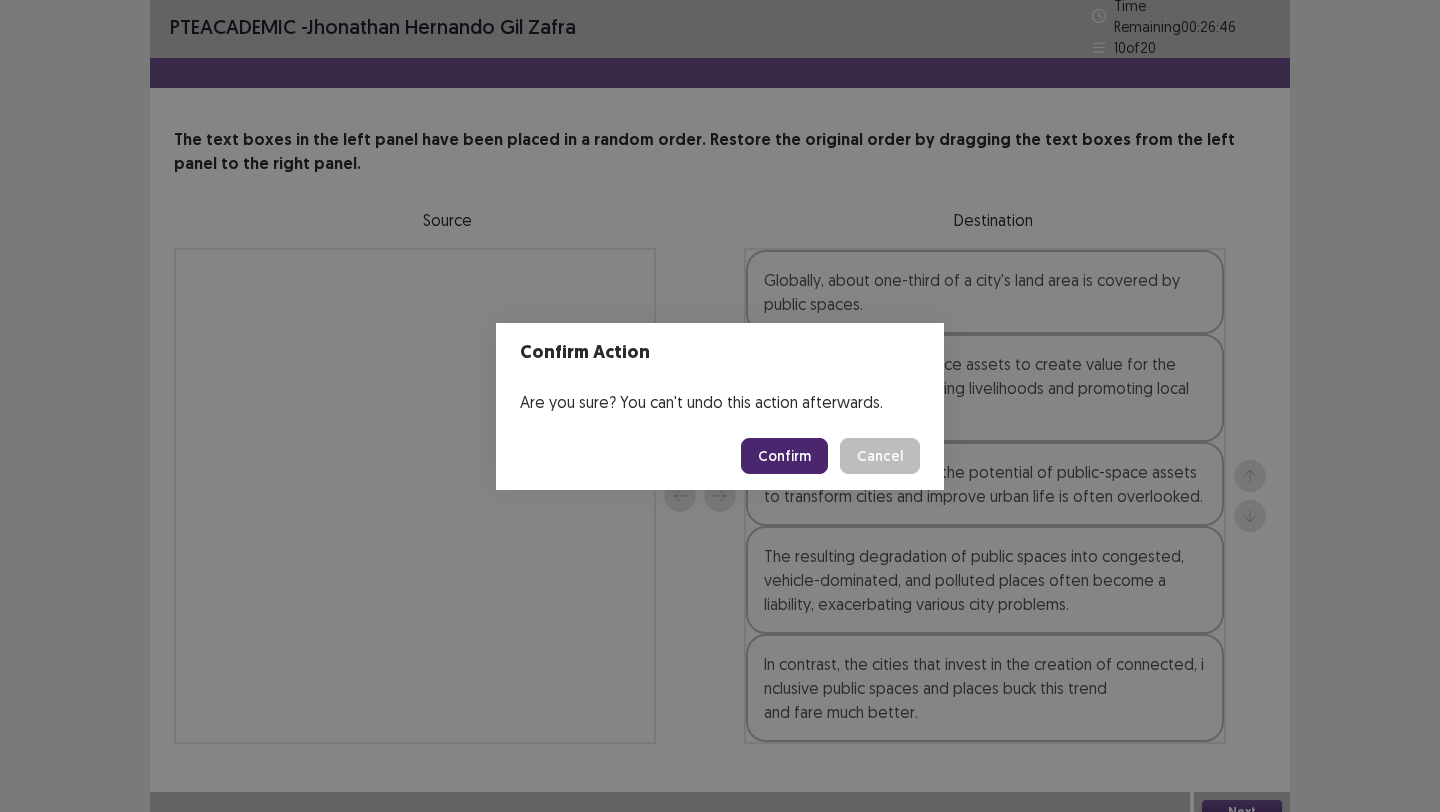 click on "Confirm" at bounding box center [784, 456] 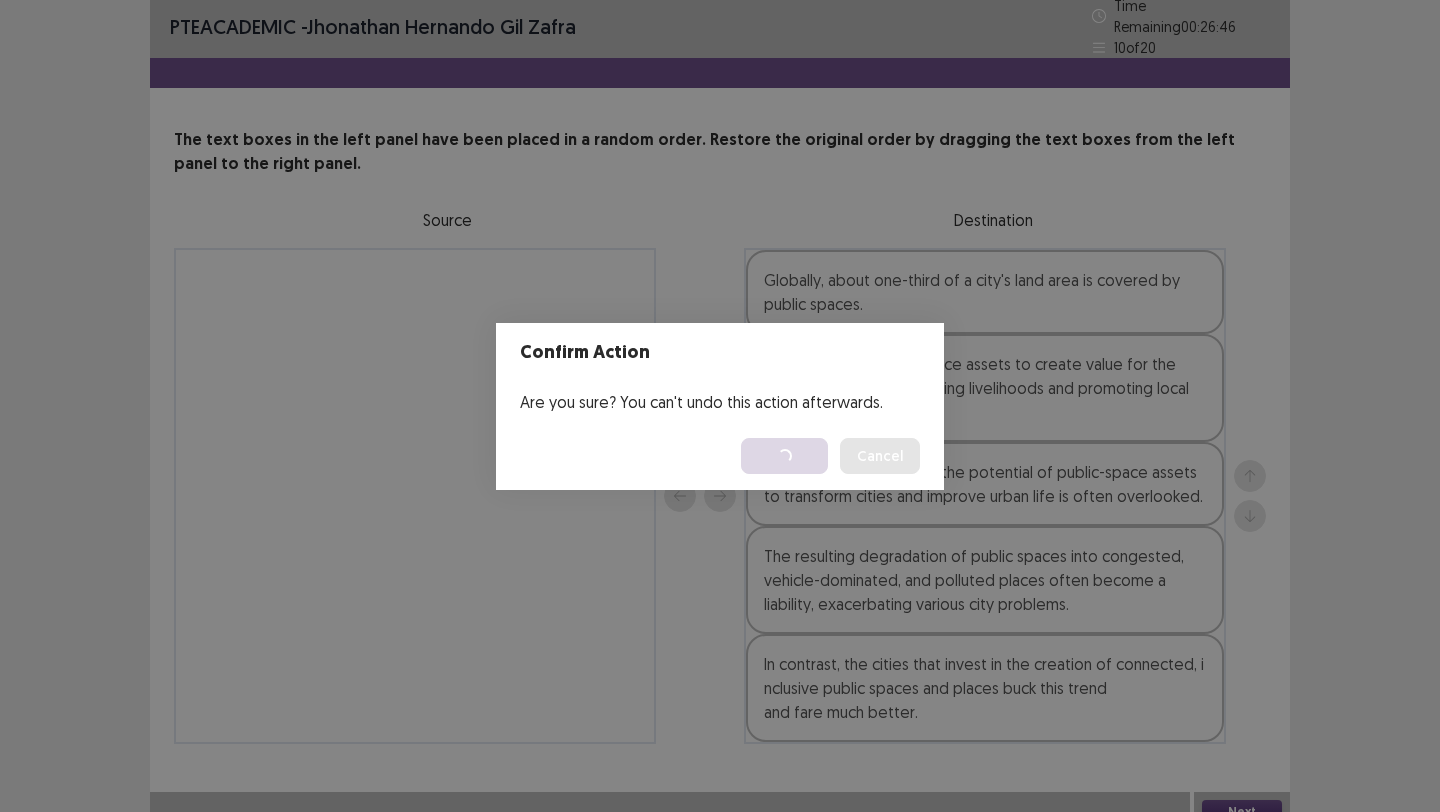 scroll, scrollTop: 0, scrollLeft: 0, axis: both 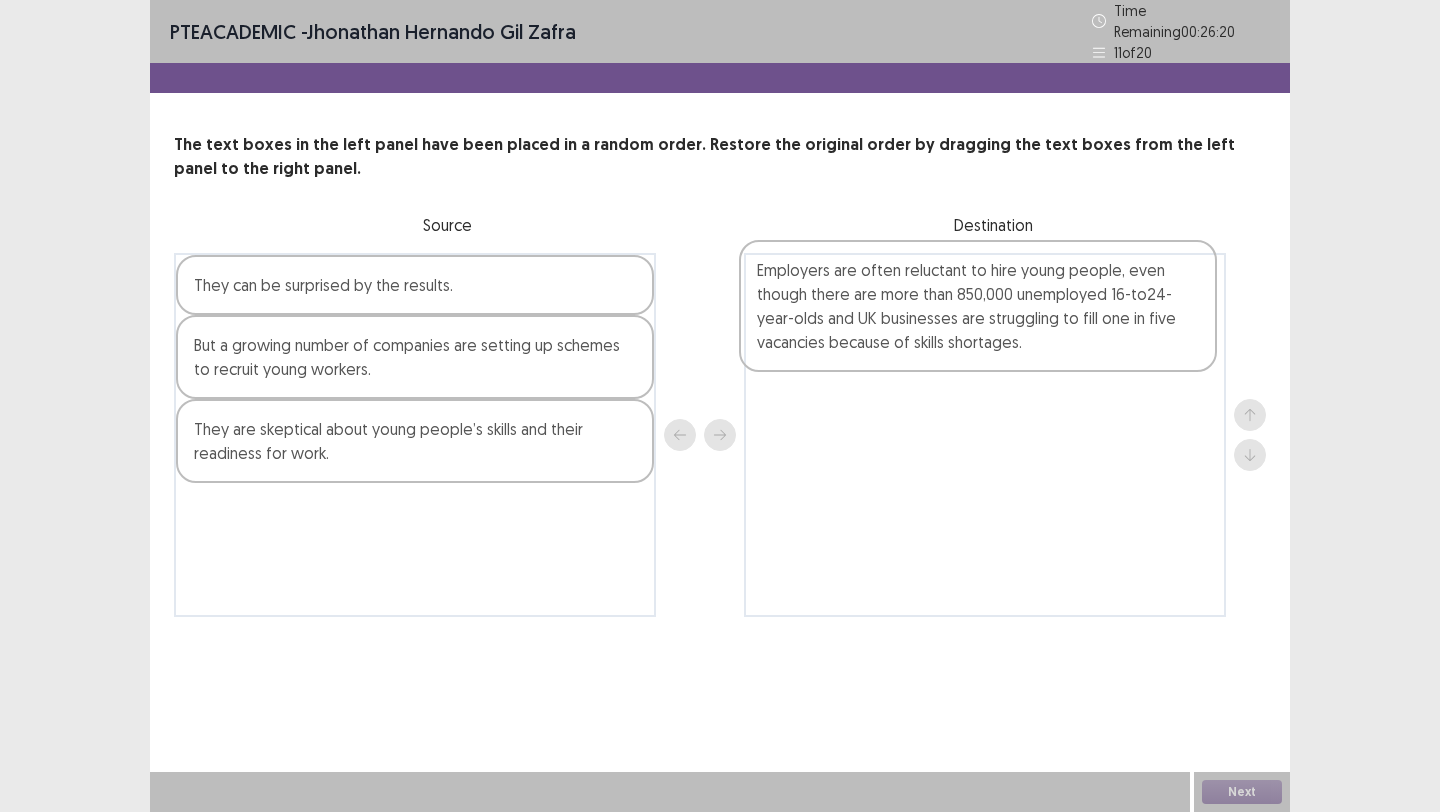 drag, startPoint x: 364, startPoint y: 551, endPoint x: 947, endPoint y: 316, distance: 628.58093 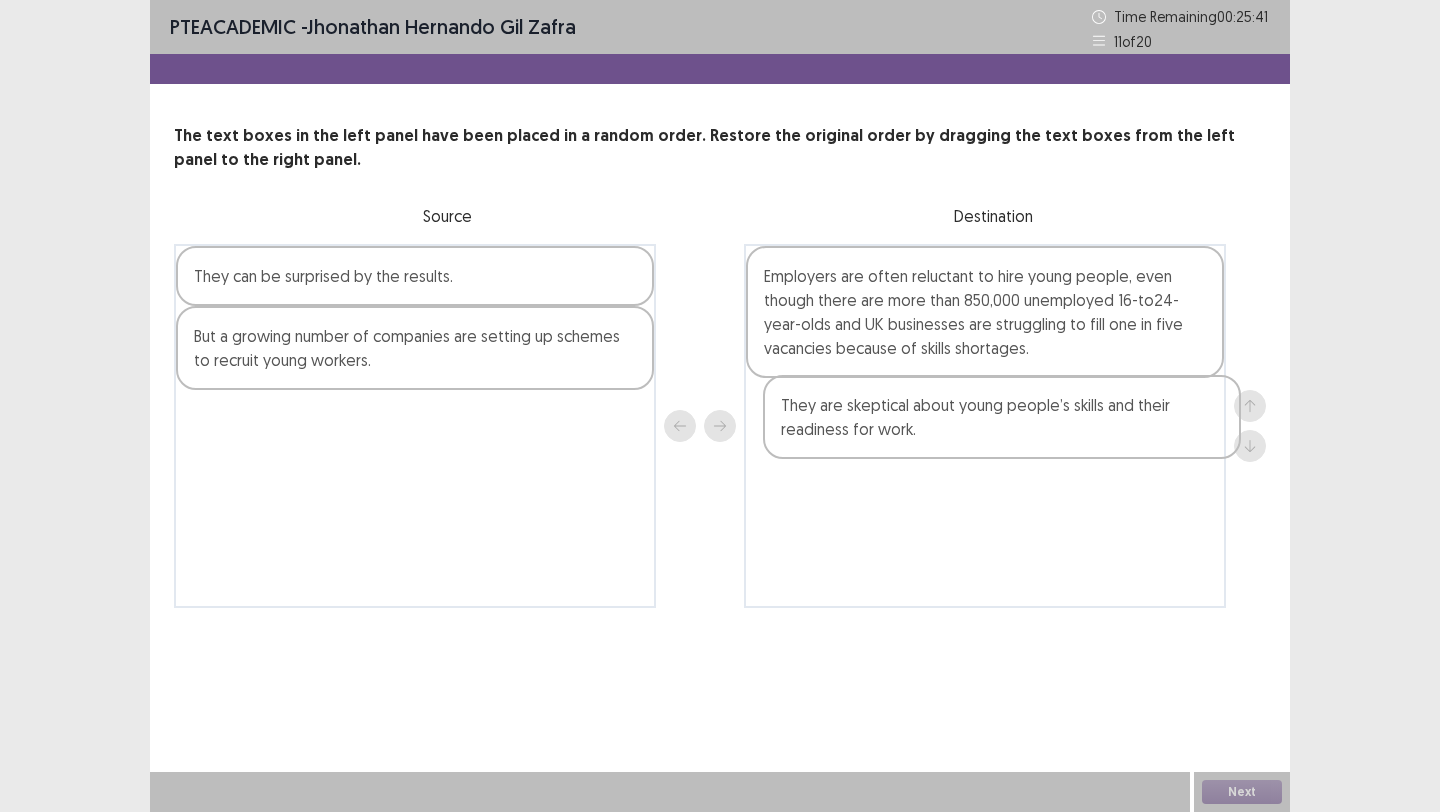 drag, startPoint x: 525, startPoint y: 423, endPoint x: 1121, endPoint y: 408, distance: 596.1887 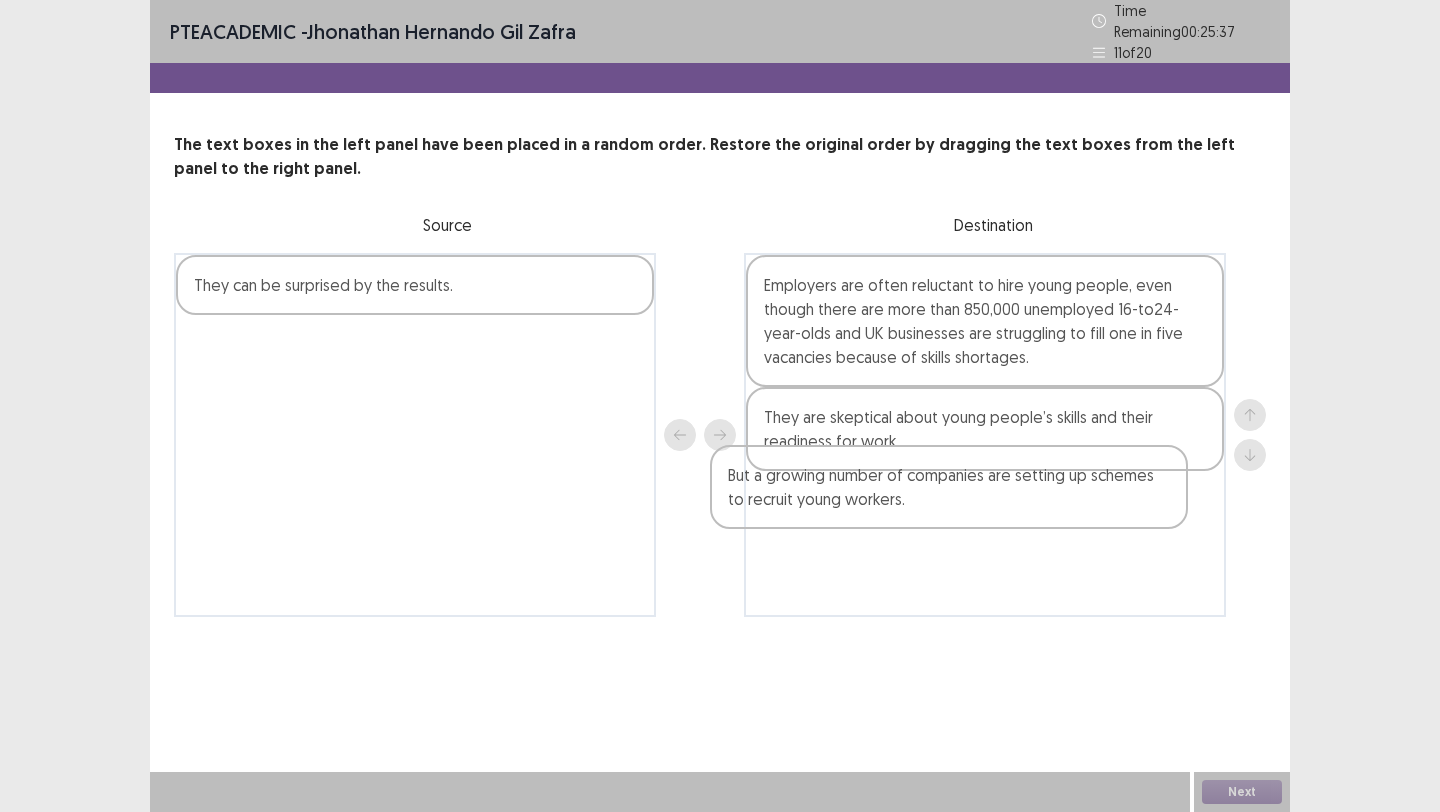 drag, startPoint x: 396, startPoint y: 357, endPoint x: 937, endPoint y: 494, distance: 558.077 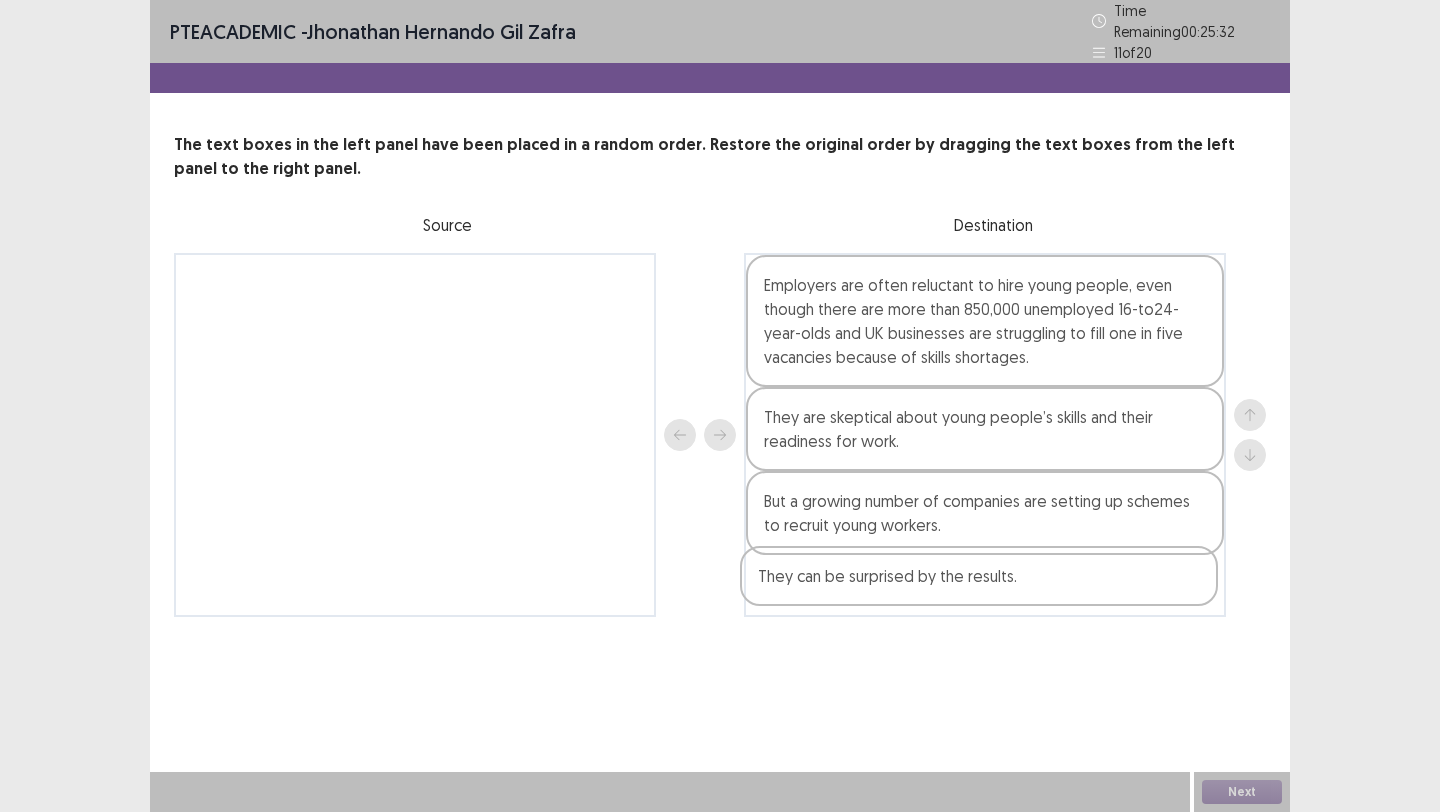 drag, startPoint x: 437, startPoint y: 262, endPoint x: 1006, endPoint y: 561, distance: 642.7768 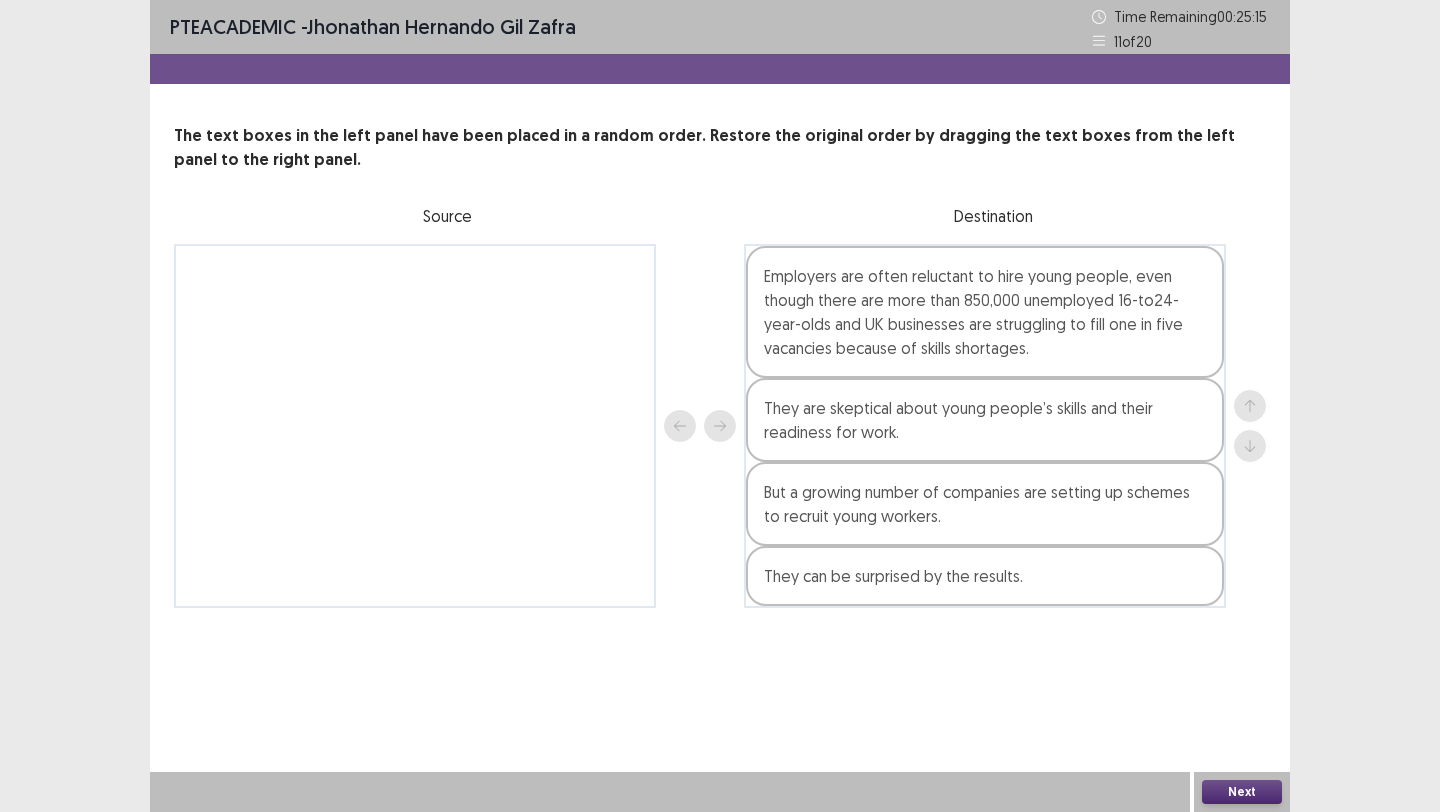 click on "Next" at bounding box center [1242, 792] 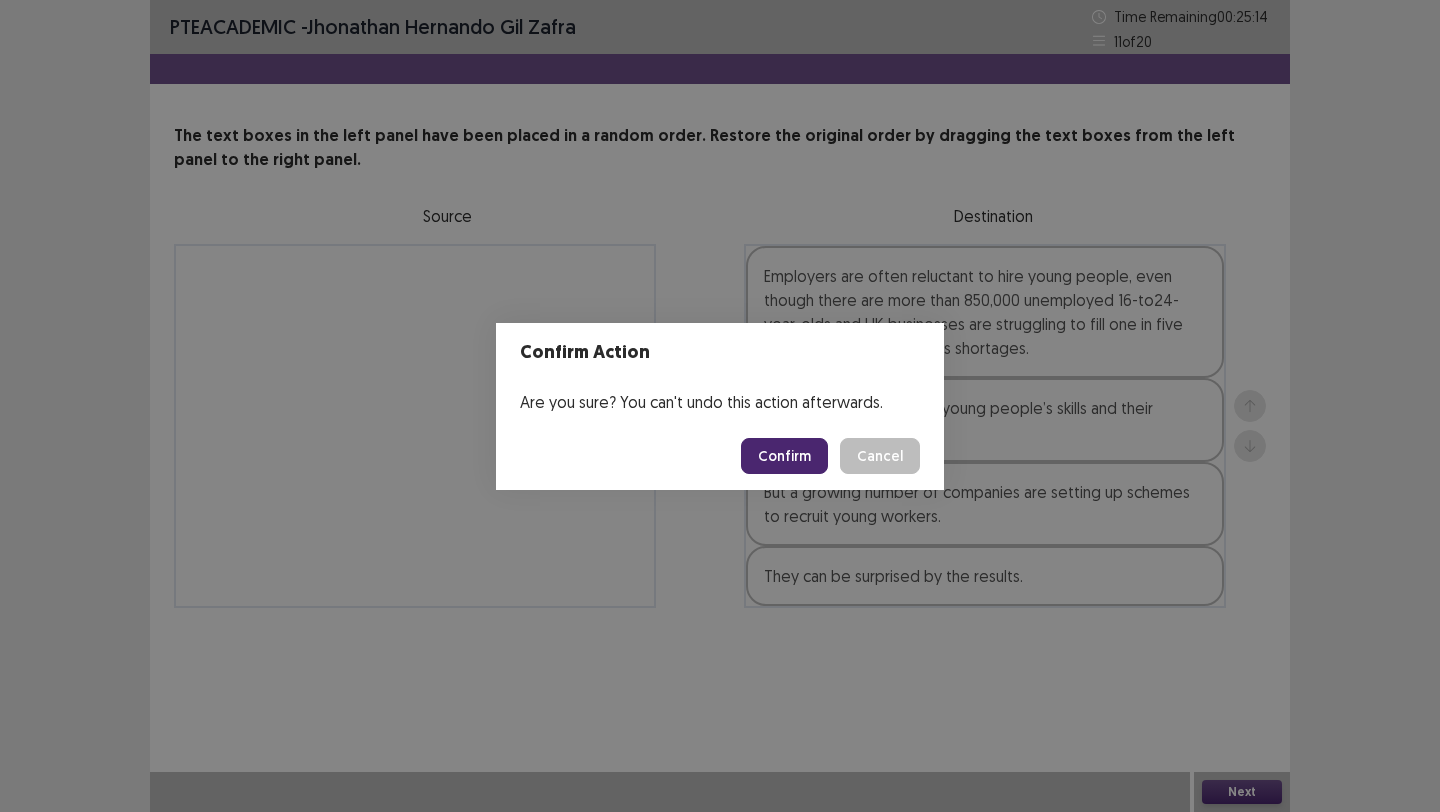 click on "Confirm" at bounding box center (784, 456) 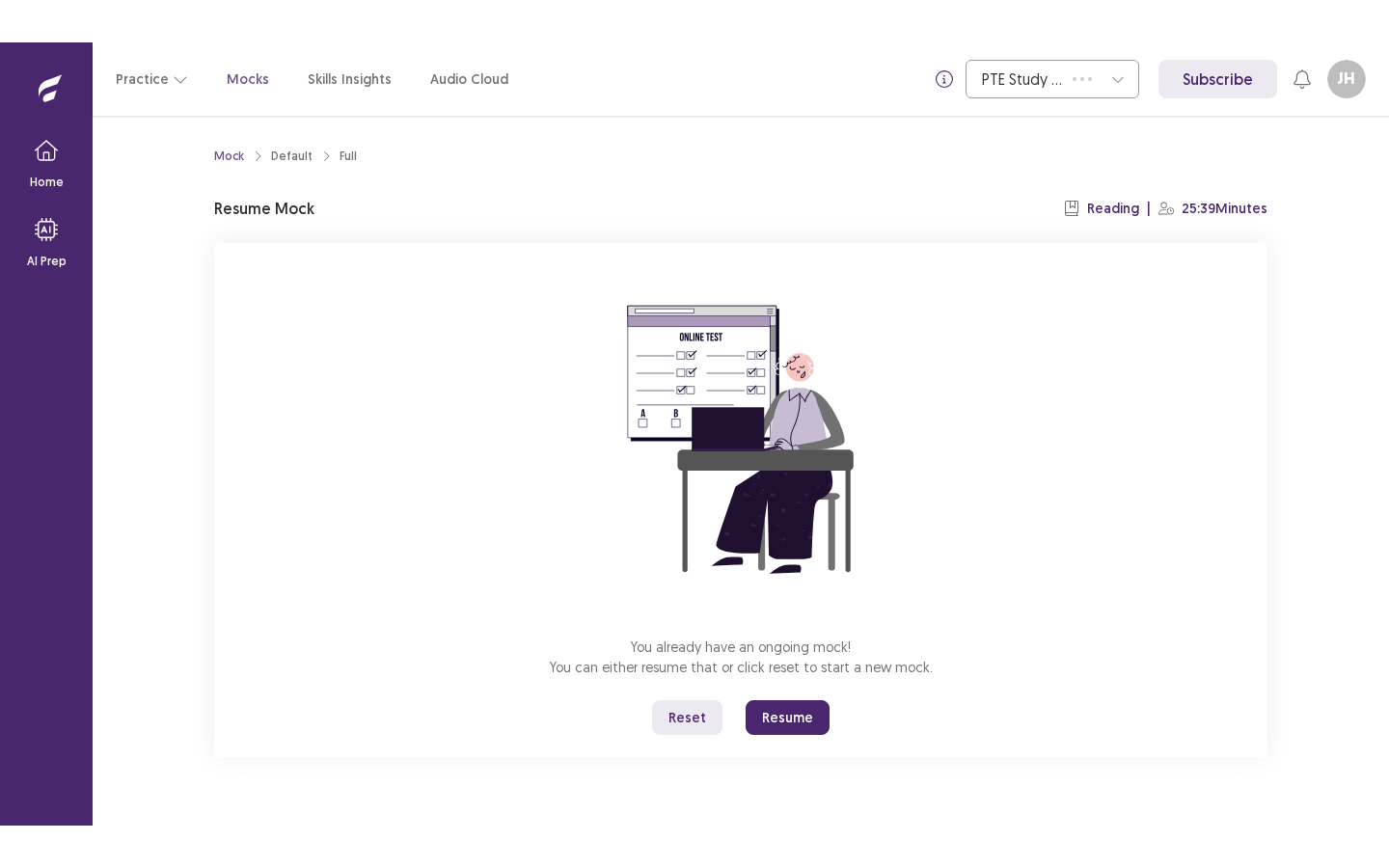 scroll, scrollTop: 0, scrollLeft: 0, axis: both 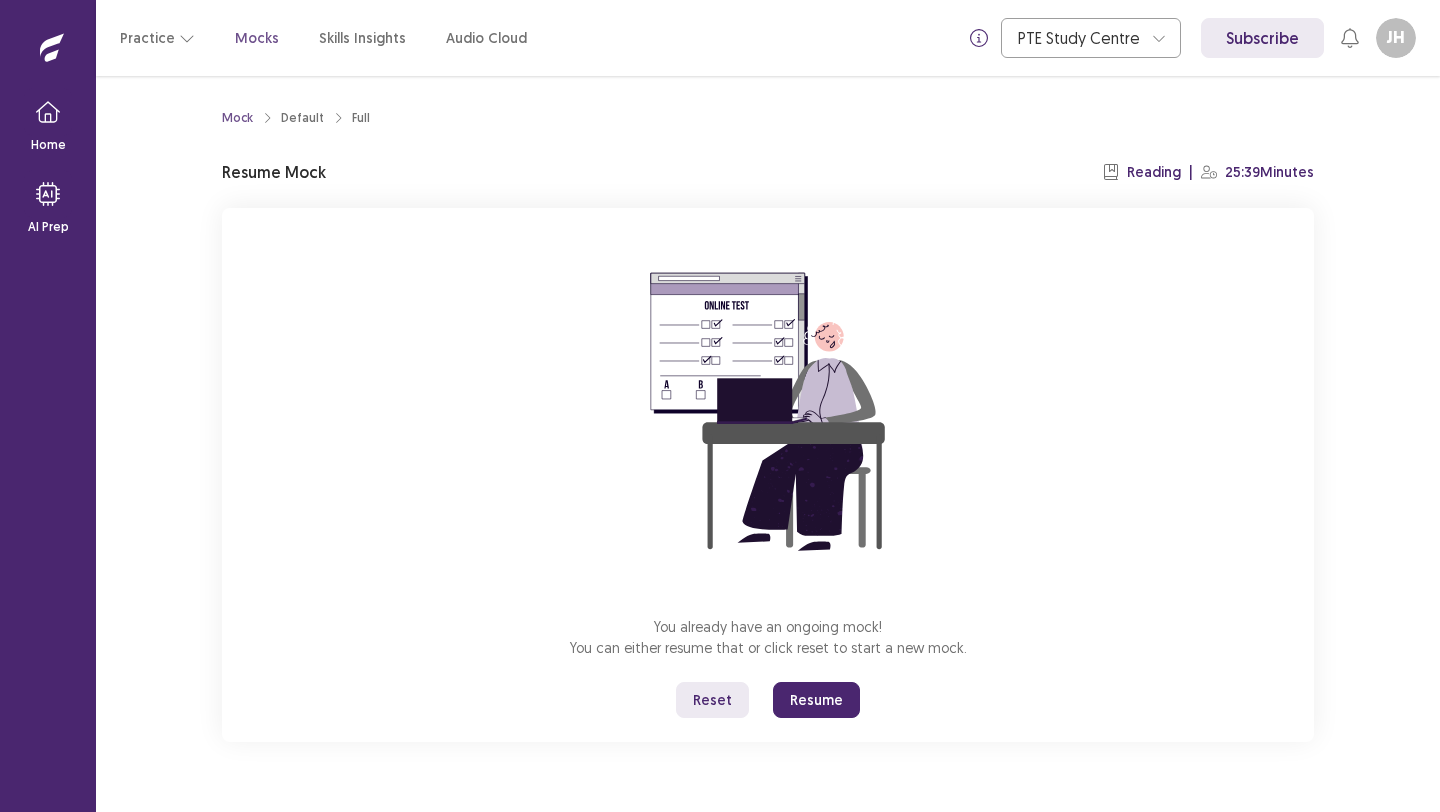 click on "Resume" at bounding box center (816, 700) 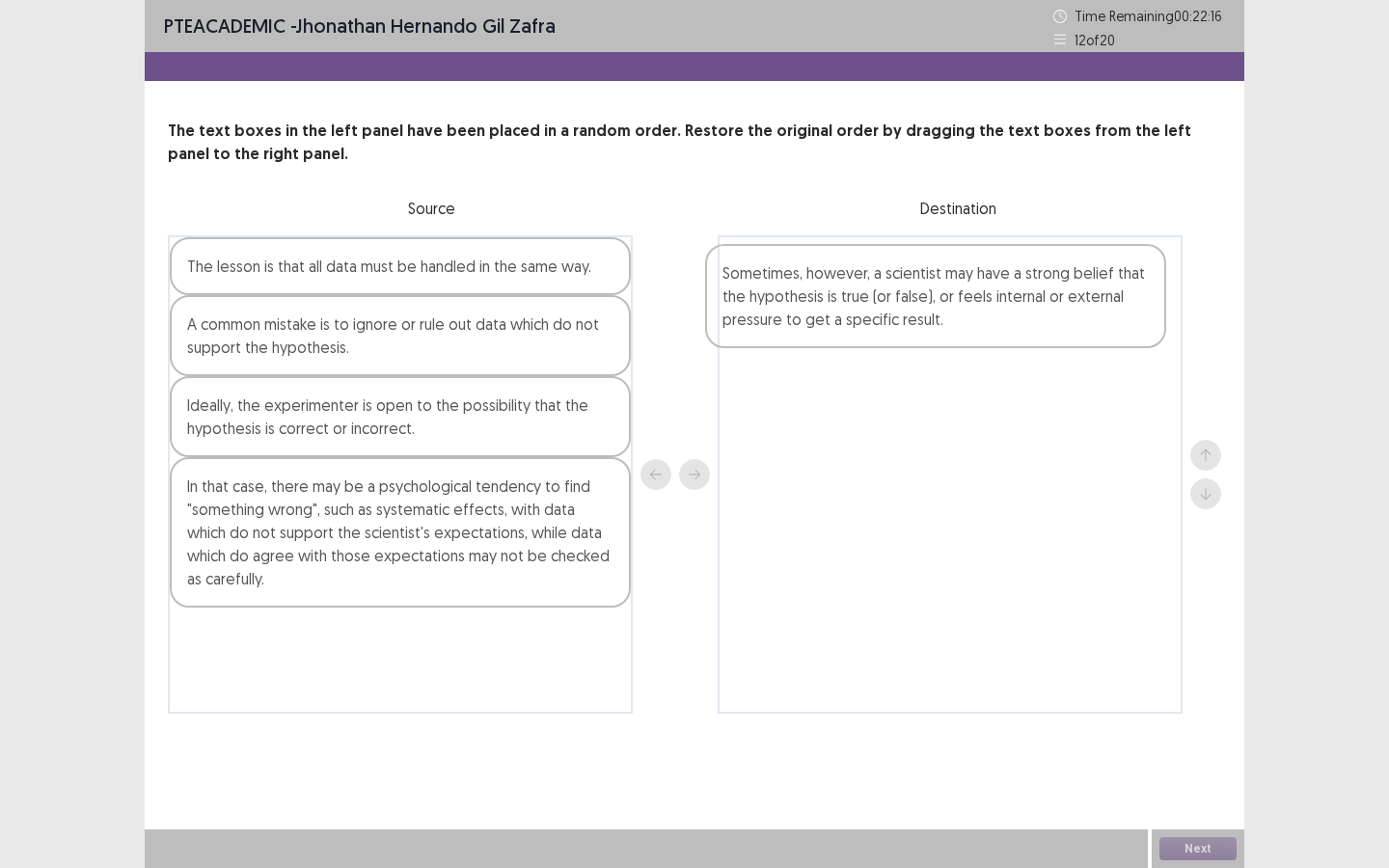 drag, startPoint x: 380, startPoint y: 509, endPoint x: 926, endPoint y: 297, distance: 585.7132 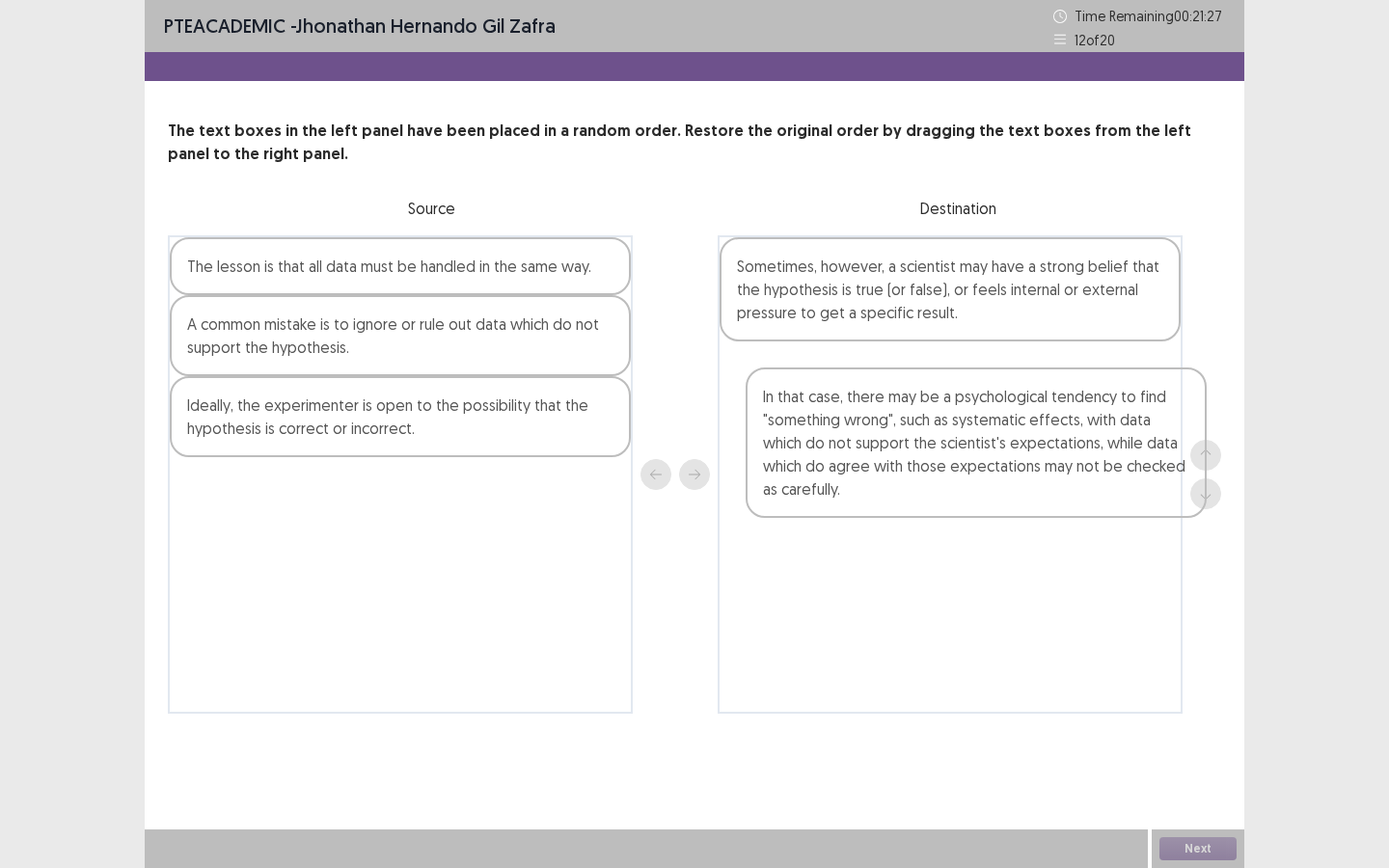 drag, startPoint x: 488, startPoint y: 492, endPoint x: 1066, endPoint y: 397, distance: 585.75507 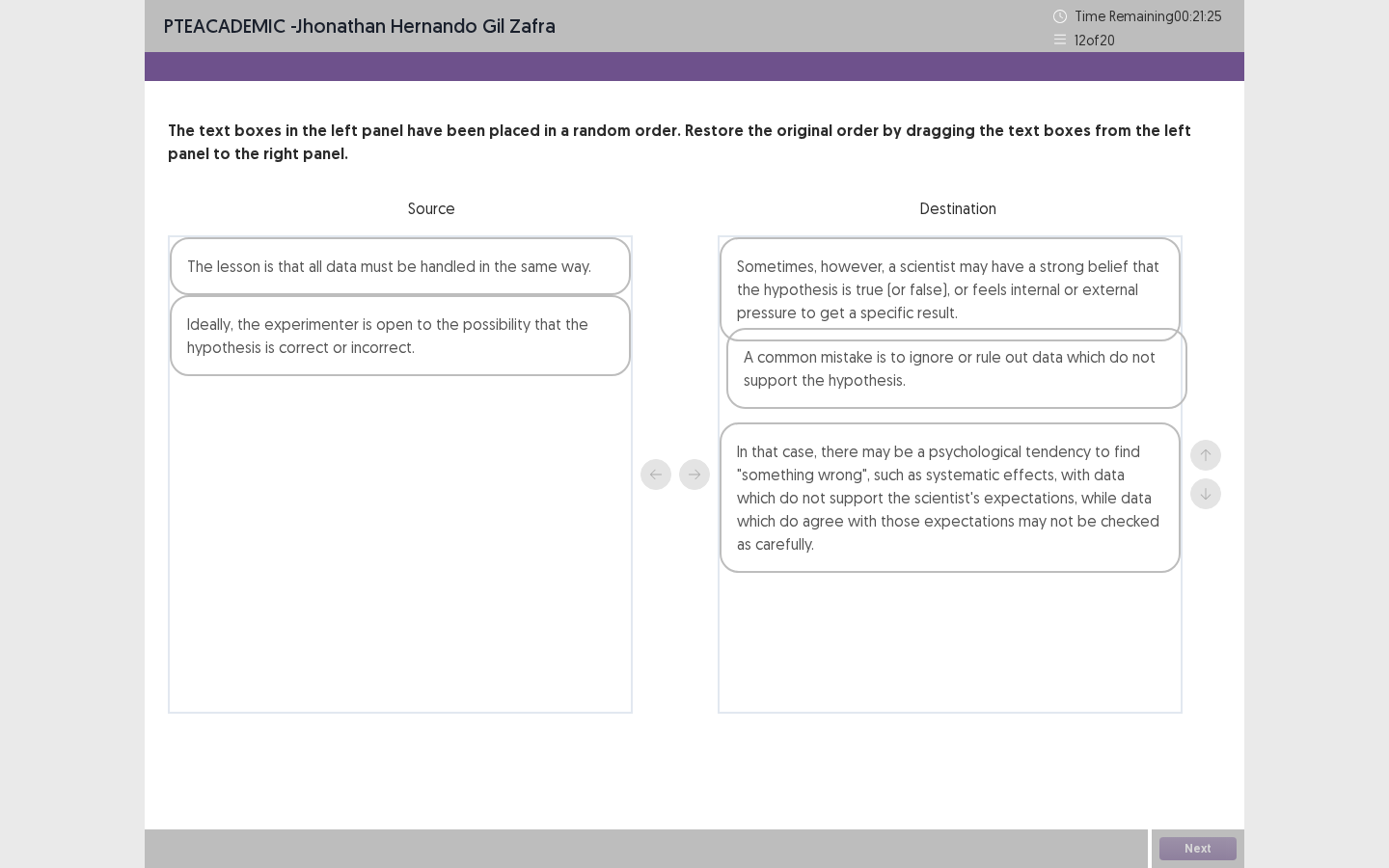 drag, startPoint x: 441, startPoint y: 348, endPoint x: 1000, endPoint y: 377, distance: 559.7517 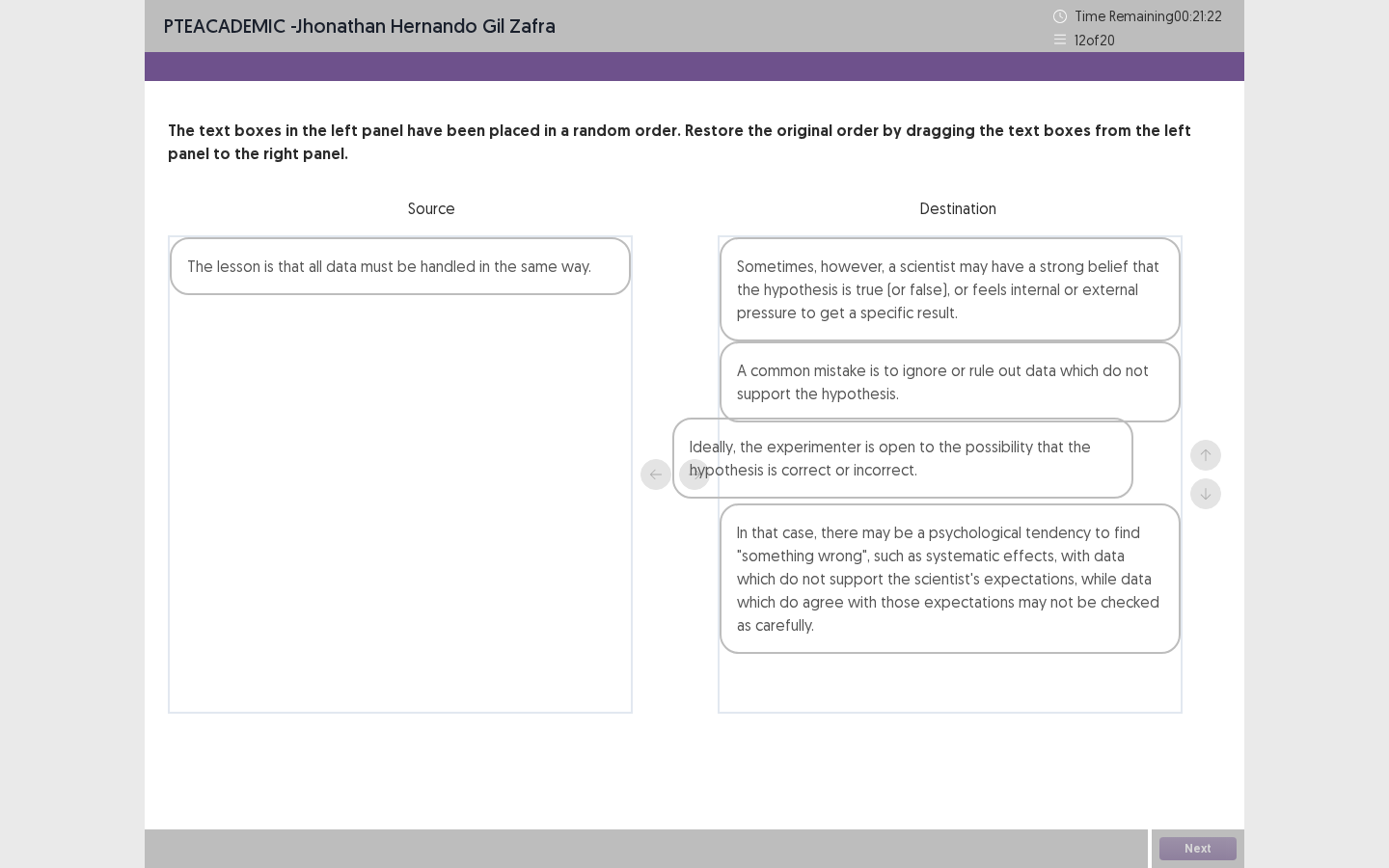 drag, startPoint x: 424, startPoint y: 339, endPoint x: 936, endPoint y: 463, distance: 526.80167 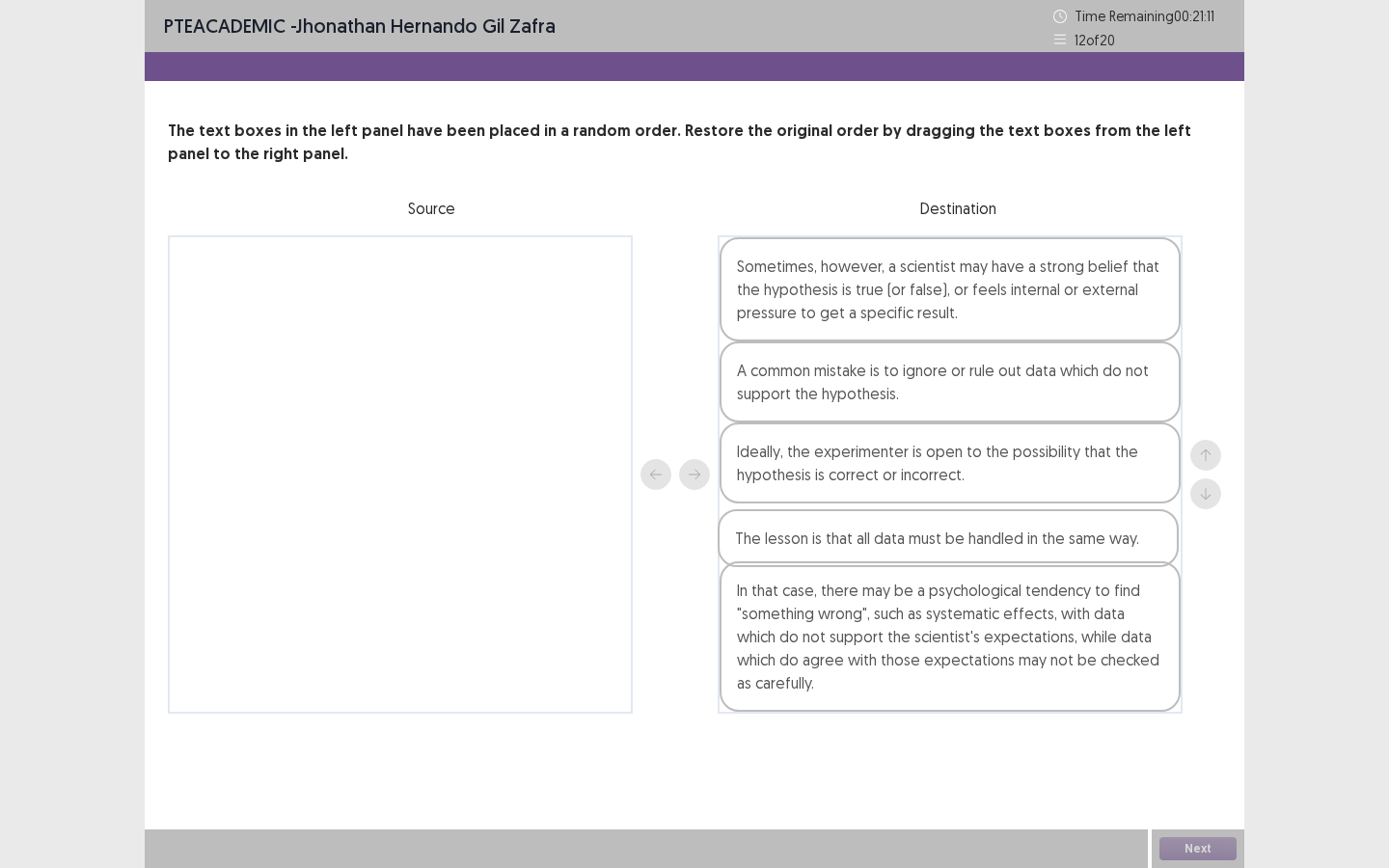 drag, startPoint x: 364, startPoint y: 280, endPoint x: 915, endPoint y: 556, distance: 616.2605 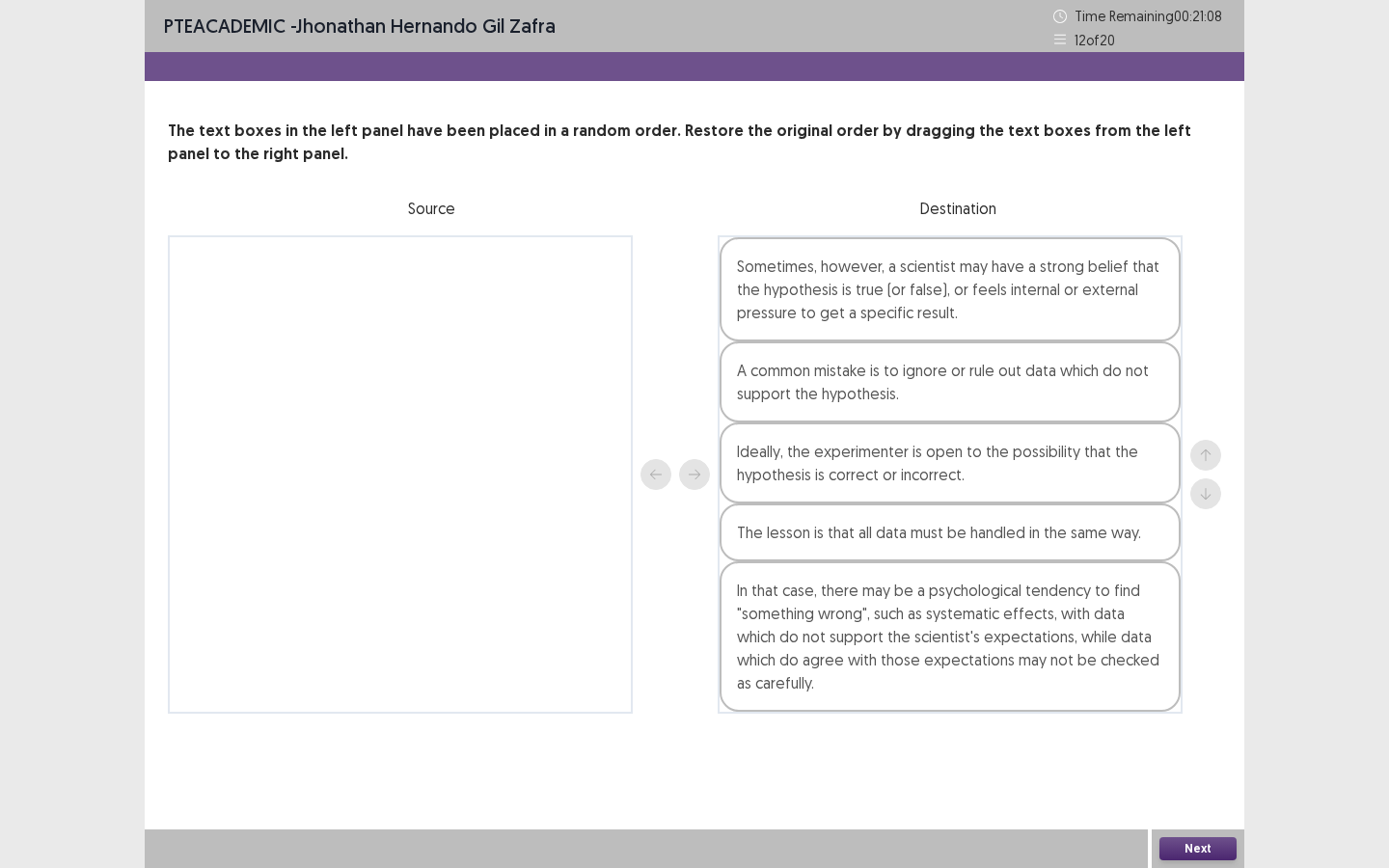 click on "Next" at bounding box center [1198, 849] 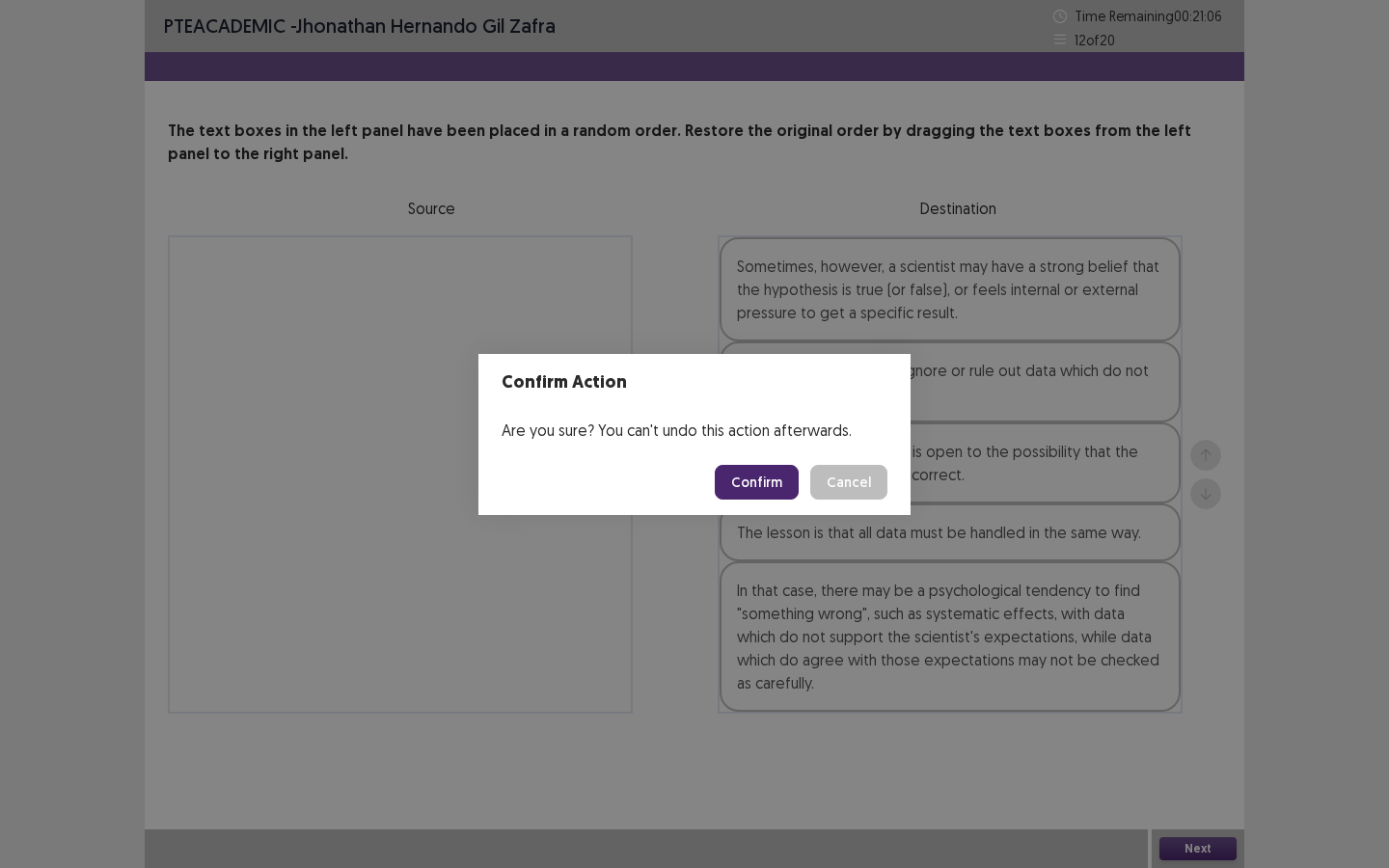 click on "Confirm" at bounding box center [756, 482] 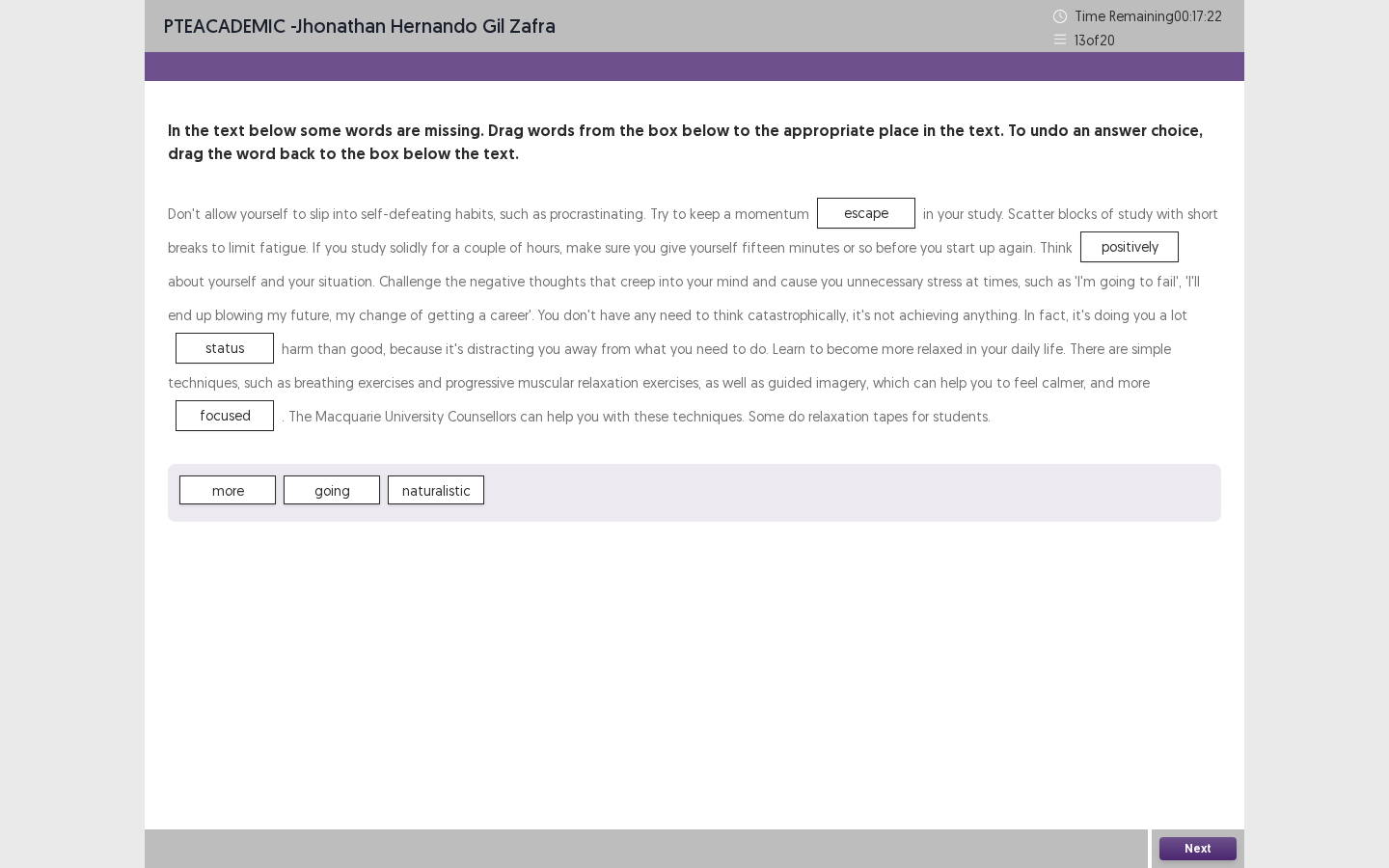 click on "Next" at bounding box center (1198, 849) 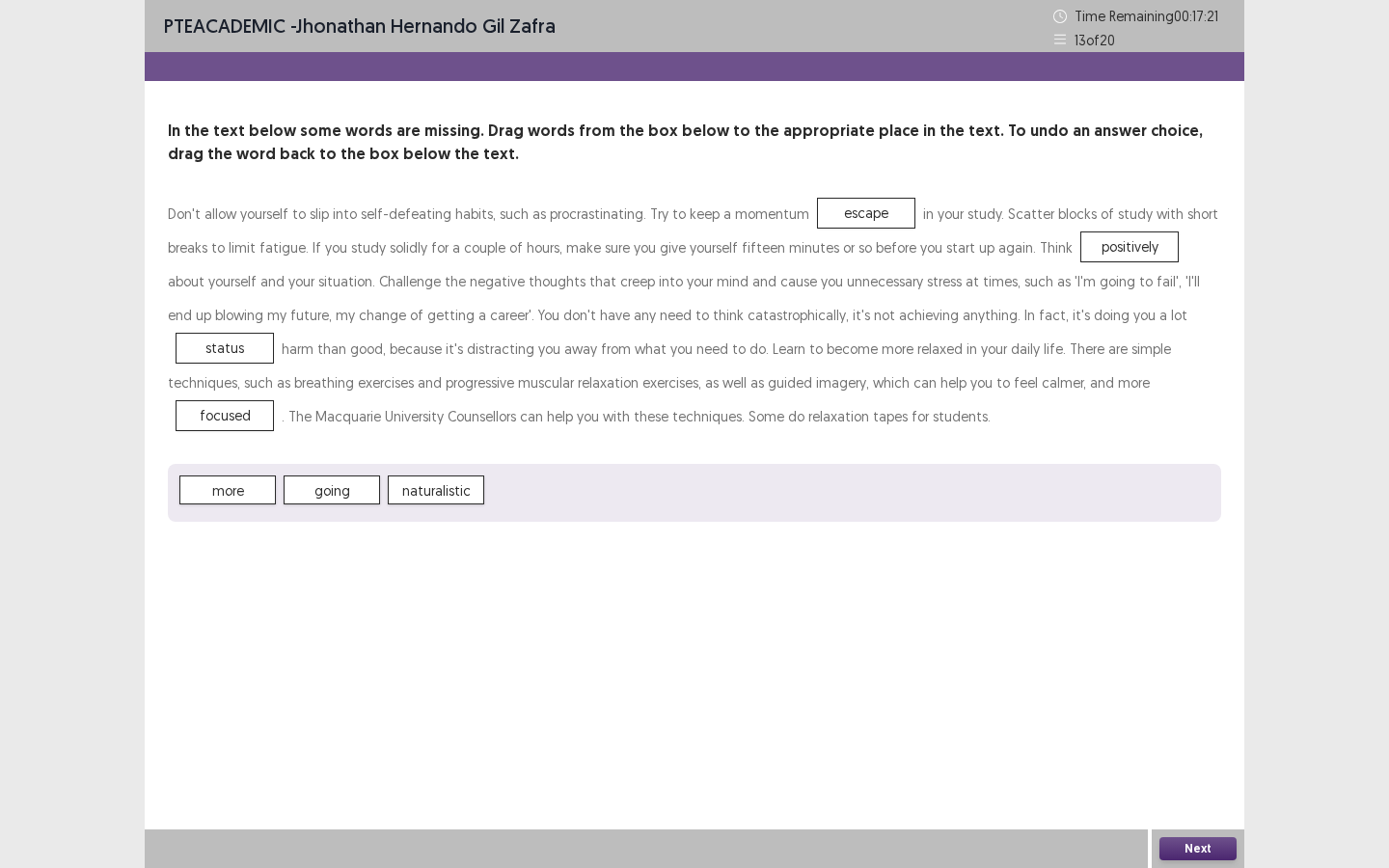 click on "Next" at bounding box center (1198, 849) 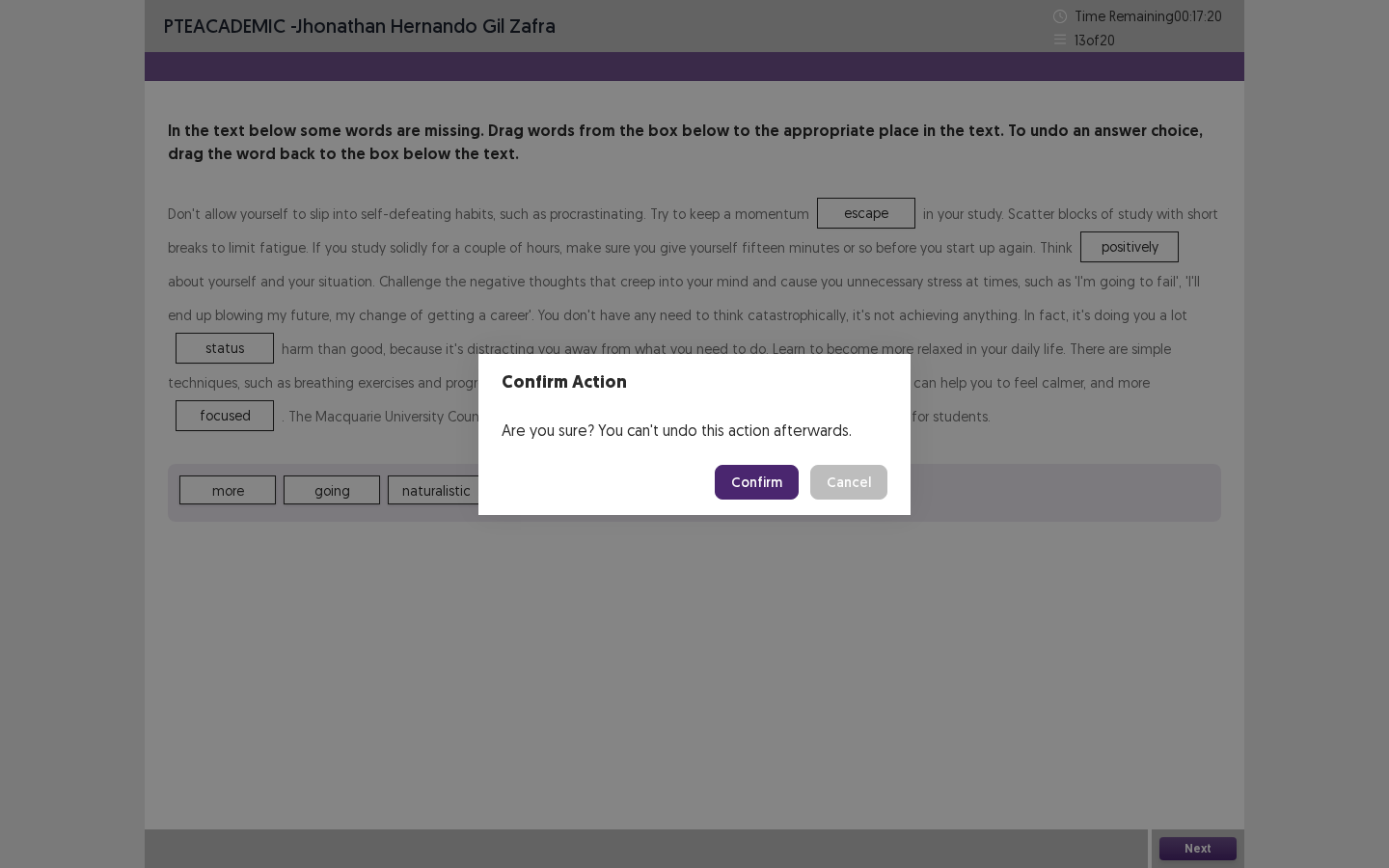 click on "Confirm" at bounding box center (756, 482) 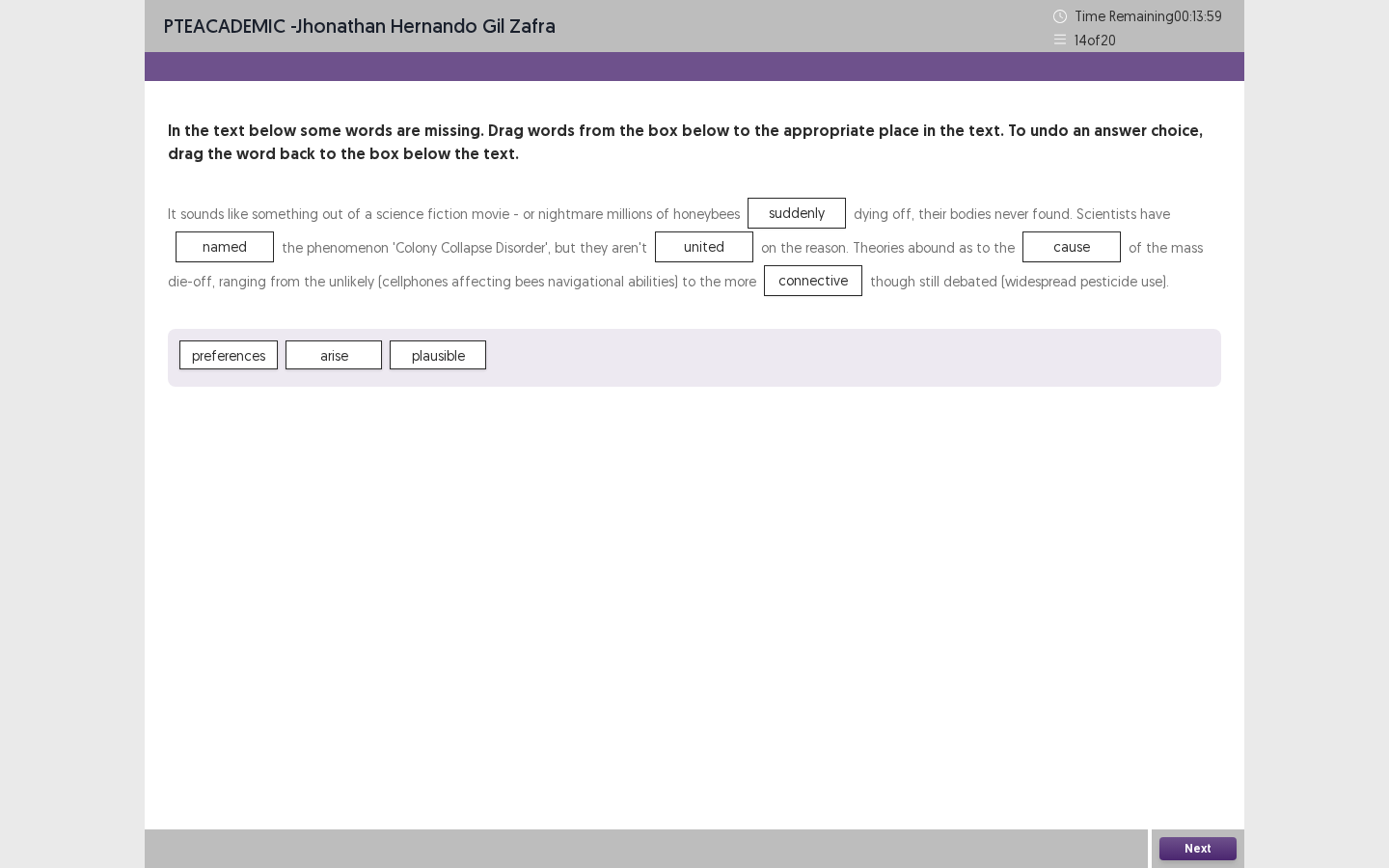 click on "Next" at bounding box center [1198, 849] 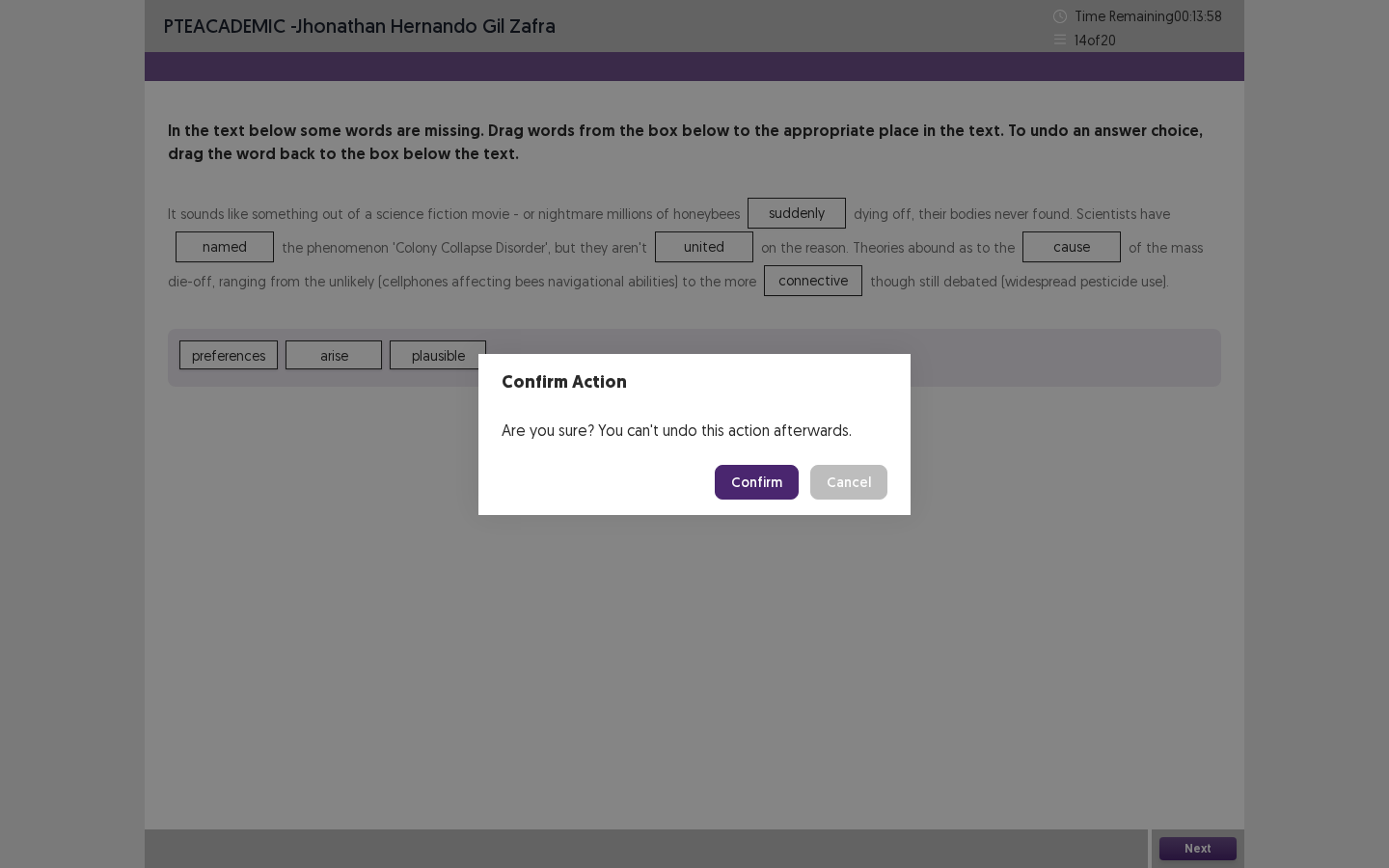 click on "Confirm" at bounding box center (756, 482) 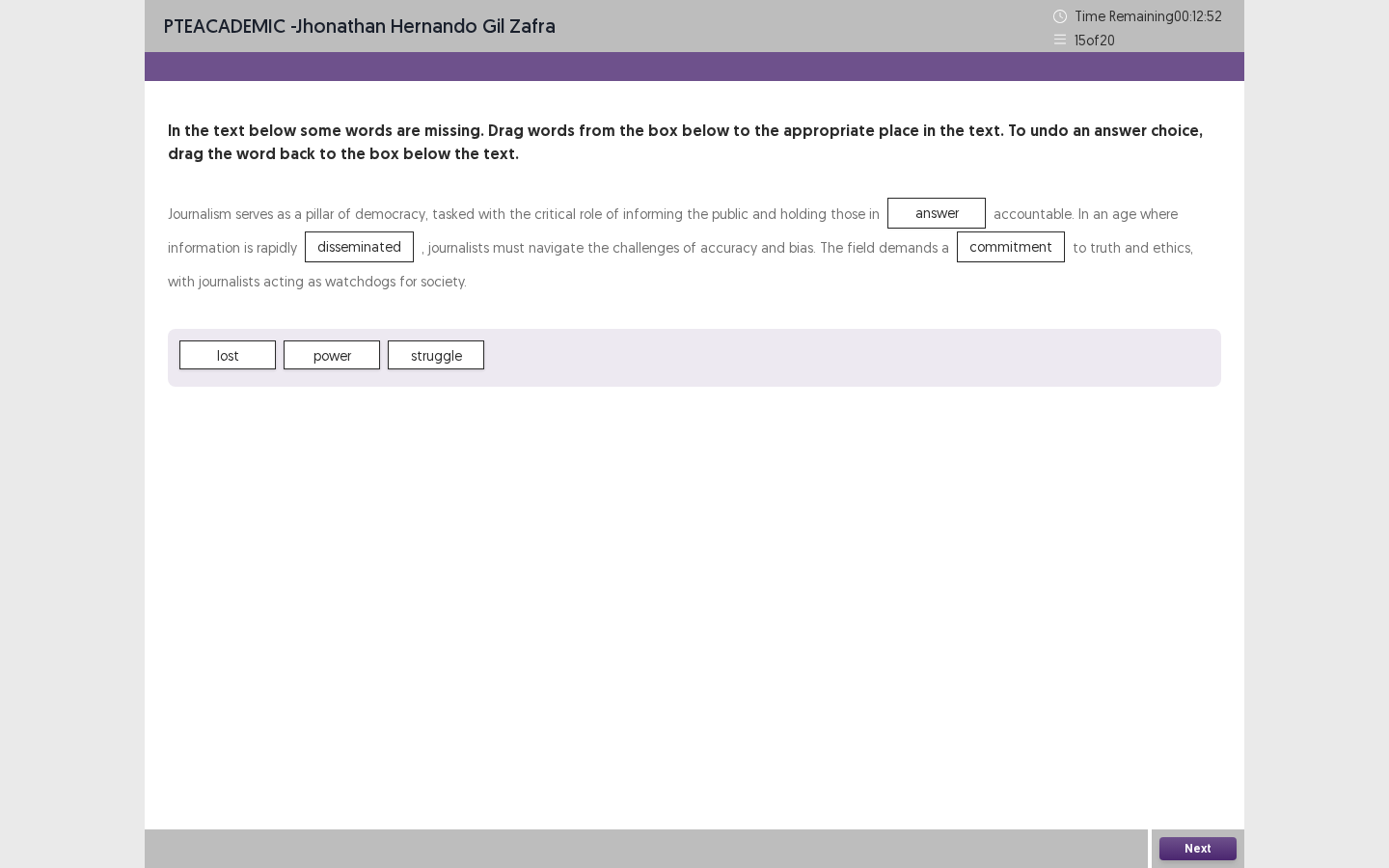 click on "Next" at bounding box center [1198, 849] 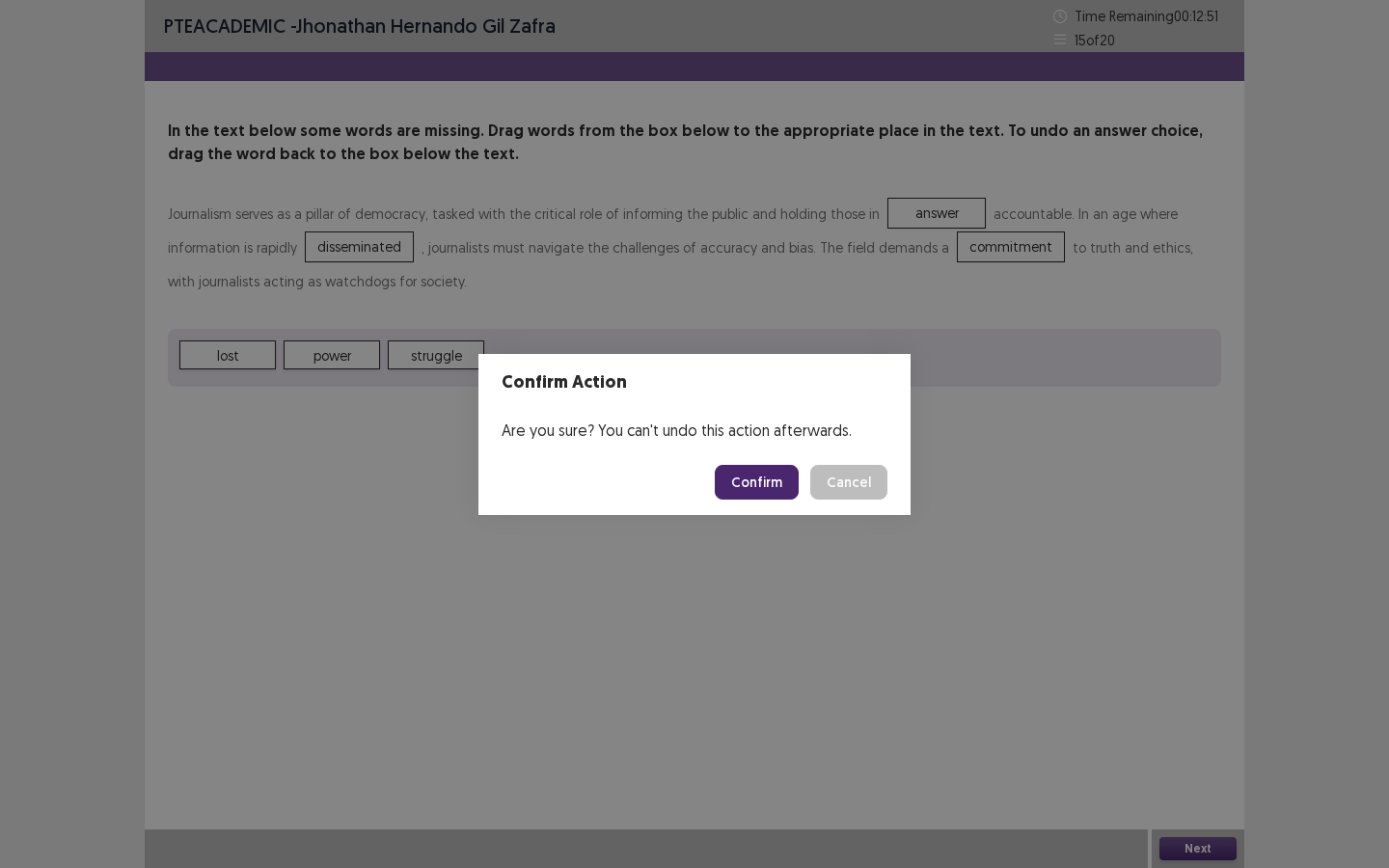 click on "Confirm" at bounding box center [756, 482] 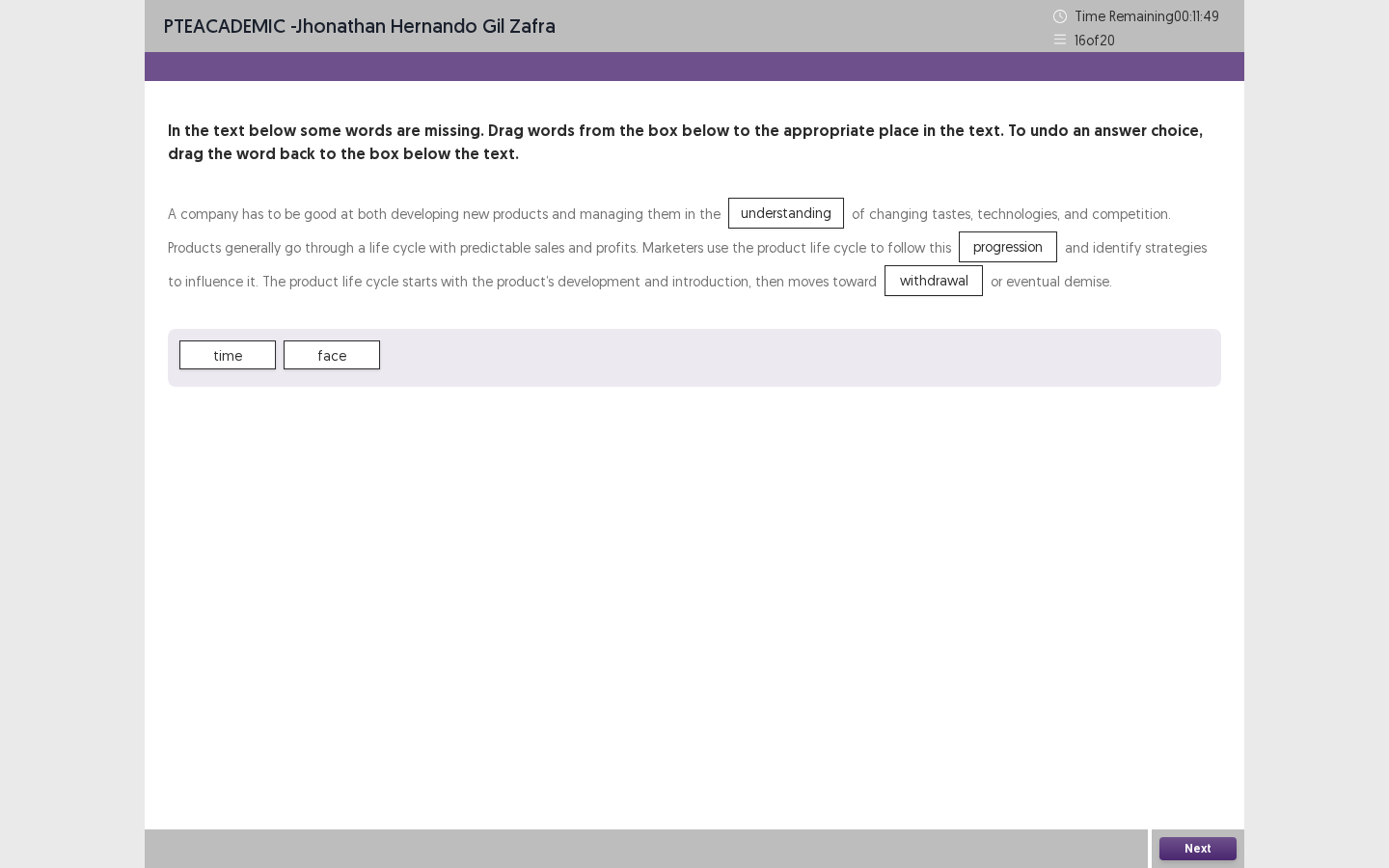 click on "Next" at bounding box center (1198, 849) 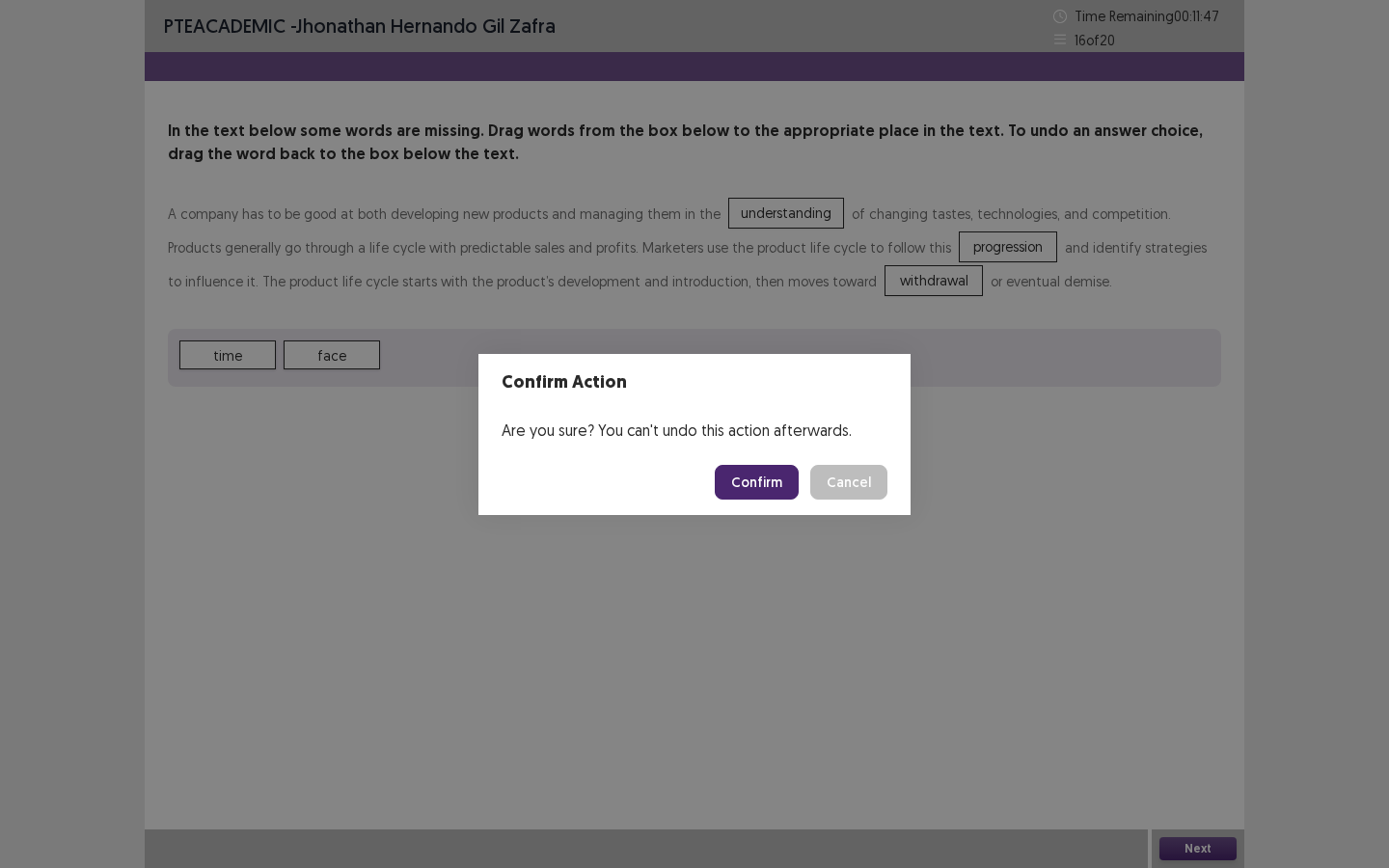 click on "Confirm" at bounding box center (756, 482) 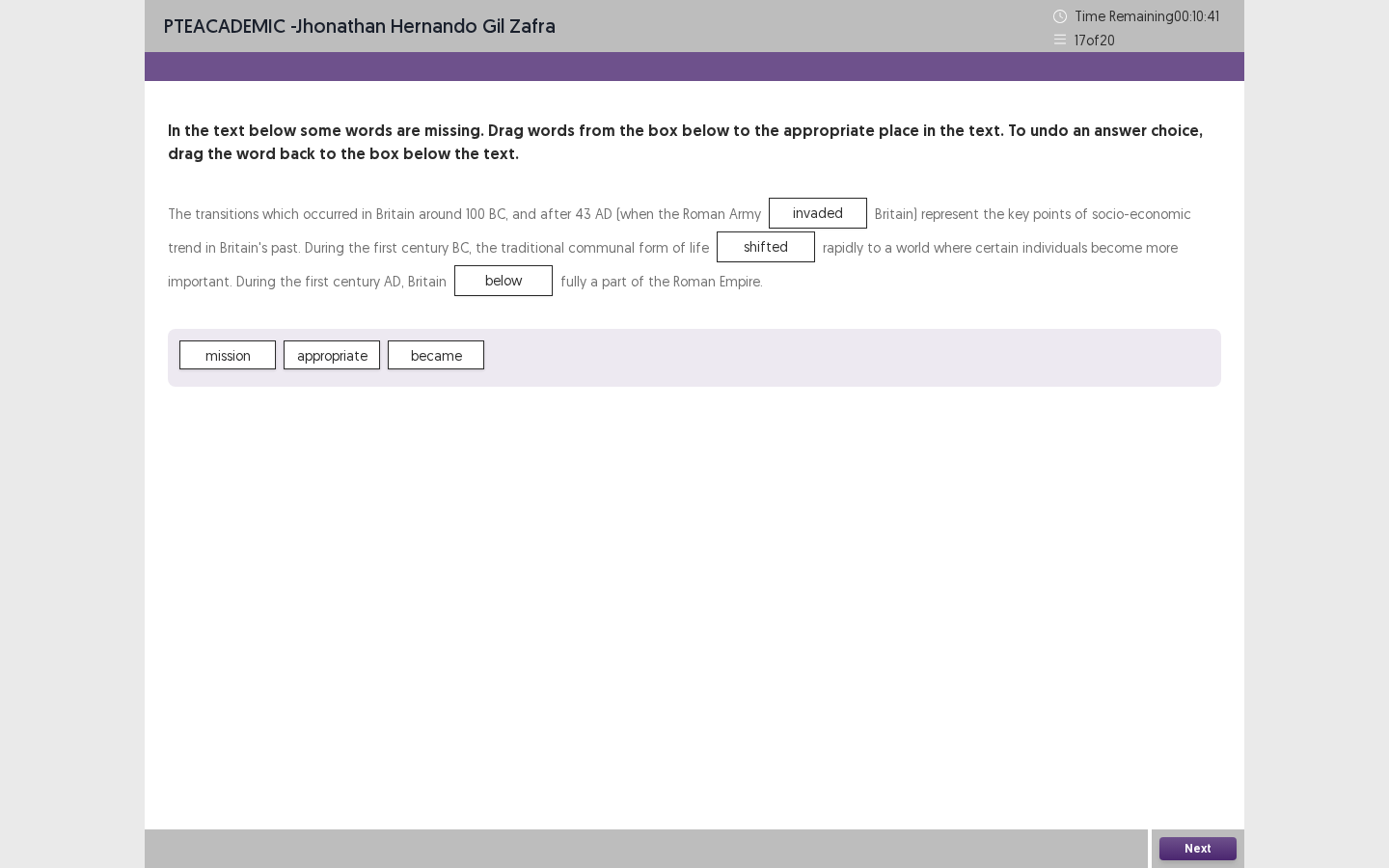 click on "Next" at bounding box center (1198, 849) 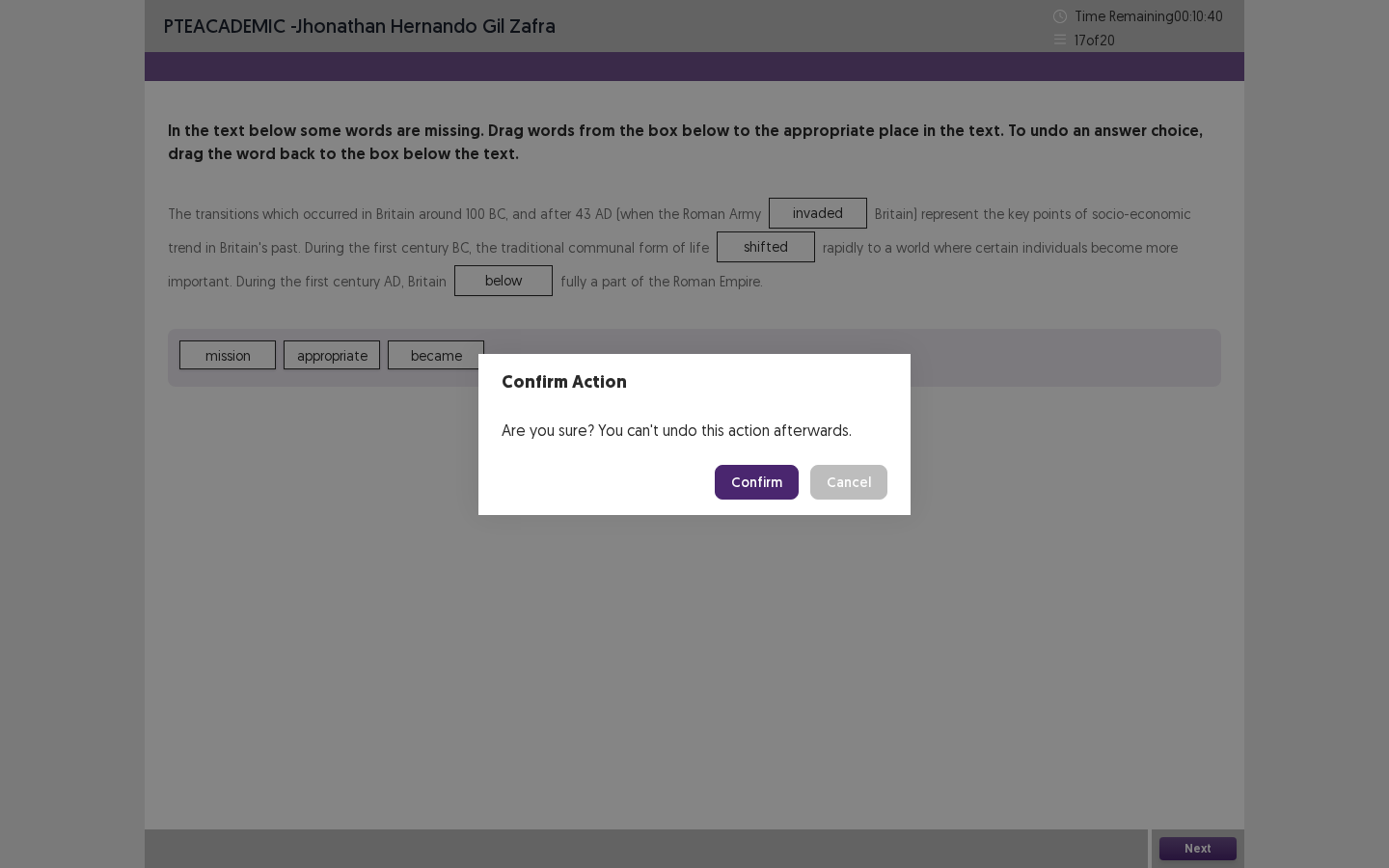 click on "Confirm" at bounding box center [756, 482] 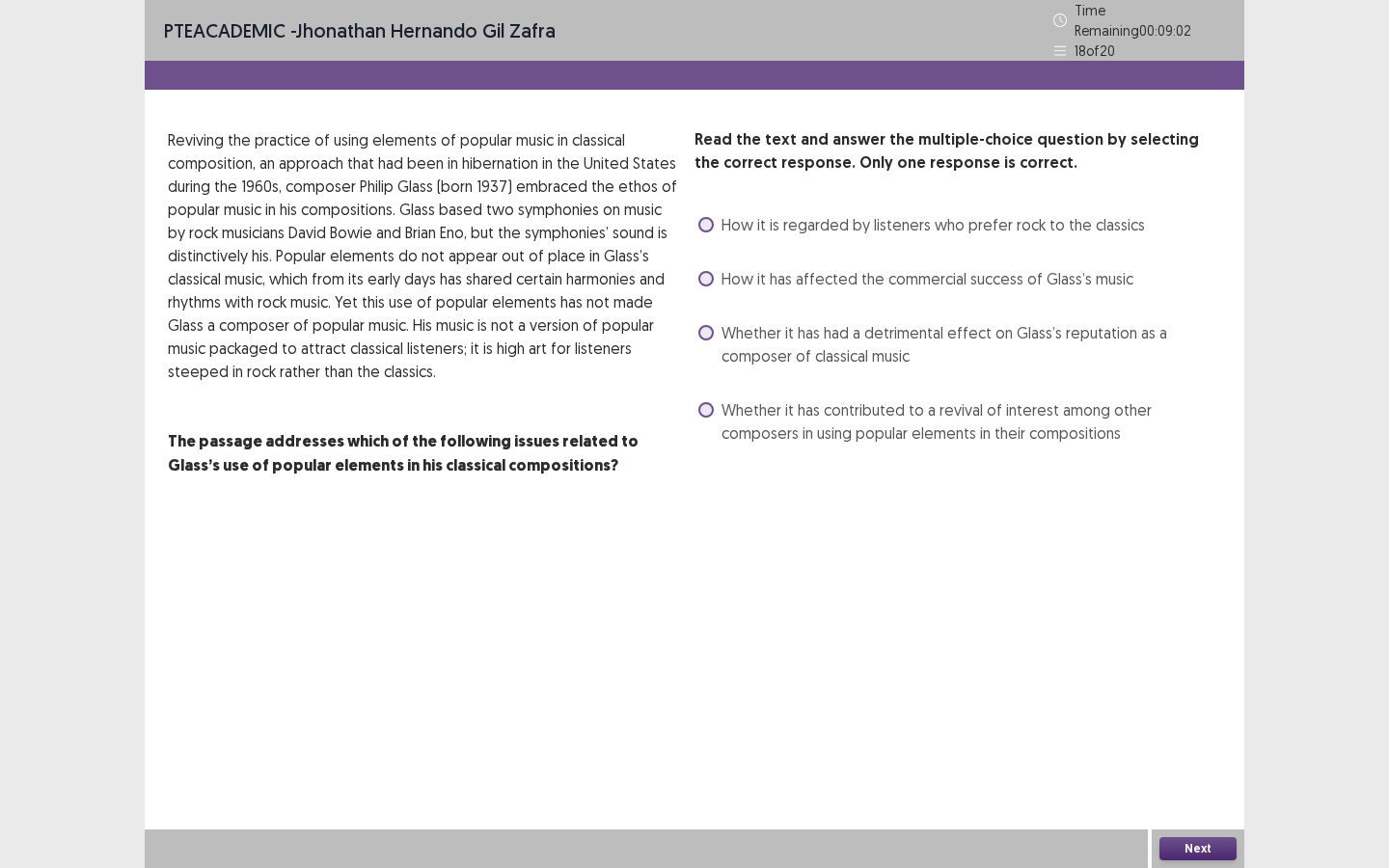 click on "Whether it has contributed to a revival of interest among other composers in using popular elements in their compositions" at bounding box center (971, 421) 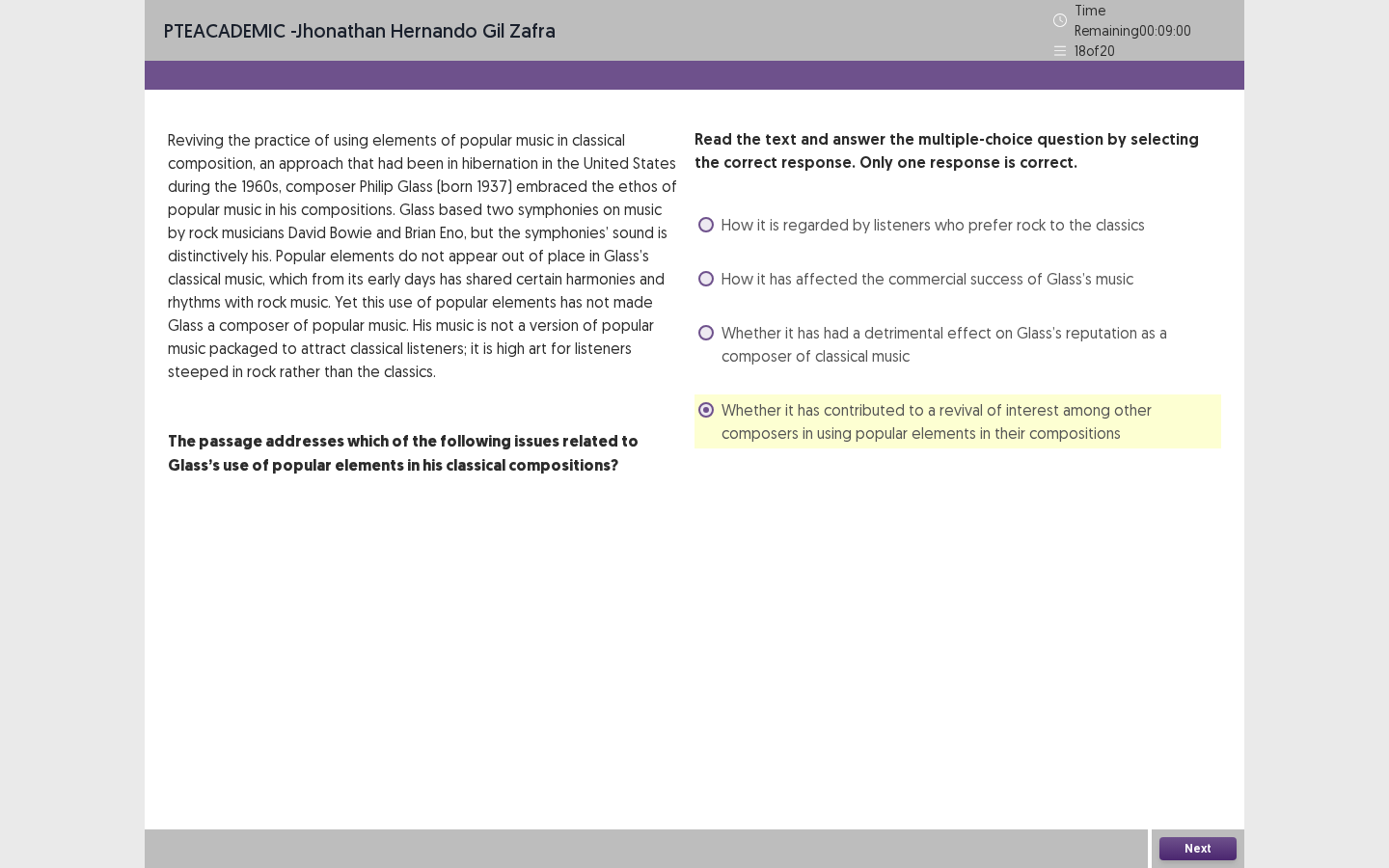 click on "PTE  academic   -  Jhonathan hernando Gil zafra Time Remaining  00 : 09 : 00 18  of  20 Read the text and answer the multiple-choice question by selecting the correct response. Only one response is correct. Reviving the practice of using elements of popular music in classical composition, an approach that had been in hibernation in the United States during the 1960s, composer Philip Glass (born 1937) embraced the ethos of popular music in his compositions. Glass based two symphonies on music by rock musicians David Bowie and Brian Eno, but the symphonies’ sound is distinctively his. Popular elements do not appear out of place in Glass’s classical music, which from its early days has shared certain harmonies and rhythms with rock music. Yet this use of popular elements has not made Glass a composer of popular music. His music is not a version of popular music packaged to attract classical listeners; it is high art for listeners steeped in rock rather than the classics. Next" at bounding box center [694, 434] 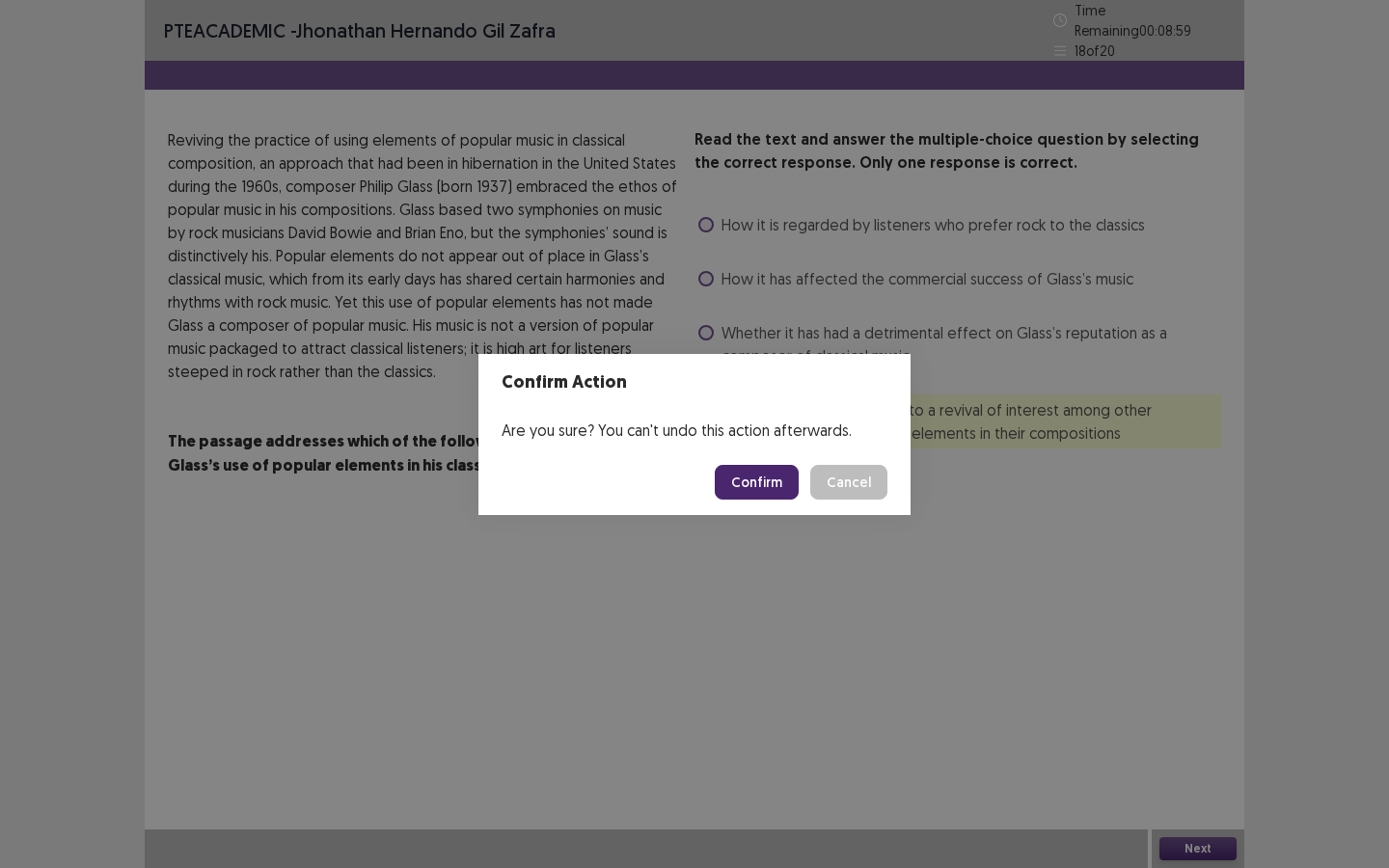click on "Confirm" at bounding box center [756, 482] 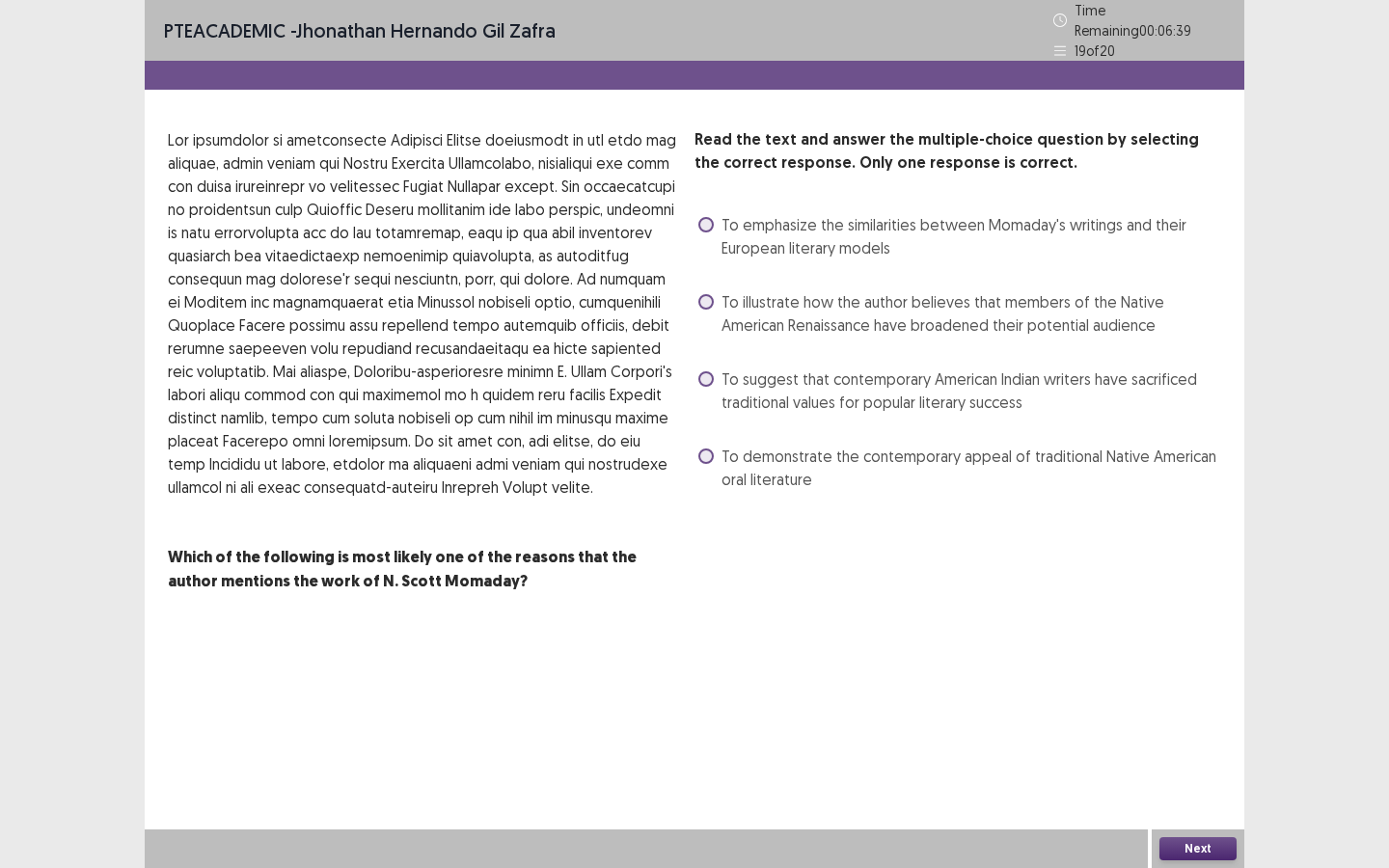 click on "To illustrate how the author believes that members of the Native American Renaissance have broadened their potential audience" at bounding box center [971, 313] 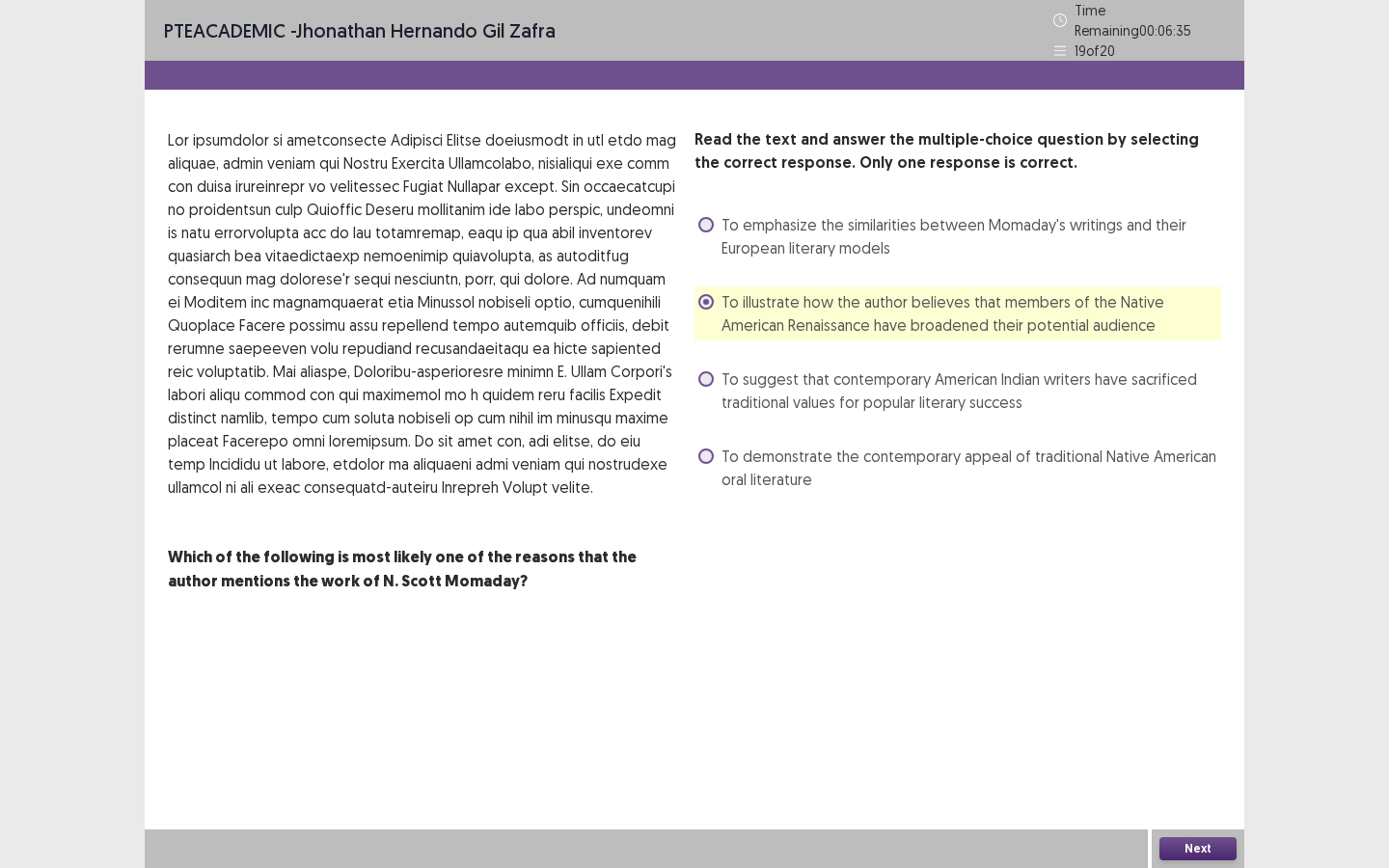 click on "Next" at bounding box center [1198, 849] 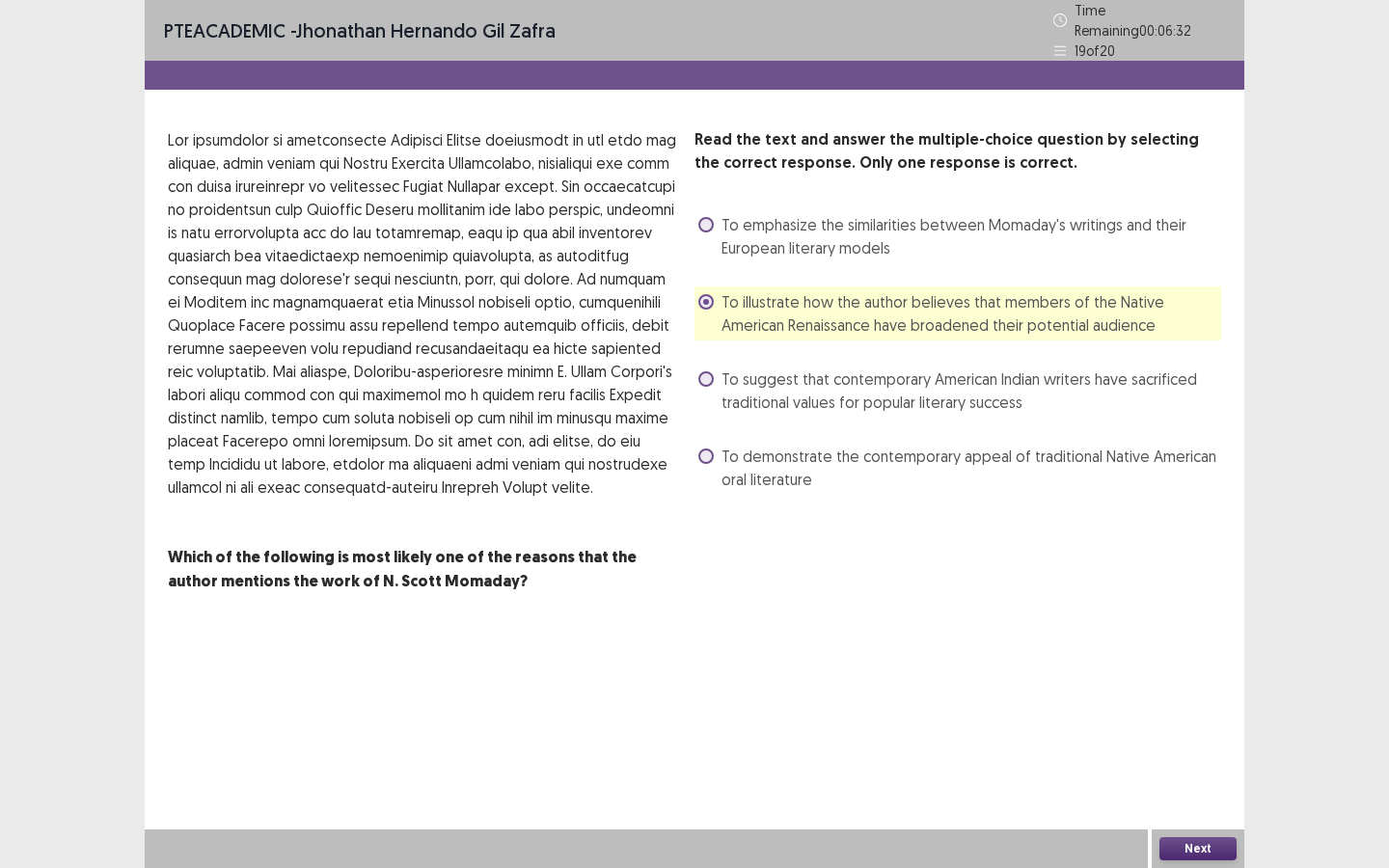 click on "Next" at bounding box center (1198, 849) 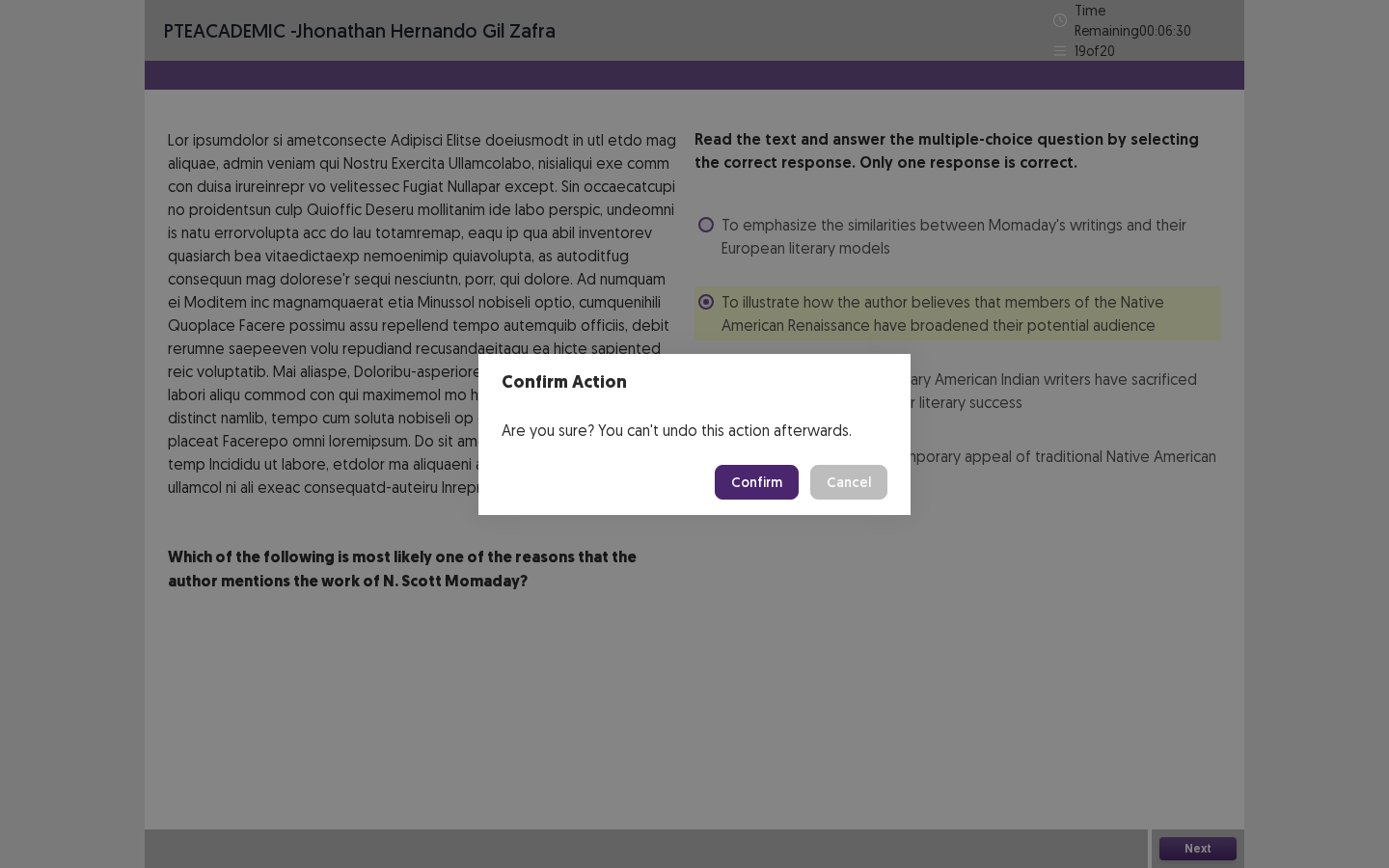 click on "Confirm Cancel" at bounding box center (694, 482) 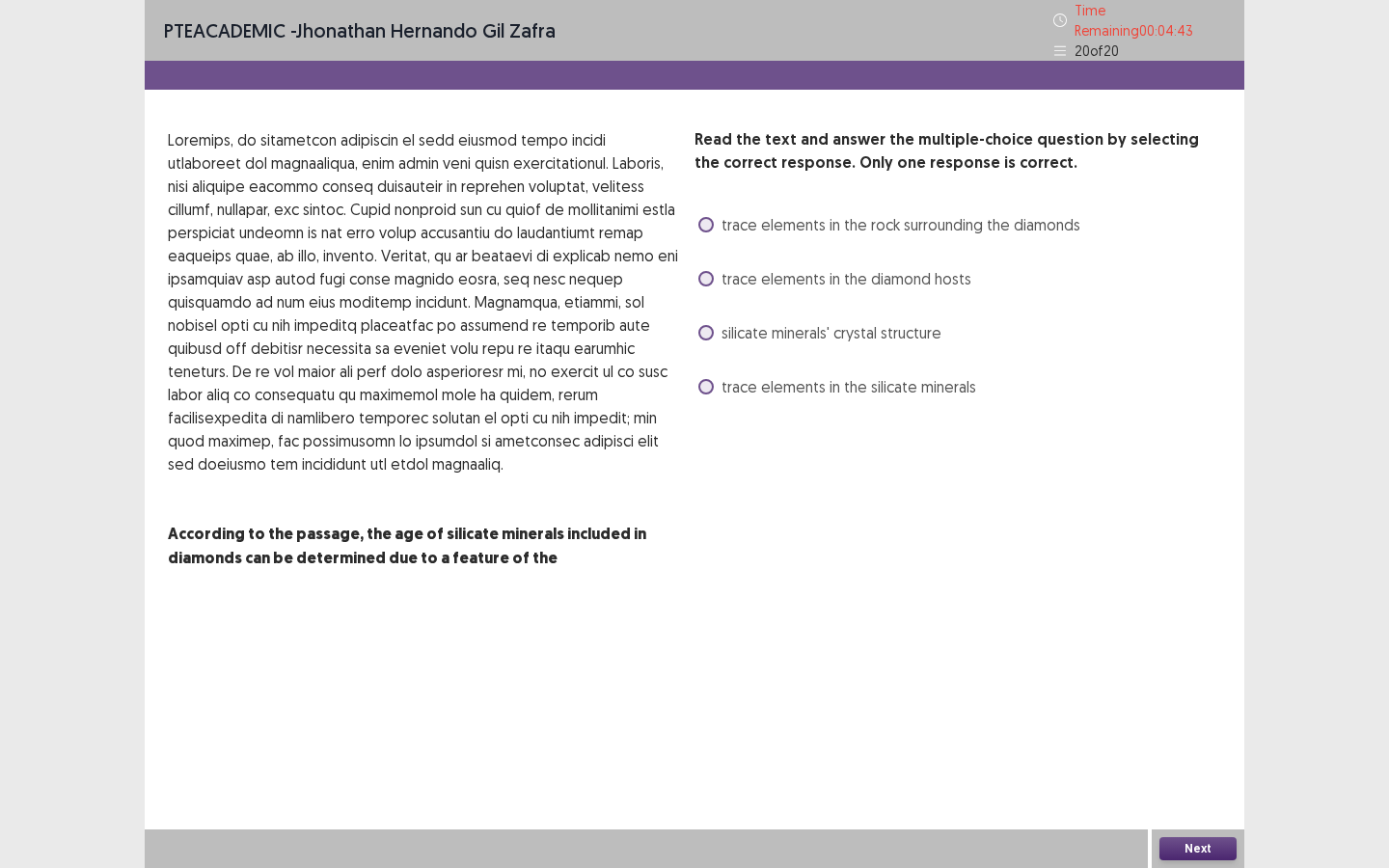 click on "trace elements in the diamond hosts" at bounding box center [846, 279] 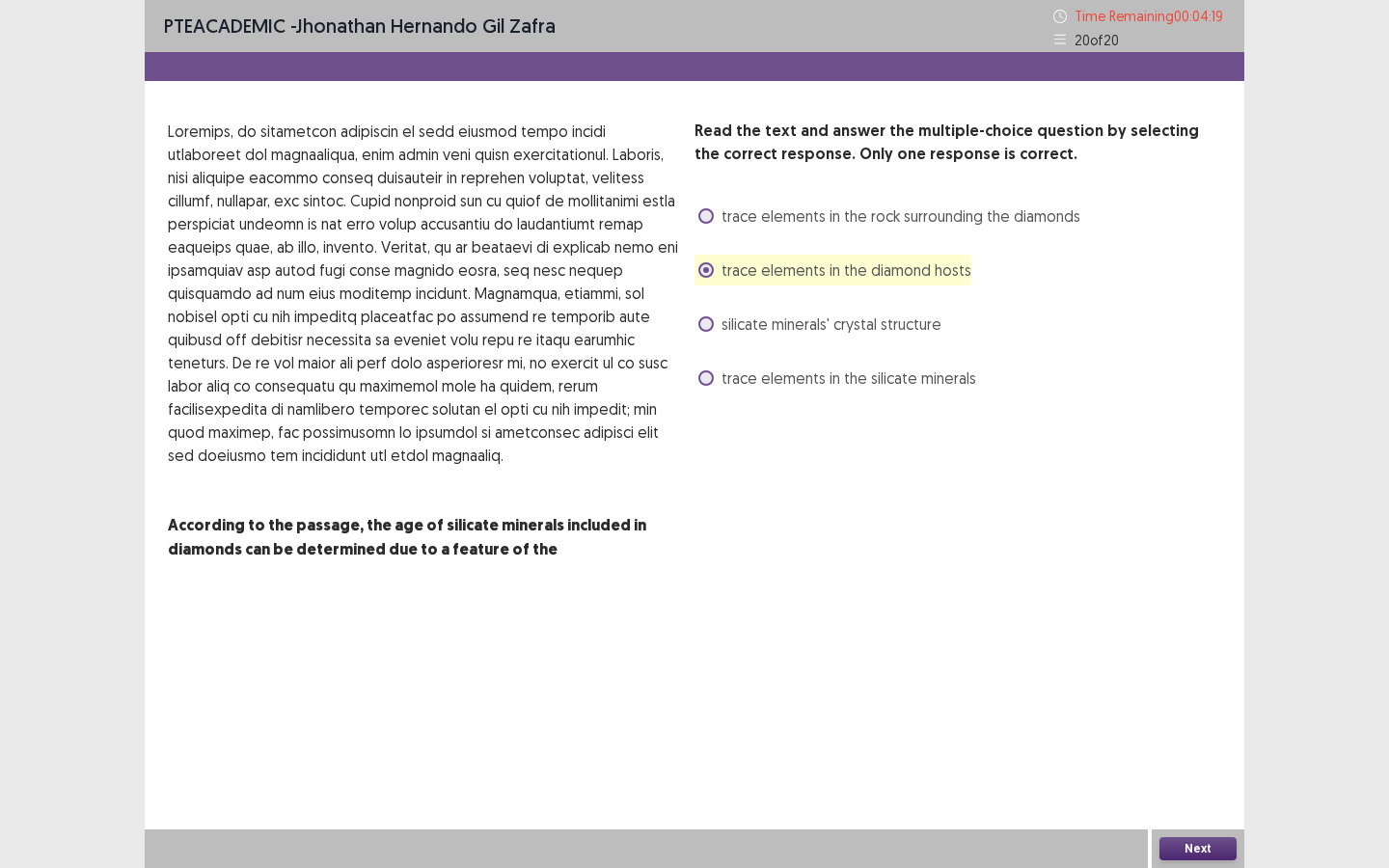 click on "trace elements in the silicate minerals" at bounding box center [849, 378] 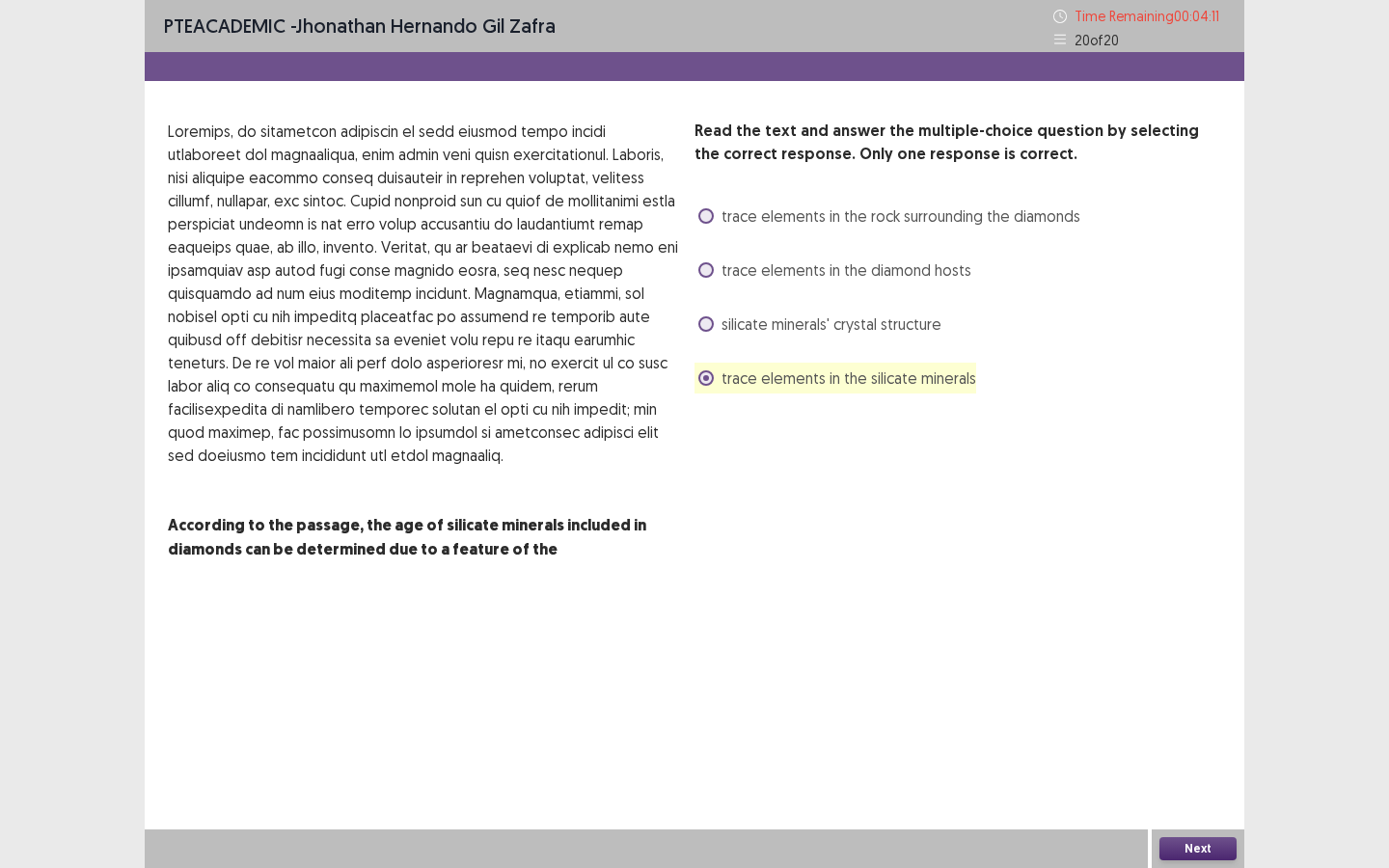 click on "Next" at bounding box center (1198, 849) 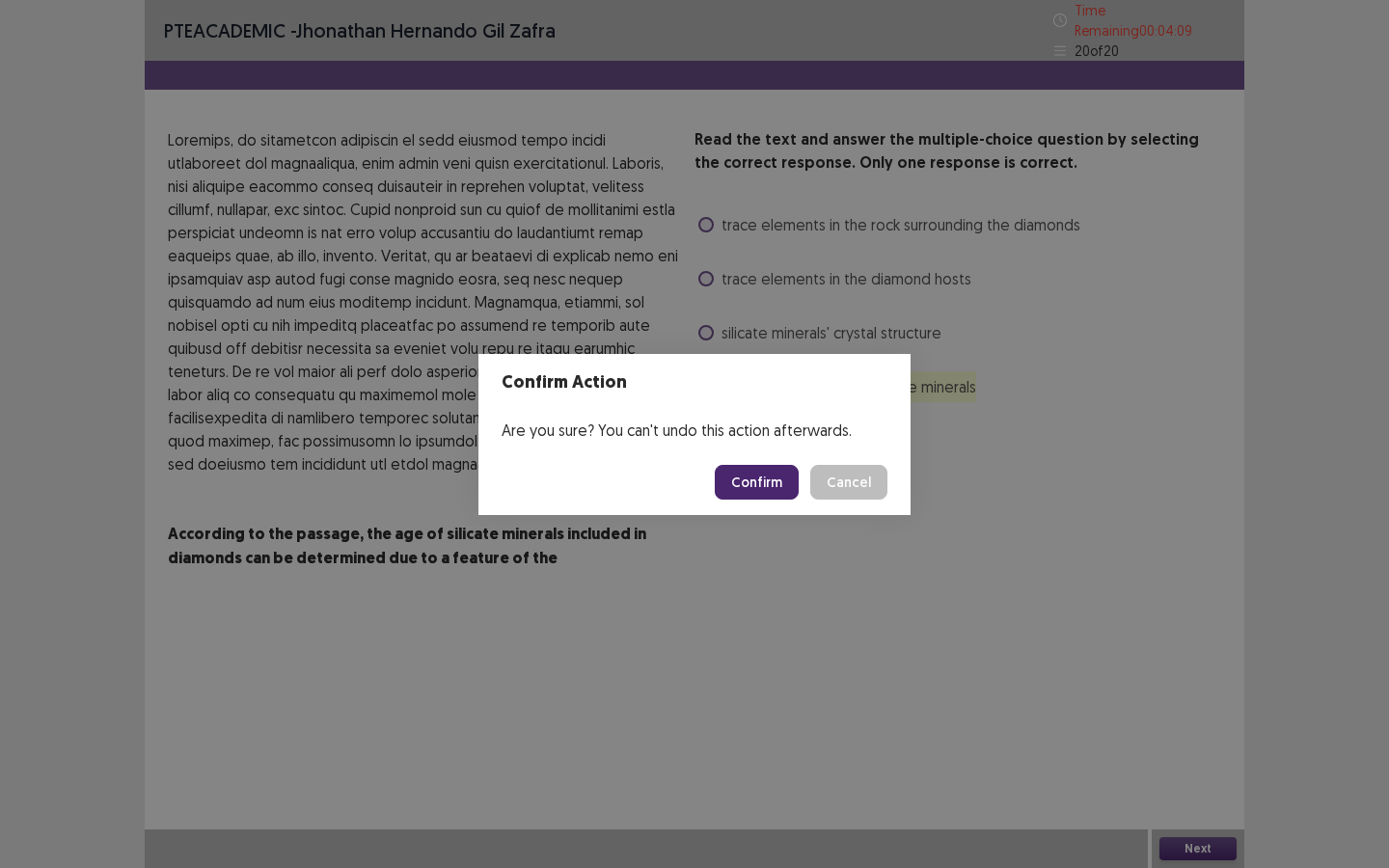 click on "Confirm" at bounding box center (756, 482) 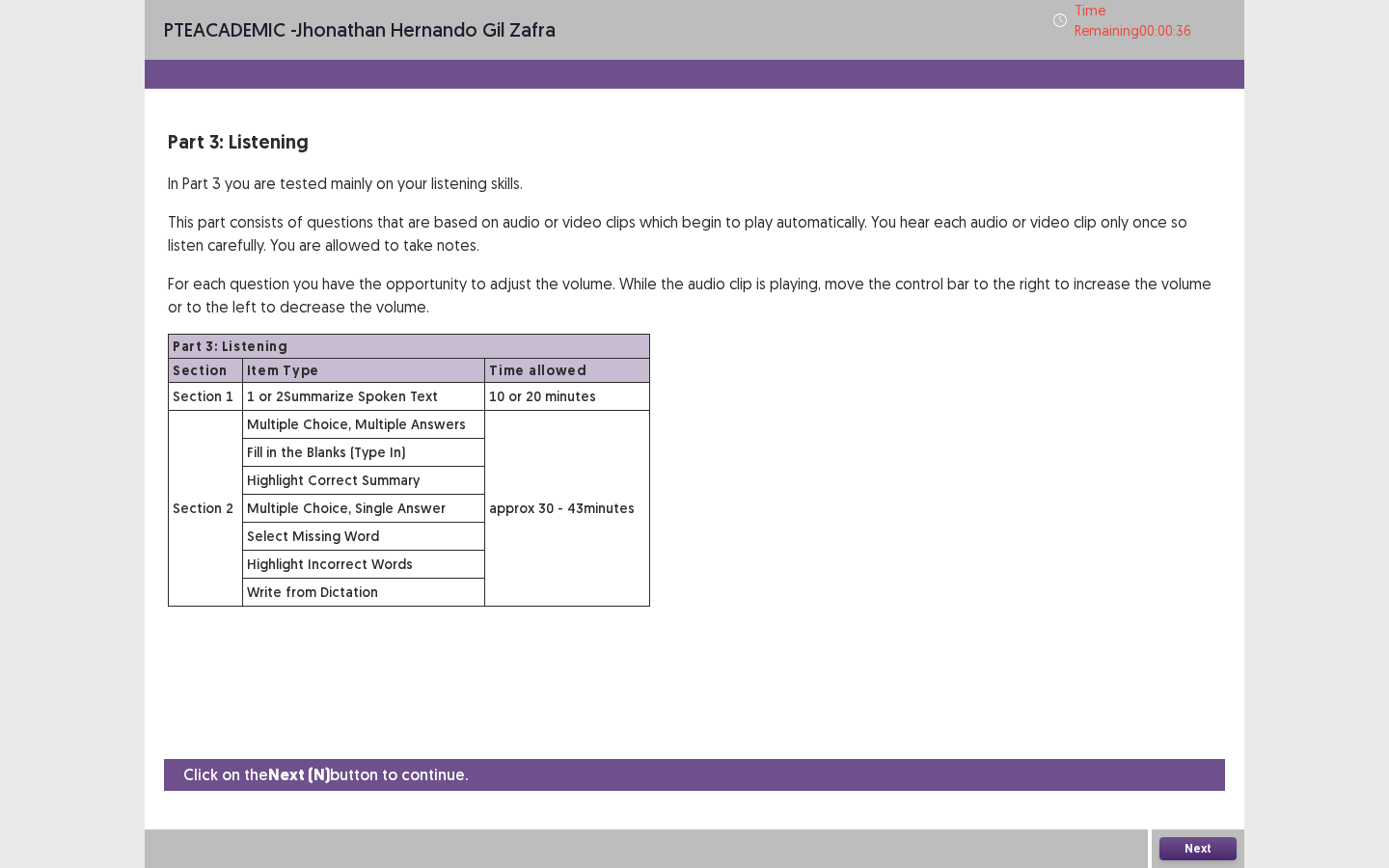 click on "Next" at bounding box center [1198, 849] 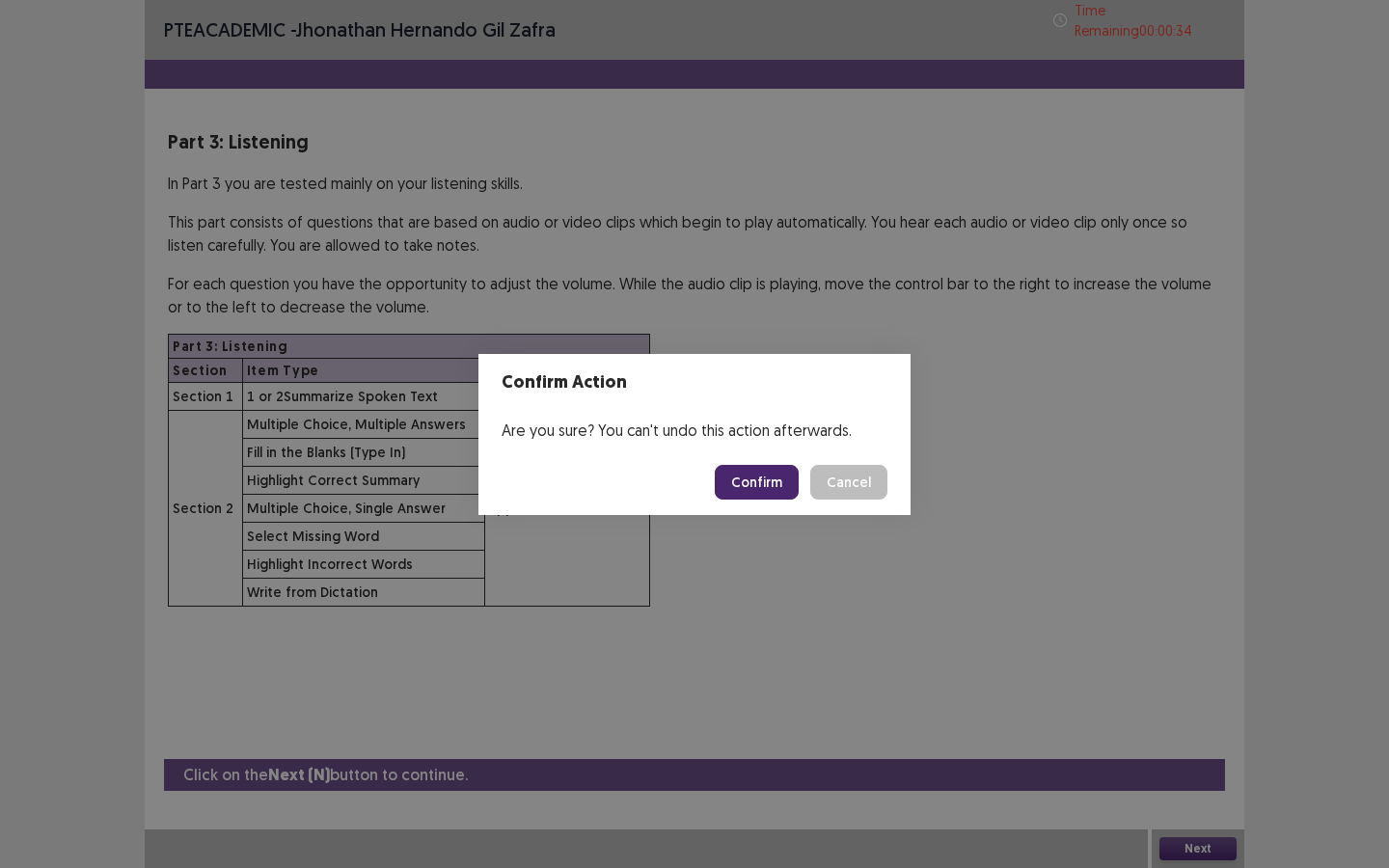 click on "Confirm" at bounding box center (756, 482) 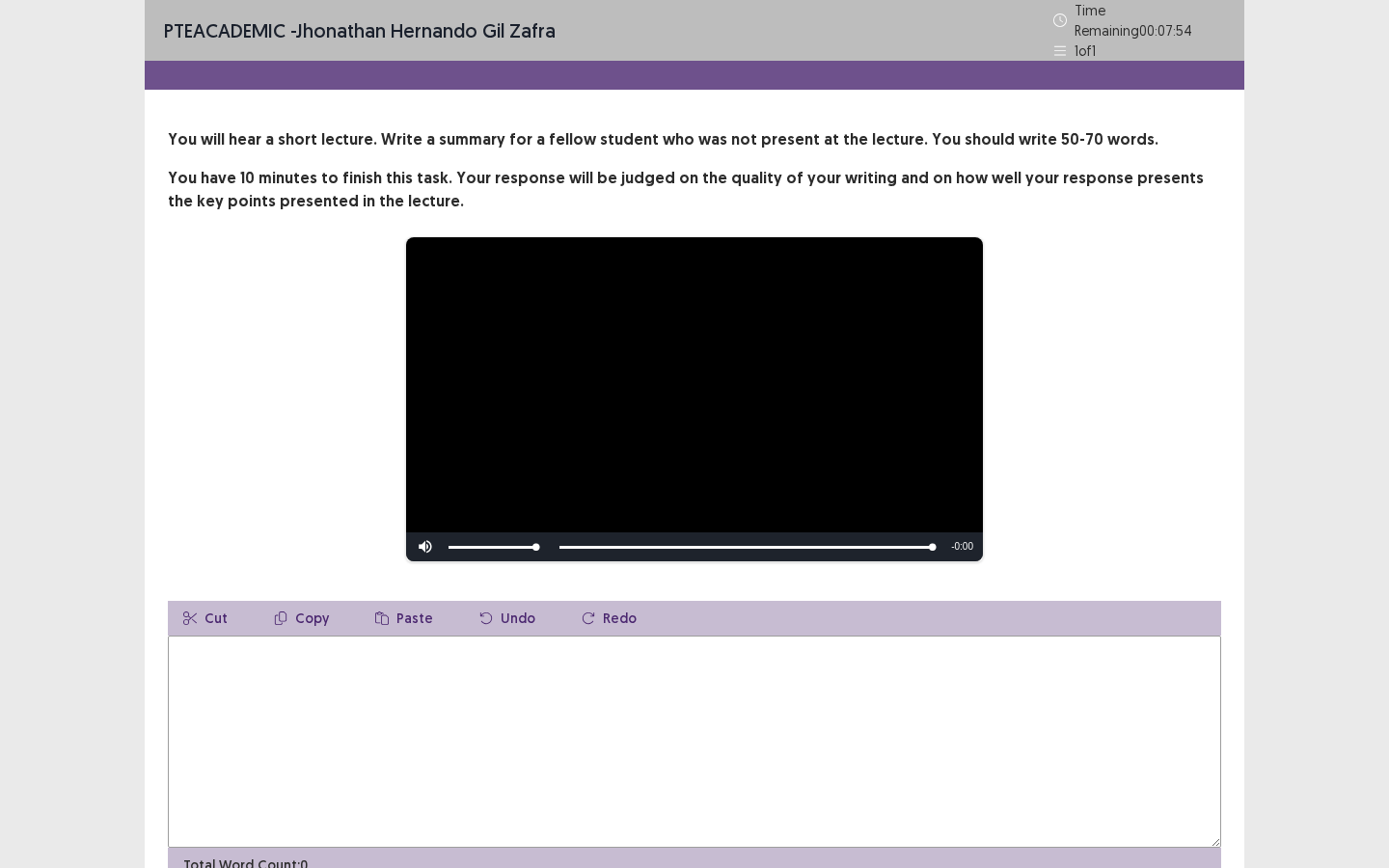 click at bounding box center [694, 742] 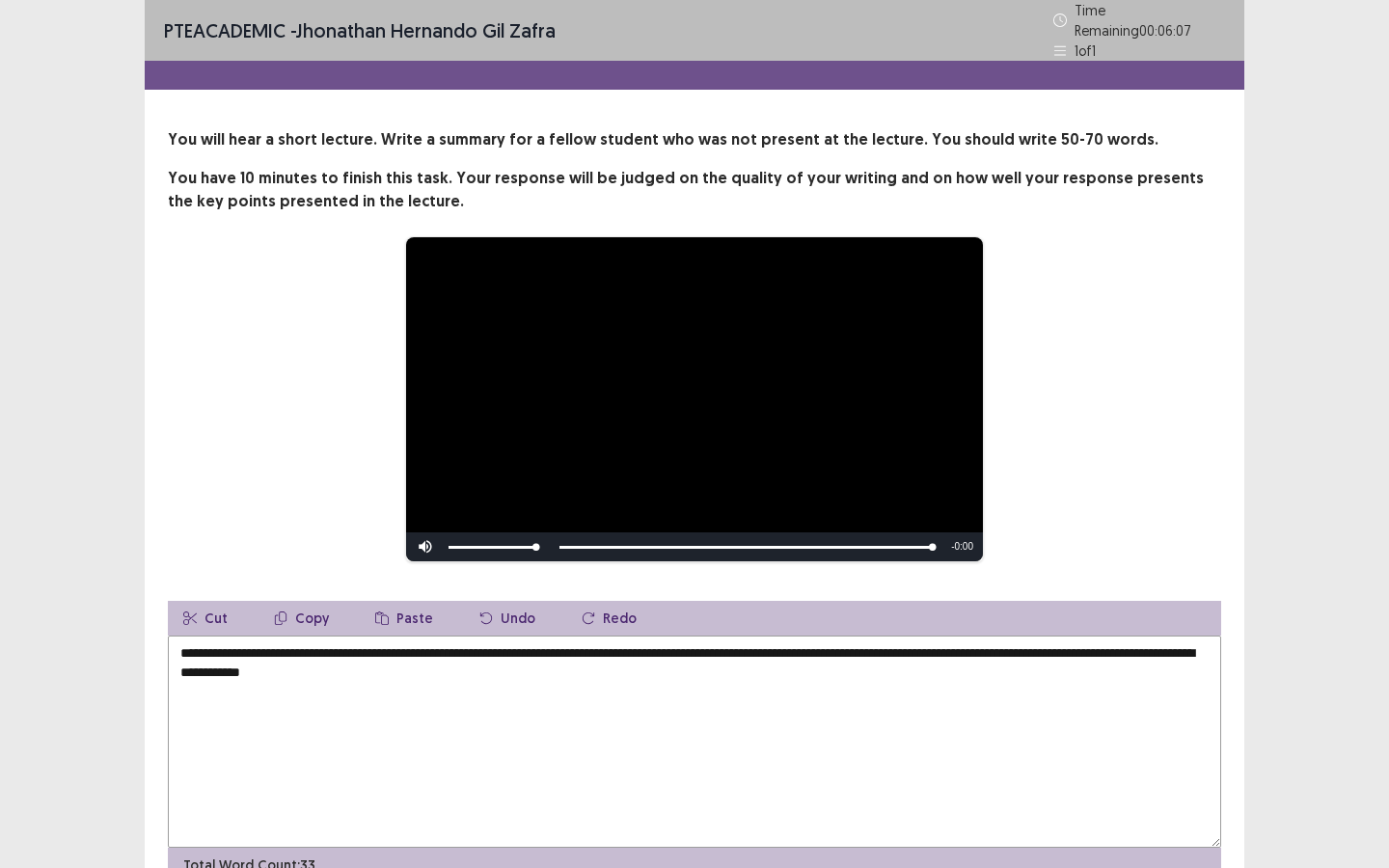 click on "**********" at bounding box center (694, 742) 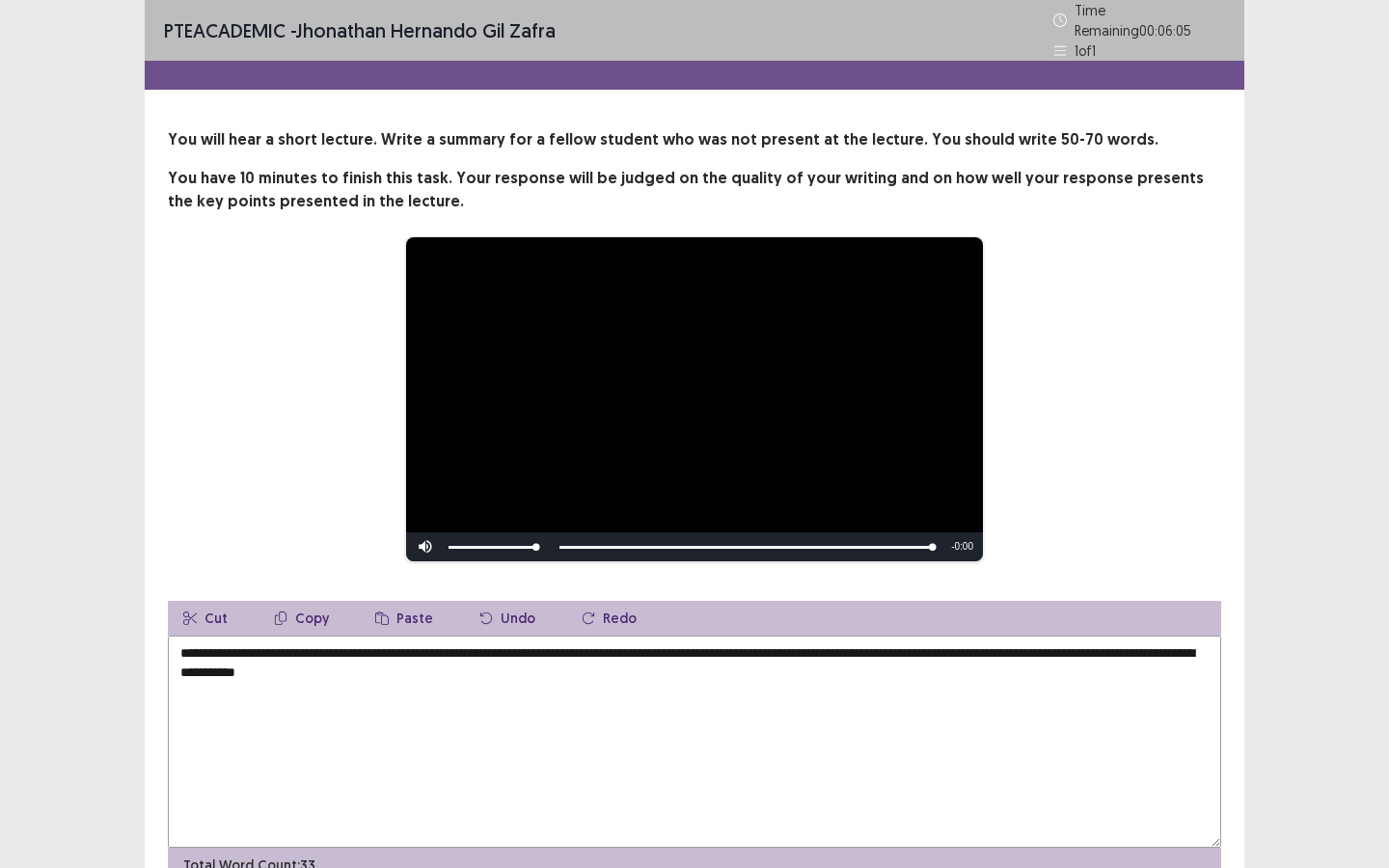 click on "**********" at bounding box center (694, 742) 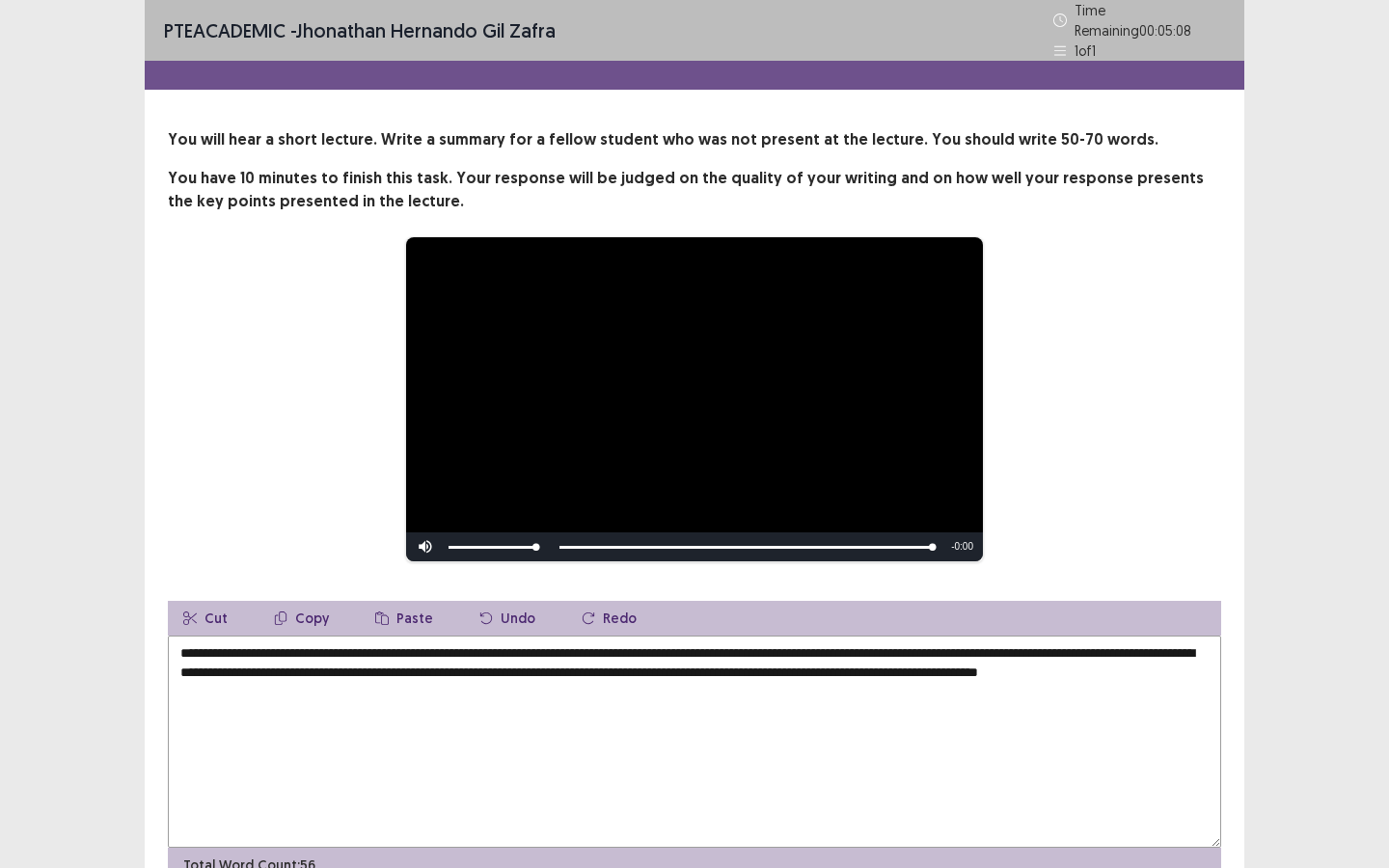 scroll, scrollTop: 91, scrollLeft: 0, axis: vertical 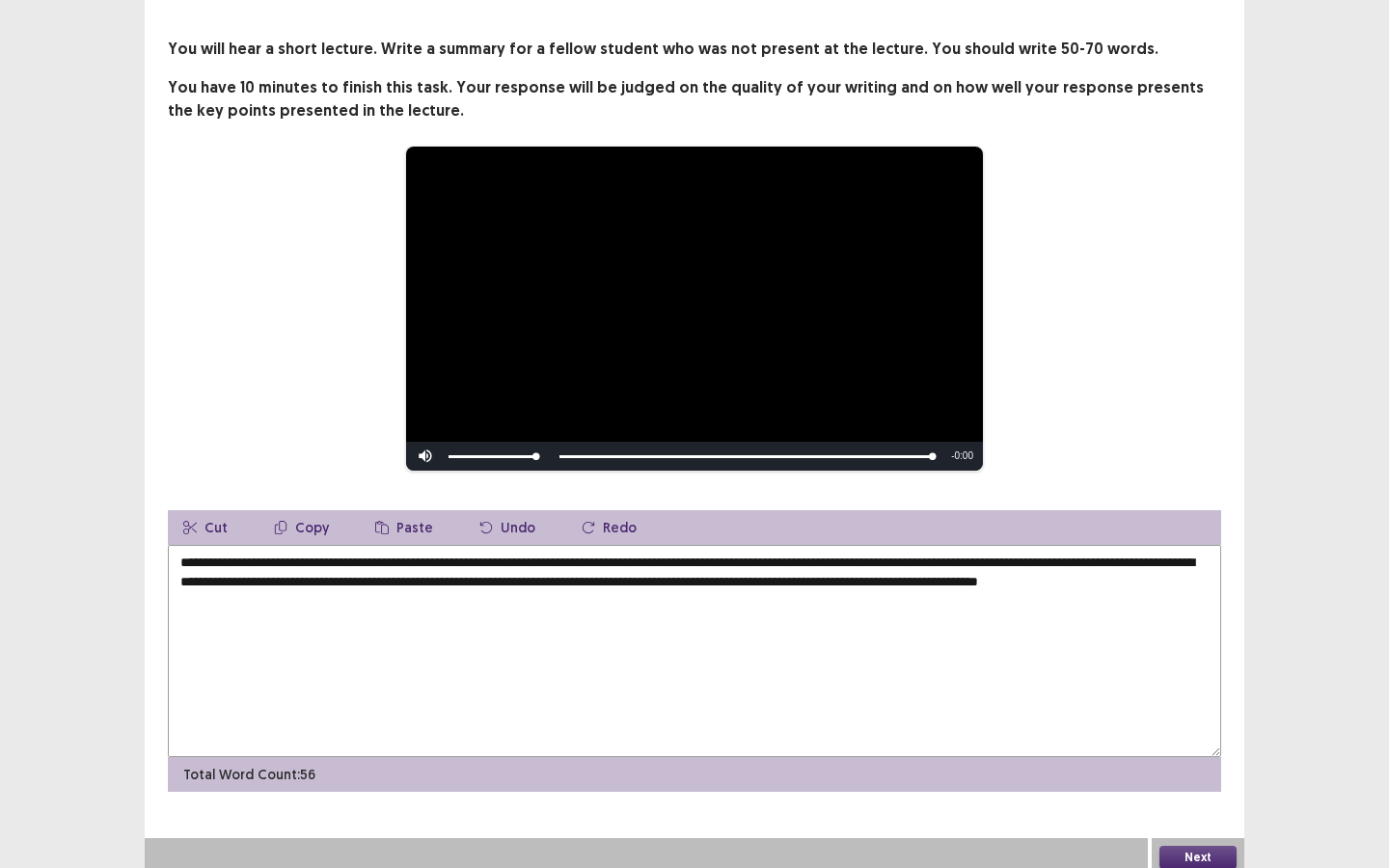 type on "**********" 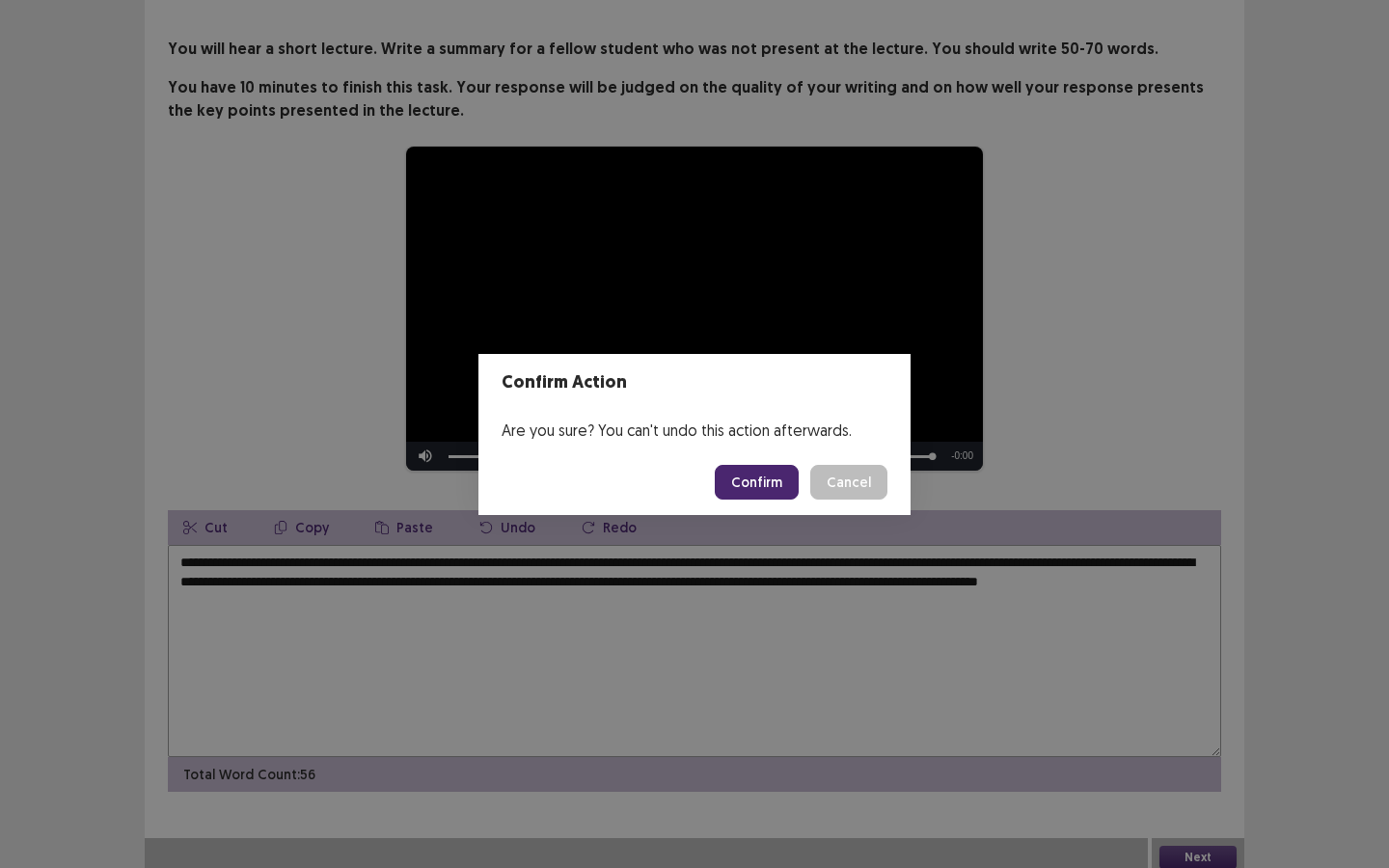 click on "Confirm" at bounding box center [756, 482] 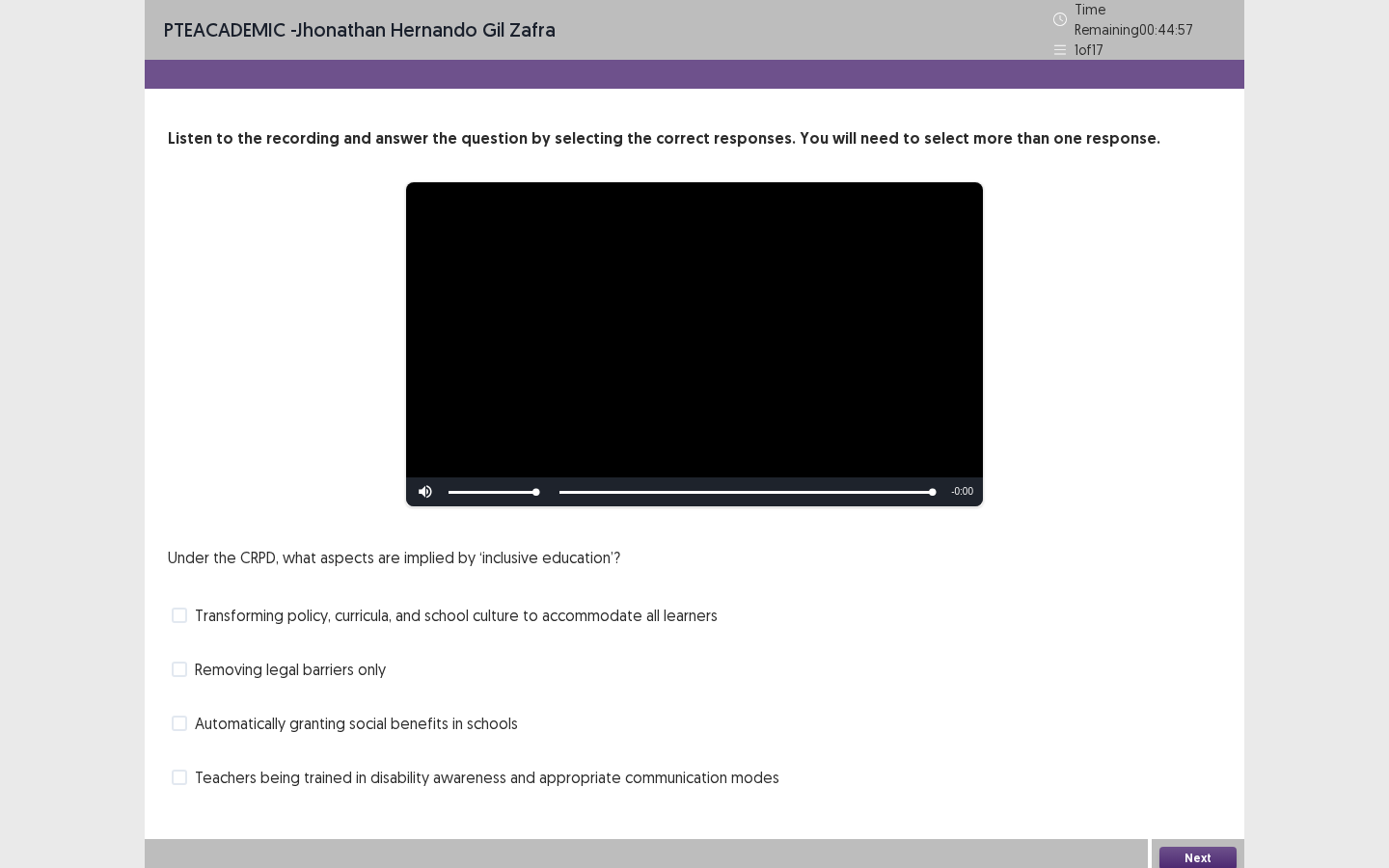 scroll, scrollTop: 0, scrollLeft: 0, axis: both 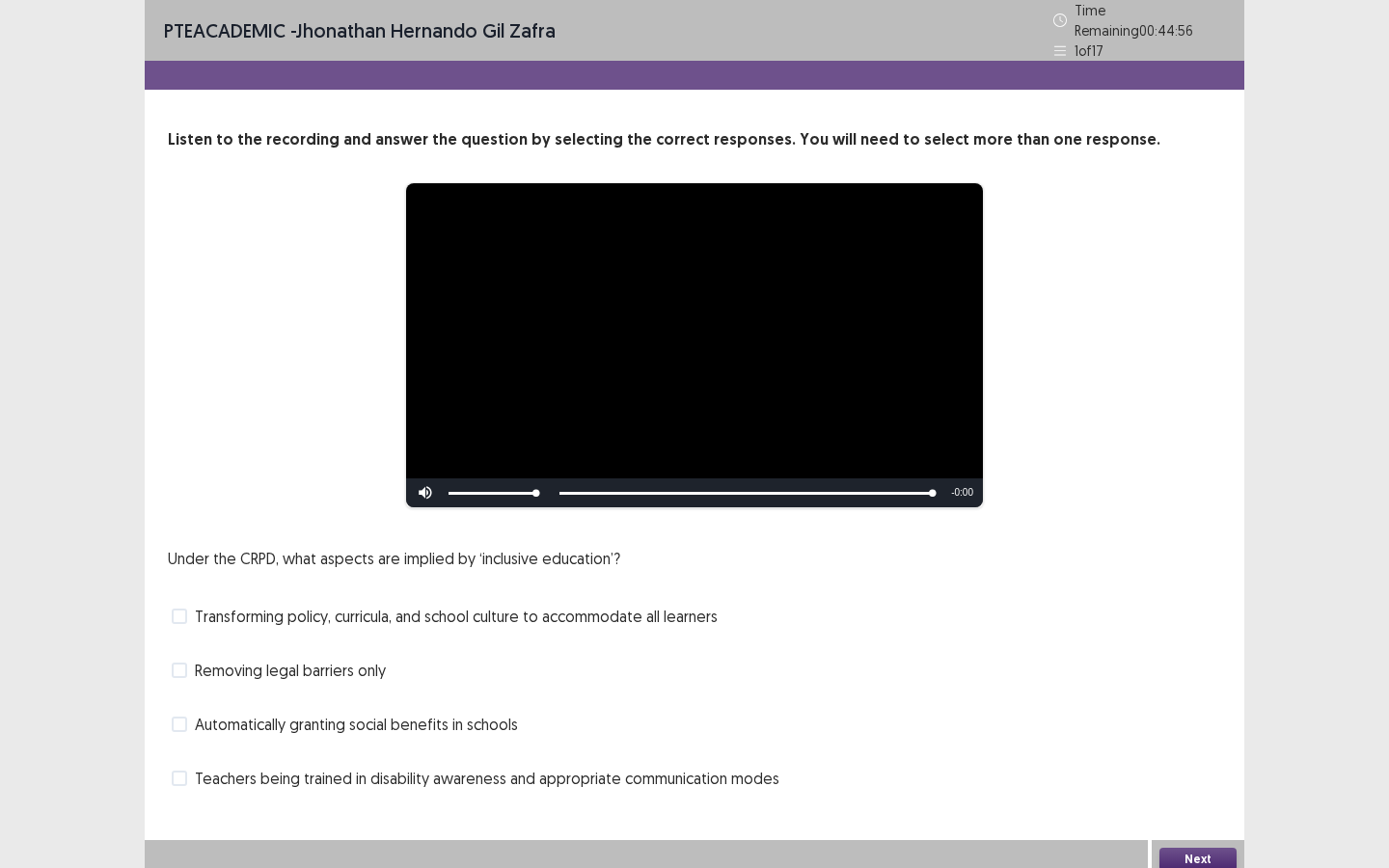 click on "Teachers being trained in disability awareness and appropriate communication modes" at bounding box center [487, 778] 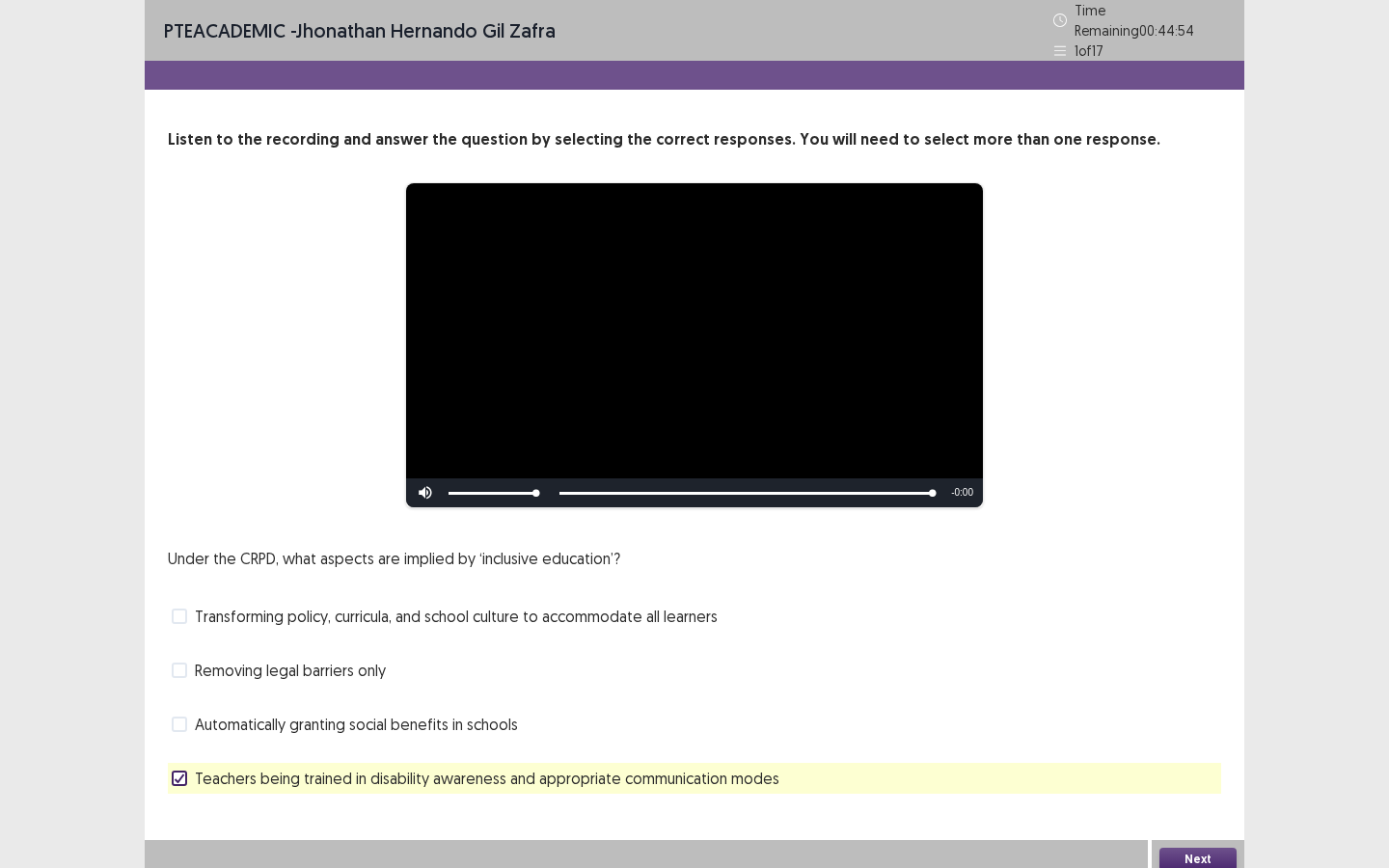 click on "Next" at bounding box center (1198, 859) 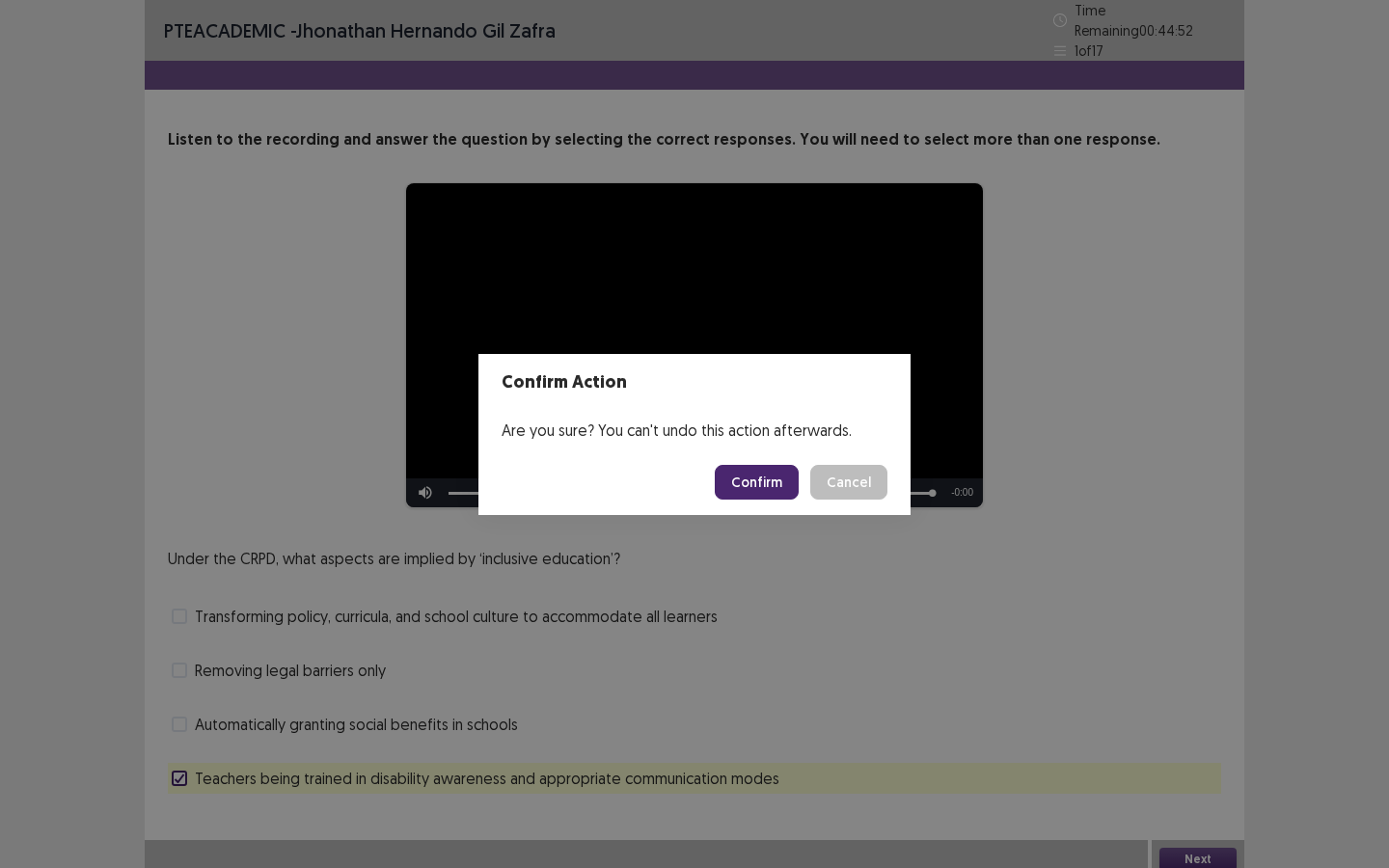 click on "Confirm" at bounding box center [756, 482] 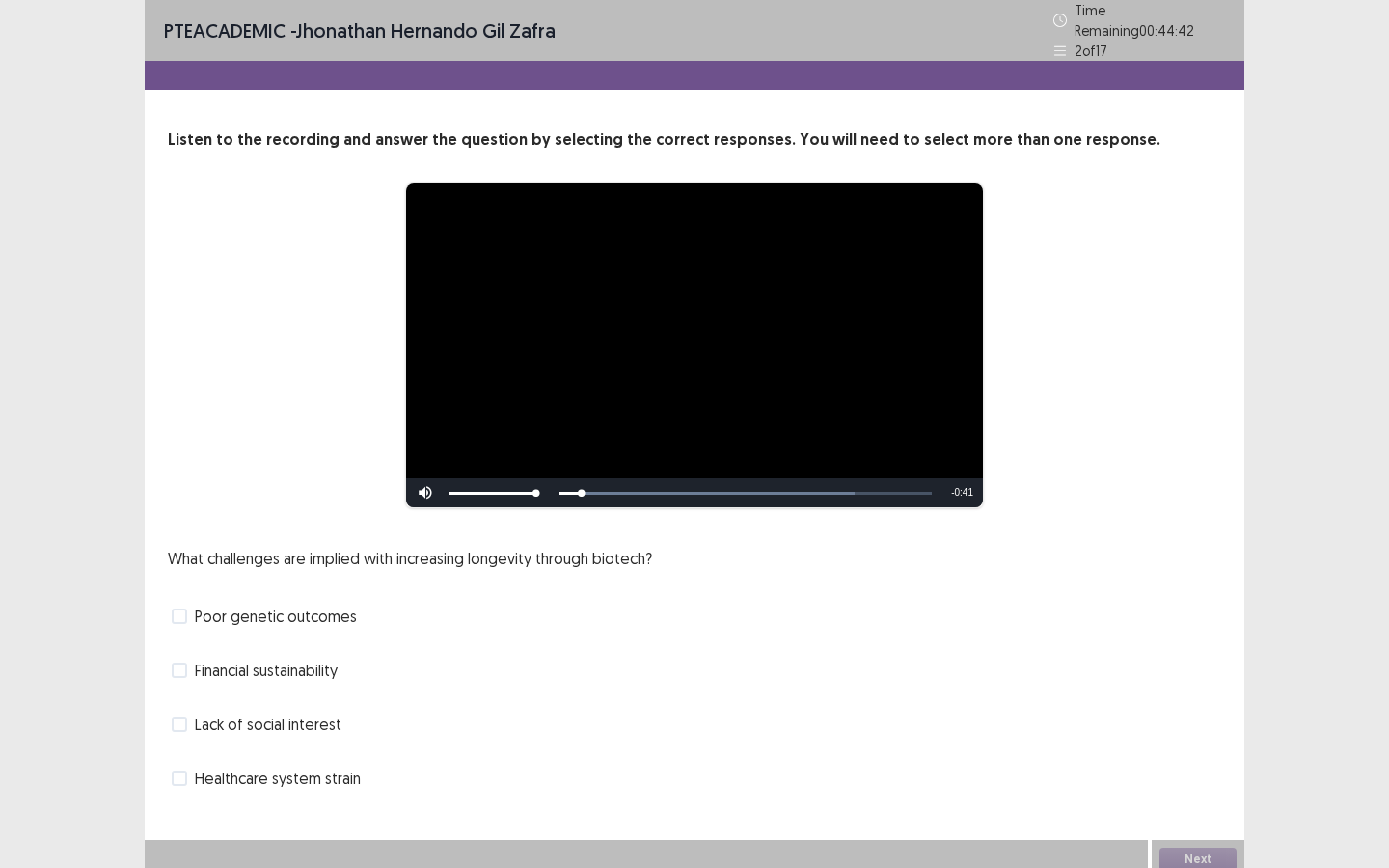 scroll, scrollTop: 2, scrollLeft: 0, axis: vertical 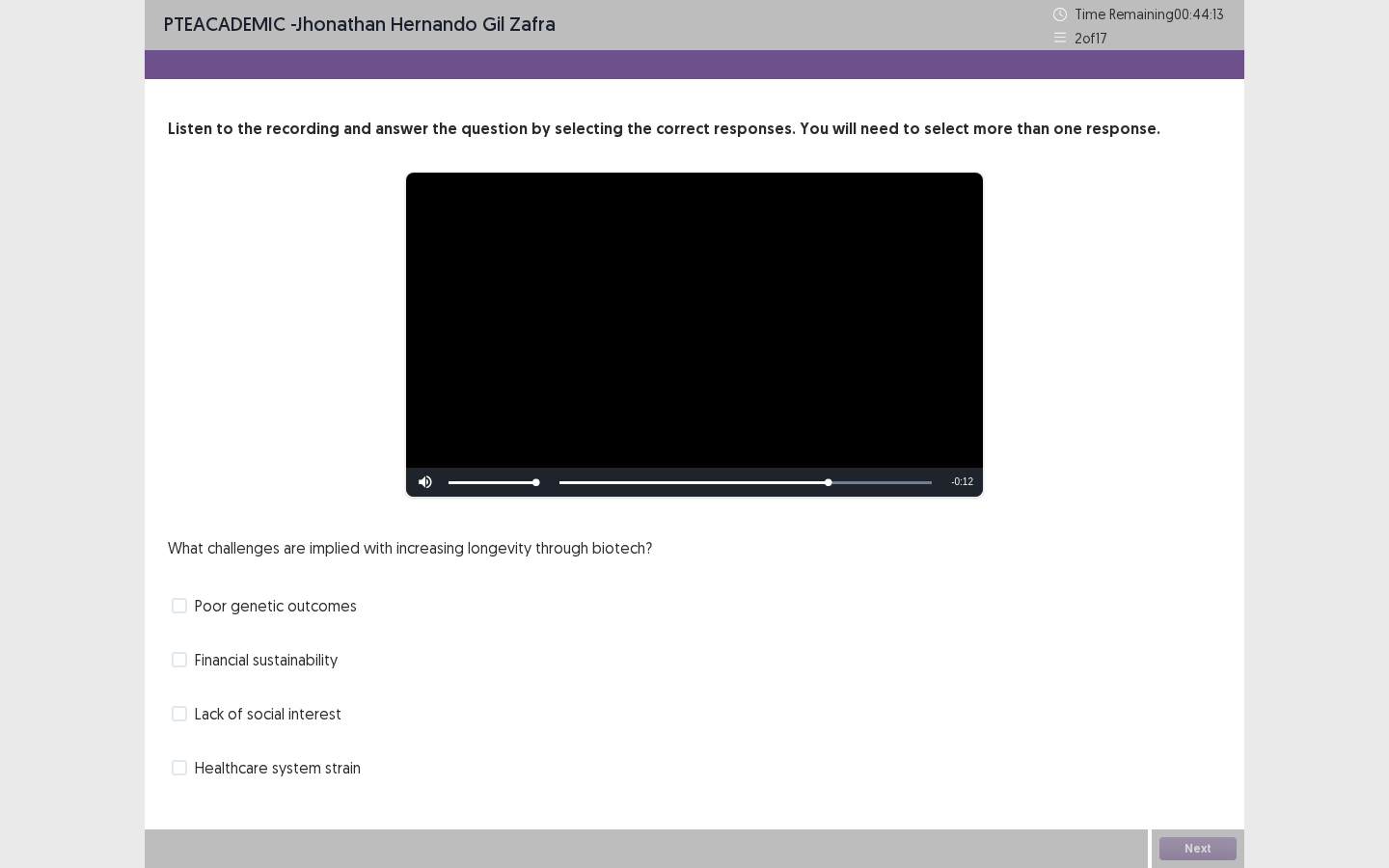 click on "Financial sustainability" at bounding box center [266, 660] 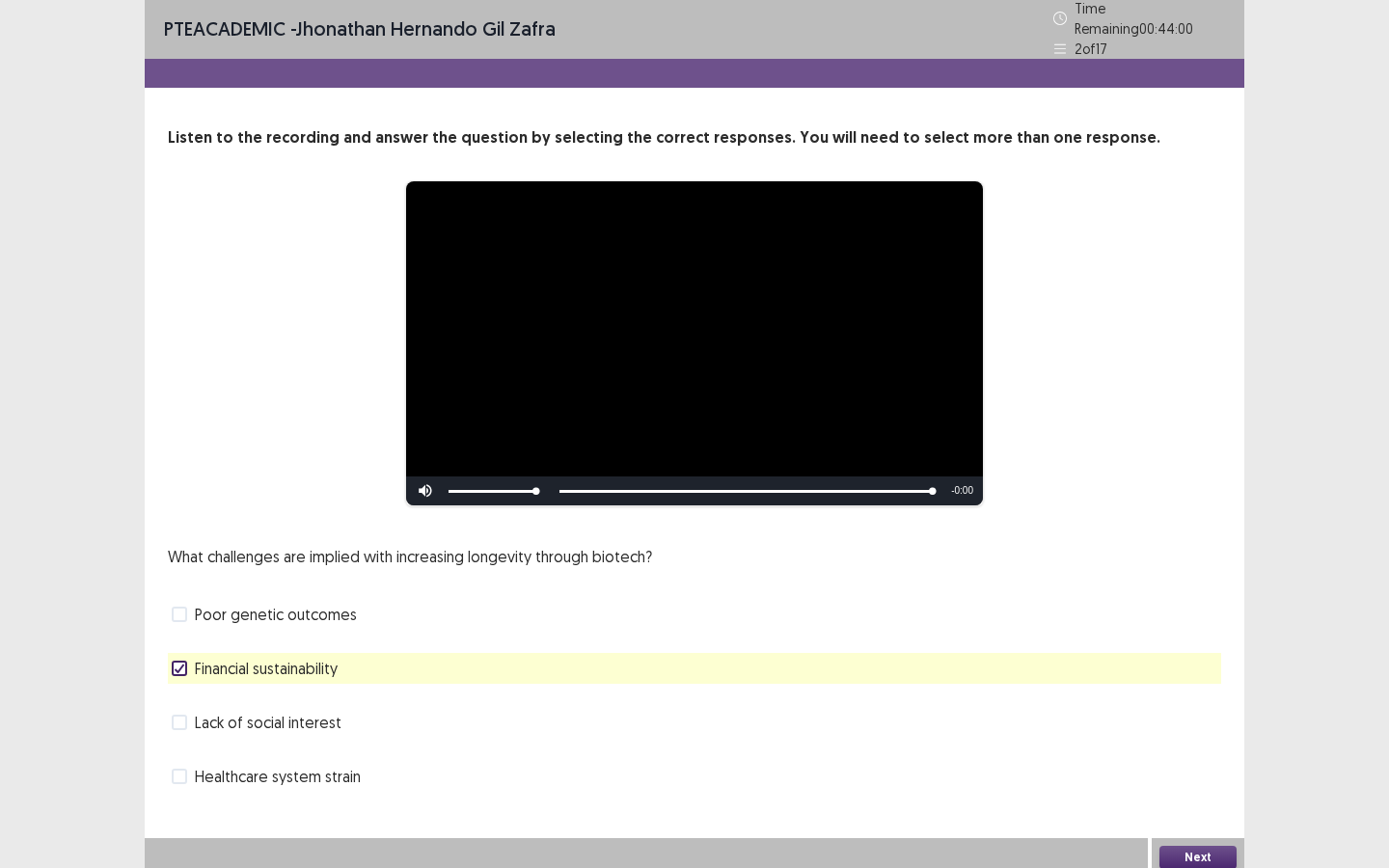 click on "Next" at bounding box center (1198, 857) 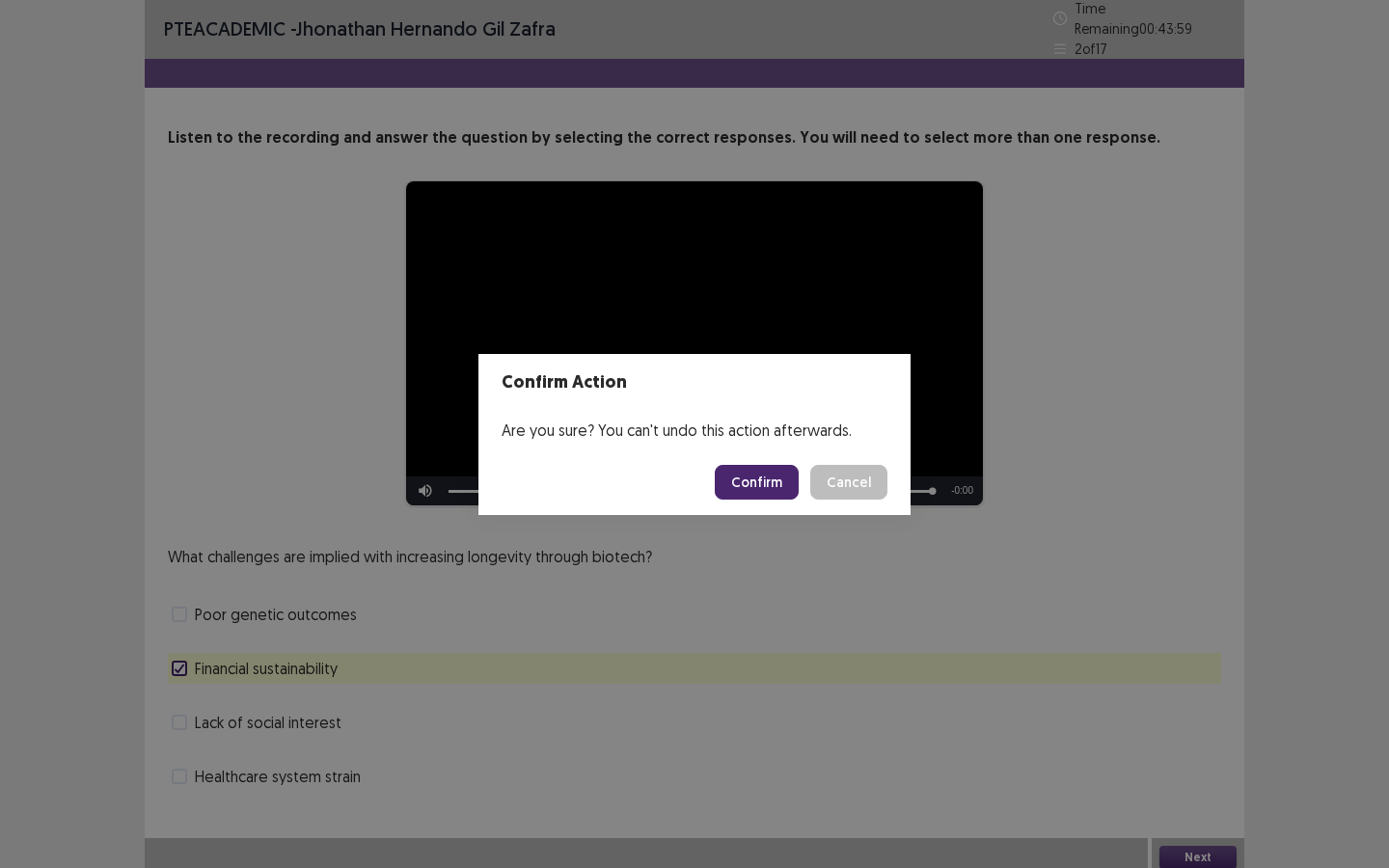 click on "Confirm" at bounding box center [756, 482] 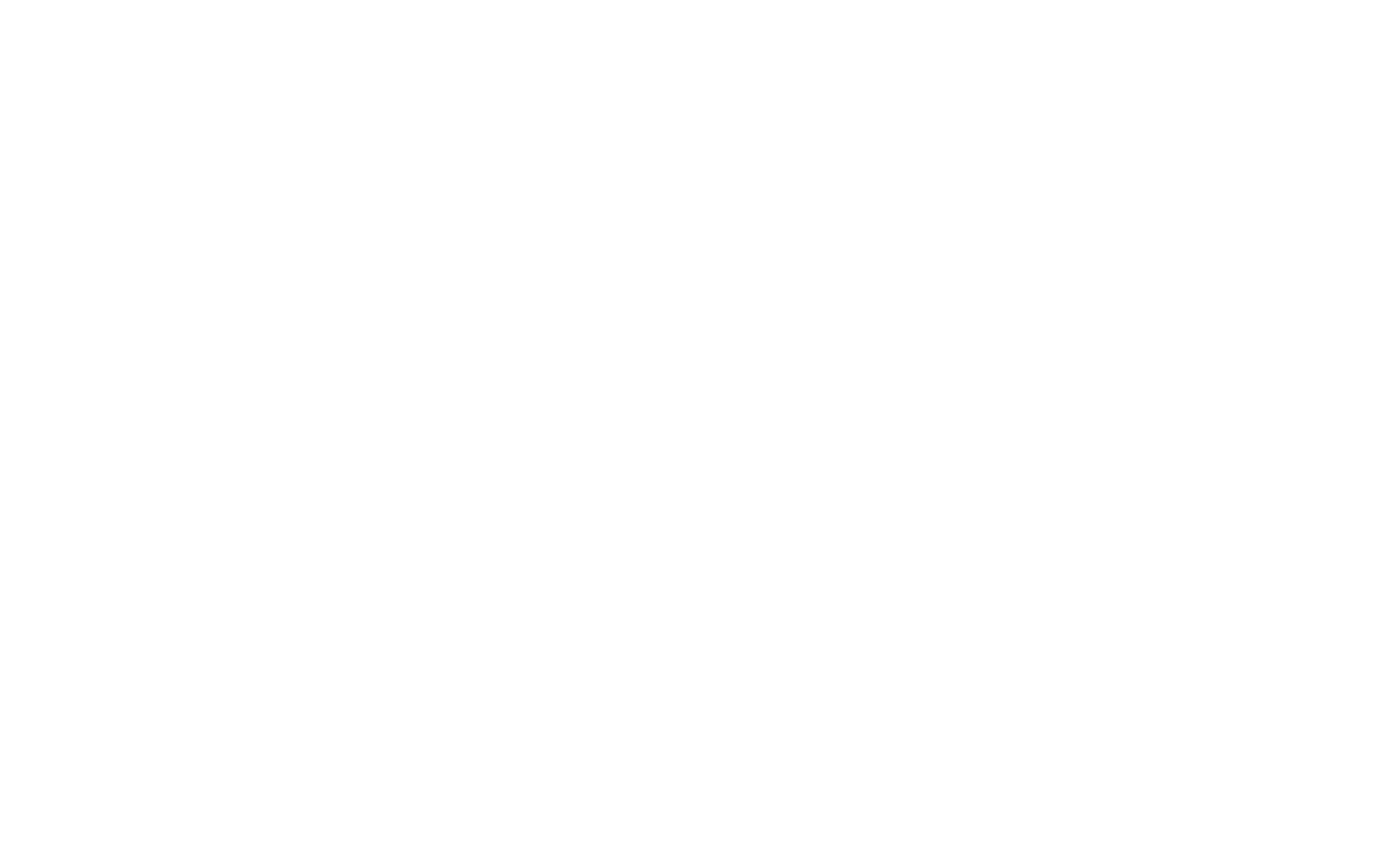 scroll, scrollTop: 0, scrollLeft: 0, axis: both 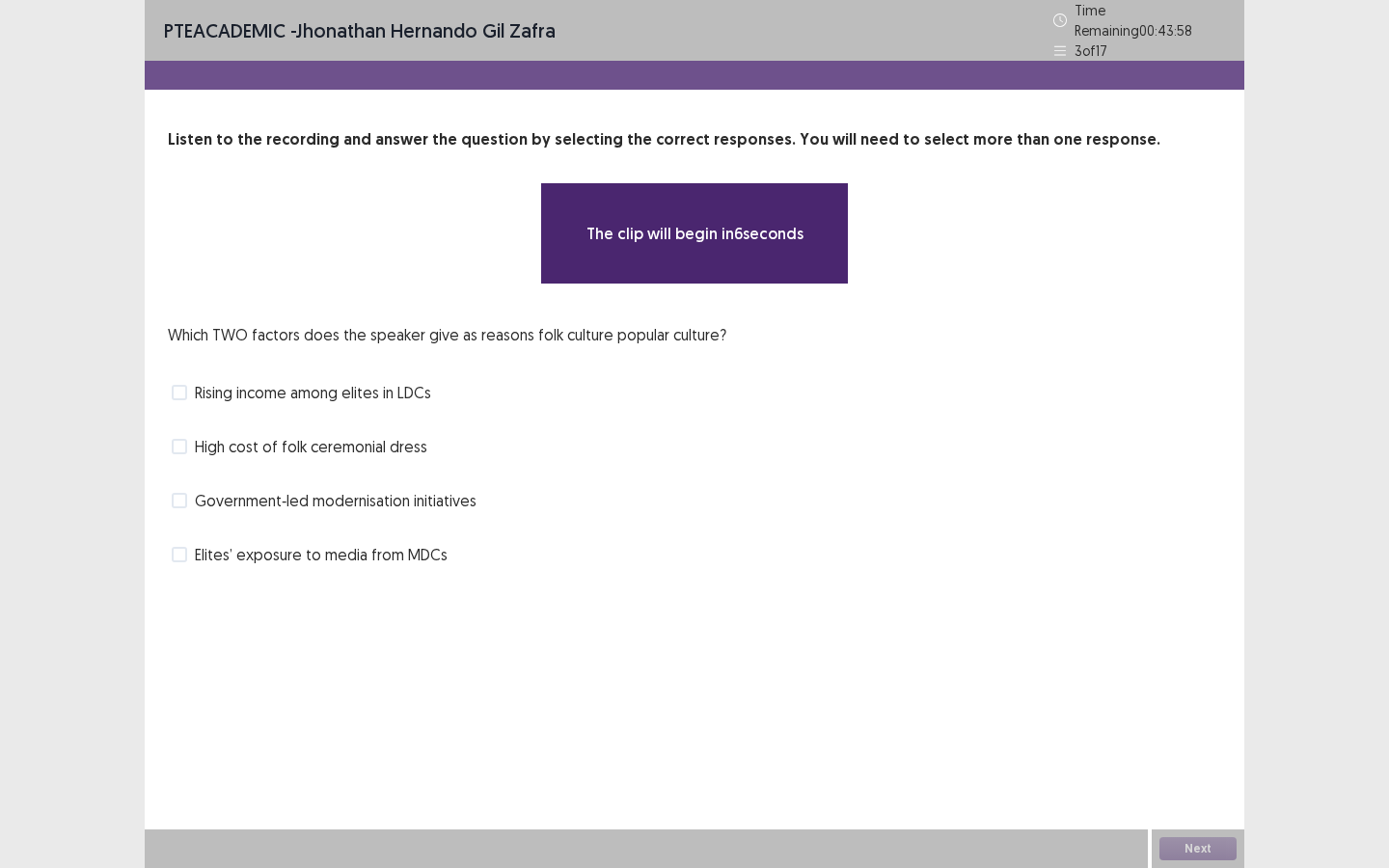 click on "The clip will begin in  6  seconds" at bounding box center (694, 233) 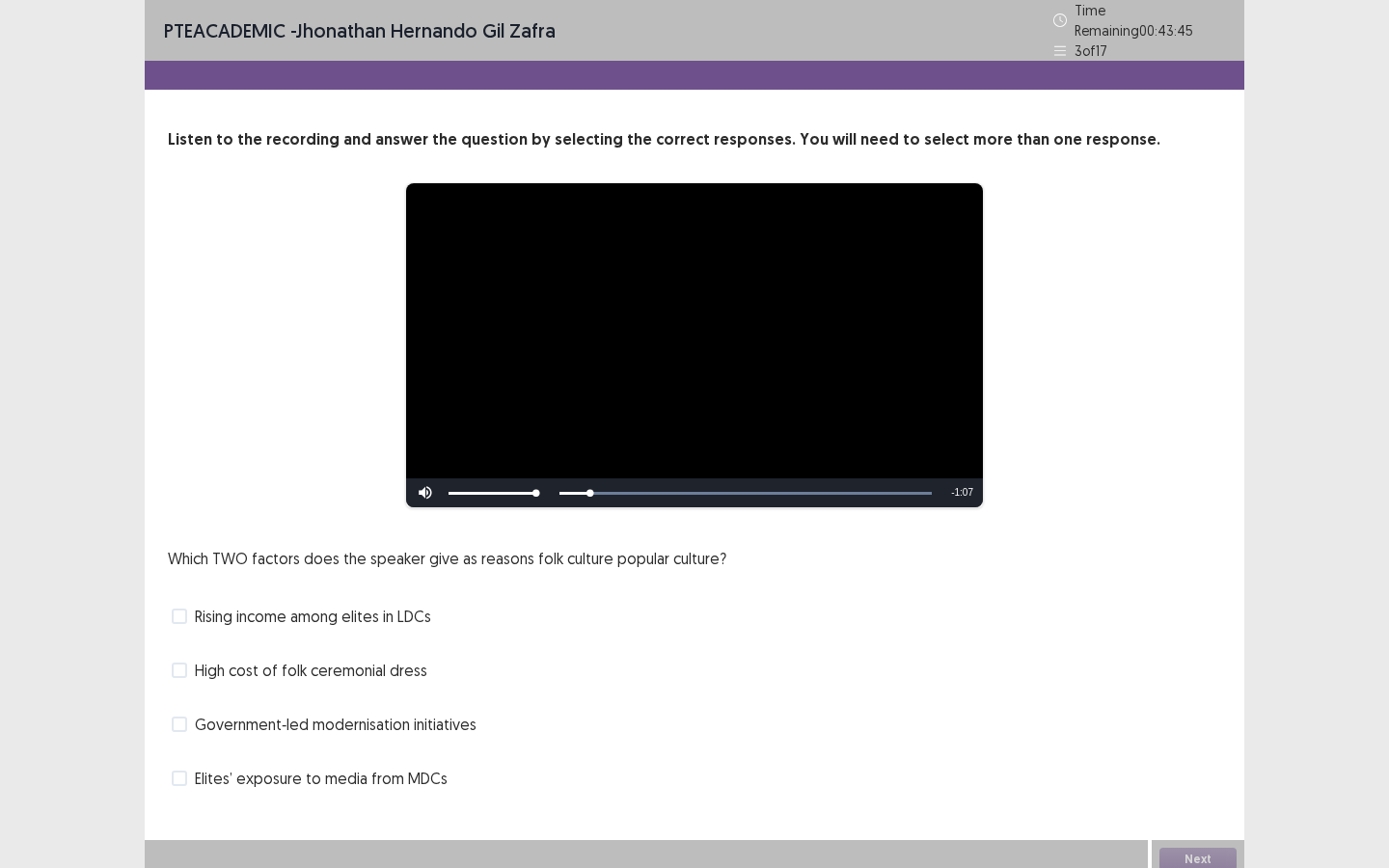 scroll, scrollTop: 2, scrollLeft: 0, axis: vertical 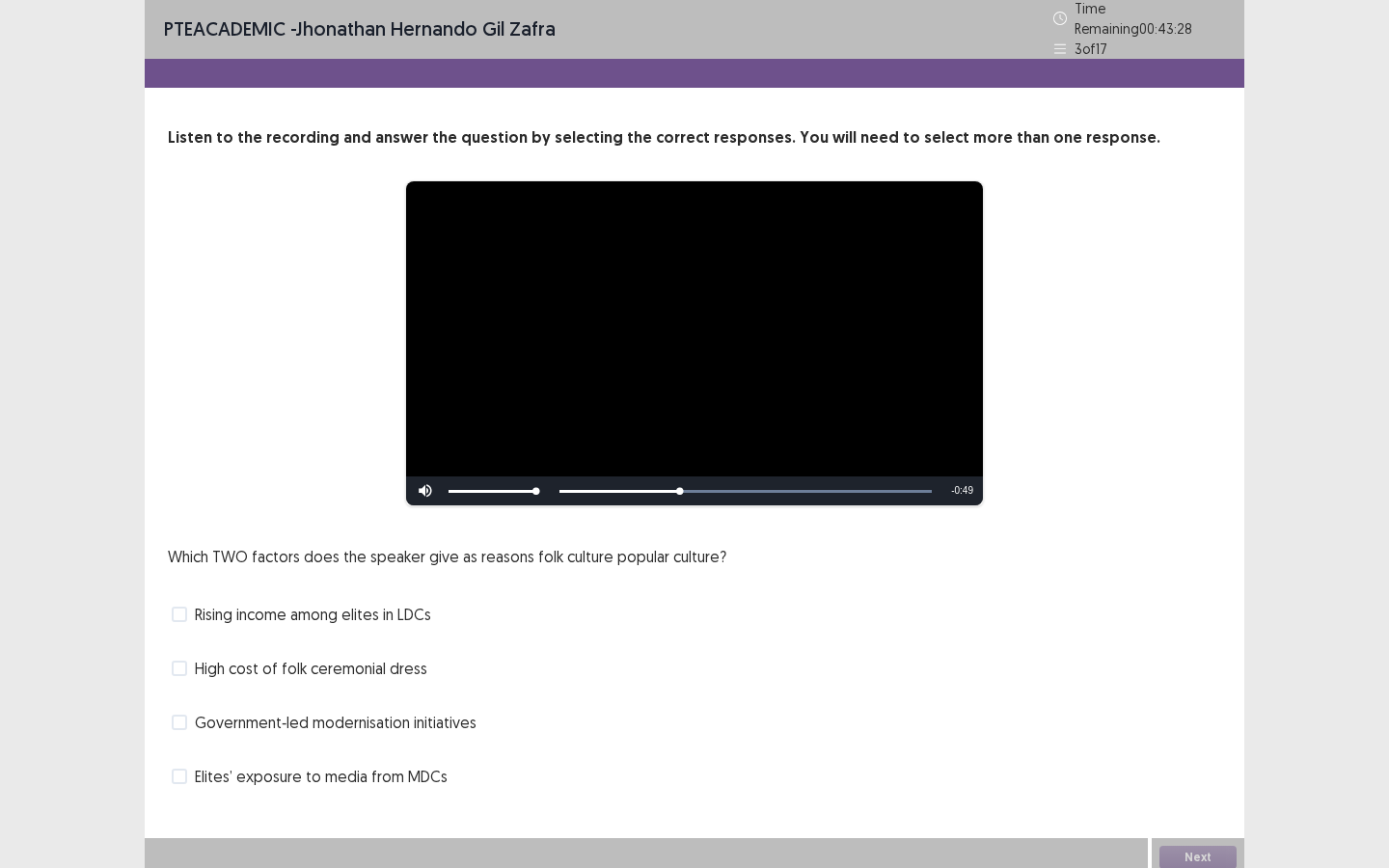 click on "Rising income among elites in LDCs" at bounding box center (313, 614) 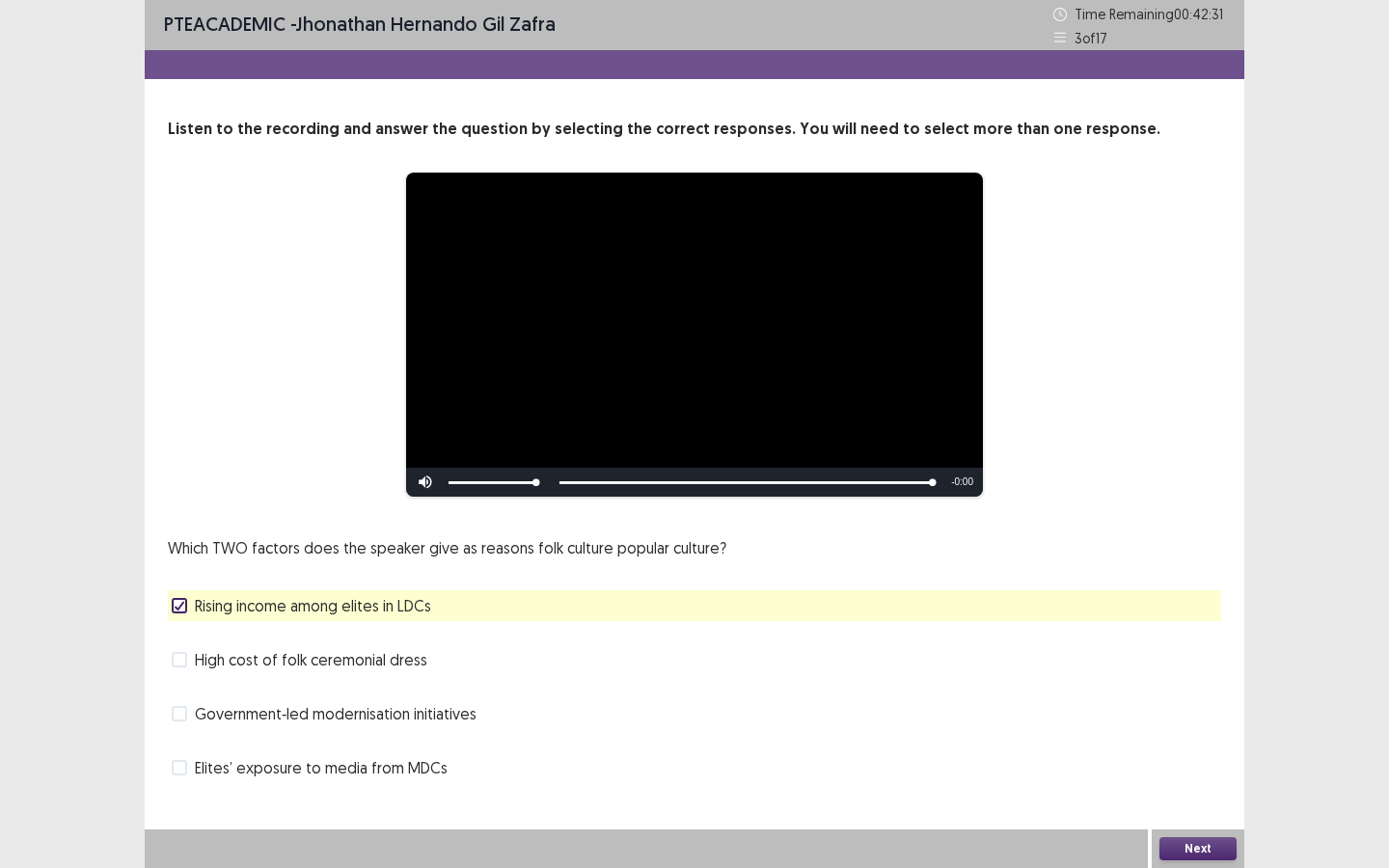 scroll, scrollTop: 0, scrollLeft: 0, axis: both 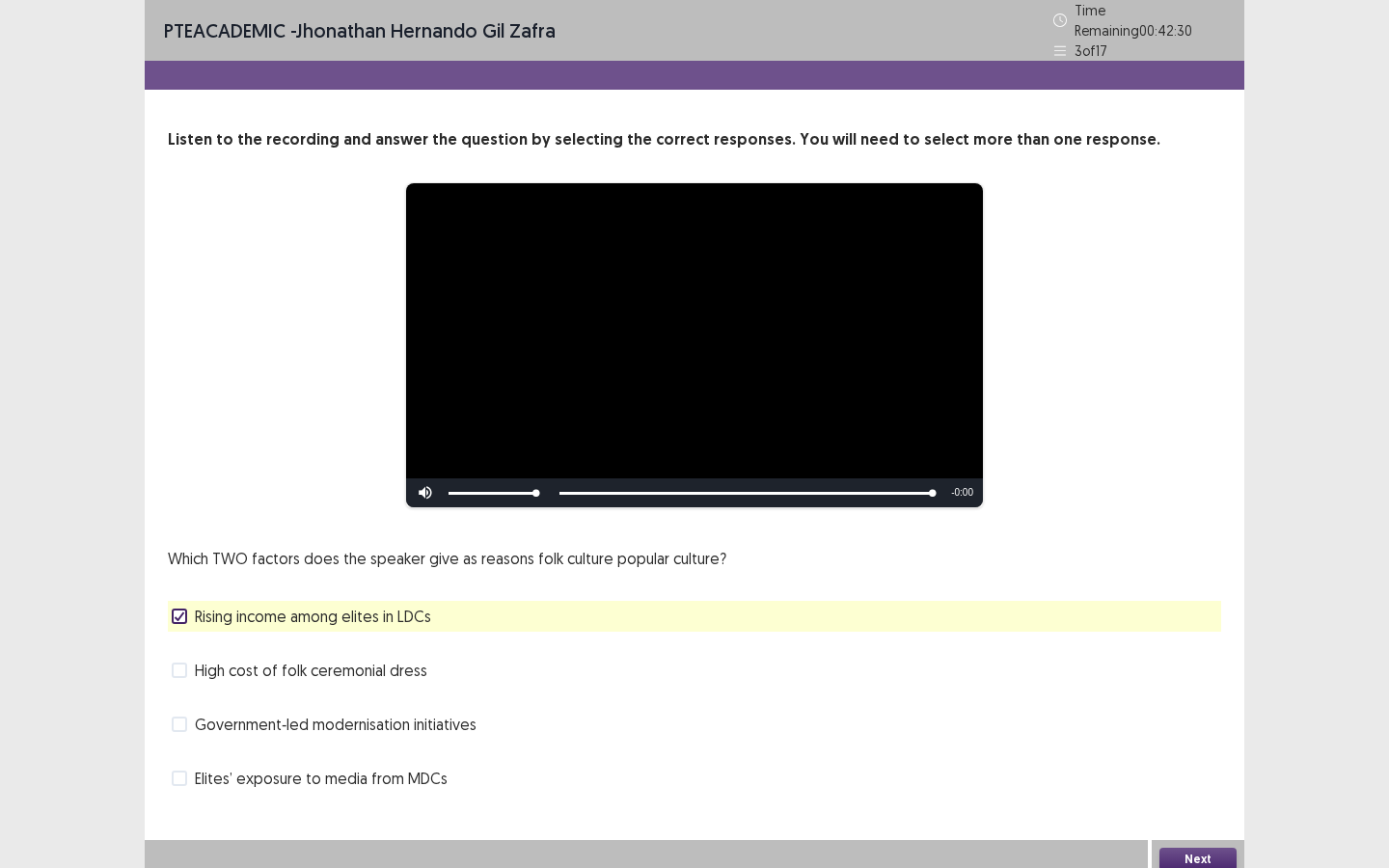 click on "Next" at bounding box center [1198, 859] 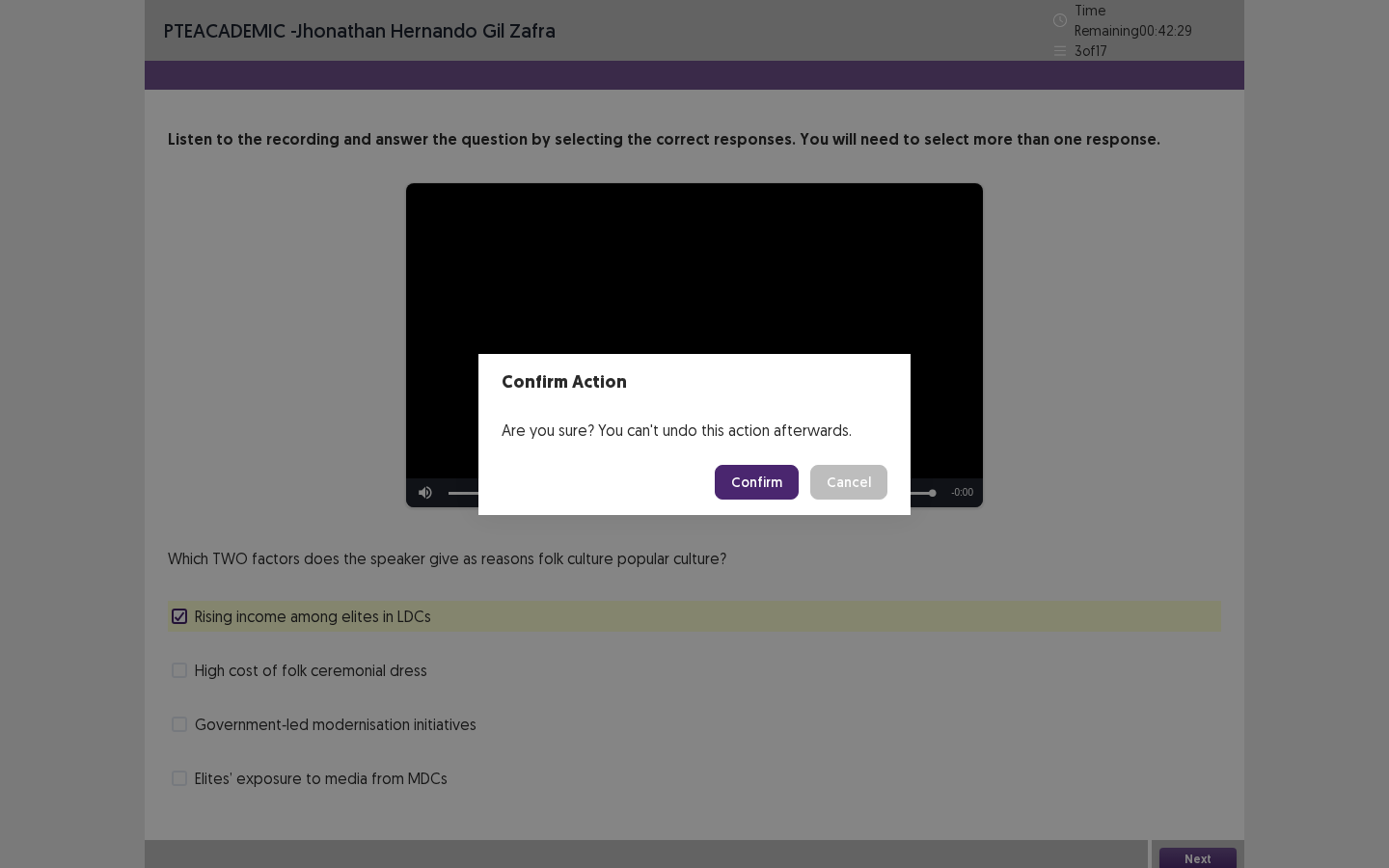 click on "Confirm" at bounding box center [756, 482] 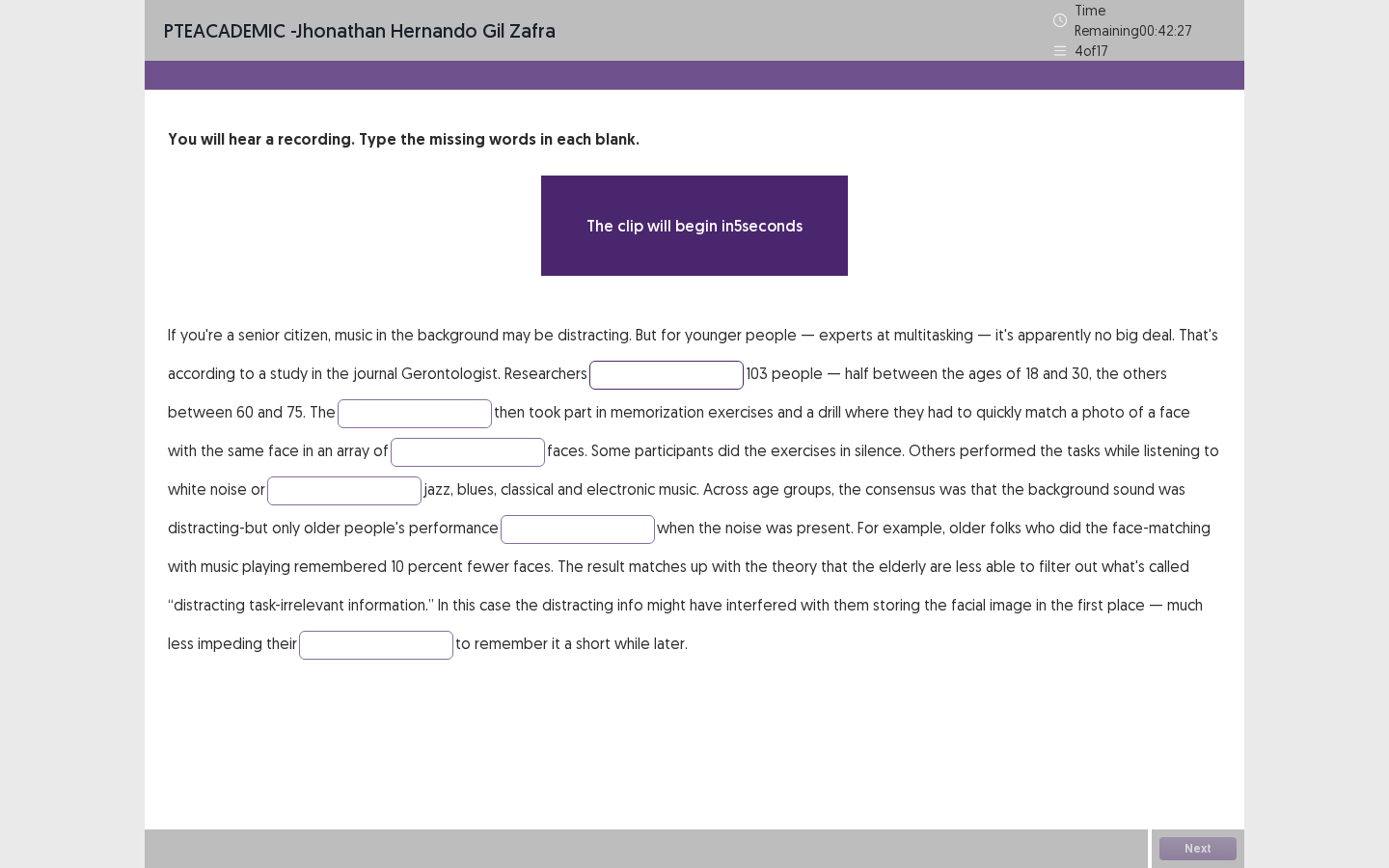 click at bounding box center [667, 375] 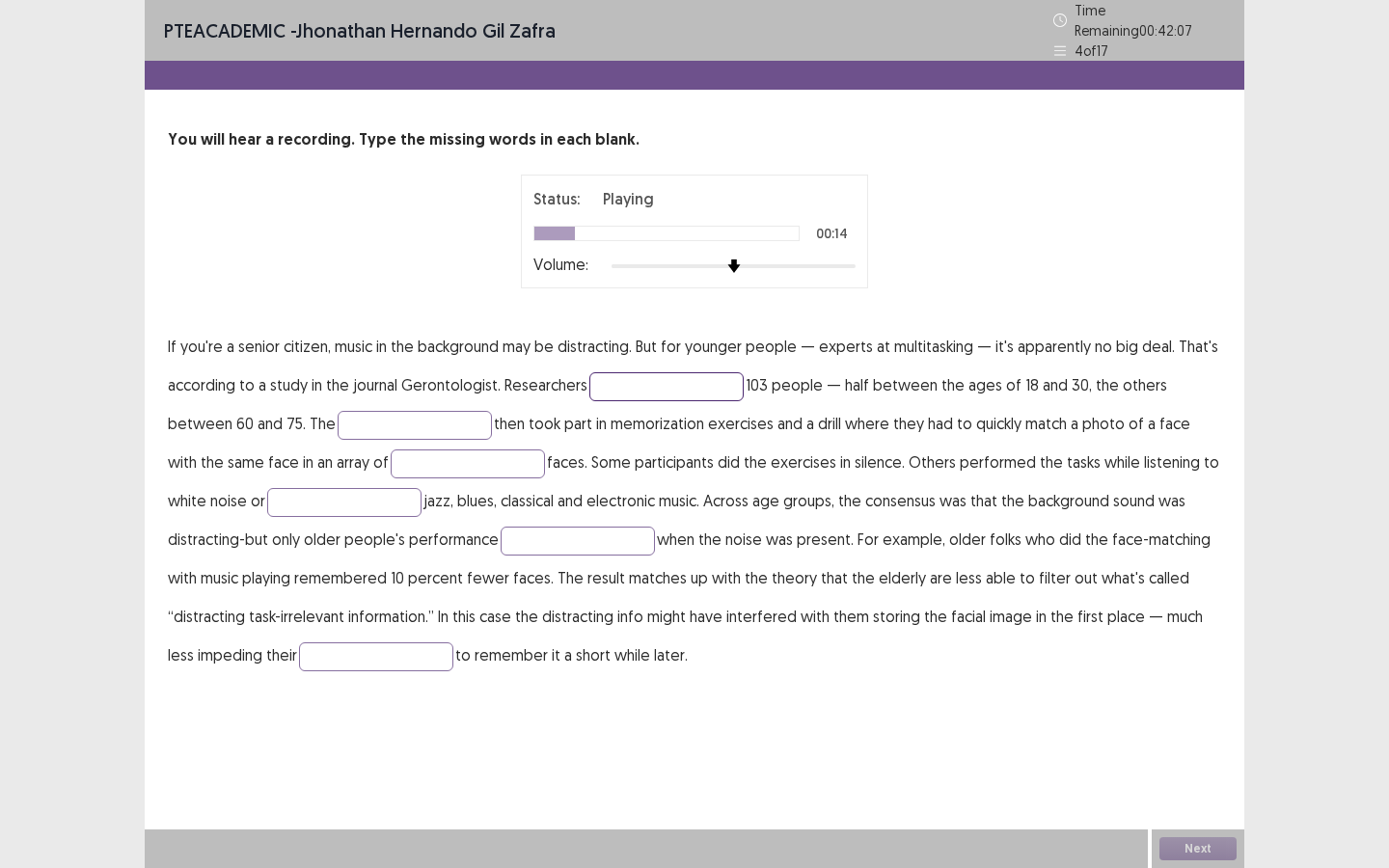 click at bounding box center (667, 387) 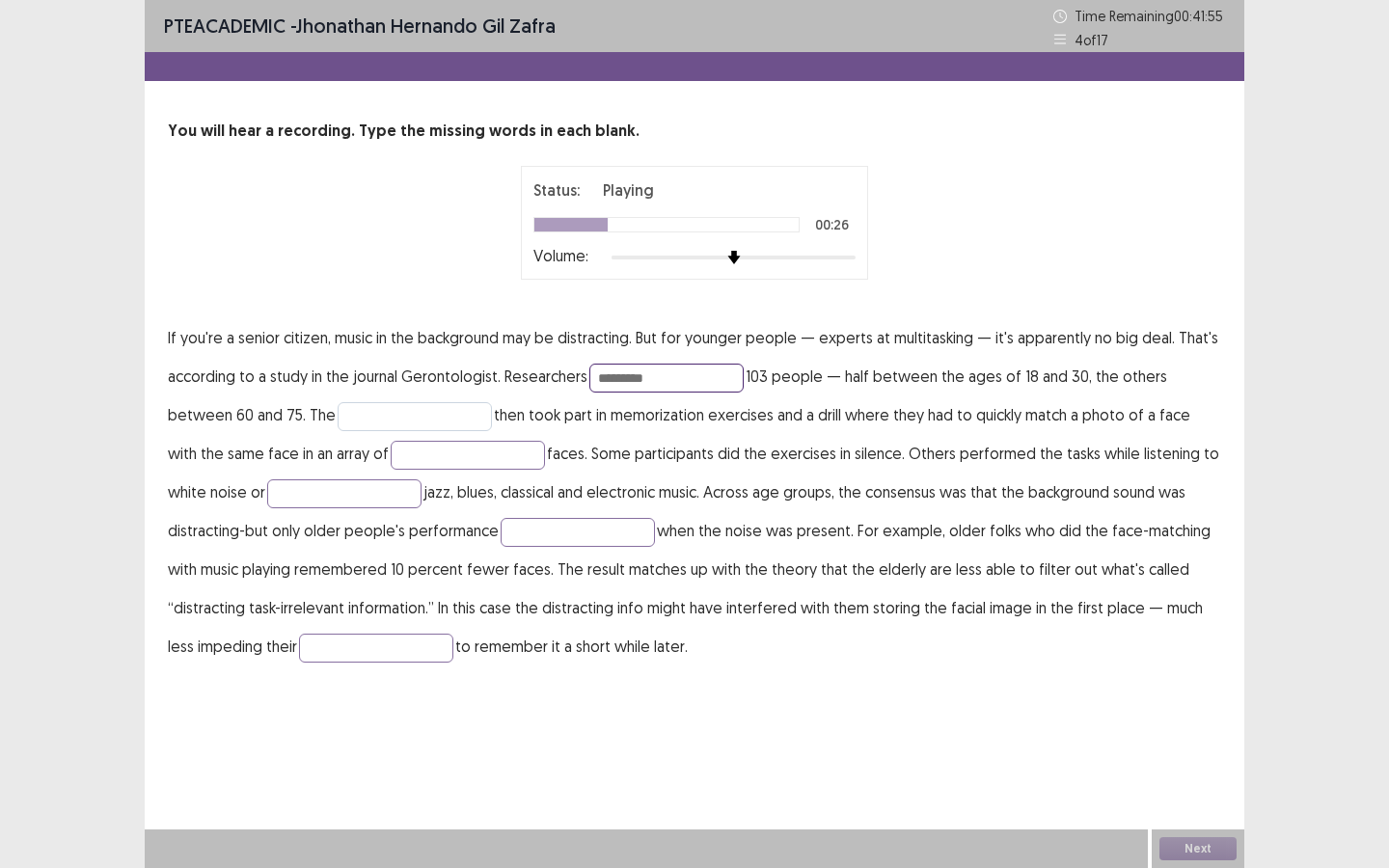 type on "*********" 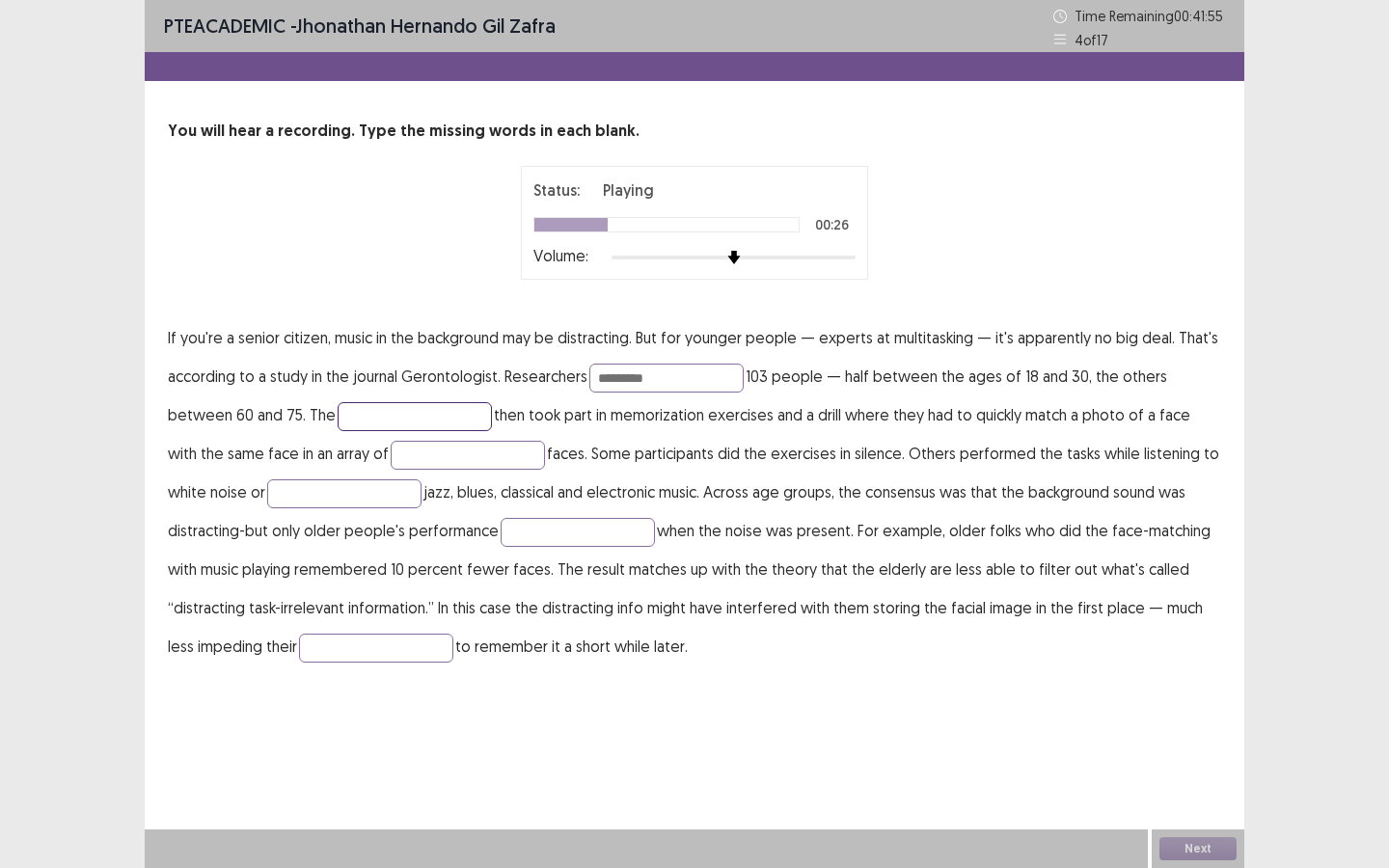 click at bounding box center [415, 417] 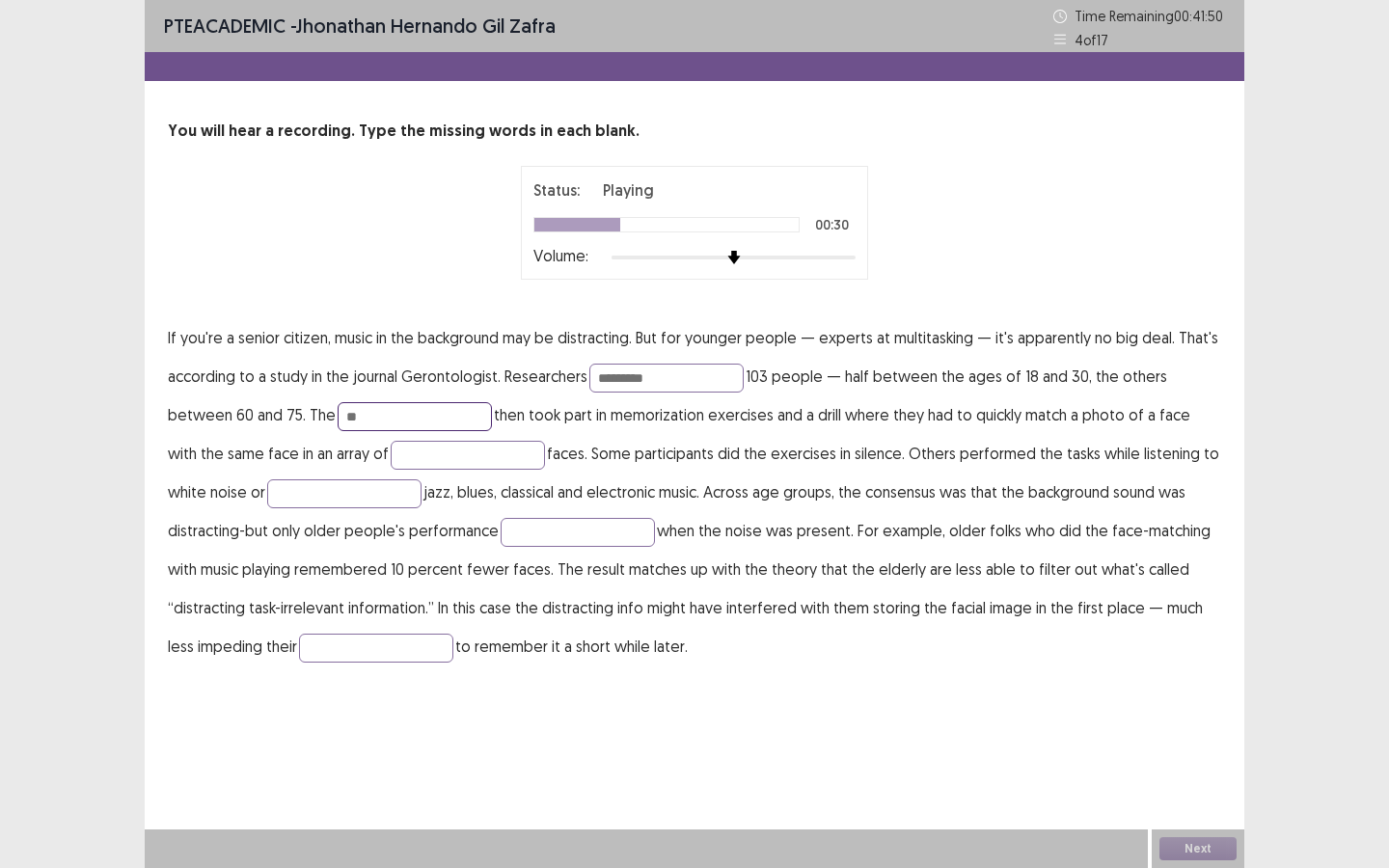 type on "*" 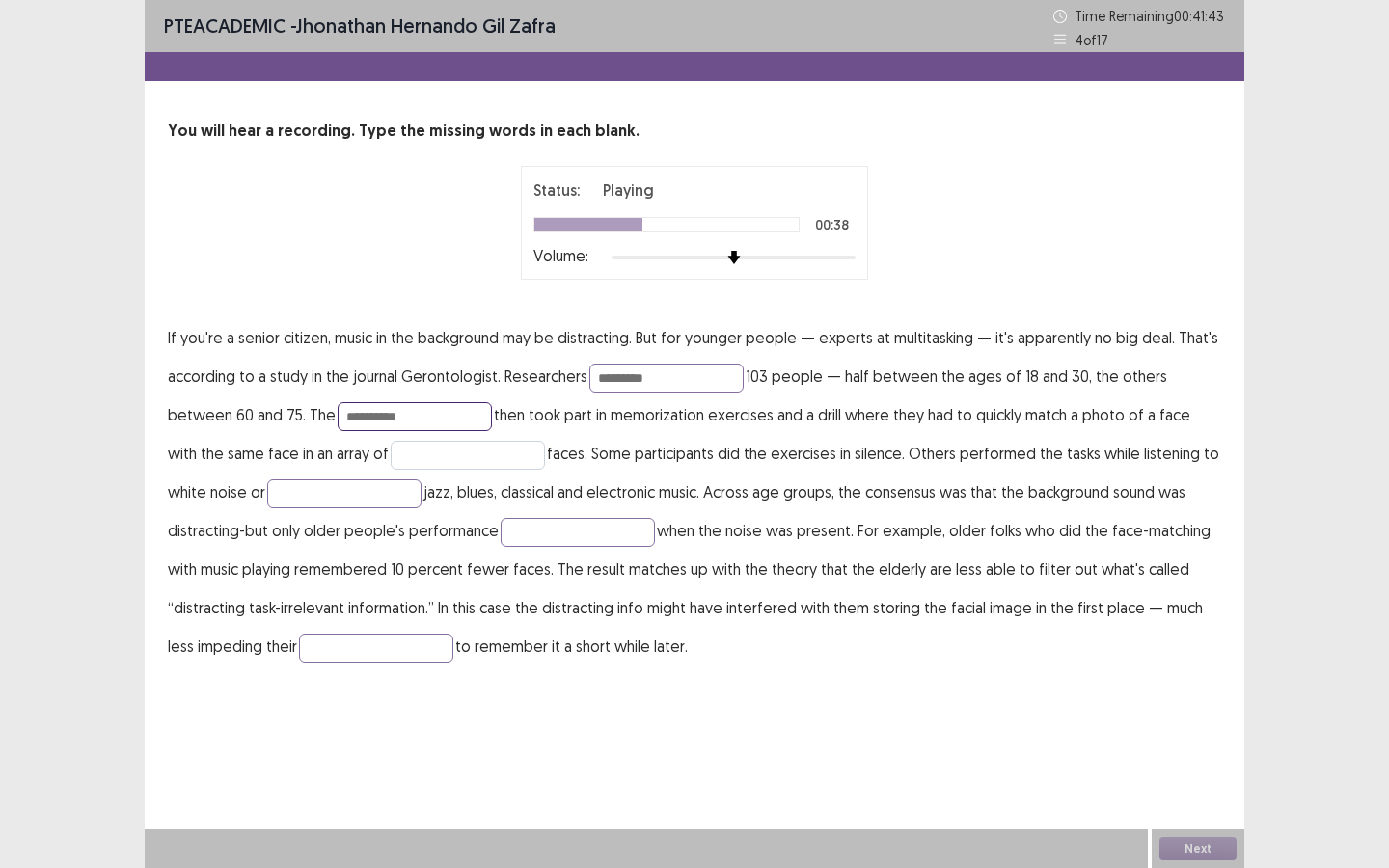 type on "**********" 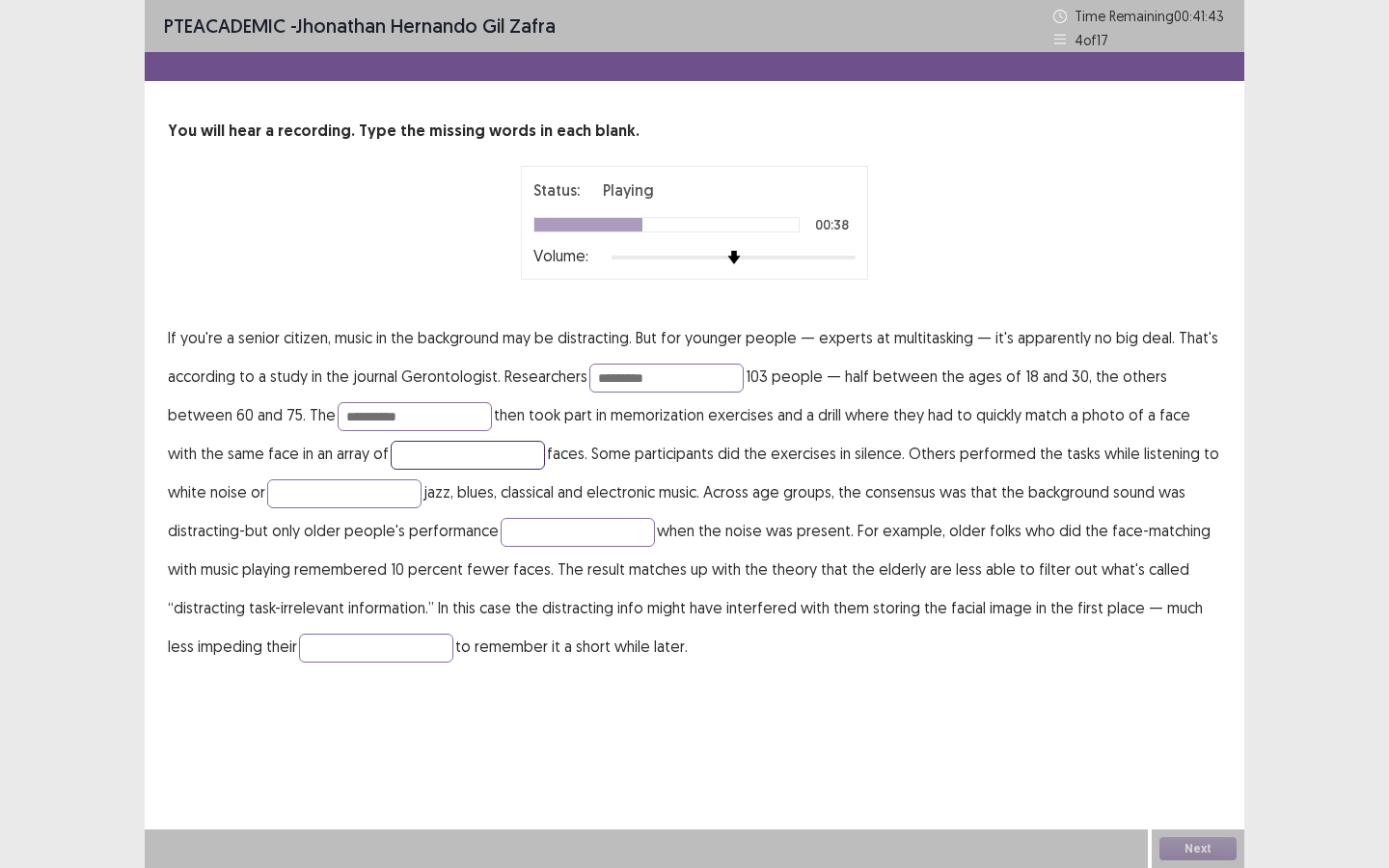 click at bounding box center (468, 455) 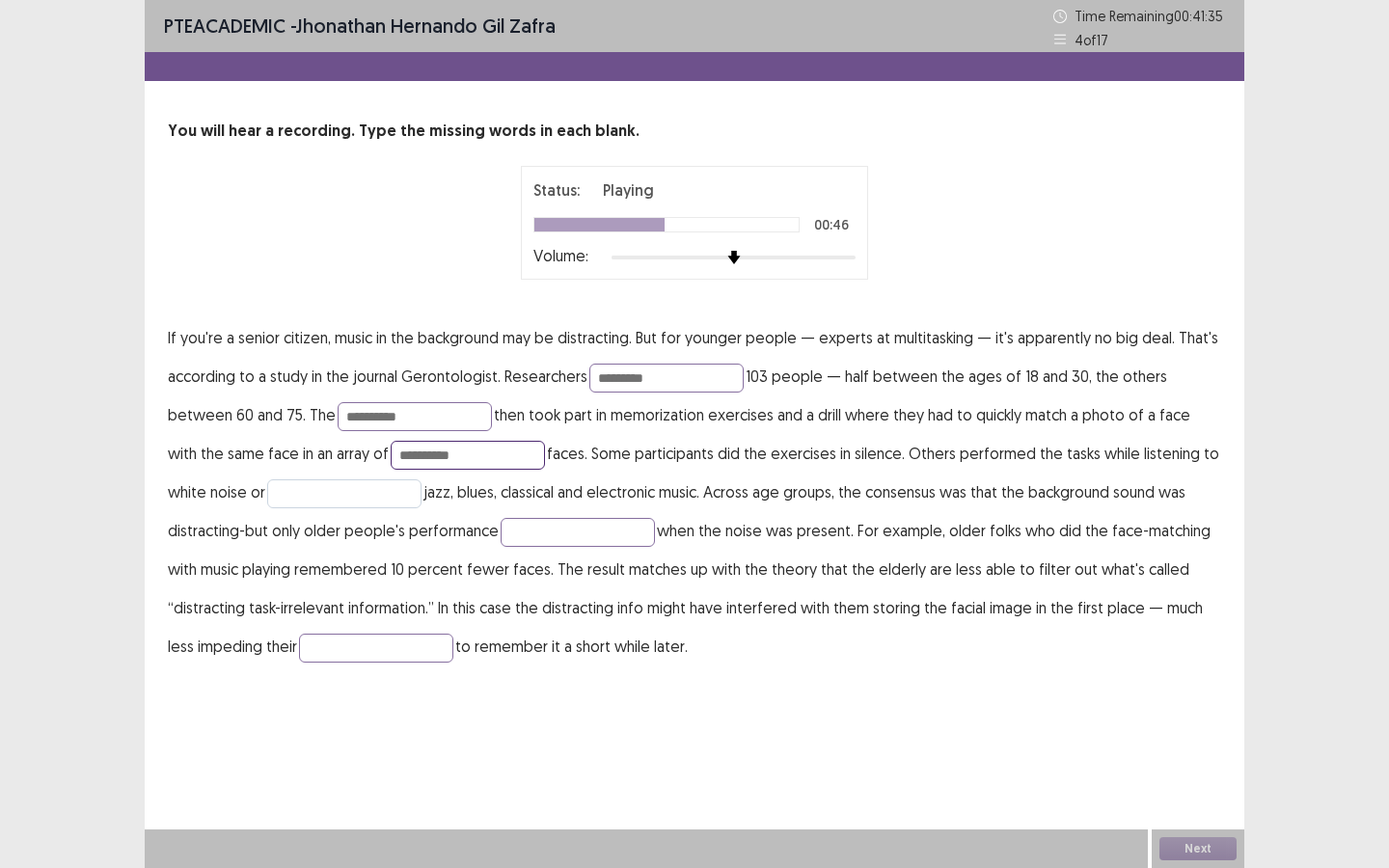 type on "**********" 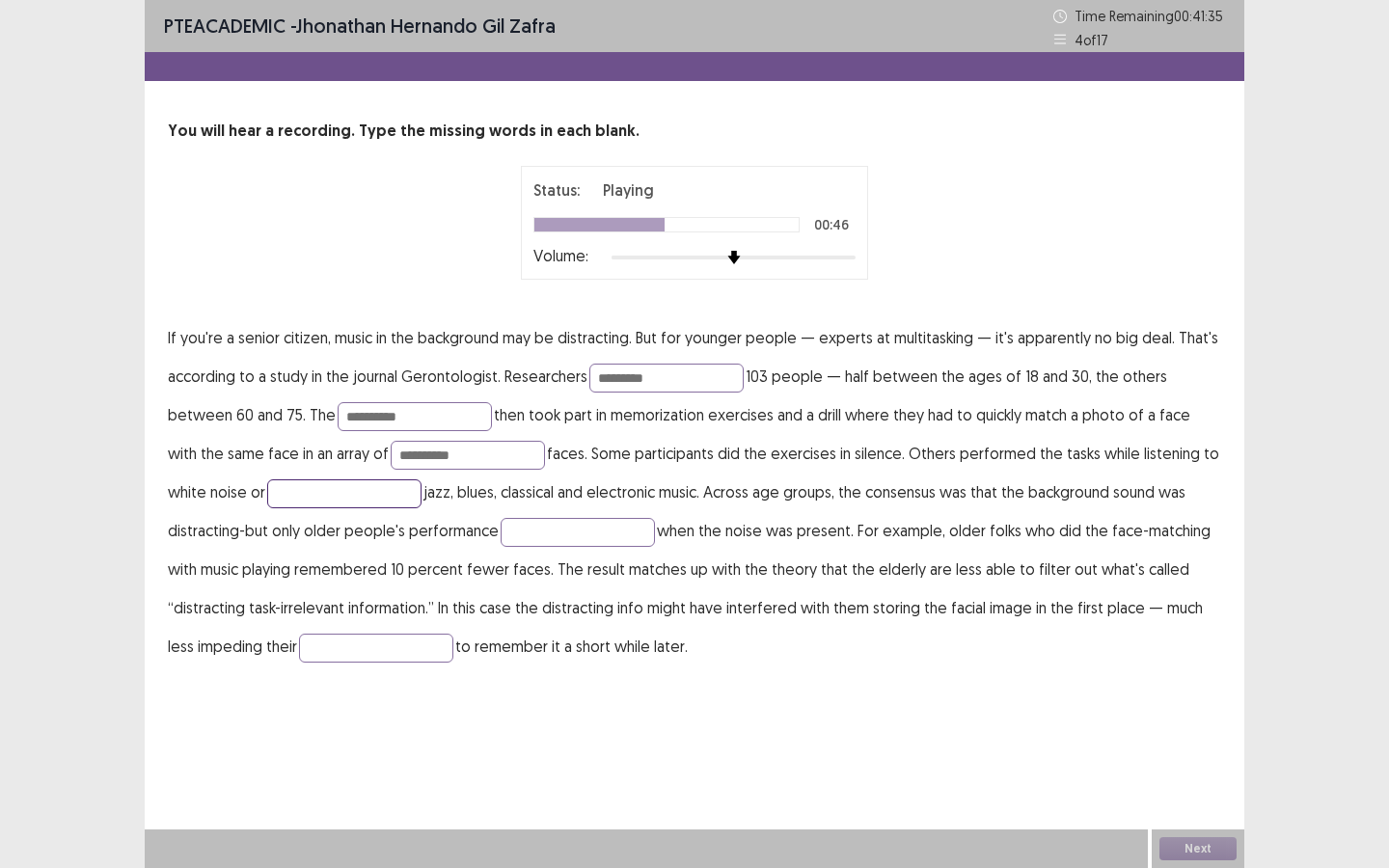 click at bounding box center (344, 494) 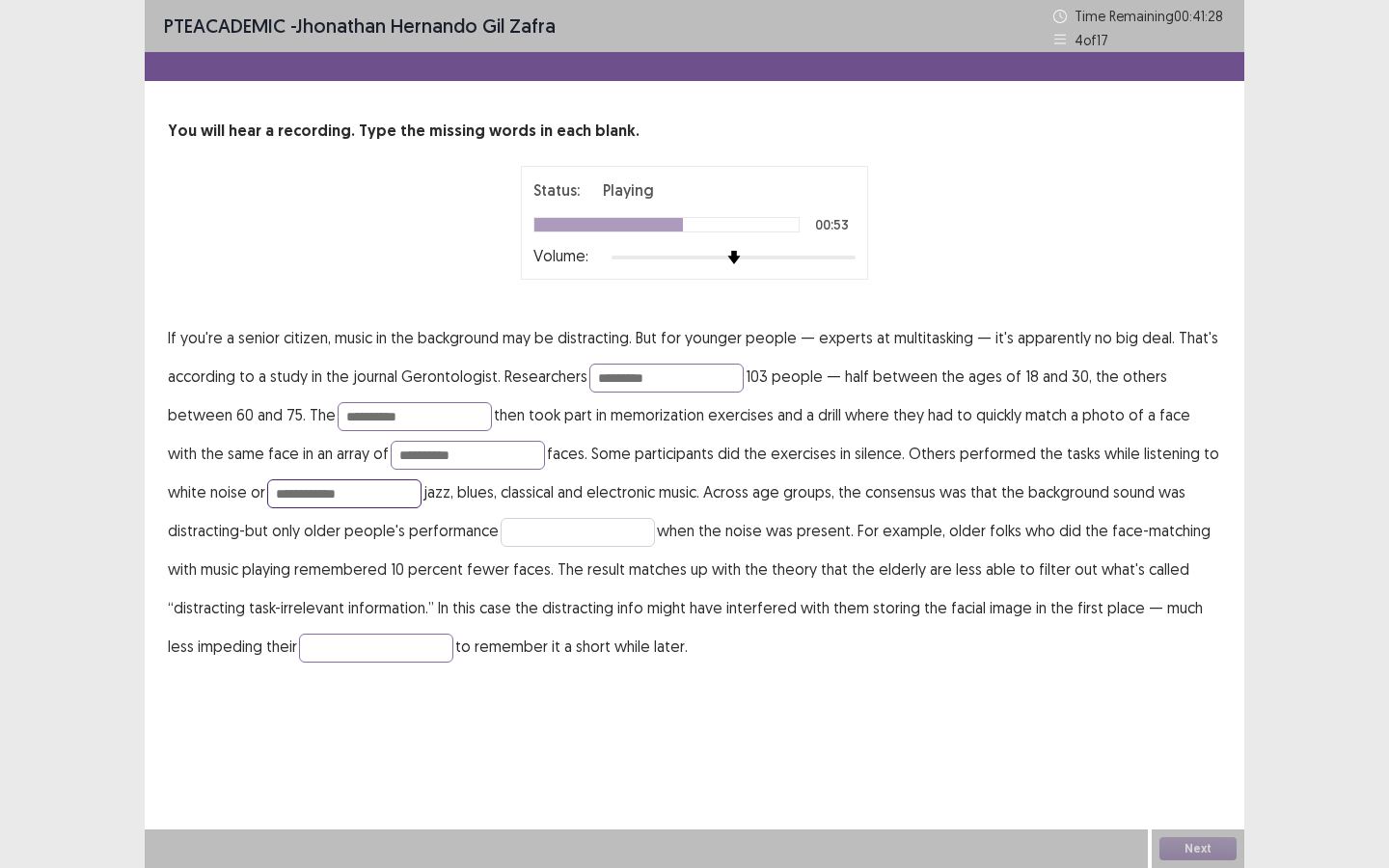 type on "**********" 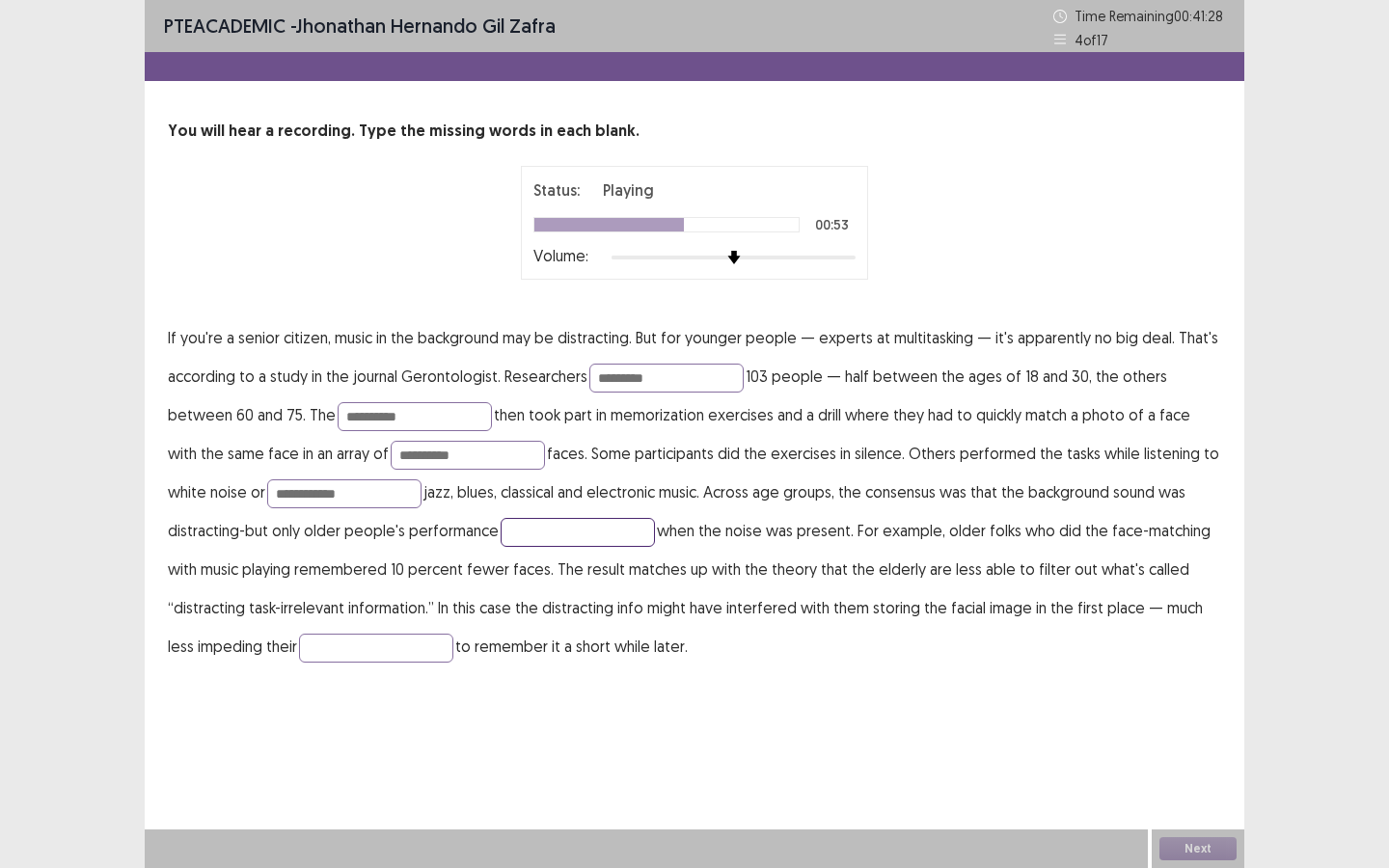 click at bounding box center [578, 532] 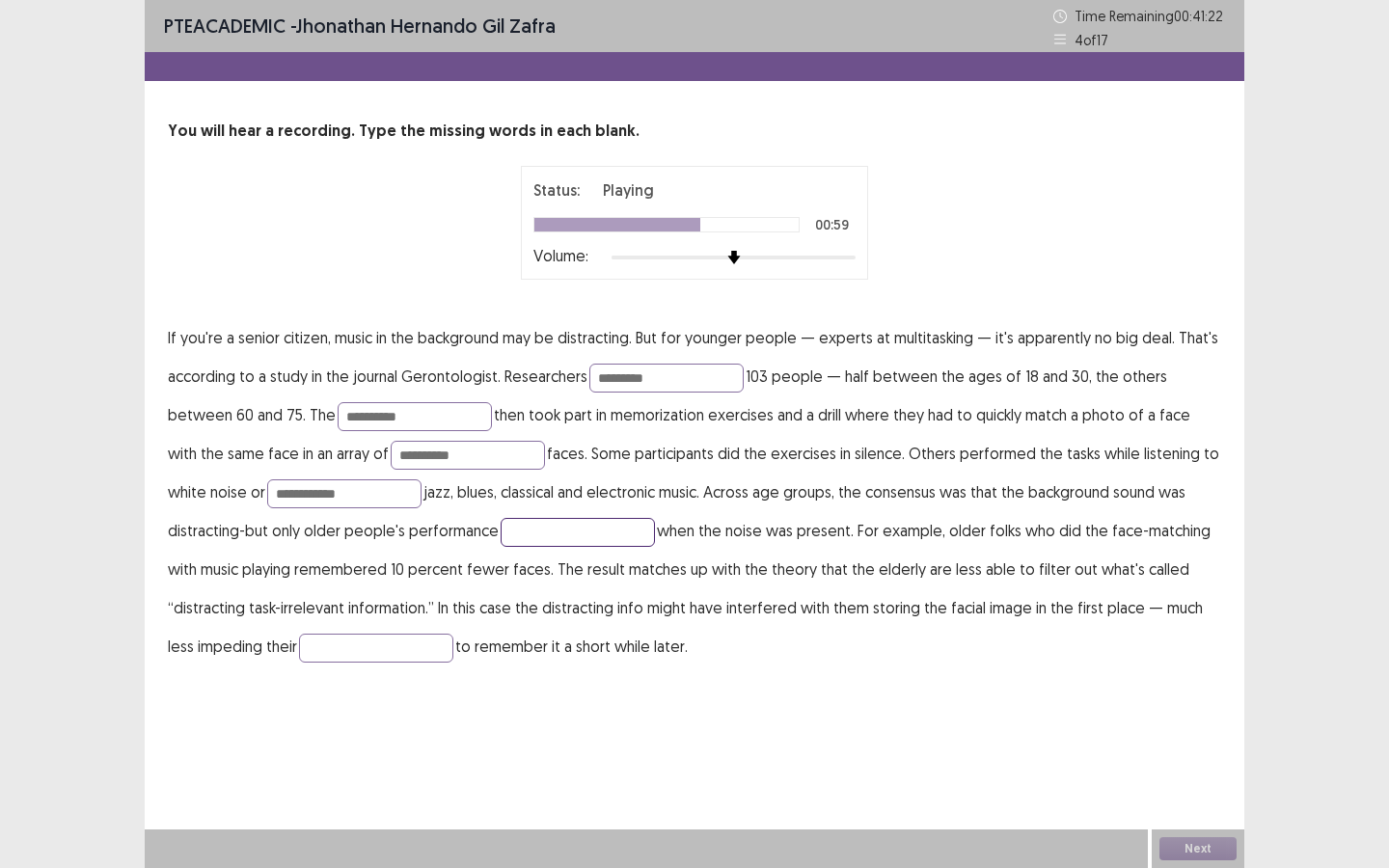 click at bounding box center (578, 532) 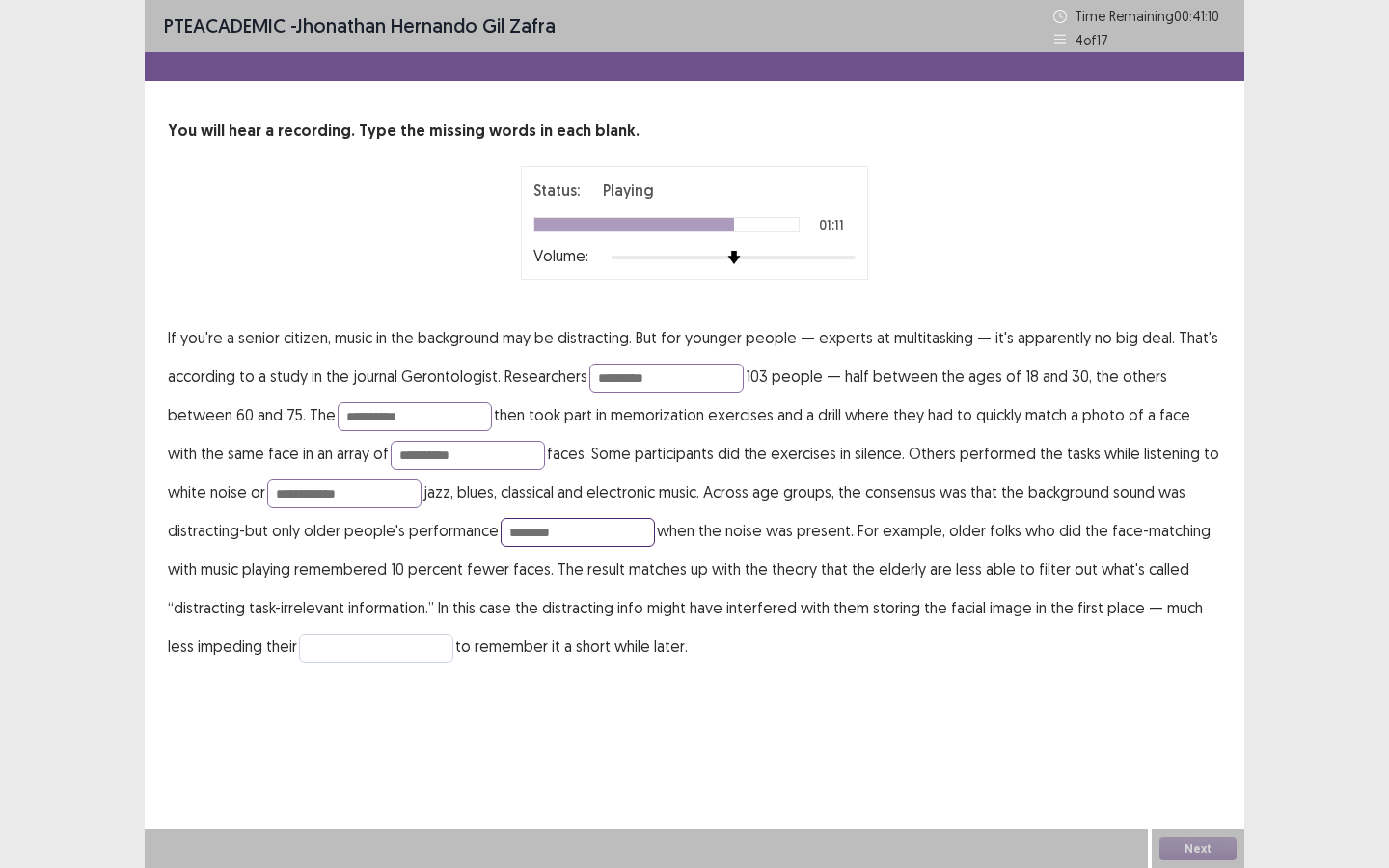 type on "********" 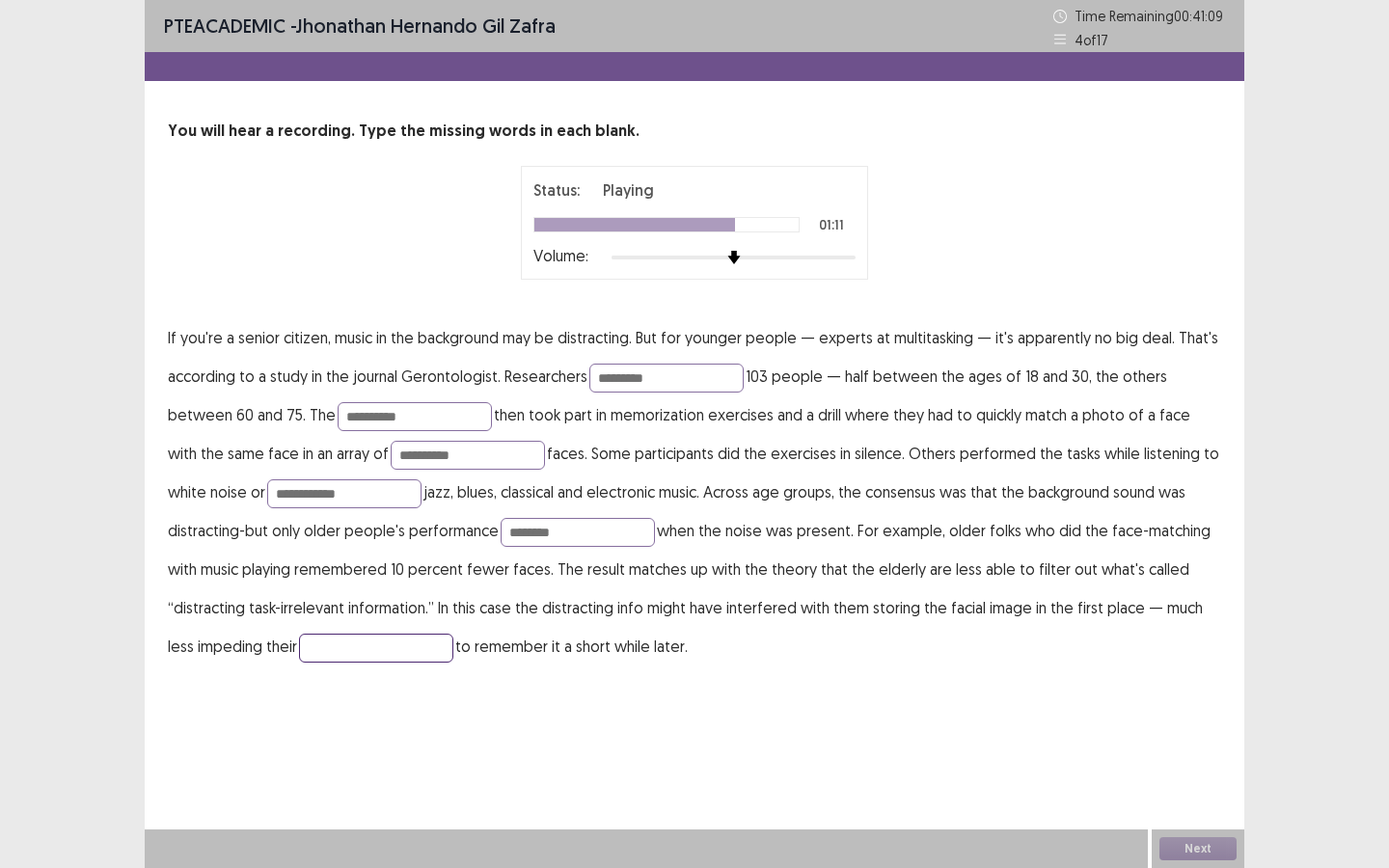 click at bounding box center (376, 648) 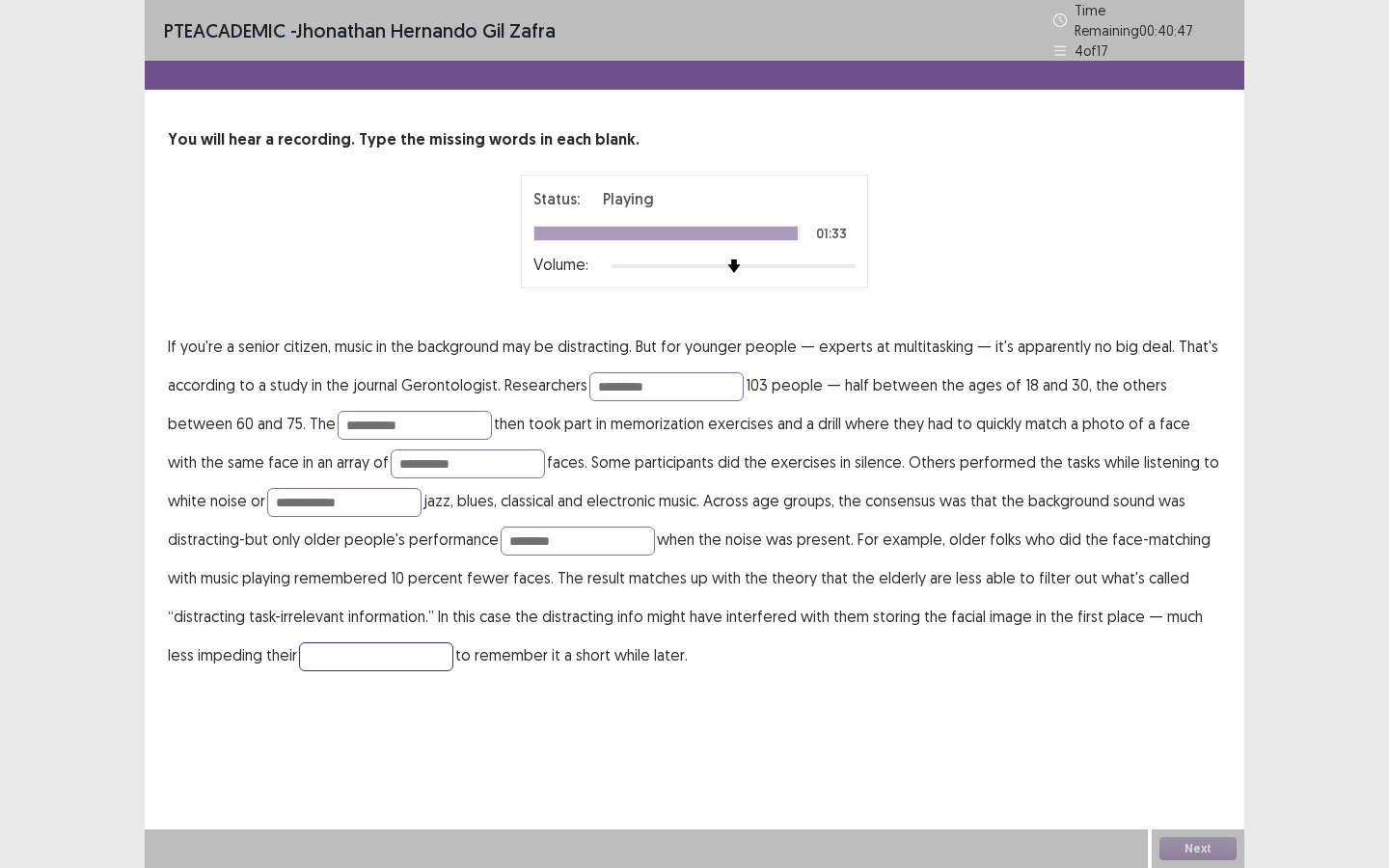 click at bounding box center [376, 657] 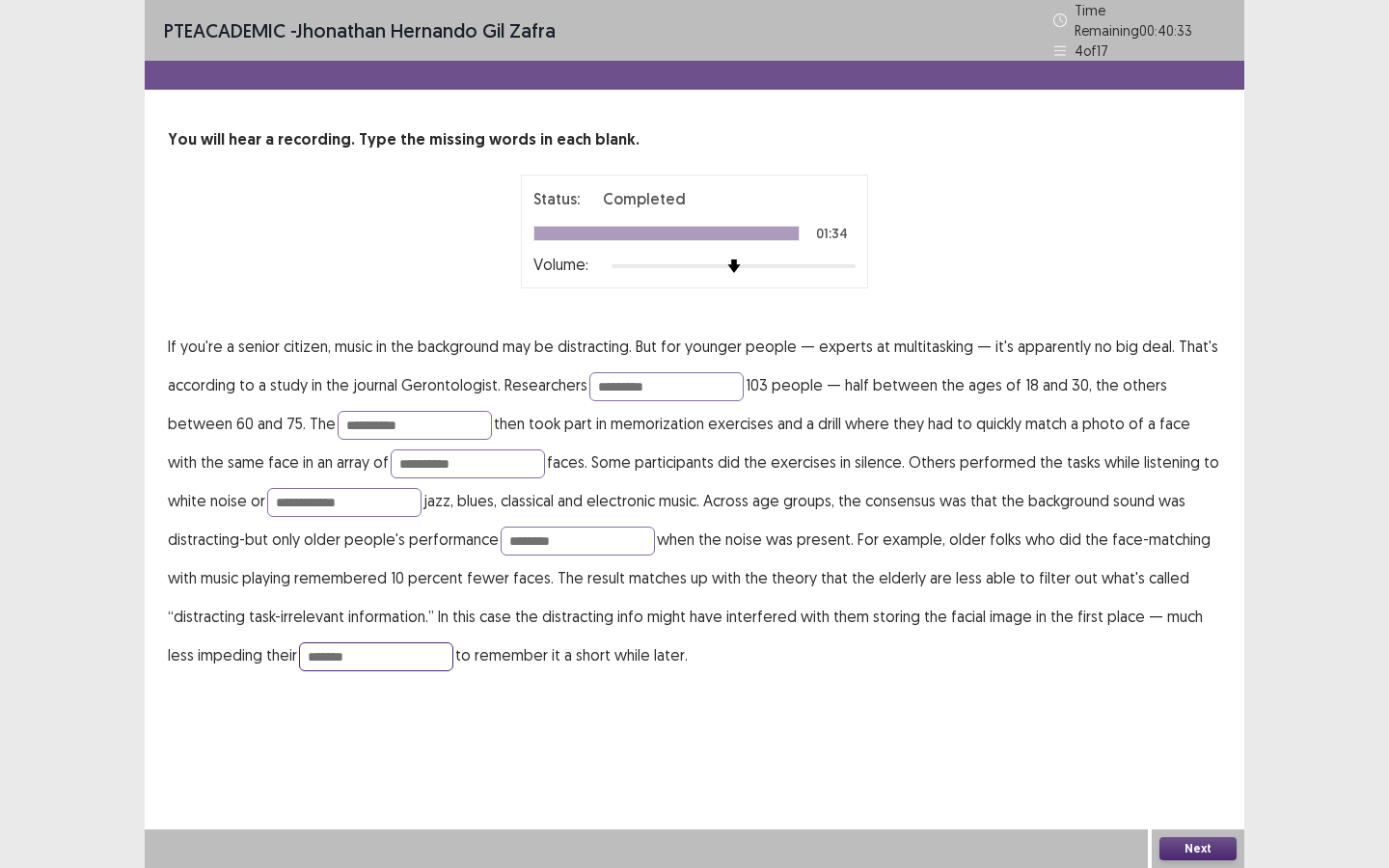 type on "*******" 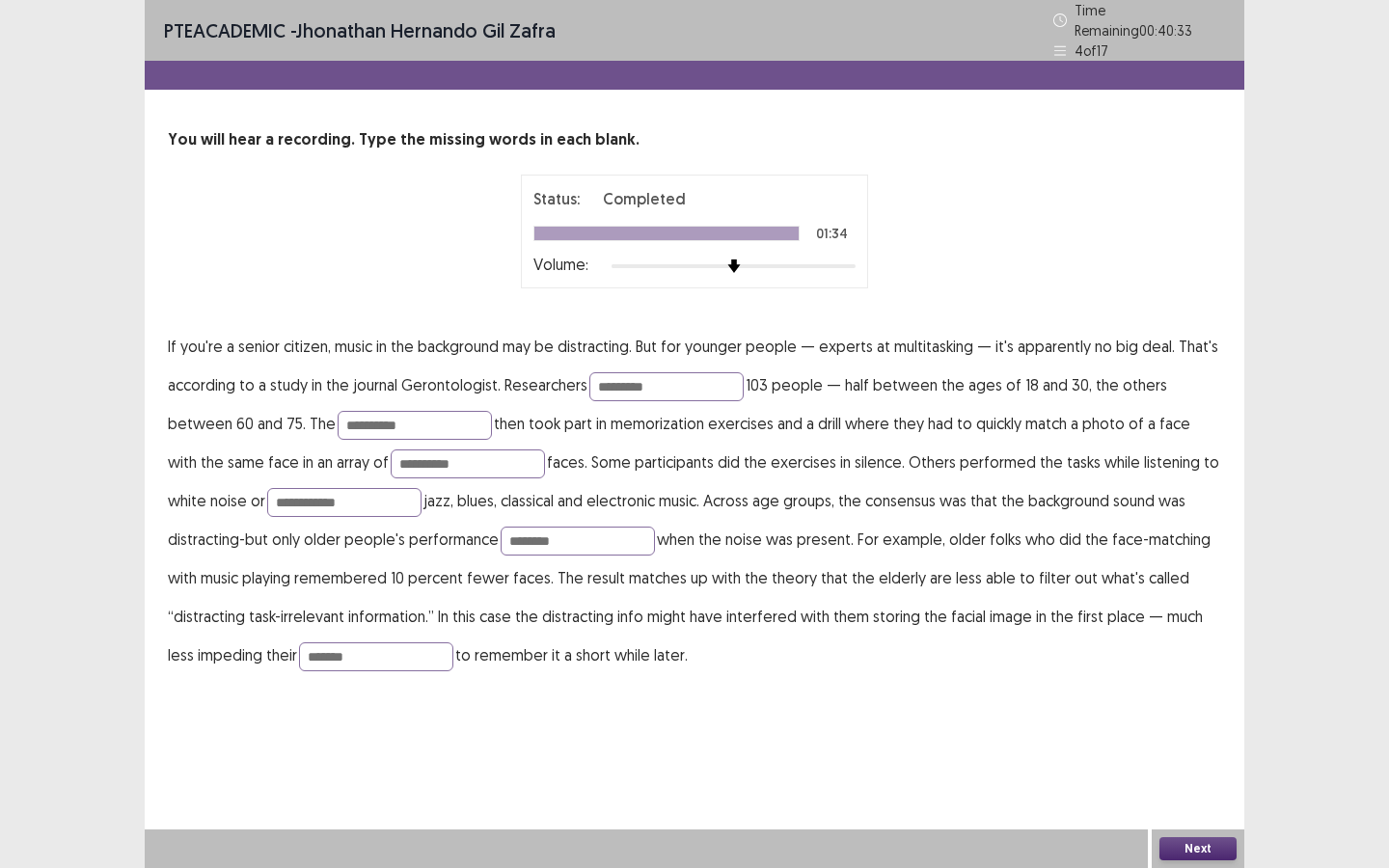 click on "Next" at bounding box center [1198, 849] 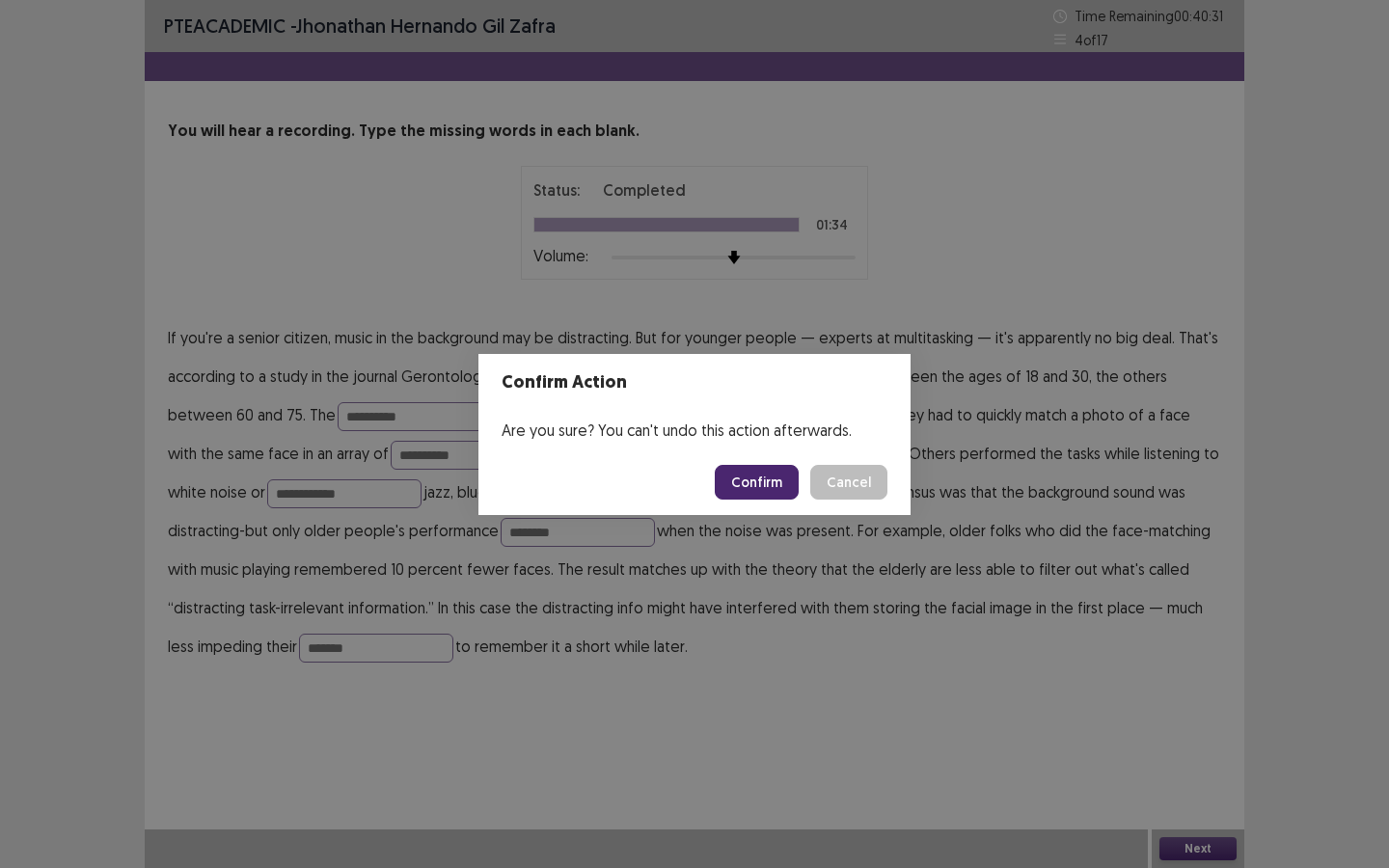 click on "Confirm" at bounding box center (756, 482) 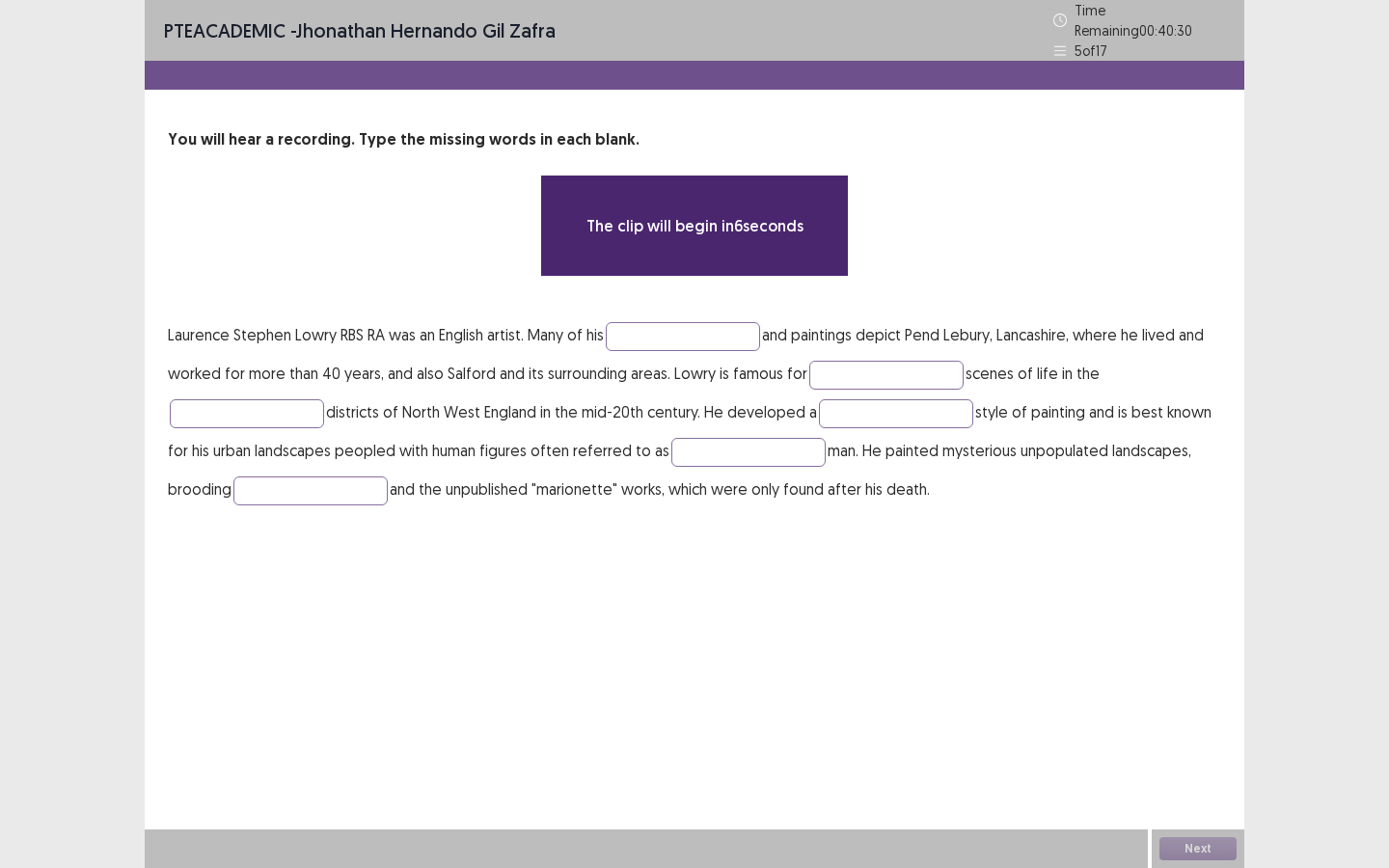 click on "Laurence Stephen Lowry RBS RA was an English artist. Many of his   and paintings depict Pend Lebury, Lancashire, where he lived and worked for more than 40 years, and also Salford and its surrounding areas. Lowry is famous for   scenes of life in the   districts of North West England in the mid-20th century. He developed a   style of painting and is best known for his urban landscapes peopled with human figures often referred to as   man. He painted mysterious unpopulated landscapes, brooding   and the unpublished "marionette" works, which were only found after his death." at bounding box center [694, 412] 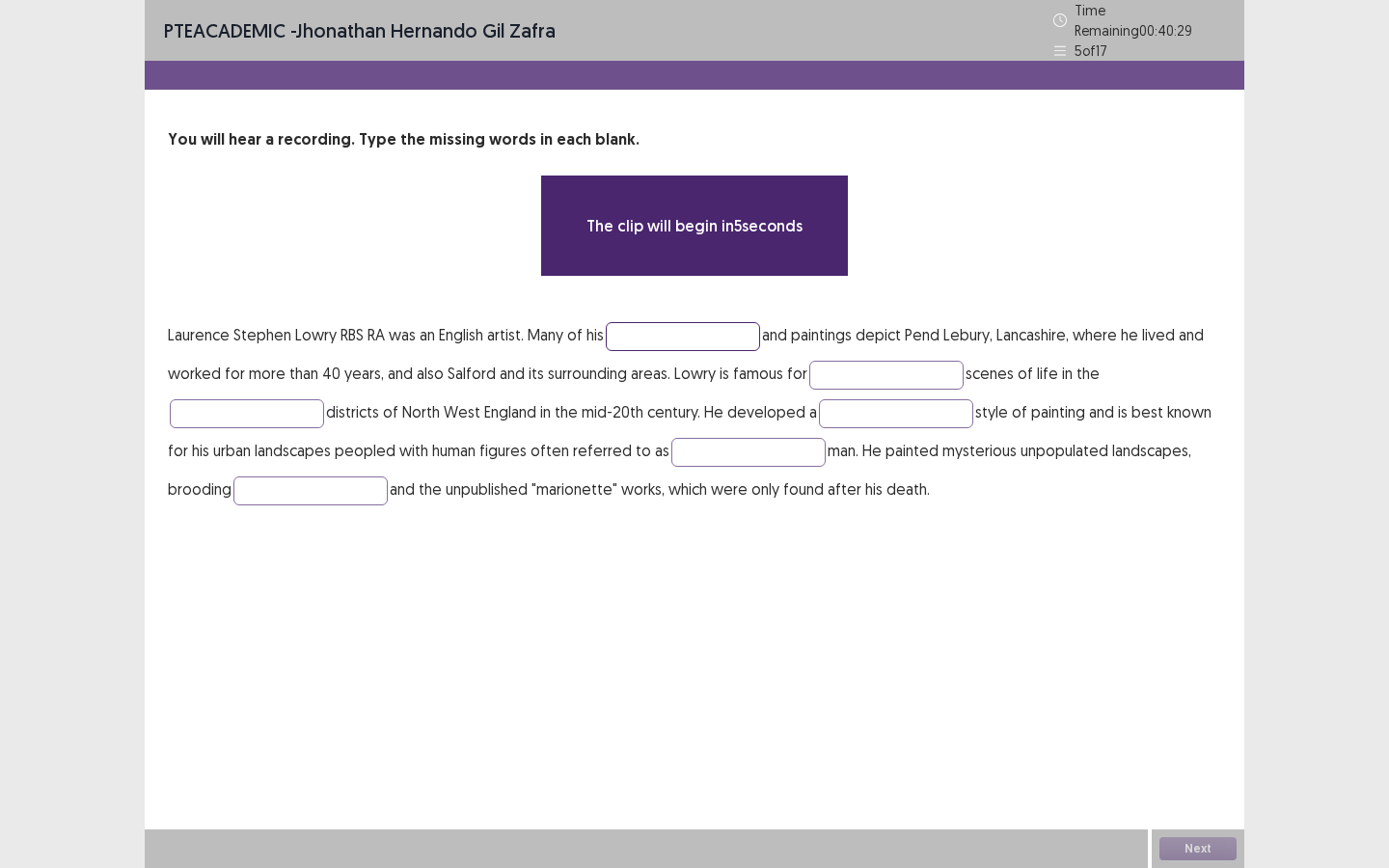 click at bounding box center [683, 337] 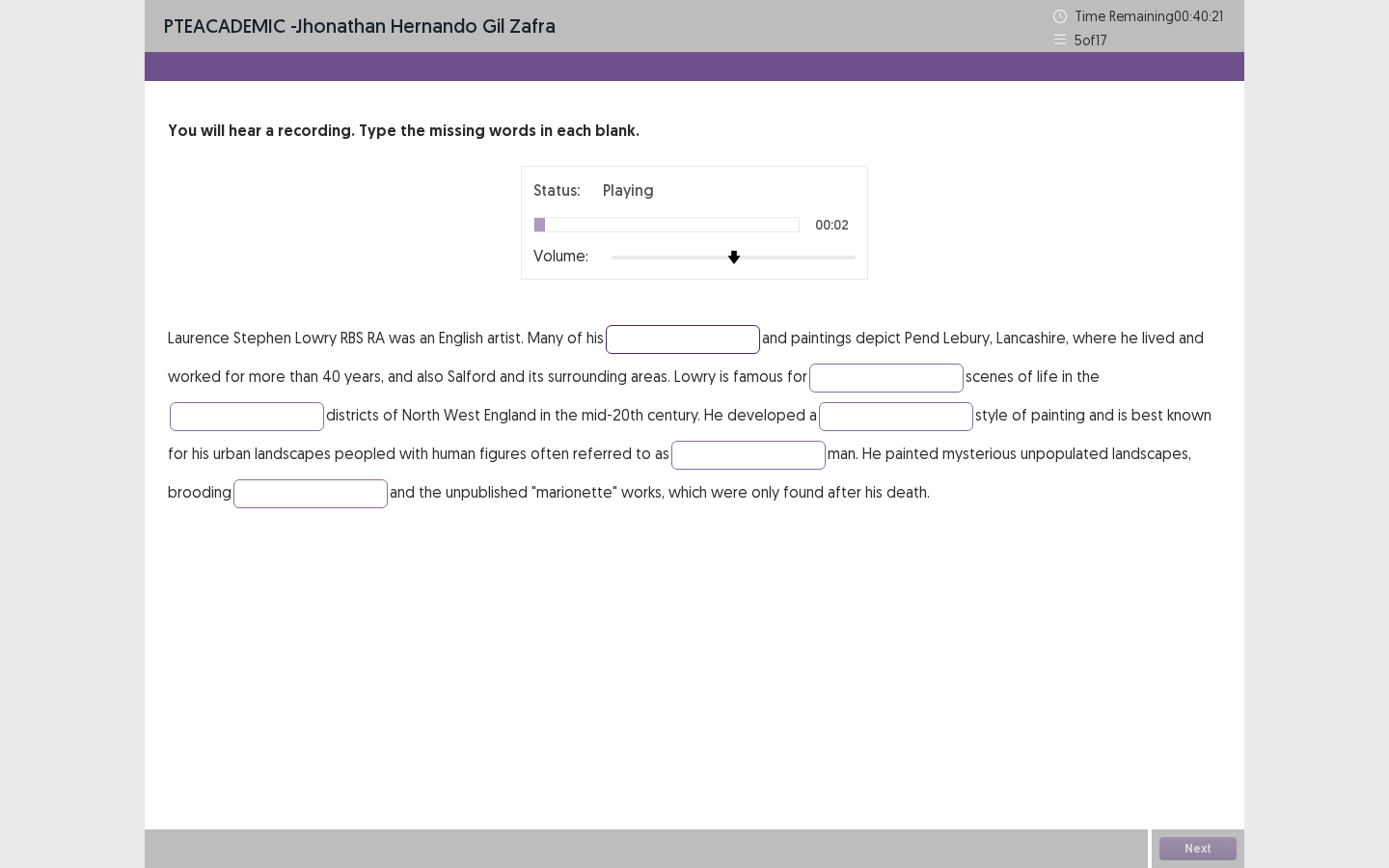 click at bounding box center [683, 339] 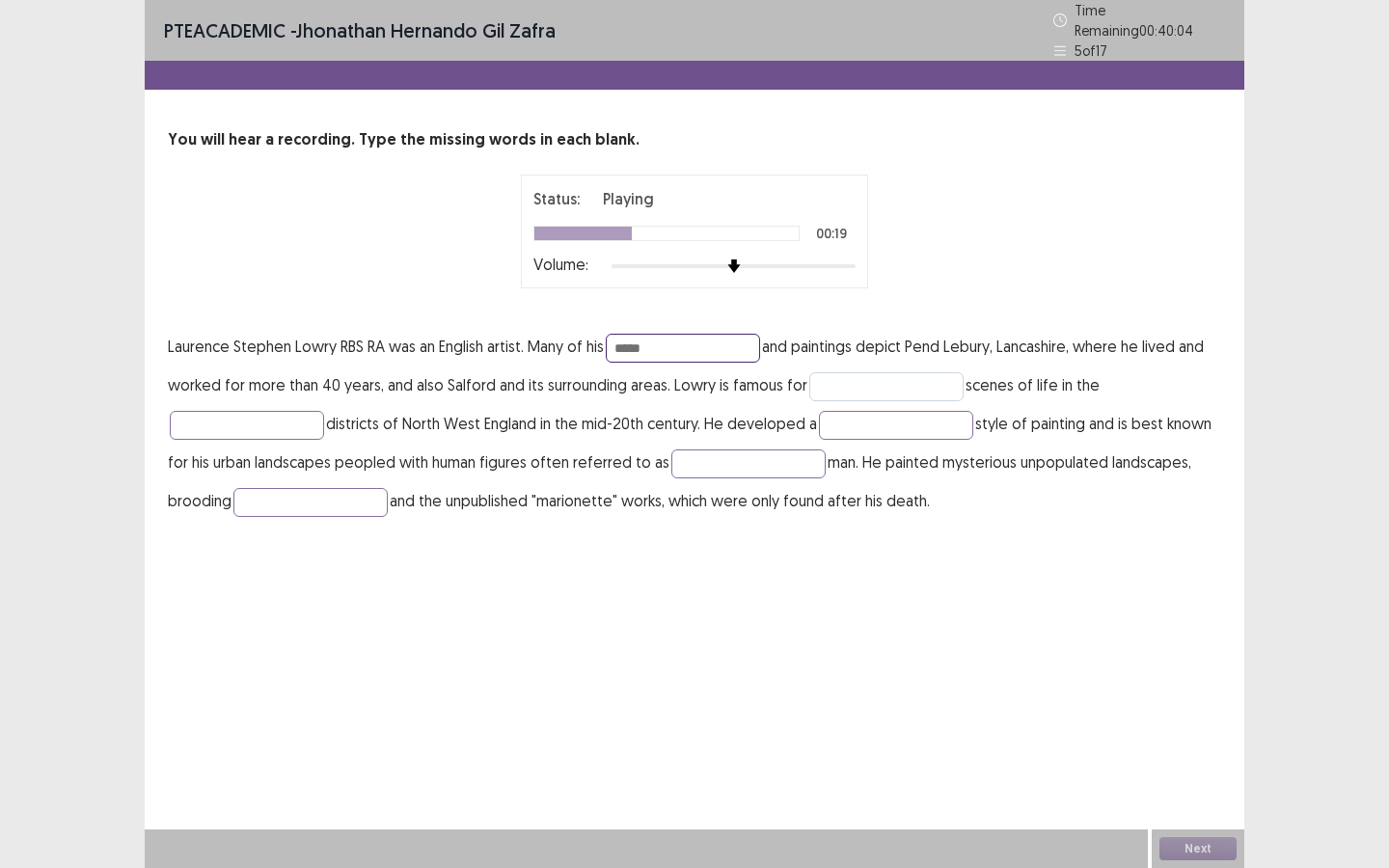 type on "*****" 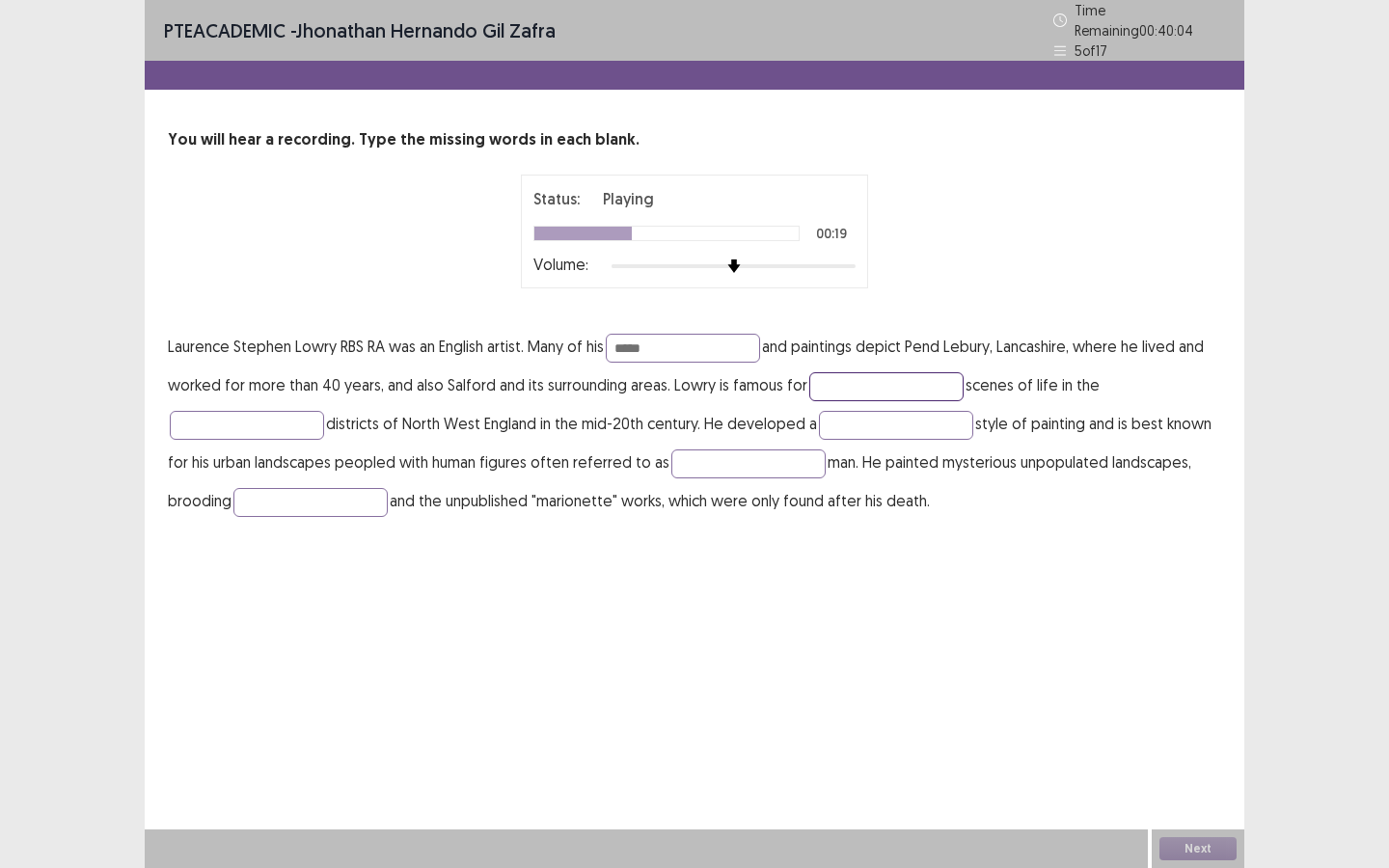 click at bounding box center [886, 387] 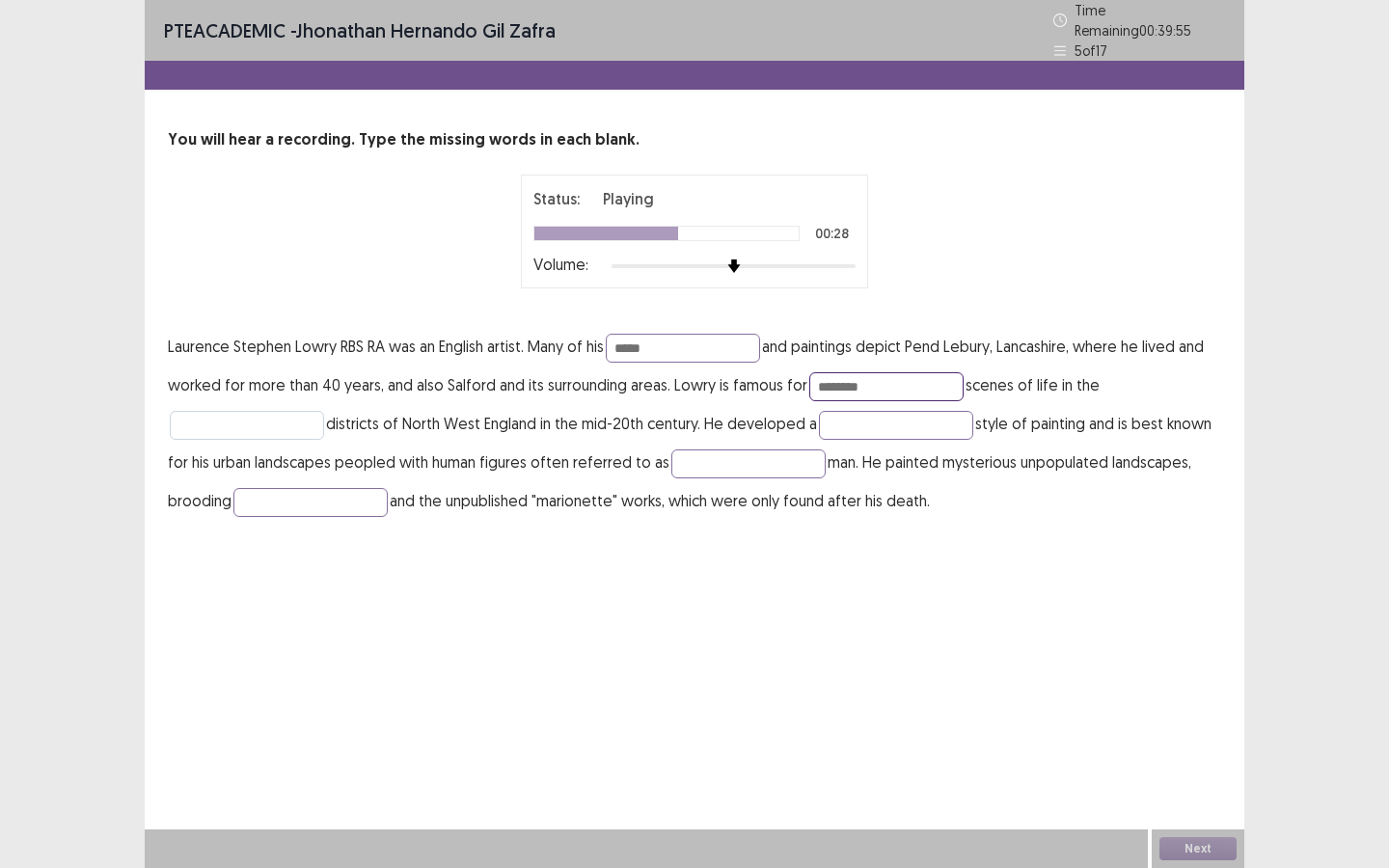 type on "********" 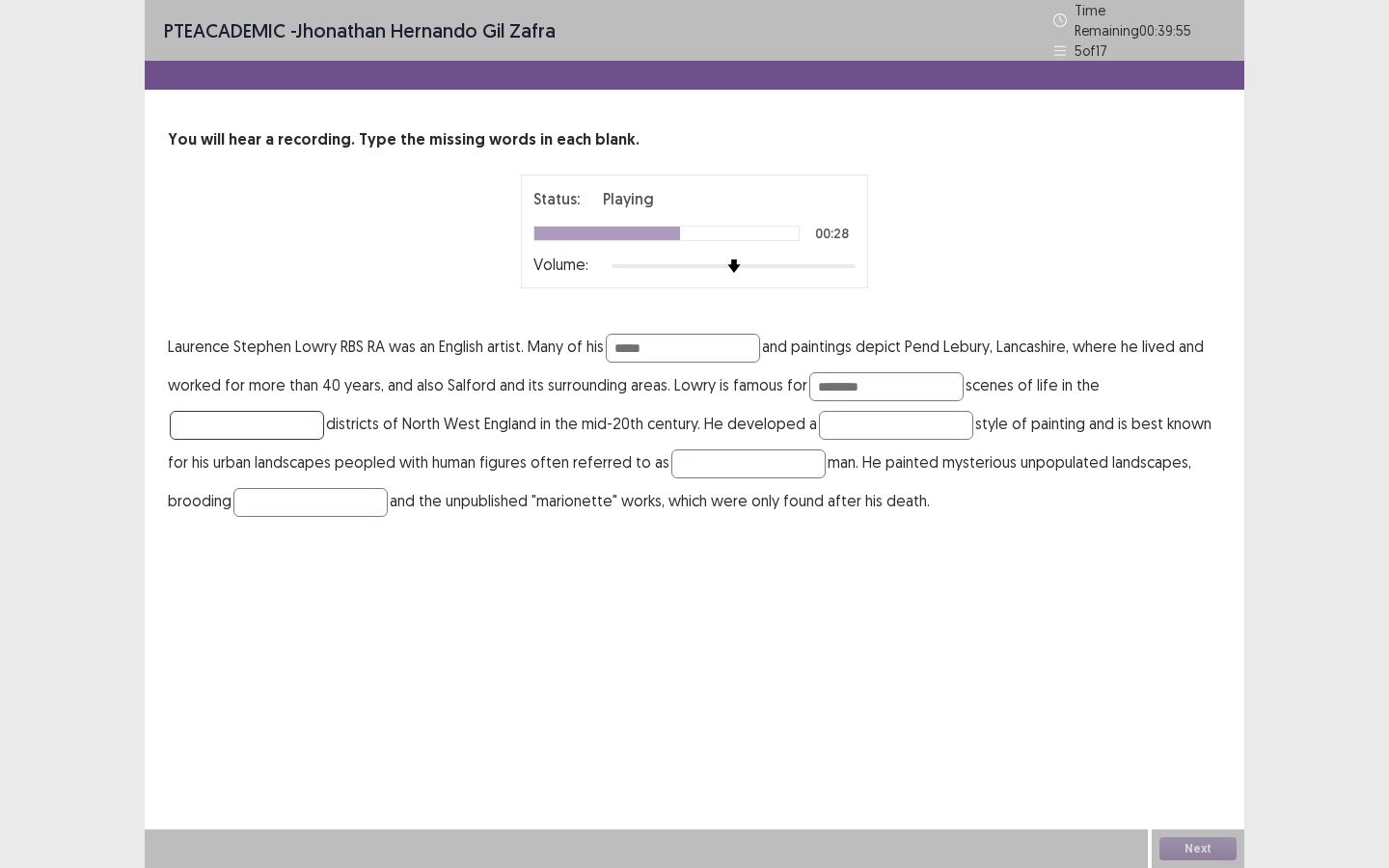 click at bounding box center [247, 425] 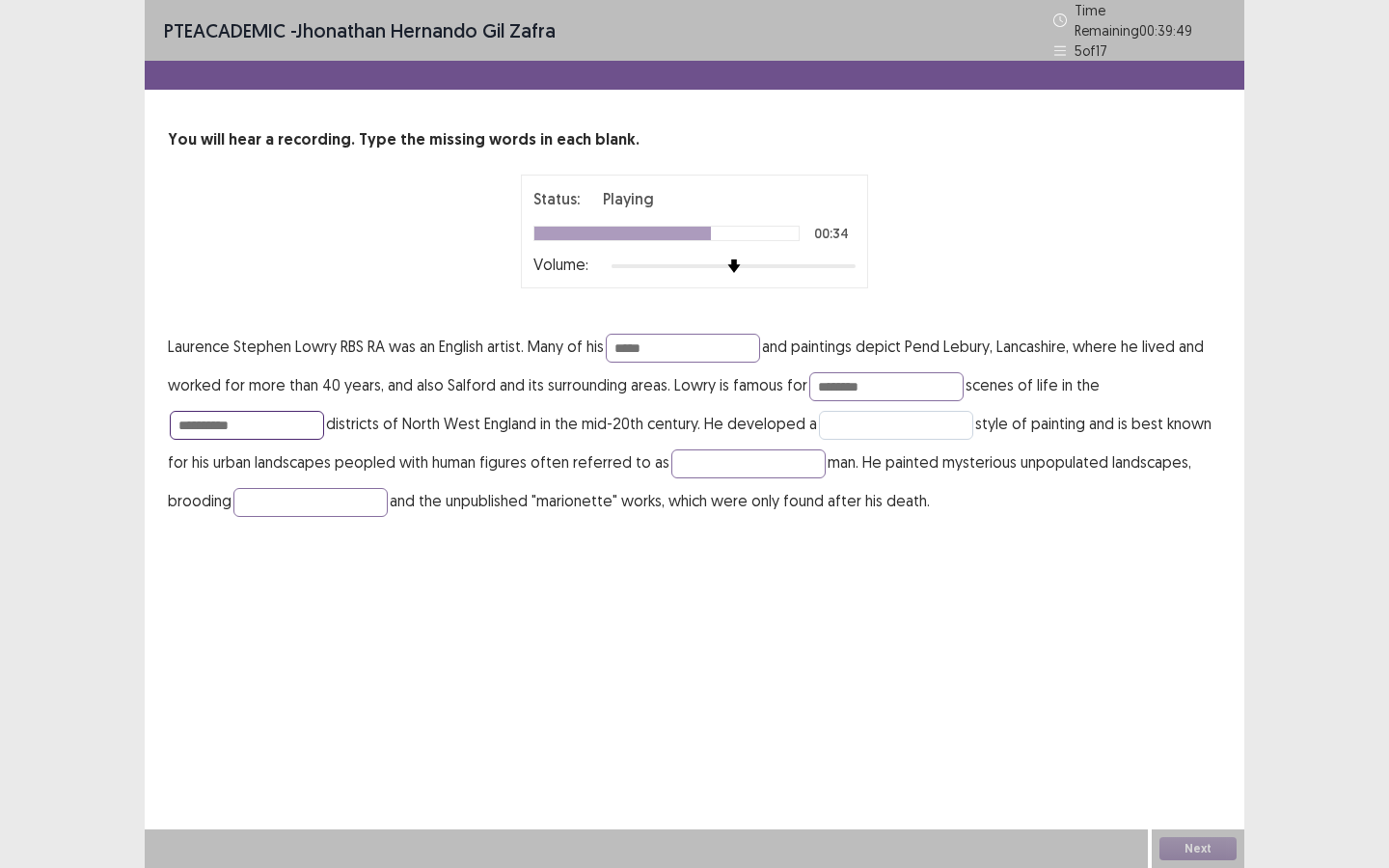 type on "**********" 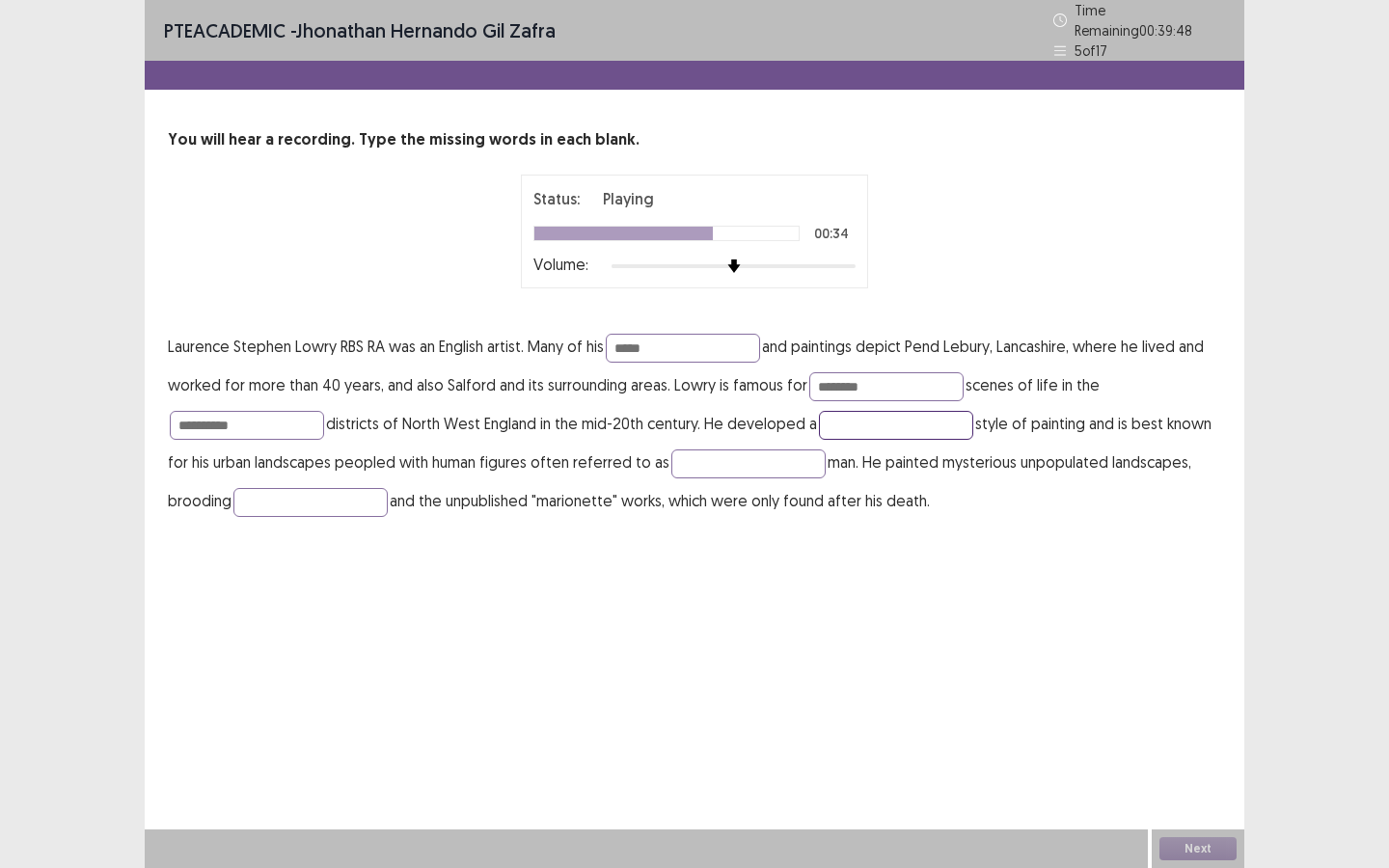 click at bounding box center (896, 425) 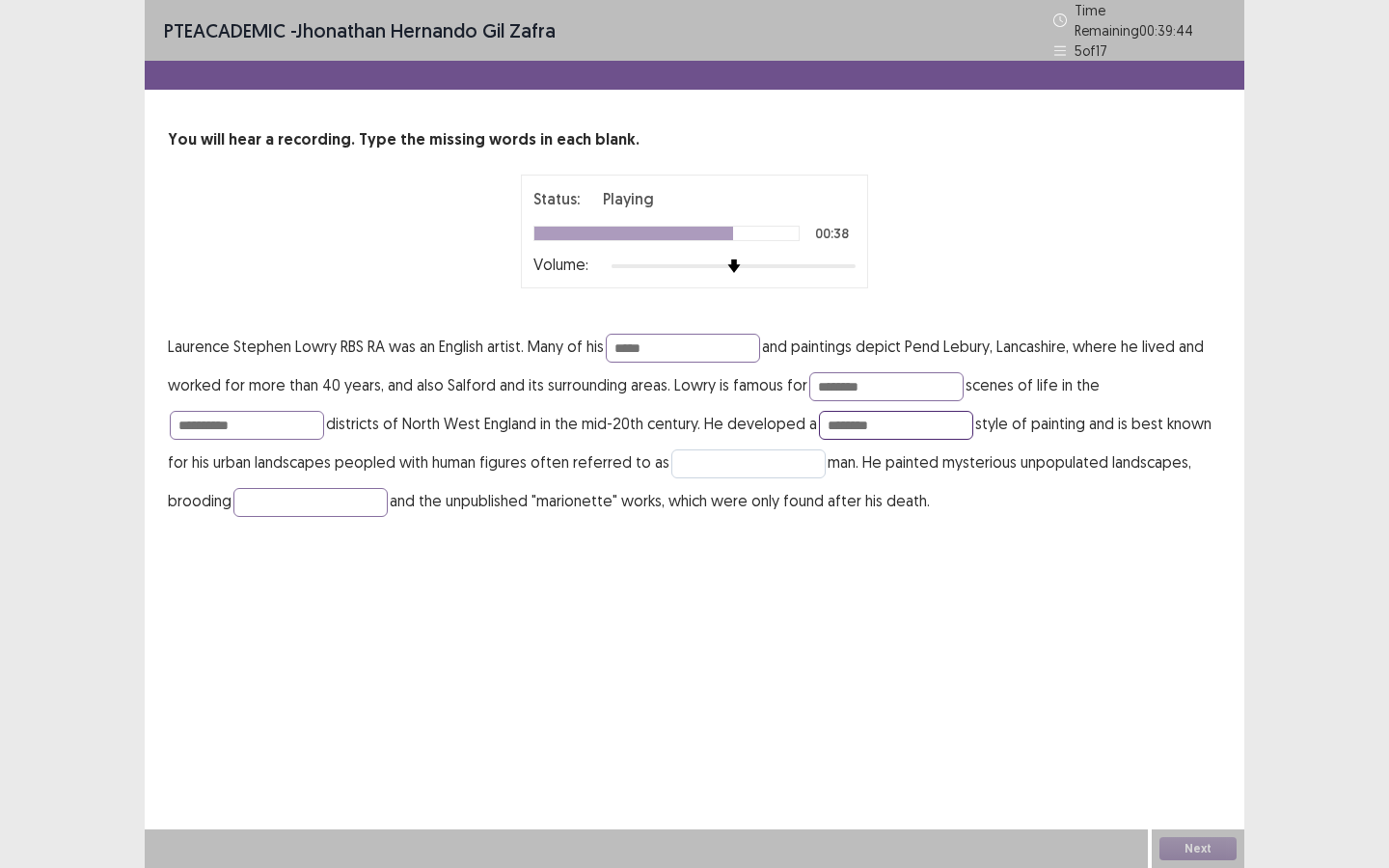 type on "********" 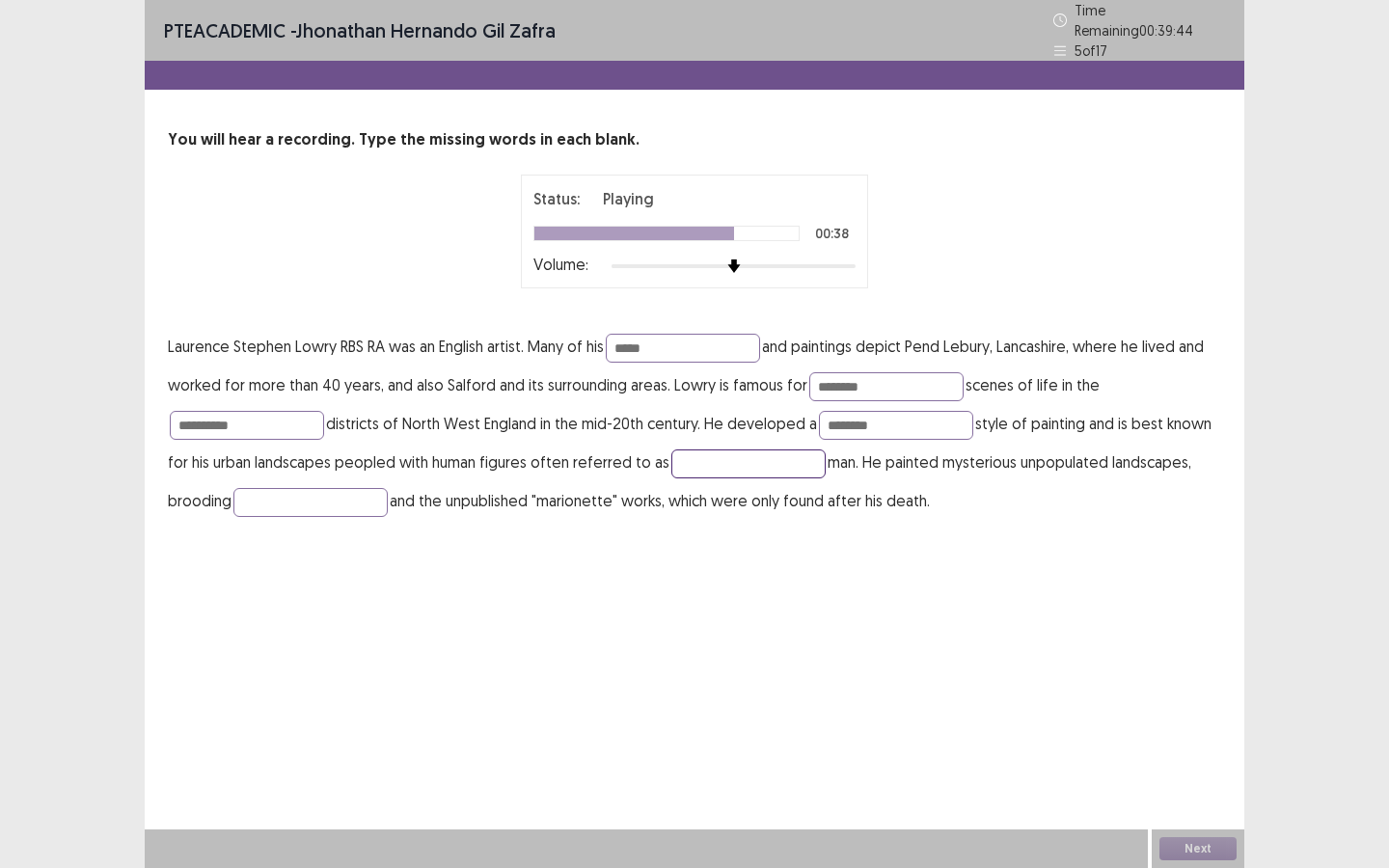 click at bounding box center (749, 464) 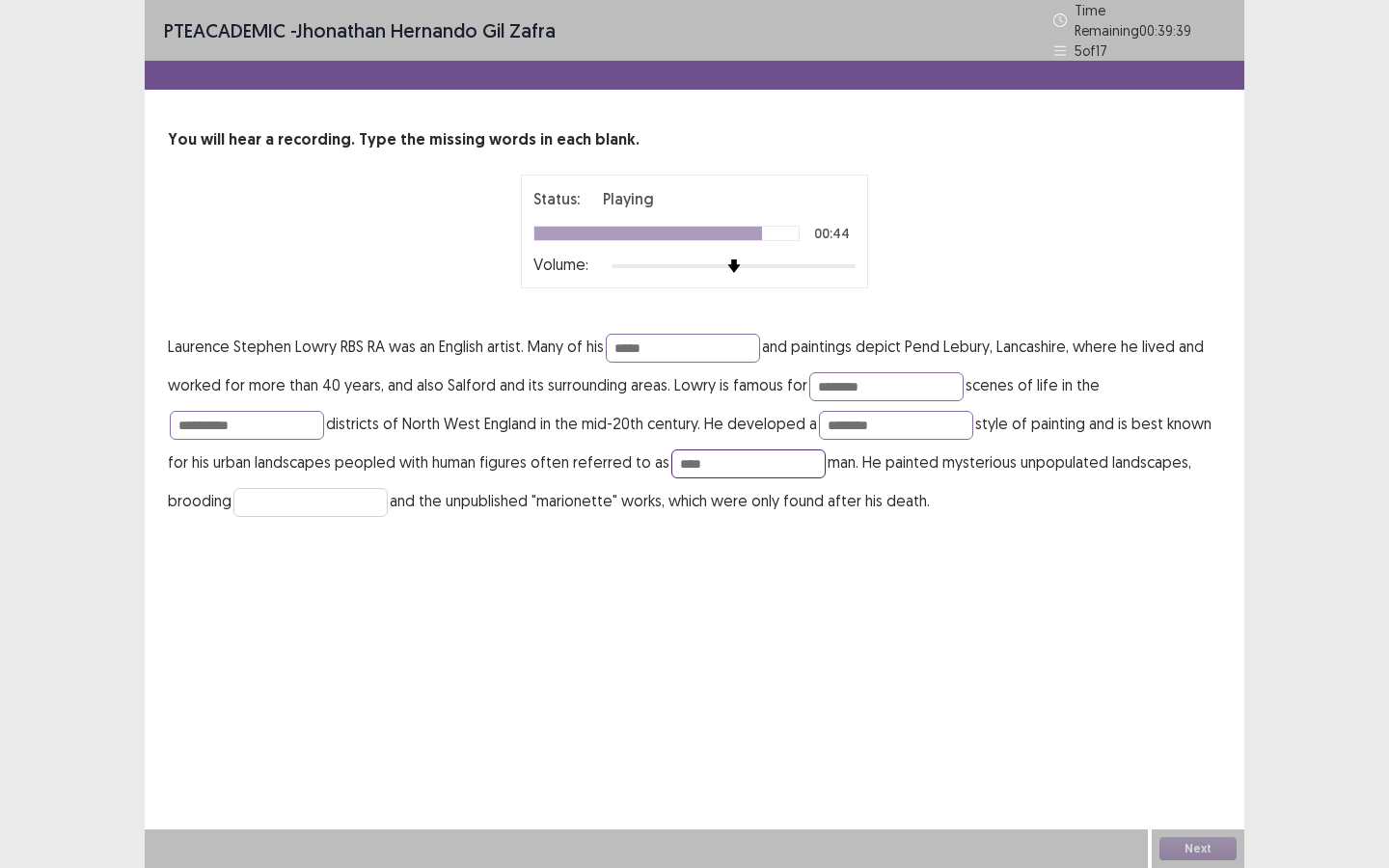 type on "****" 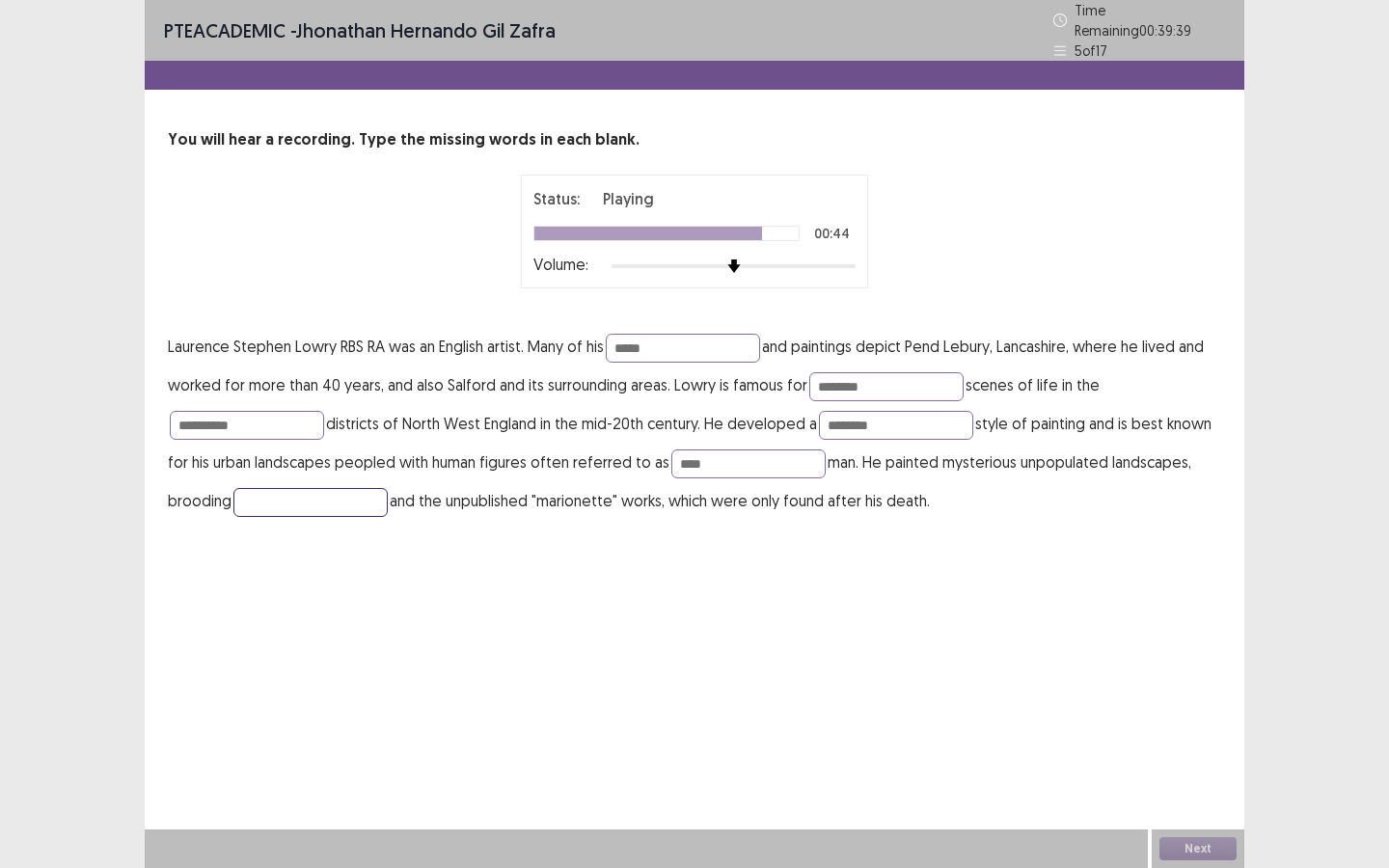 click at bounding box center [311, 502] 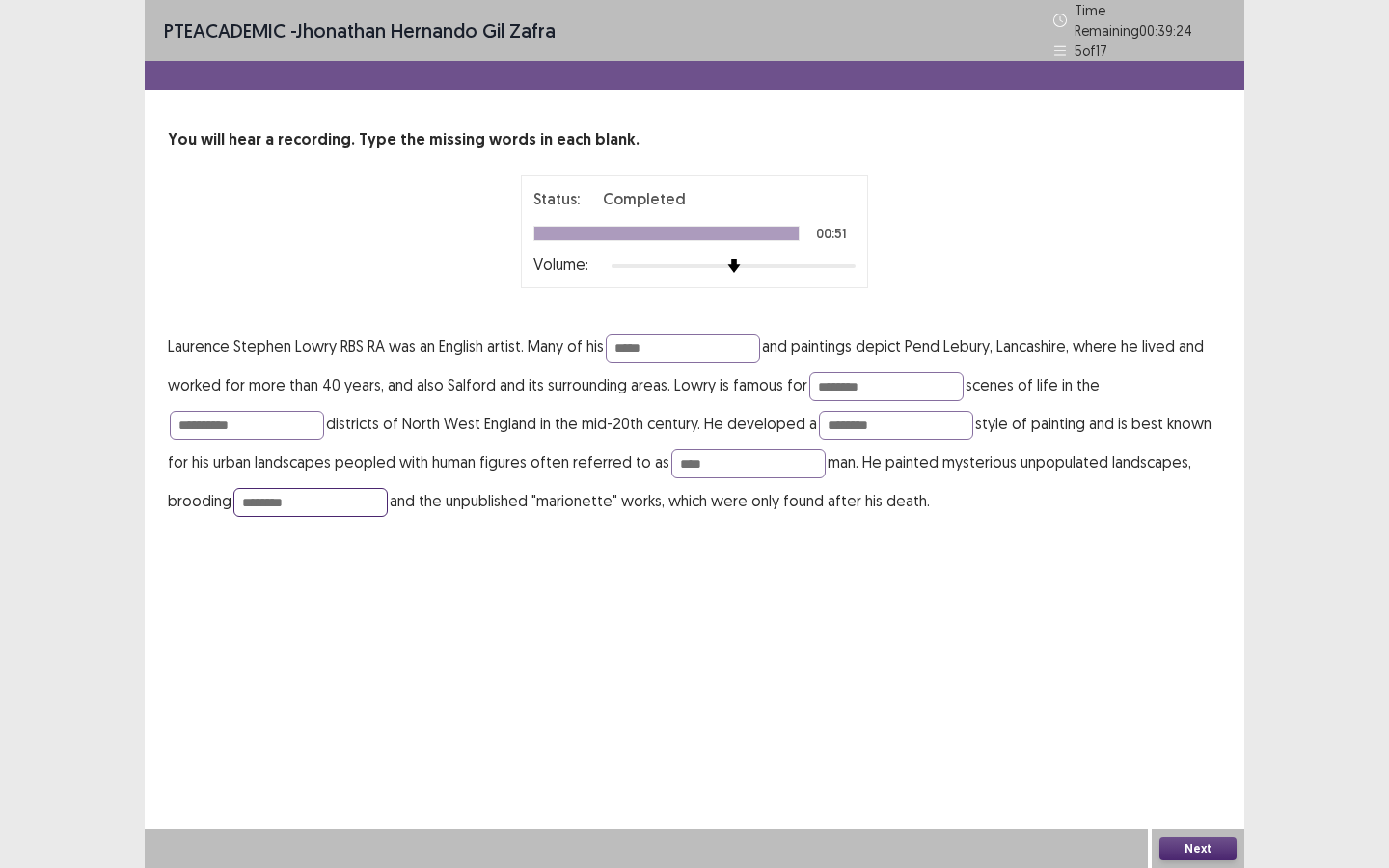 type on "********" 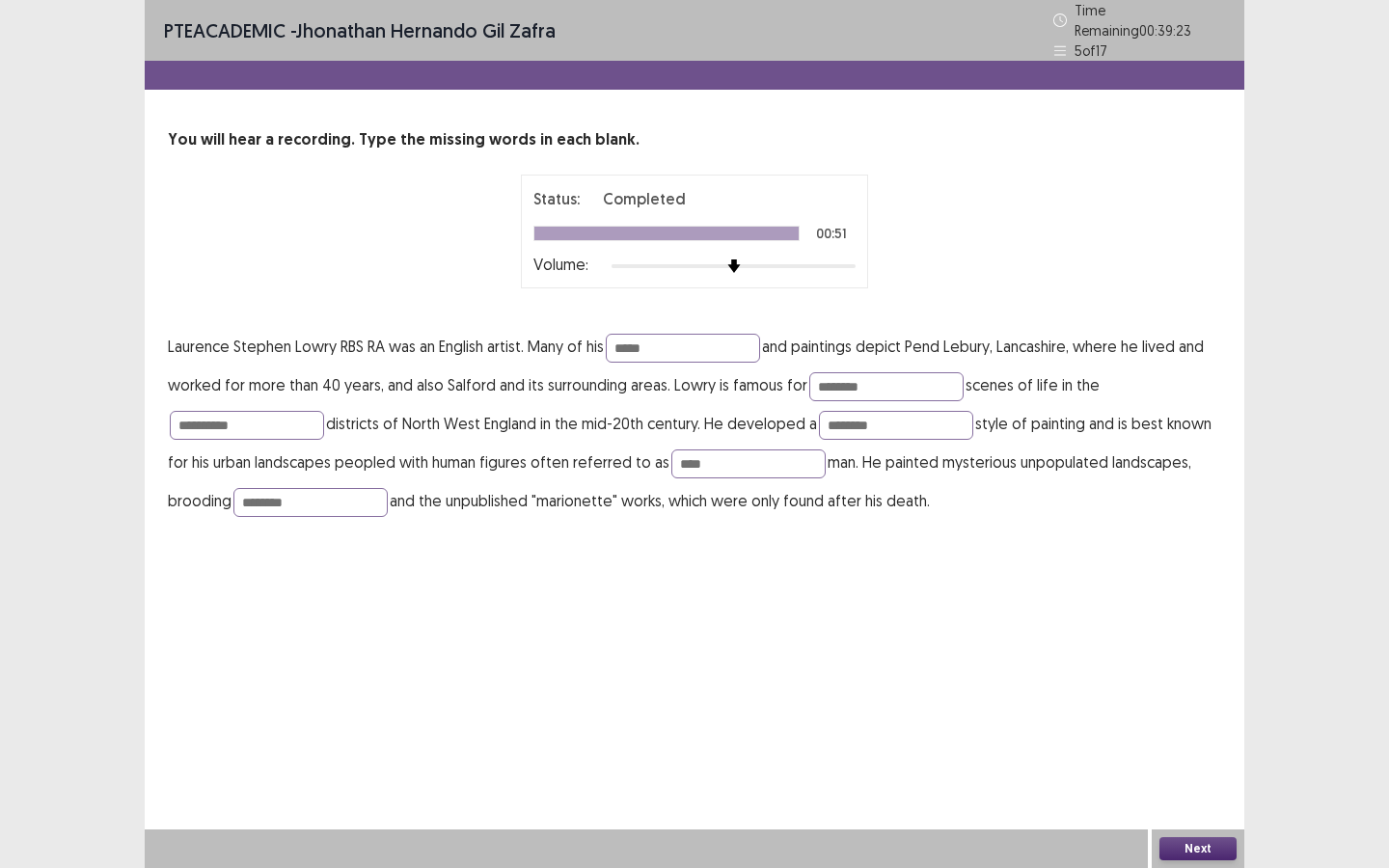 click on "Next" at bounding box center (1198, 849) 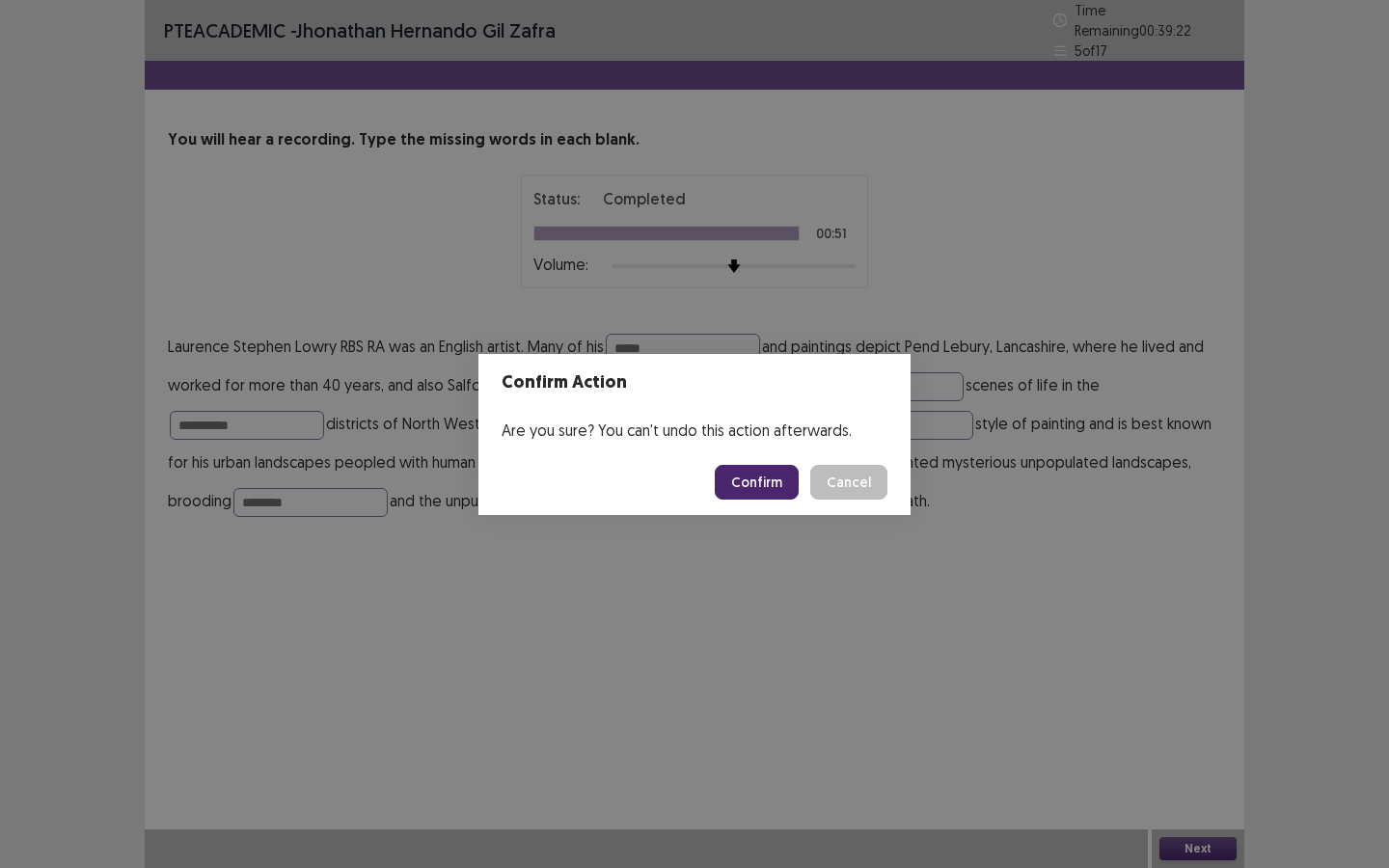 click on "Confirm Cancel" at bounding box center (694, 482) 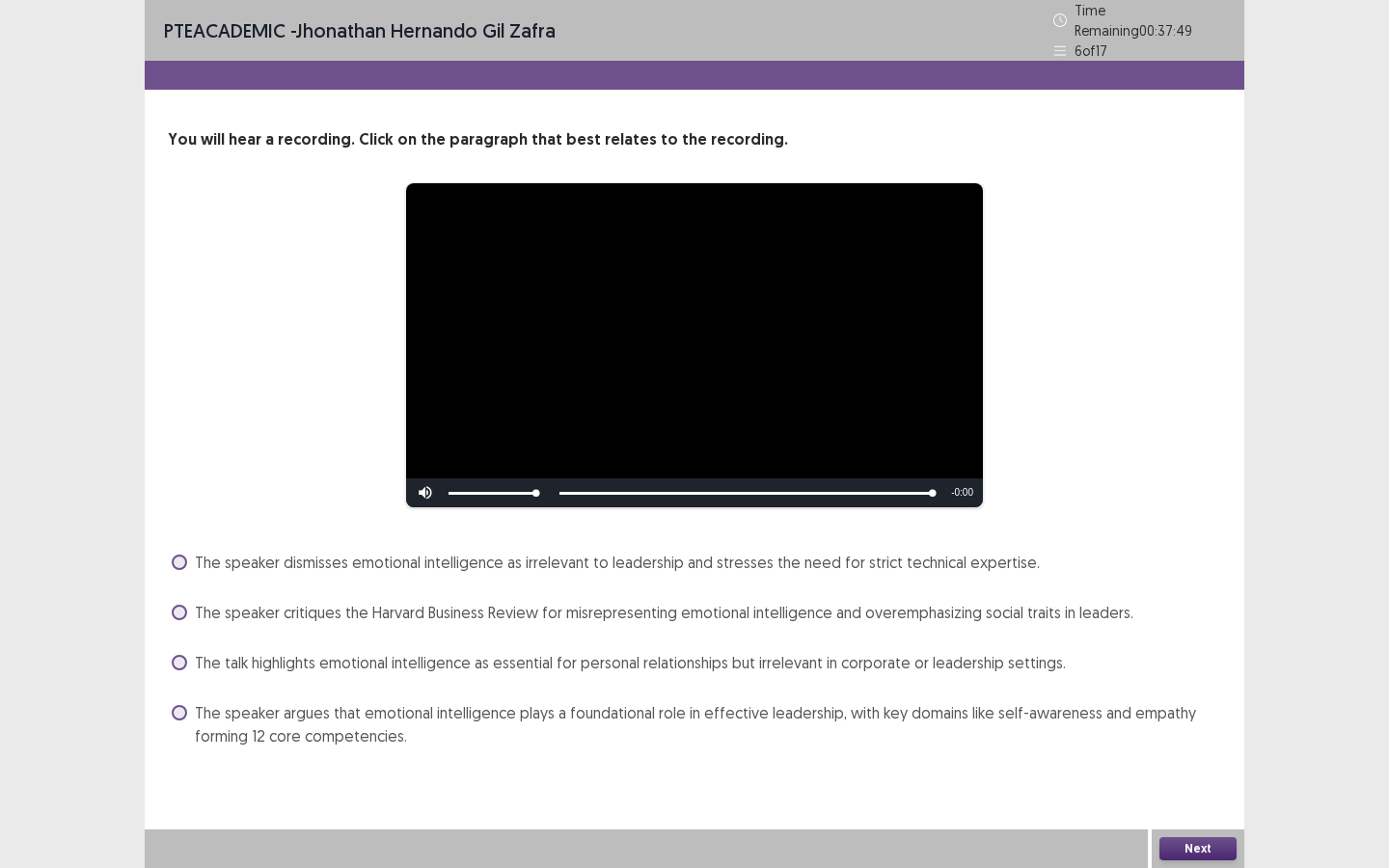 click on "The speaker argues that emotional intelligence plays a foundational role in effective leadership, with key domains like self-awareness and empathy forming 12 core competencies." at bounding box center [694, 724] 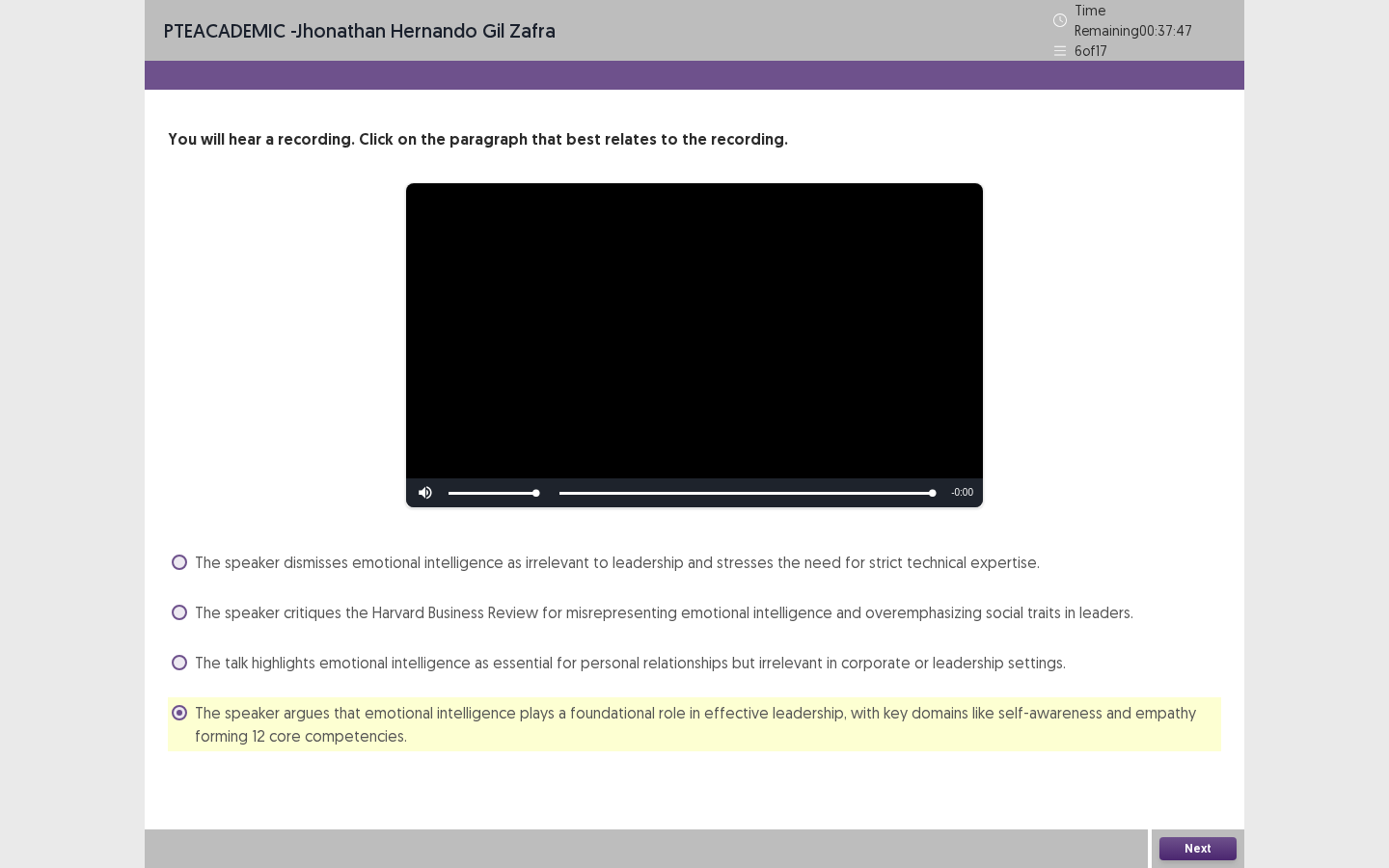 click on "Next" at bounding box center [1198, 849] 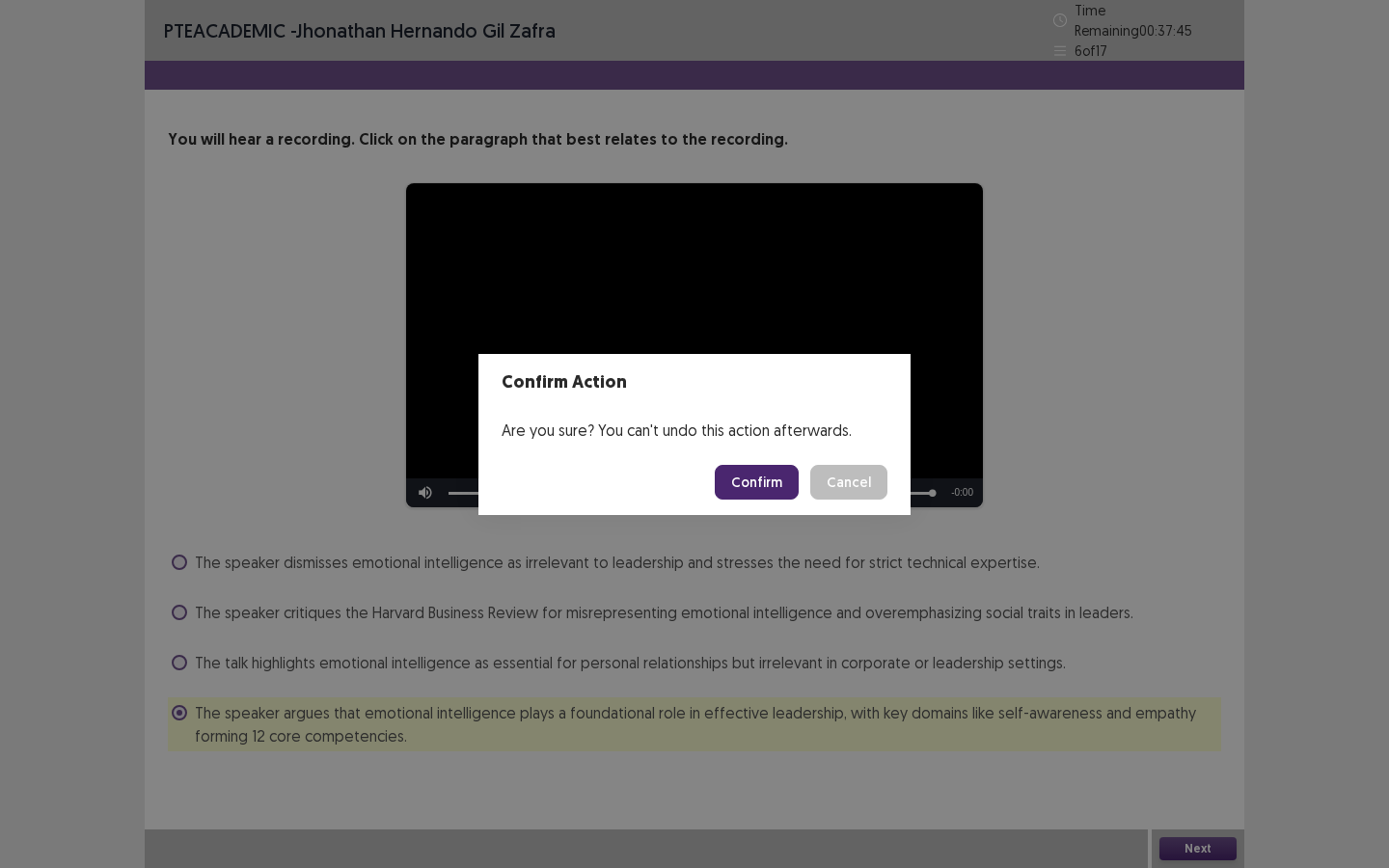 click on "Confirm" at bounding box center [756, 482] 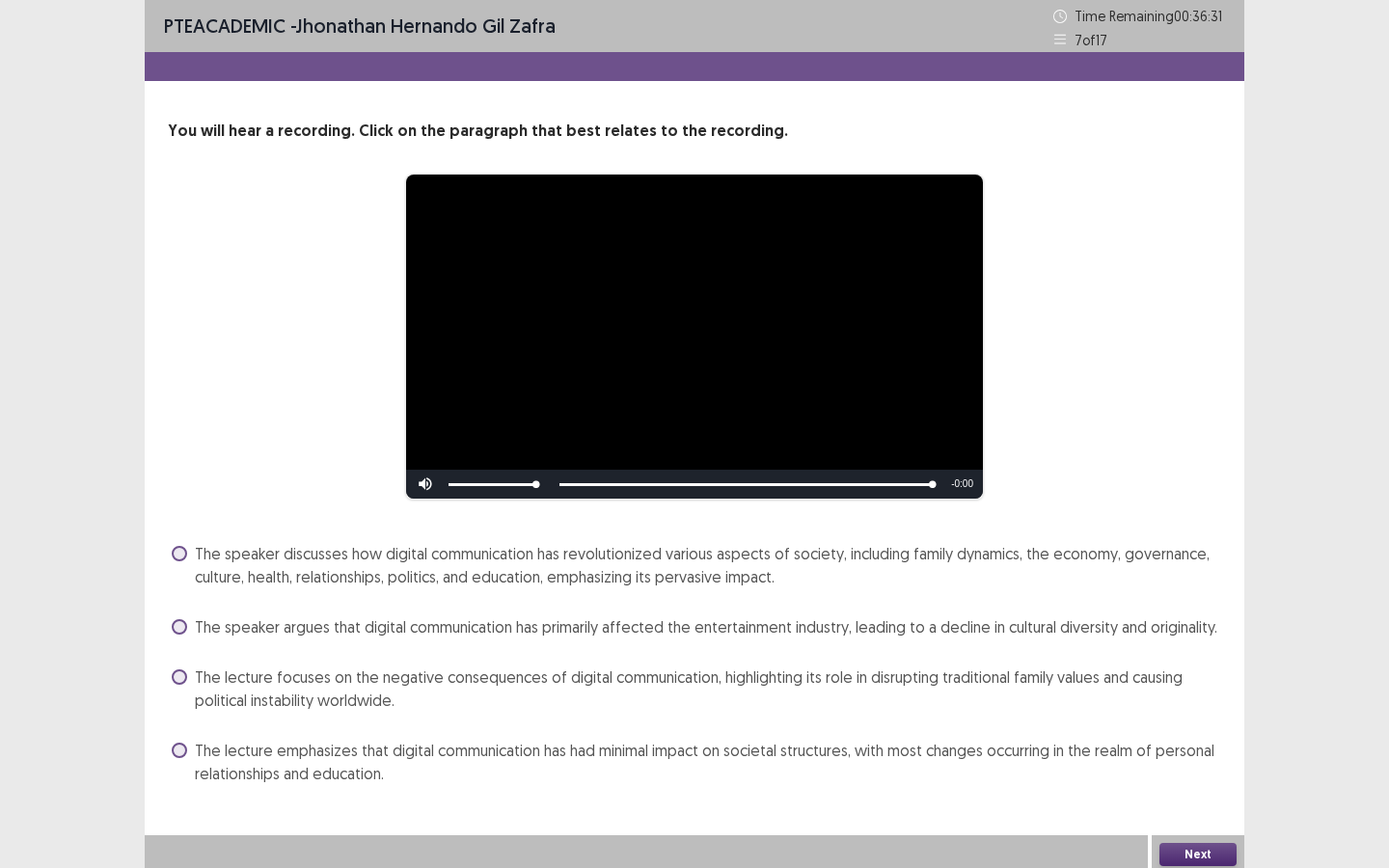 click on "The speaker discusses how digital communication has revolutionized various aspects of society, including family dynamics, the economy, governance, culture, health, relationships, politics, and education, emphasizing its pervasive impact." at bounding box center (708, 565) 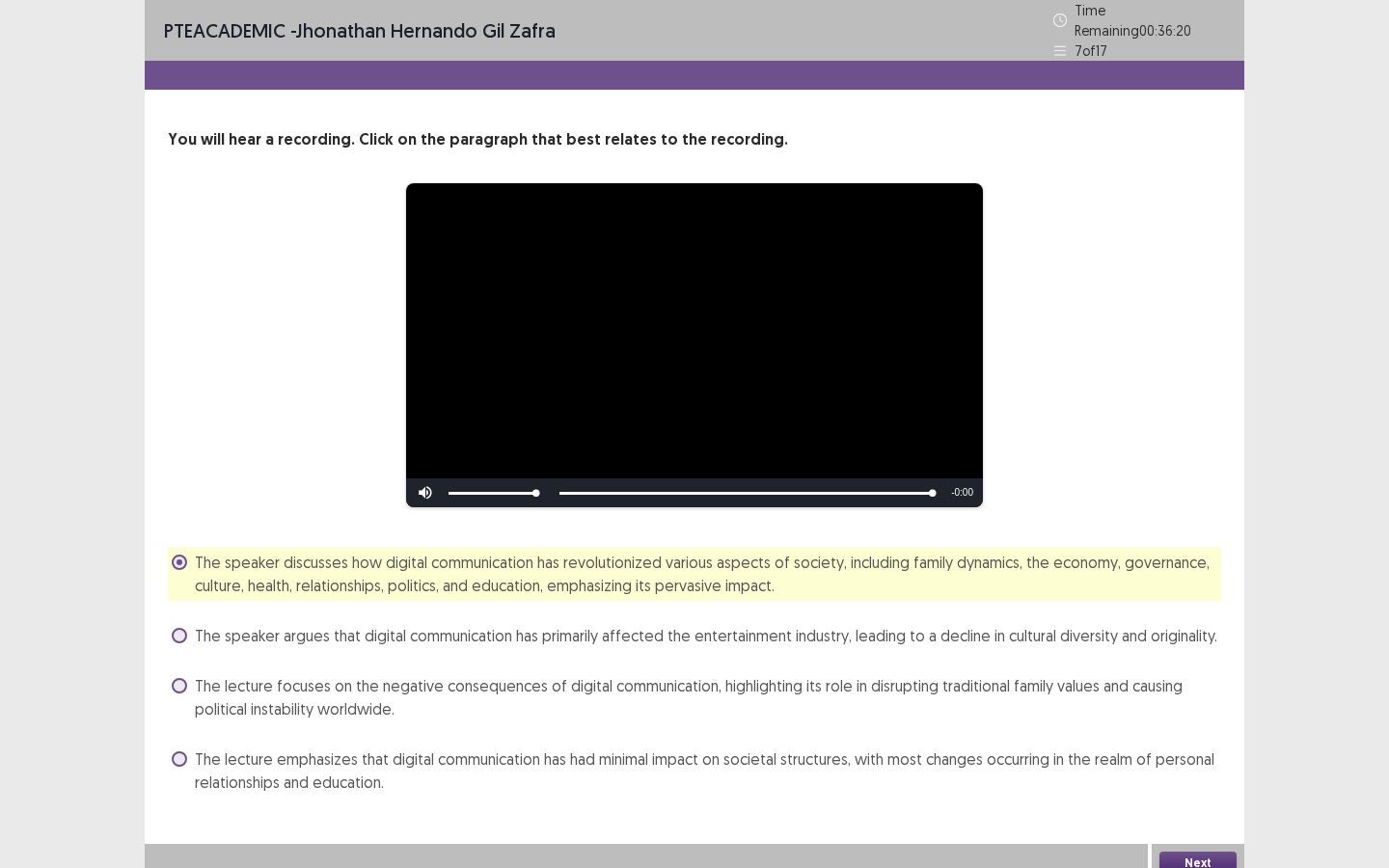 click on "Next" at bounding box center (1198, 863) 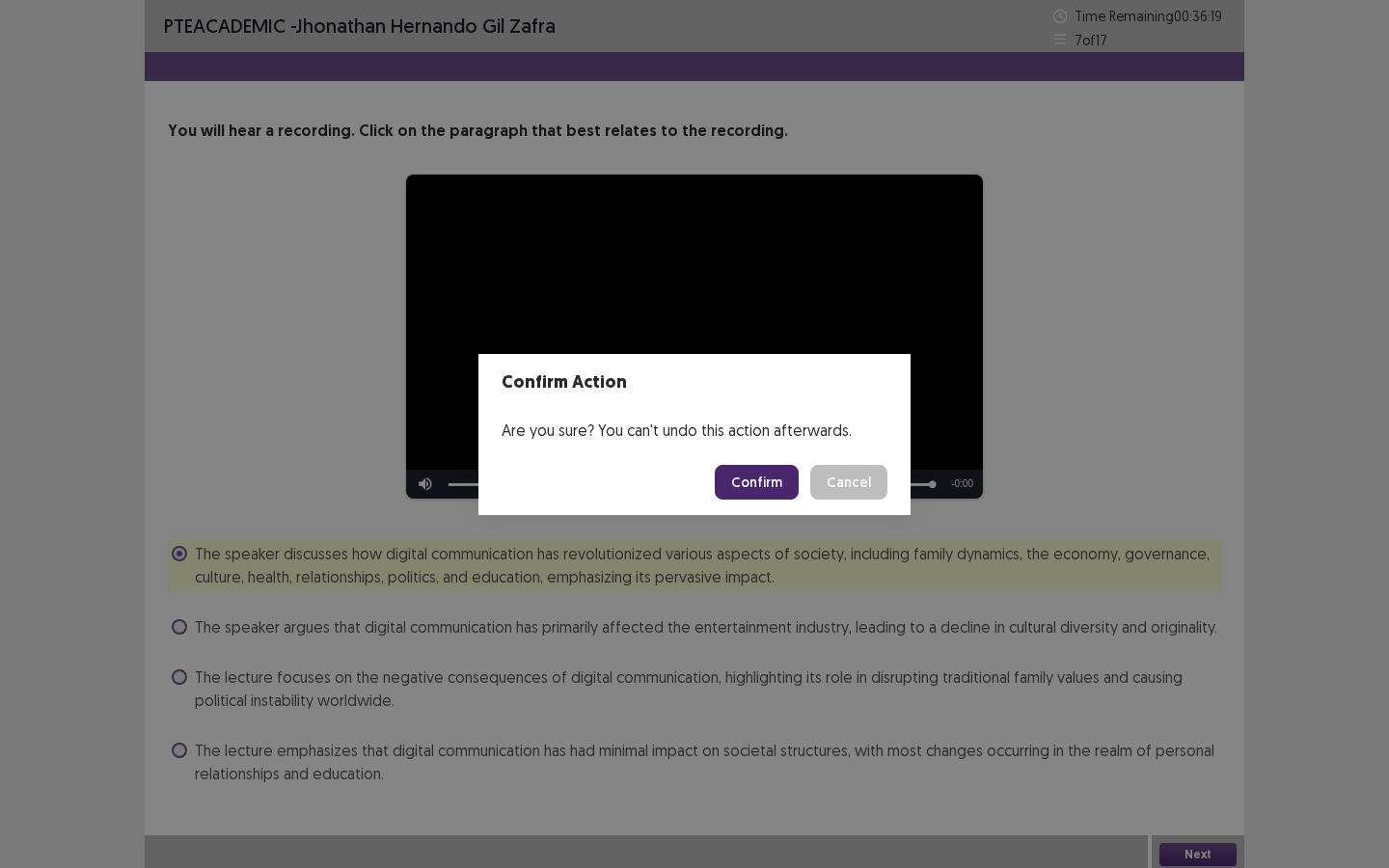 click on "Confirm" at bounding box center [756, 482] 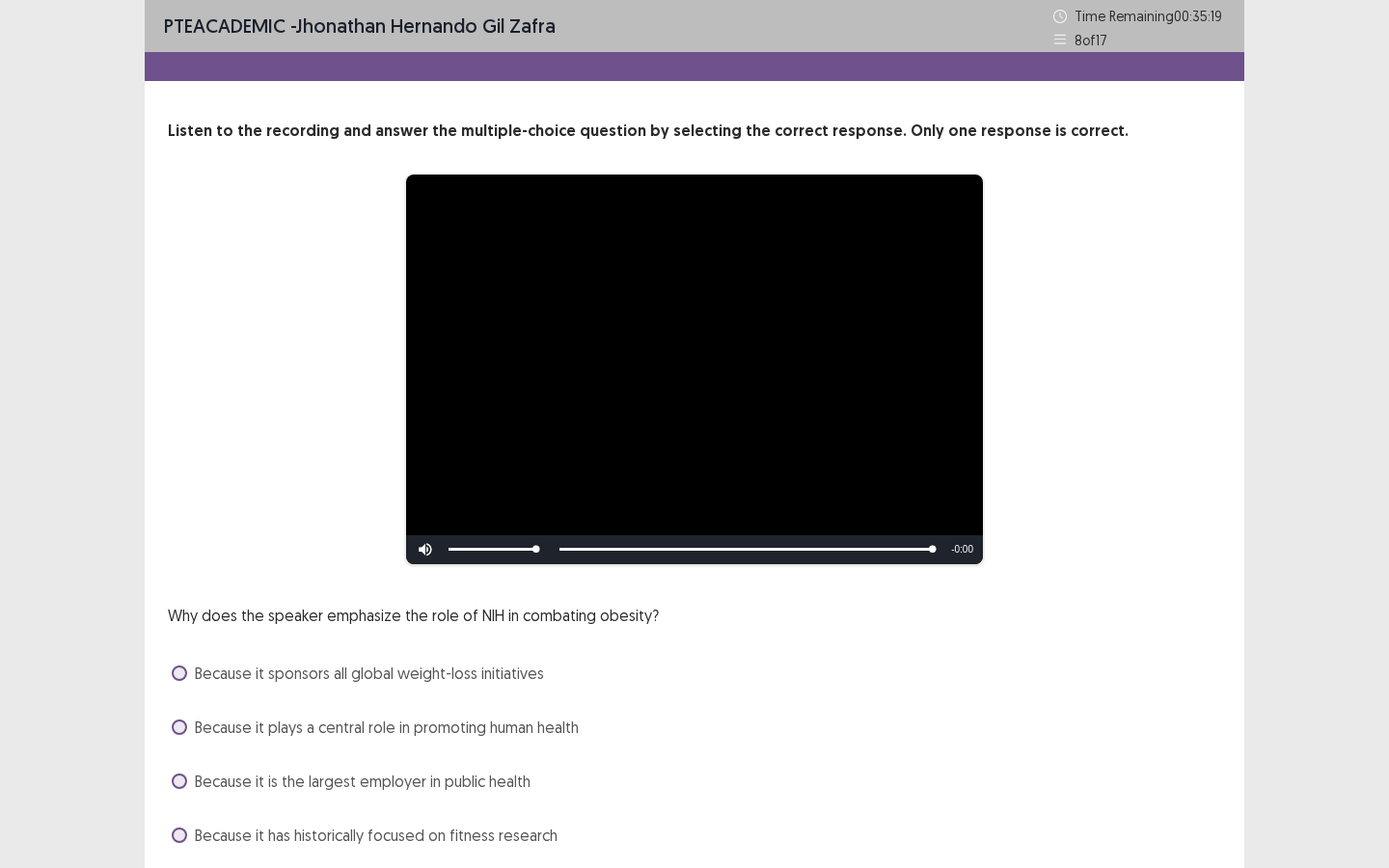 scroll, scrollTop: 67, scrollLeft: 0, axis: vertical 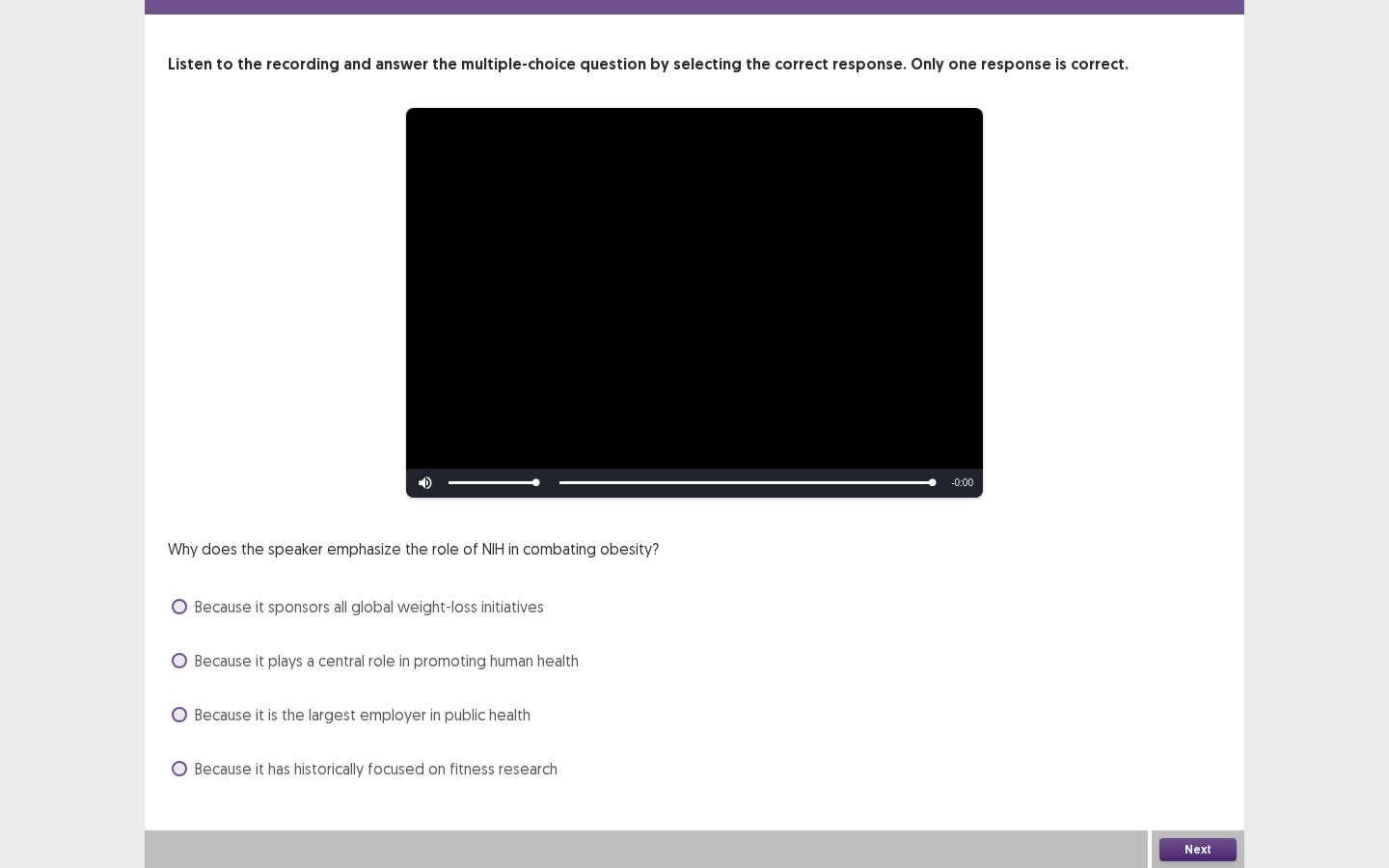 click on "Because it plays a central role in promoting human health" at bounding box center [387, 661] 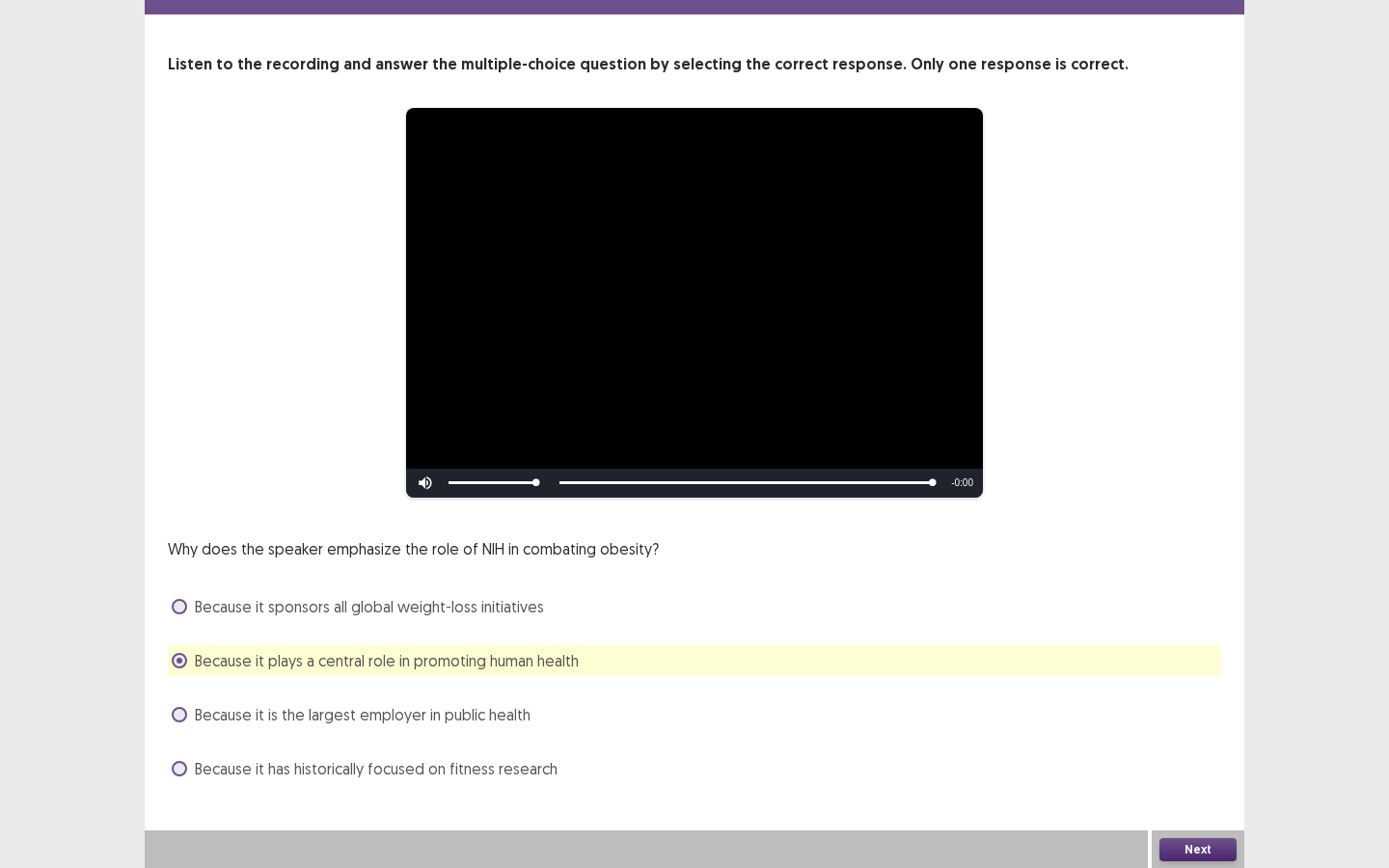 click on "Next" at bounding box center [1198, 850] 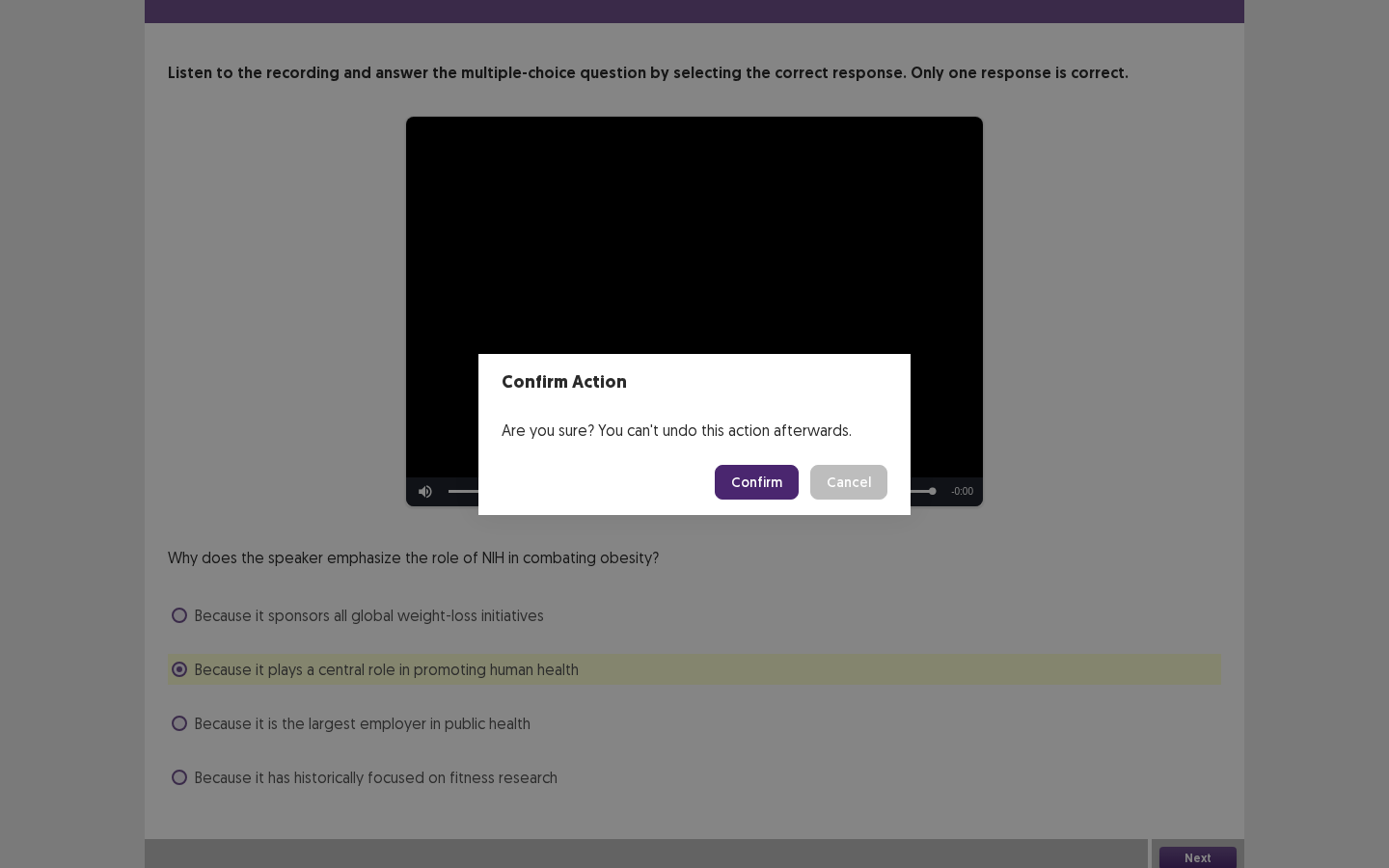 click on "Confirm" at bounding box center [756, 482] 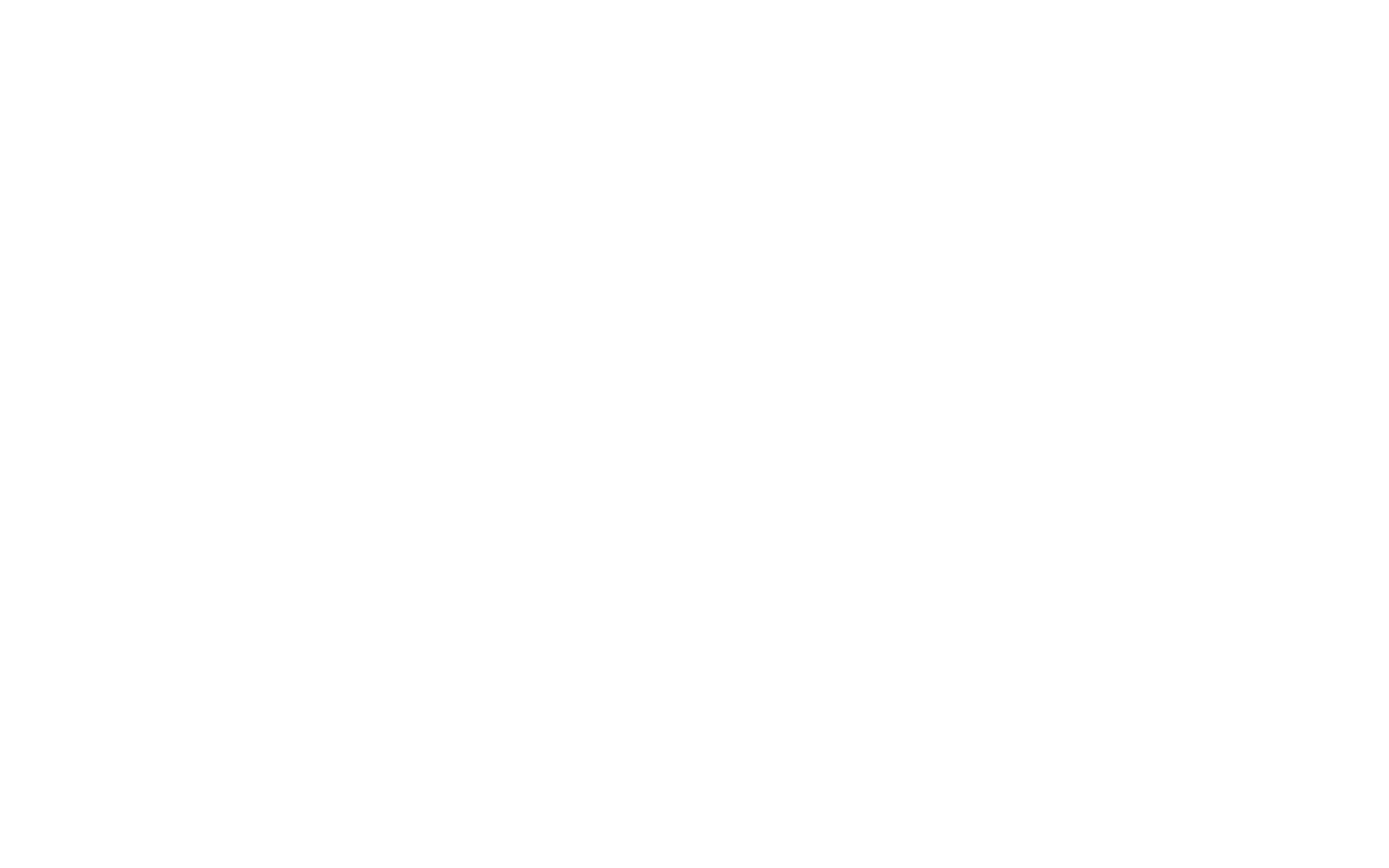scroll, scrollTop: 0, scrollLeft: 0, axis: both 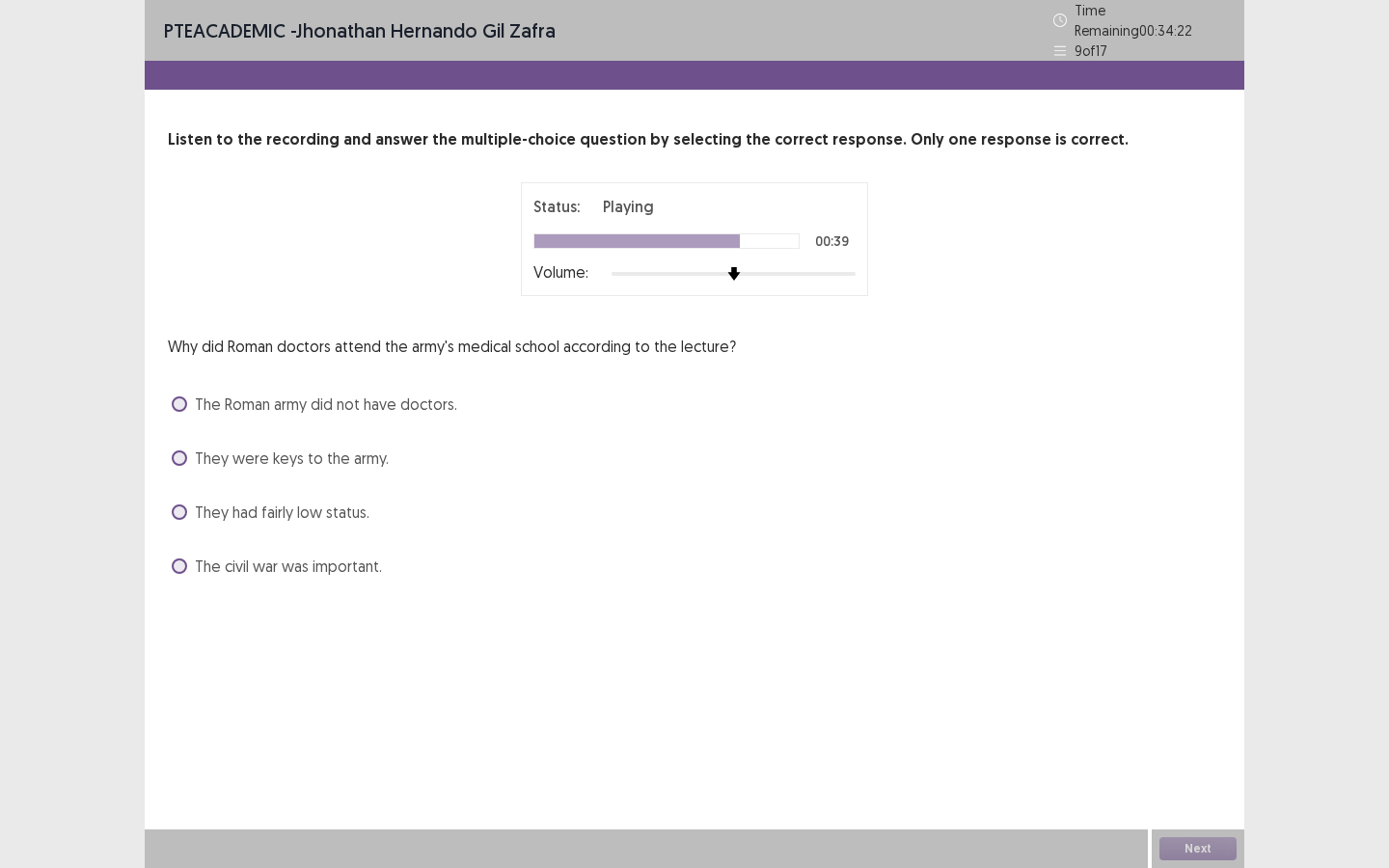 click on "They were keys to the army." at bounding box center [291, 458] 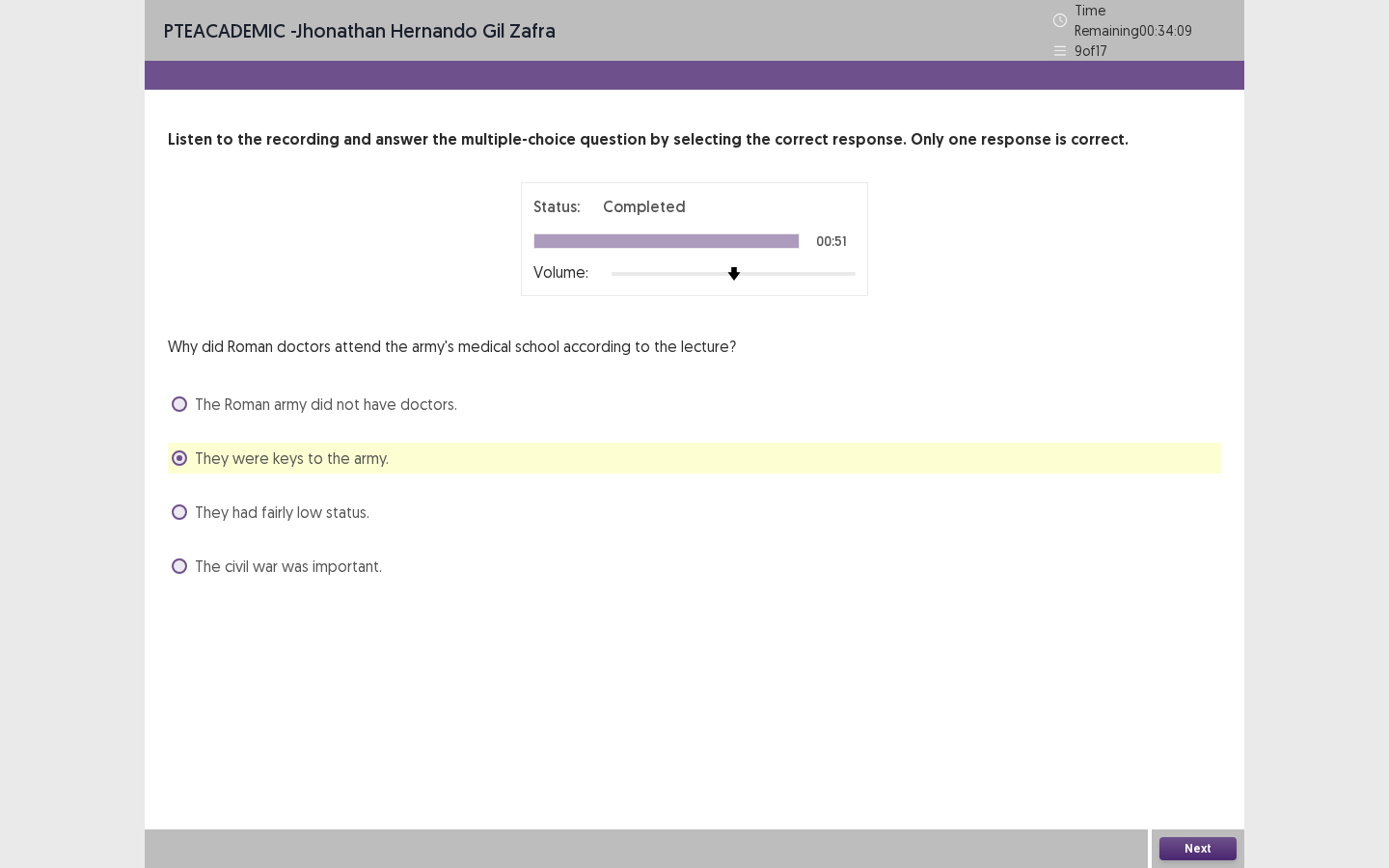 click on "Next" at bounding box center [1198, 849] 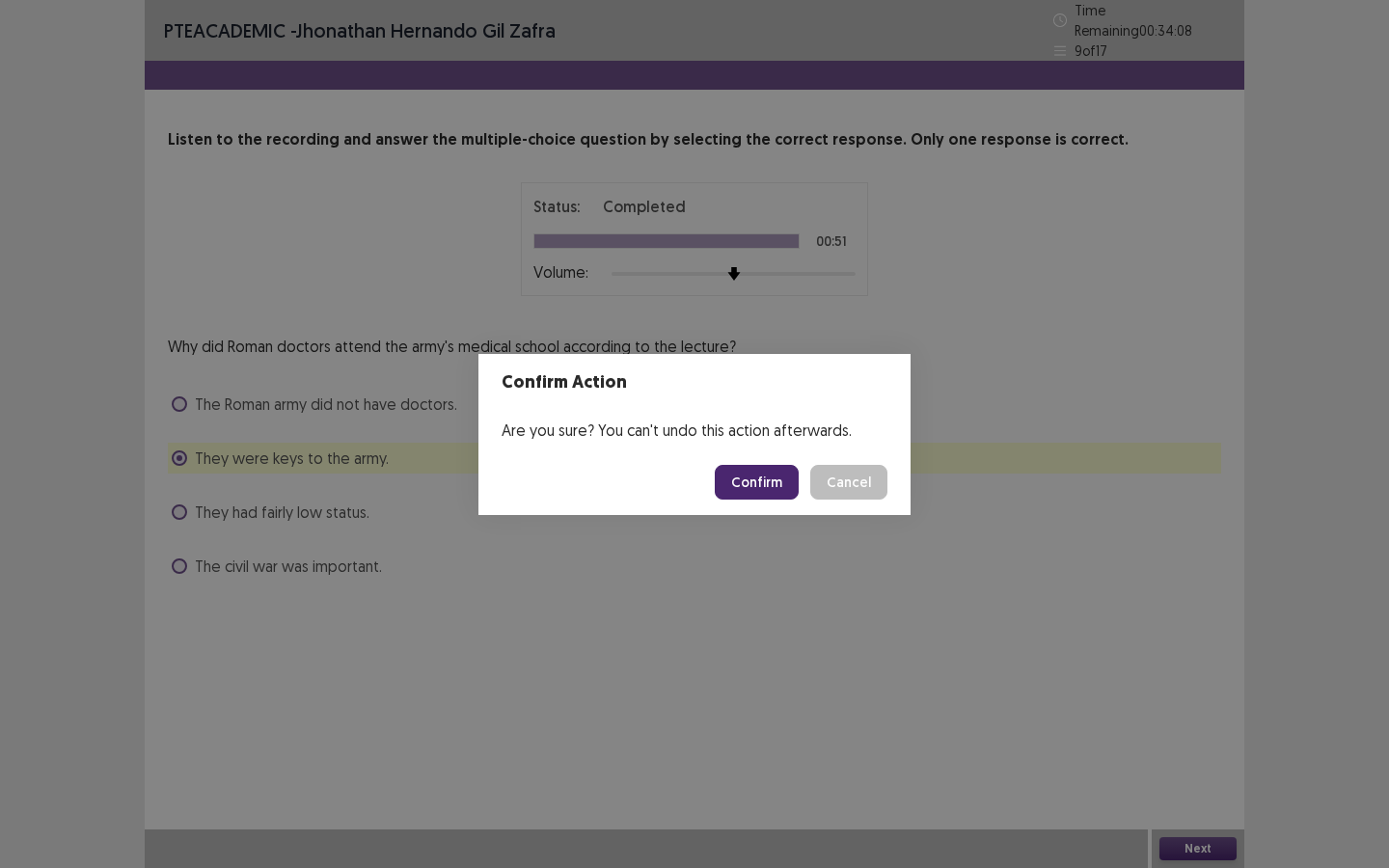 click on "Confirm" at bounding box center [756, 482] 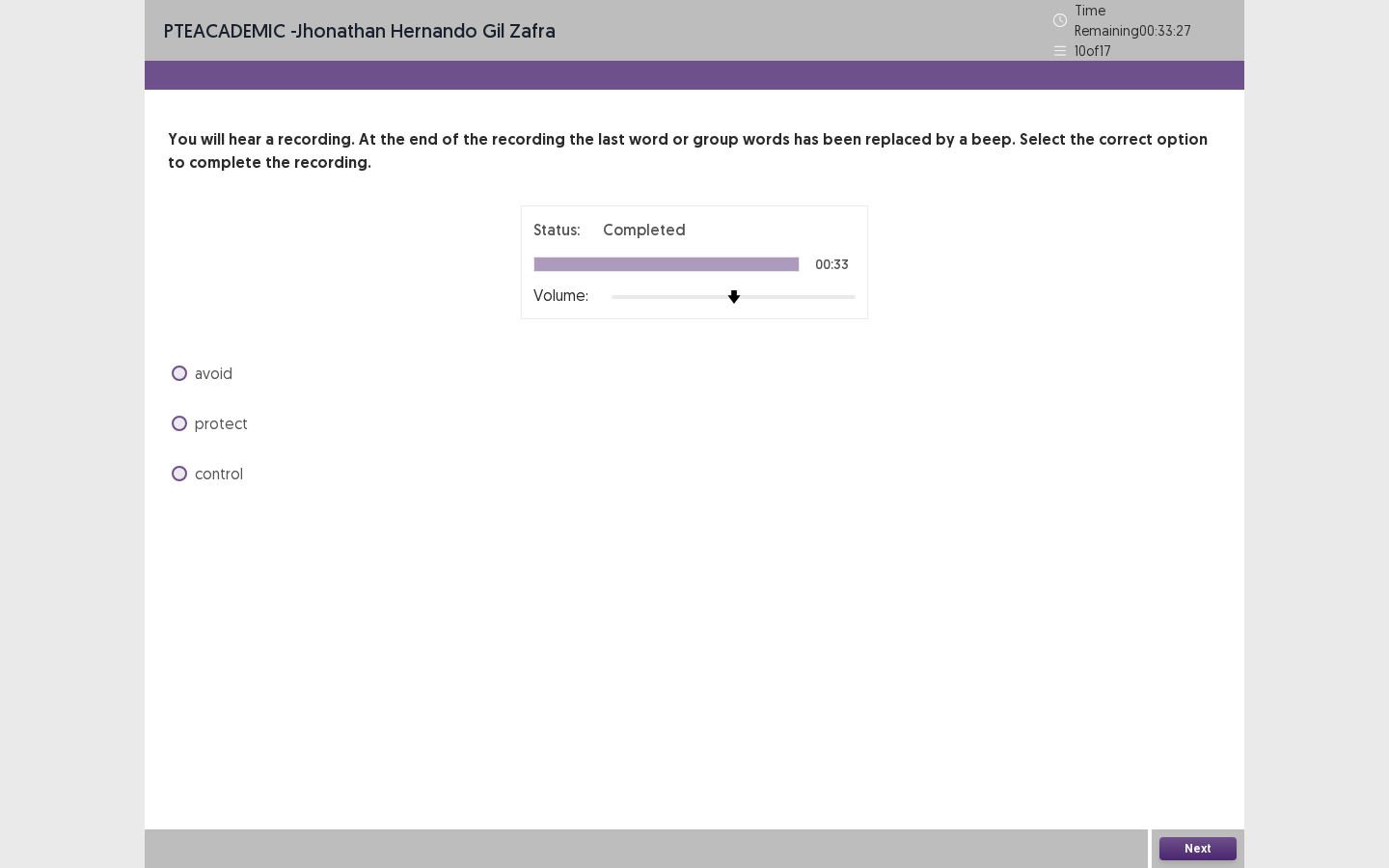 click on "PTE  academic   -  Jhonathan hernando Gil zafra Time Remaining  00 : 33 : 27 10  of  17 You will hear a recording. At the end of the recording the last word or group words has been replaced by a beep. Select the correct option to complete the recording. Status: Completed 00:33 Volume: avoid protect control" at bounding box center [694, 263] 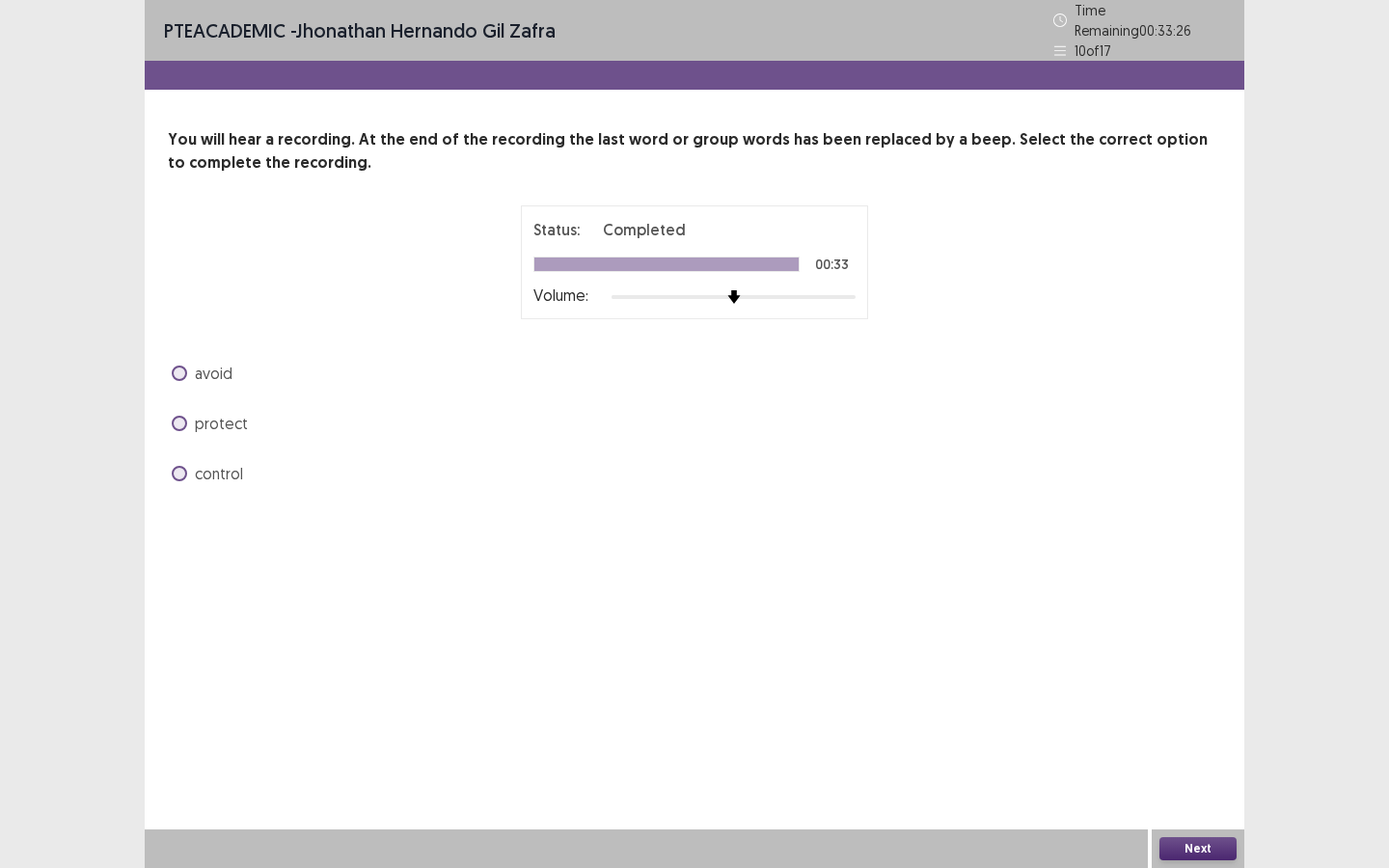 click at bounding box center (179, 474) 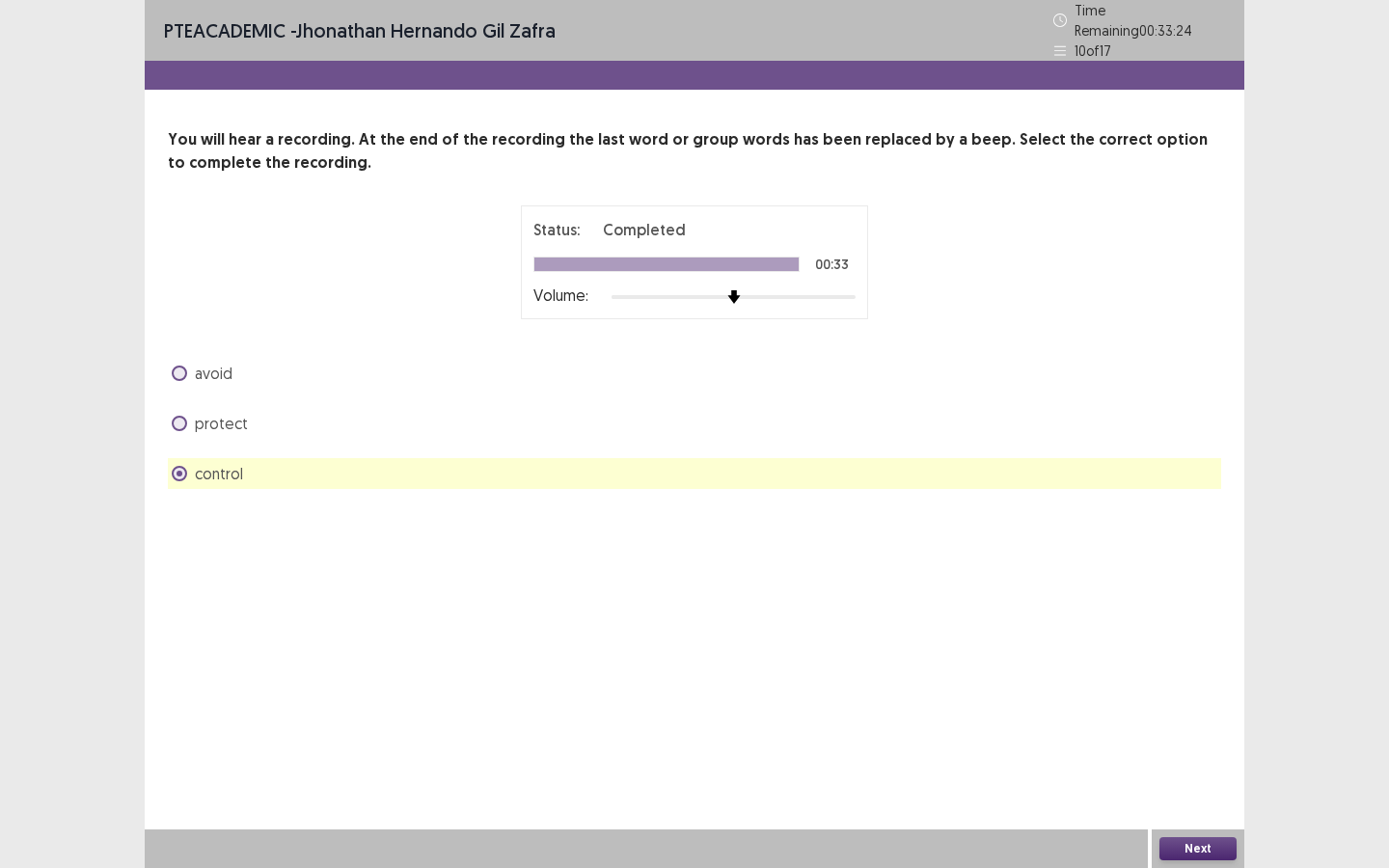 click on "Next" at bounding box center (1198, 849) 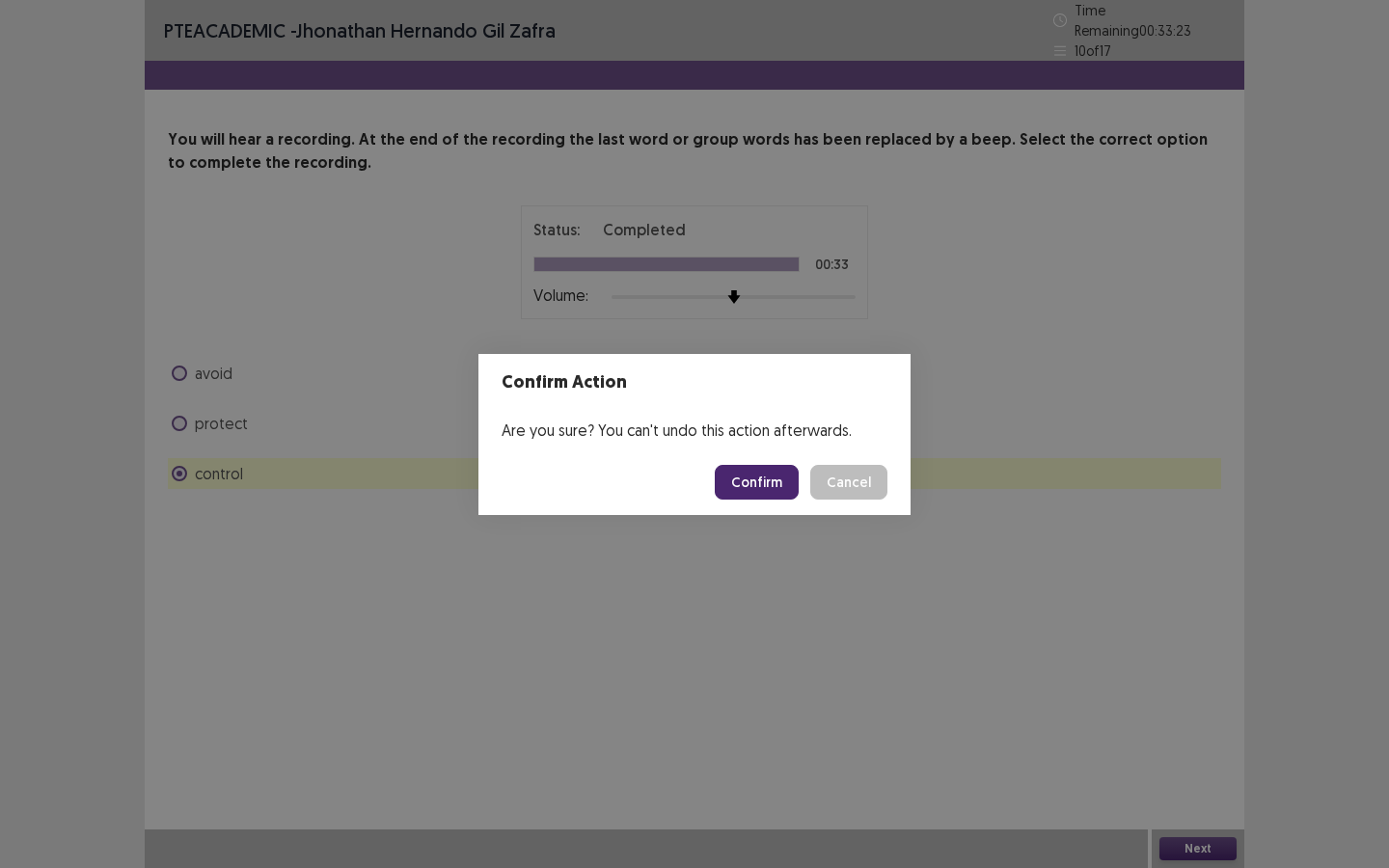 click on "Confirm" at bounding box center (756, 482) 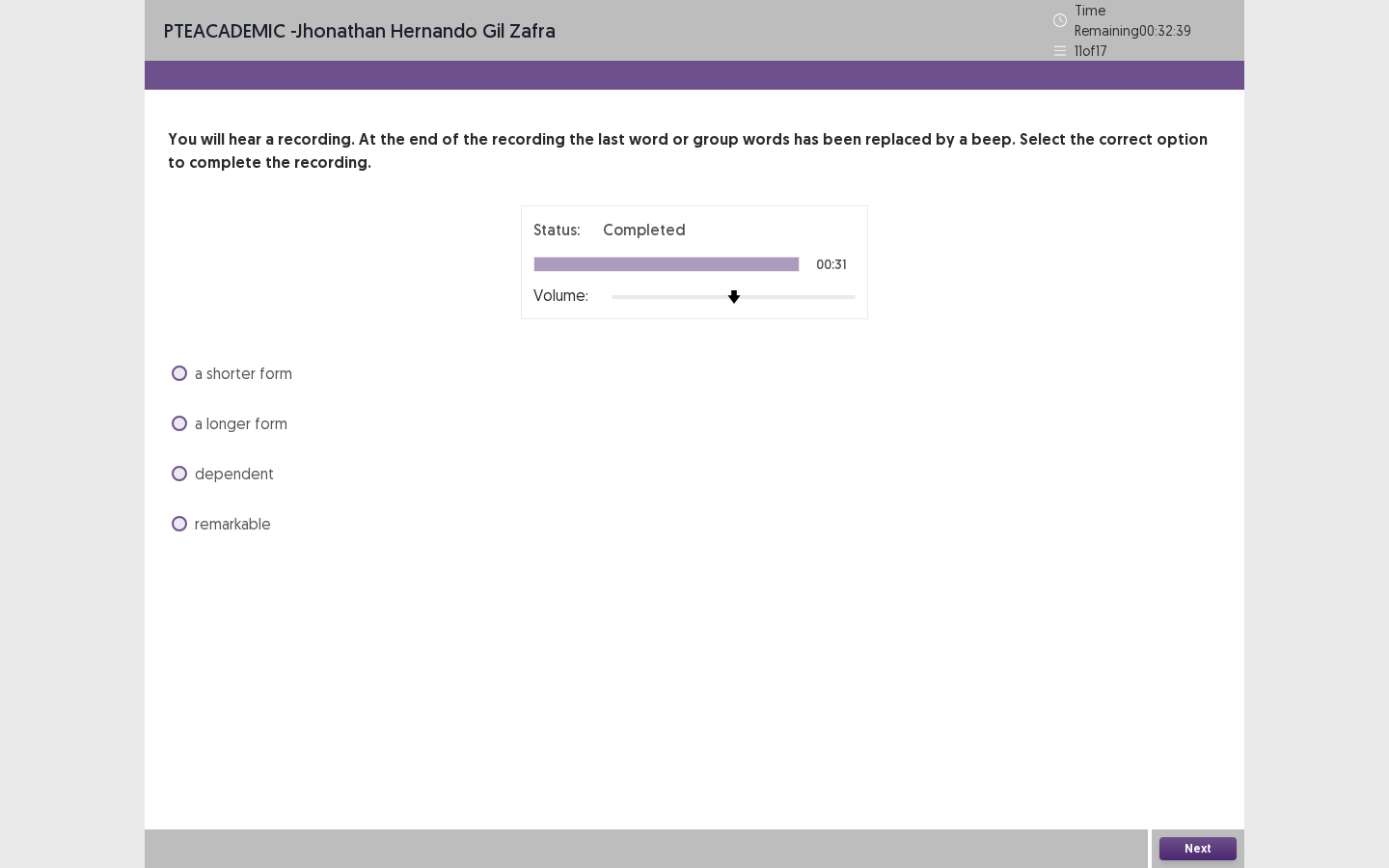 click on "remarkable" at bounding box center (232, 524) 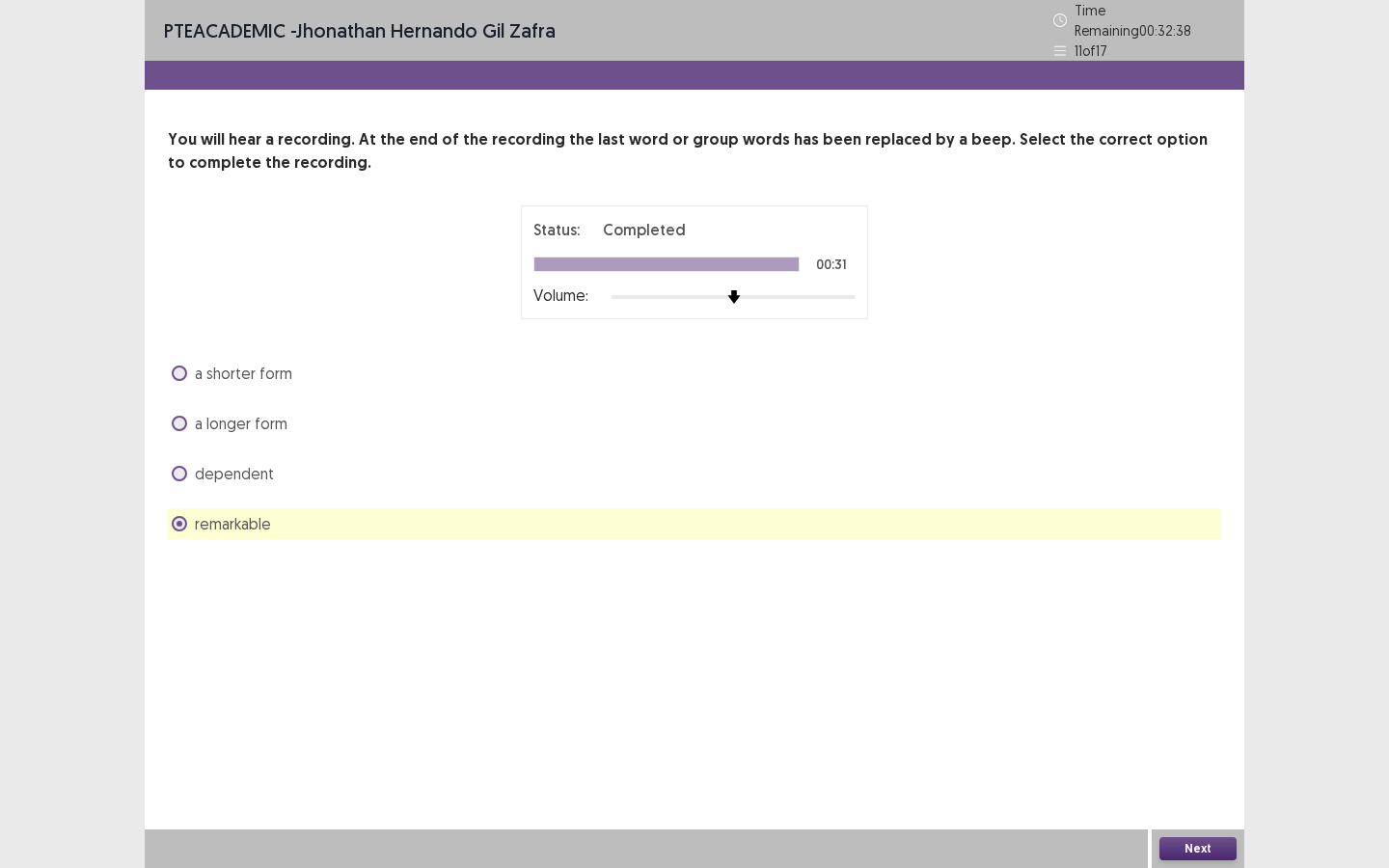 click on "Next" at bounding box center [1198, 849] 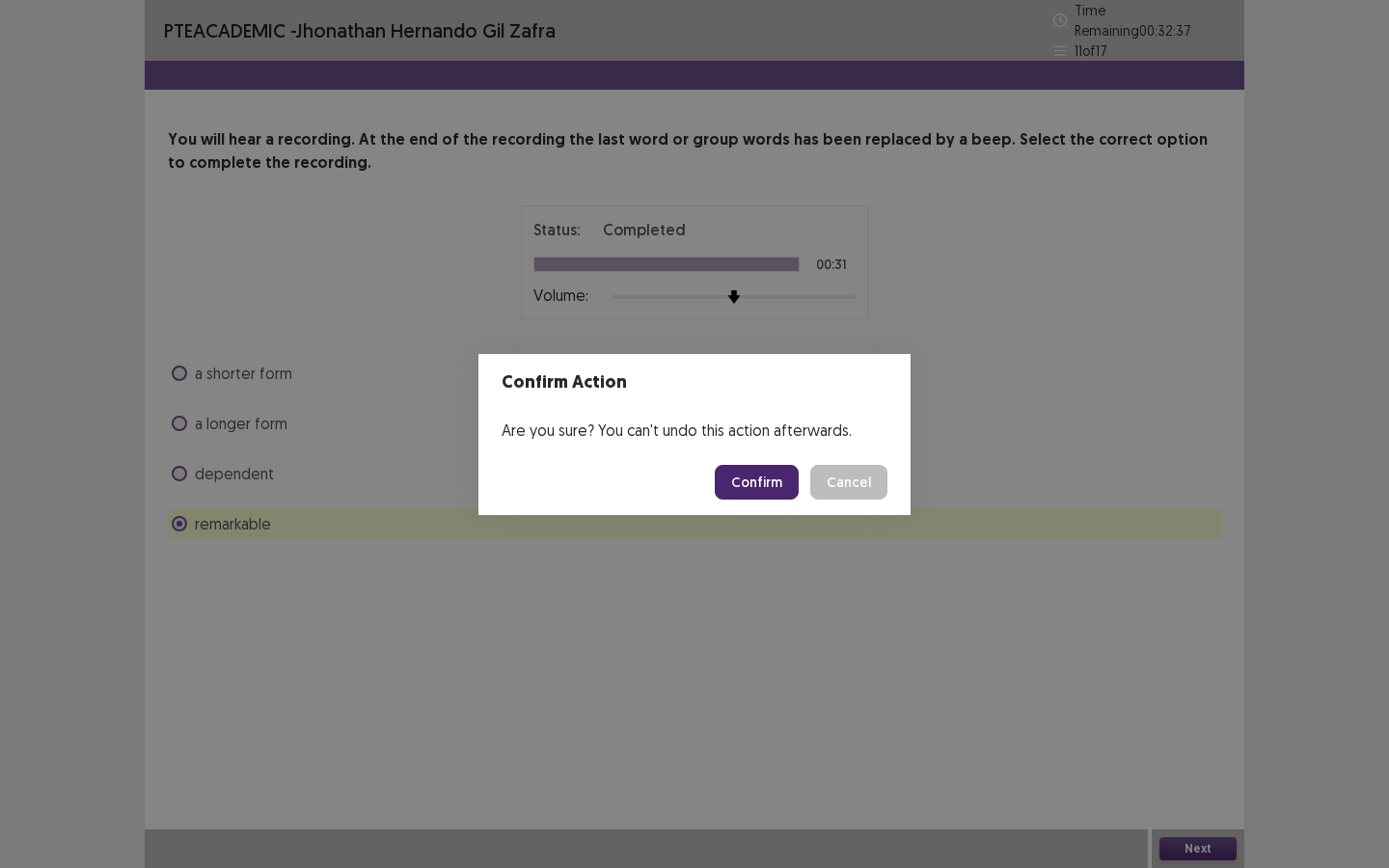 click on "Confirm" at bounding box center [756, 482] 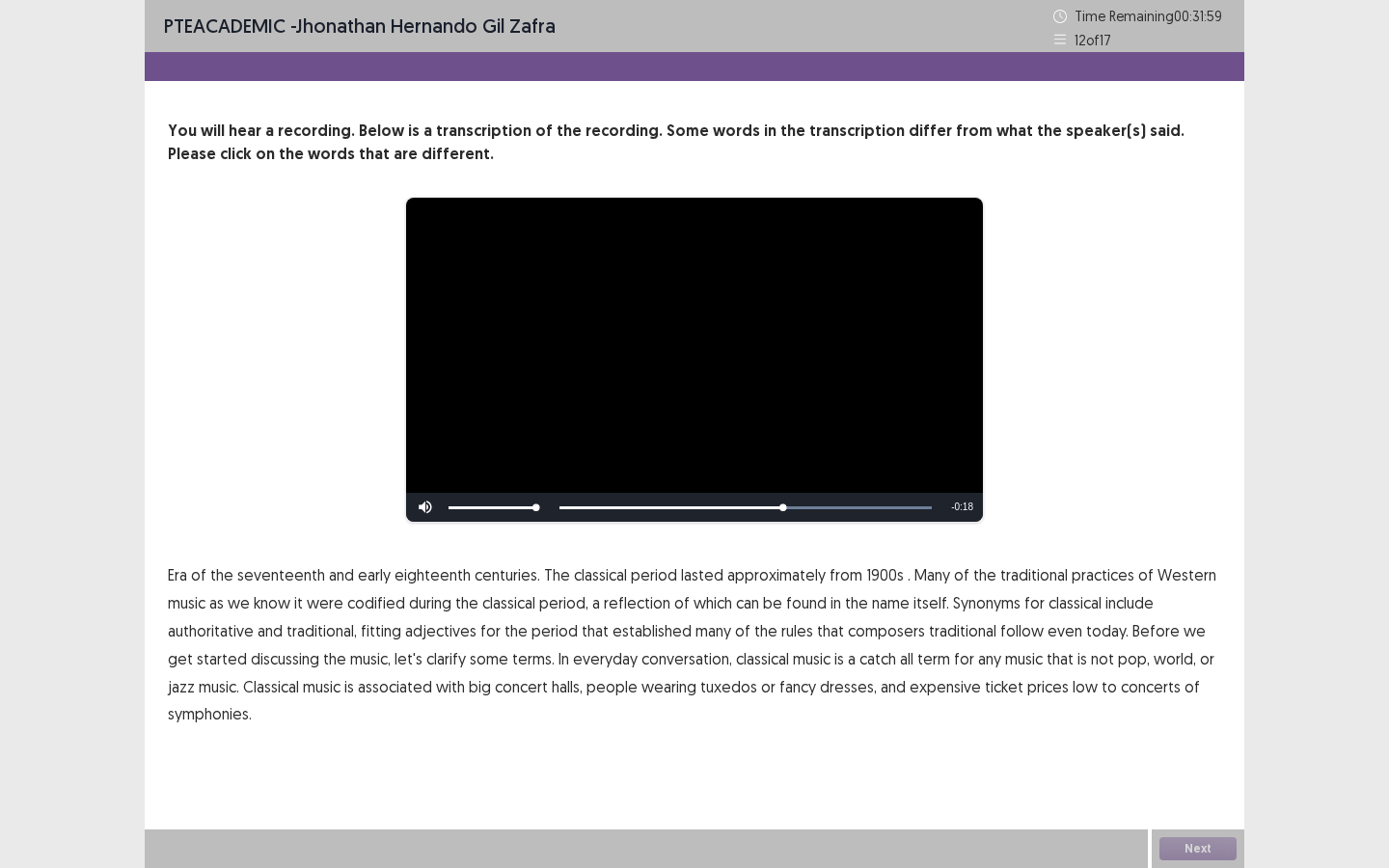 click on "traditional" at bounding box center [963, 631] 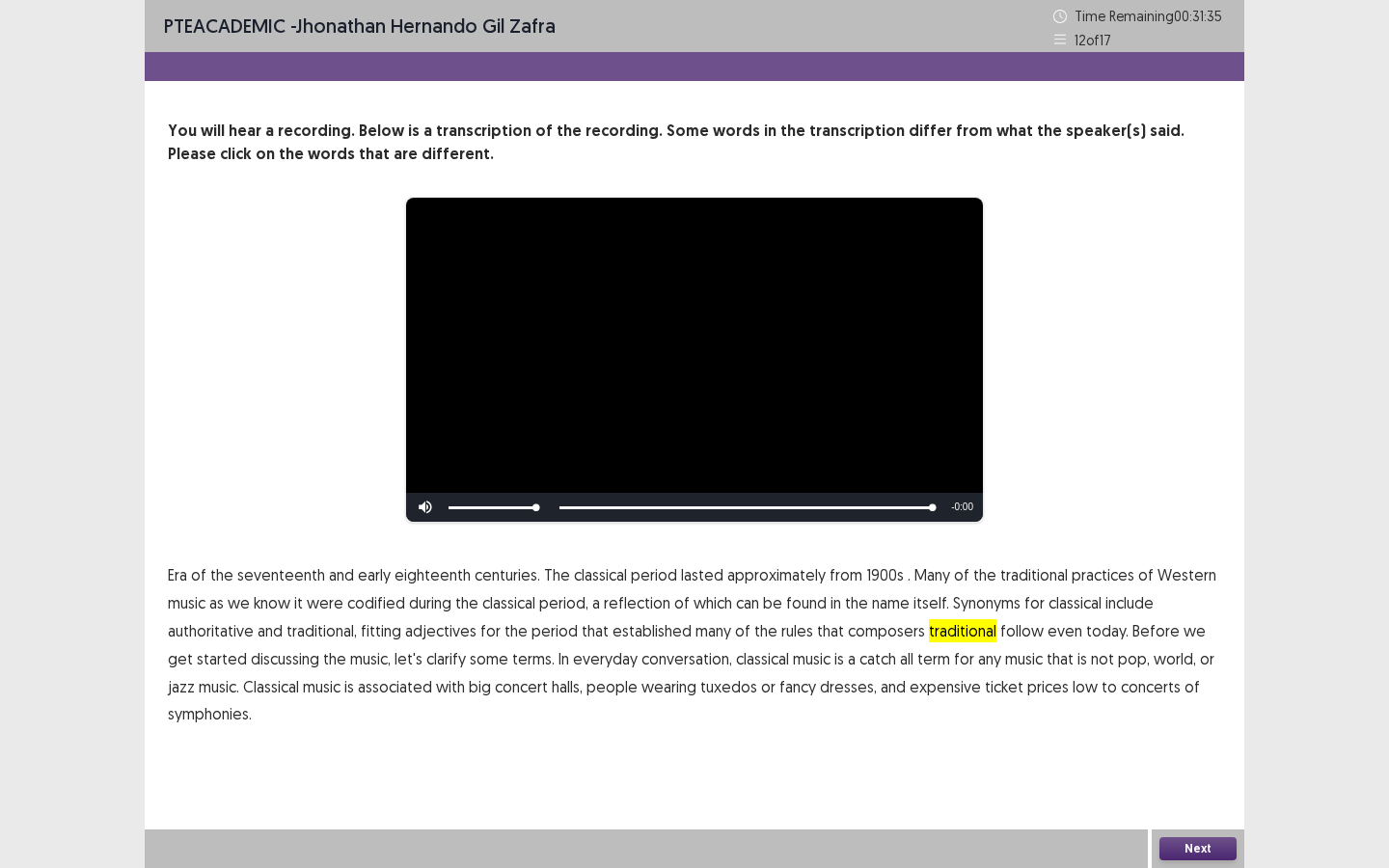 click on "low" at bounding box center (1085, 687) 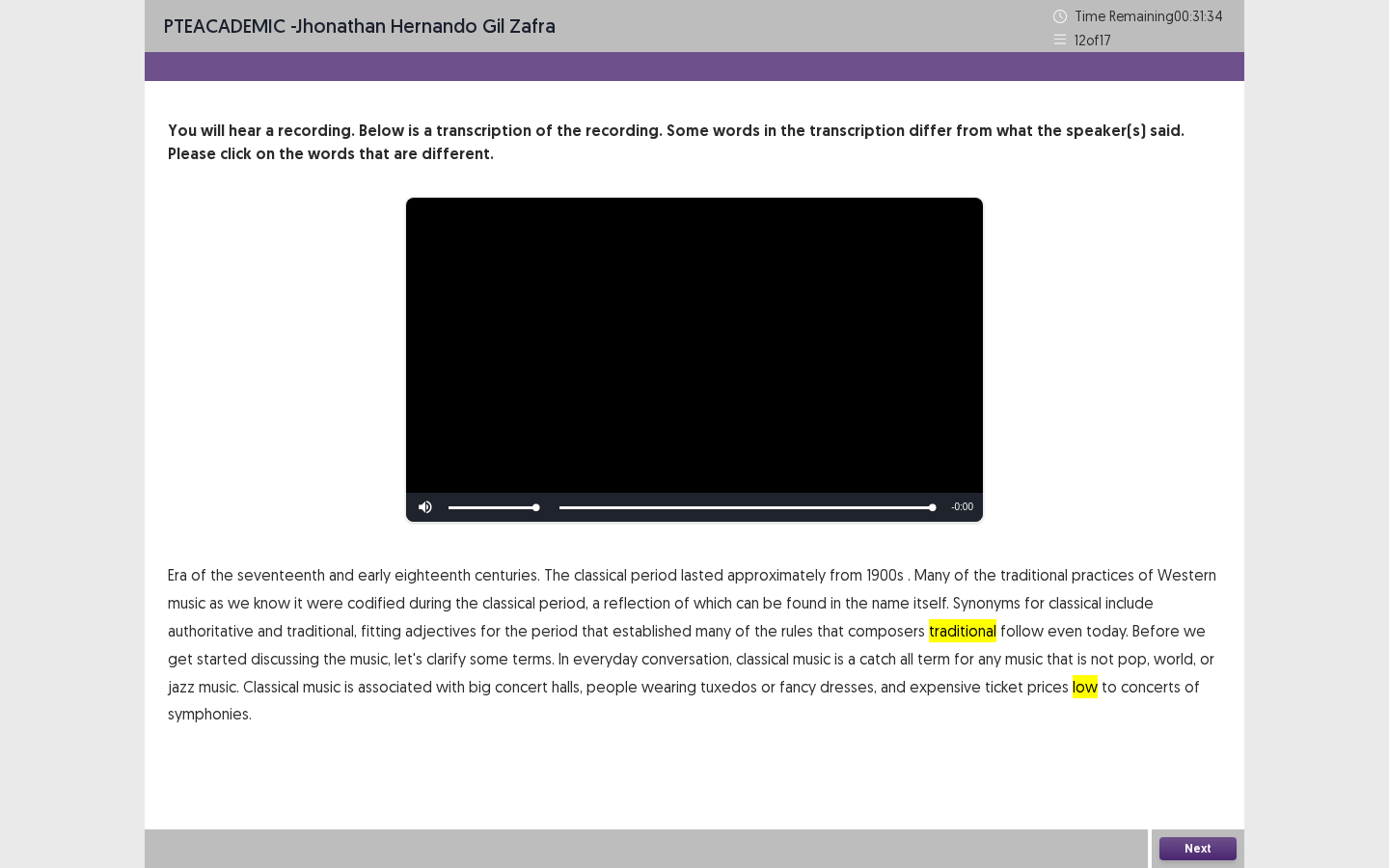 click on "Next" at bounding box center (1198, 849) 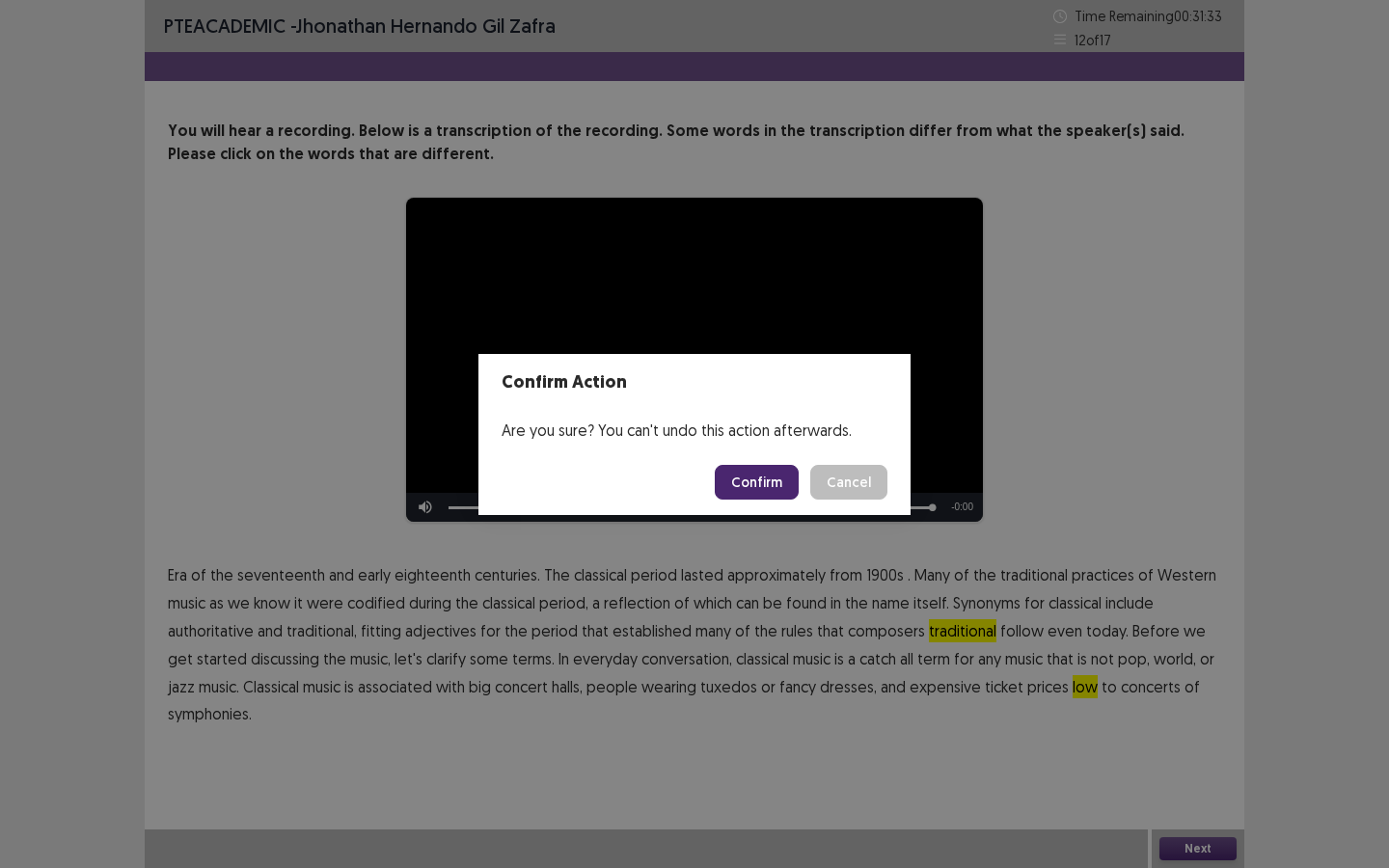 click on "Confirm" at bounding box center [756, 482] 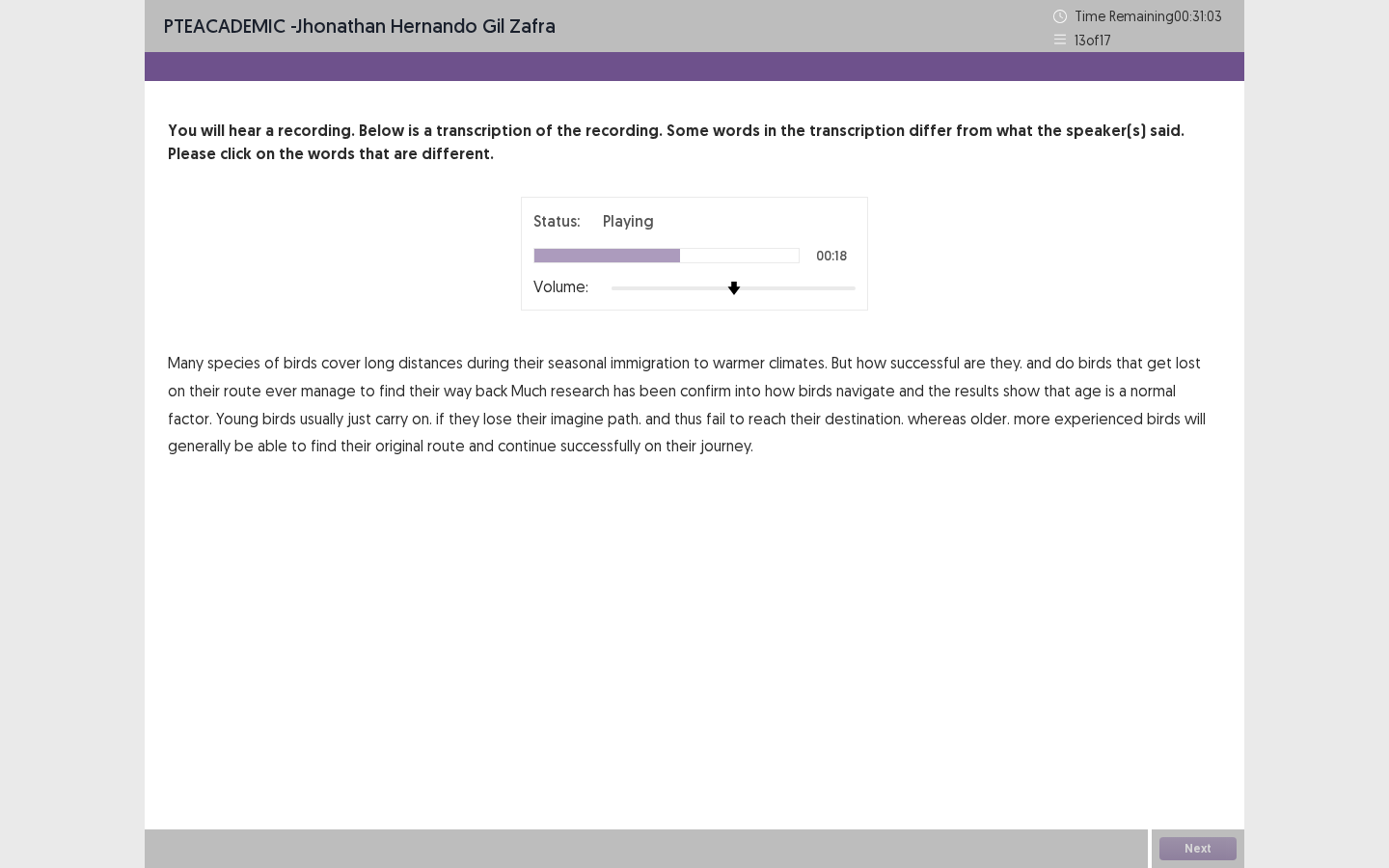 click on "normal" at bounding box center [1153, 391] 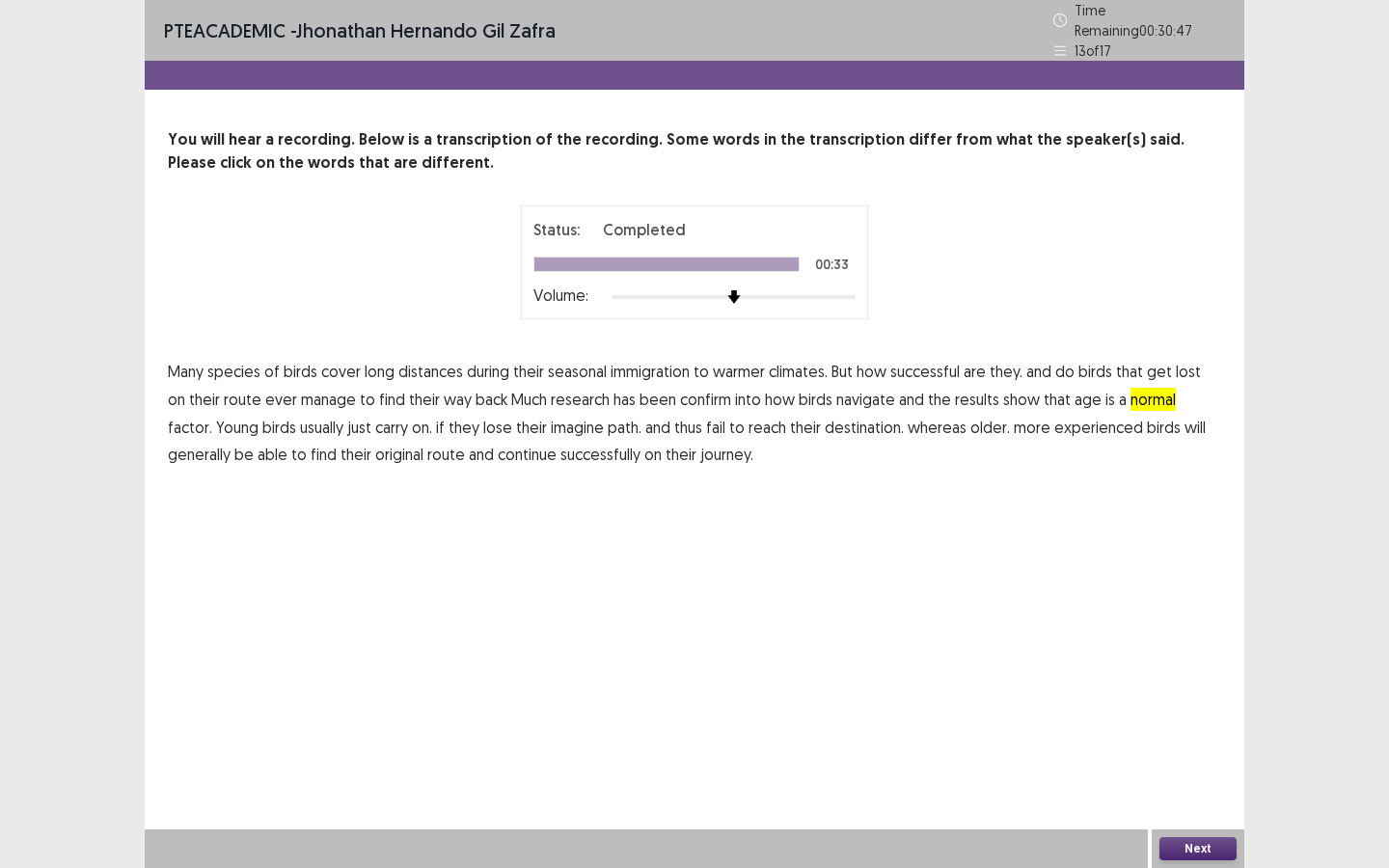 click on "Next" at bounding box center (1198, 849) 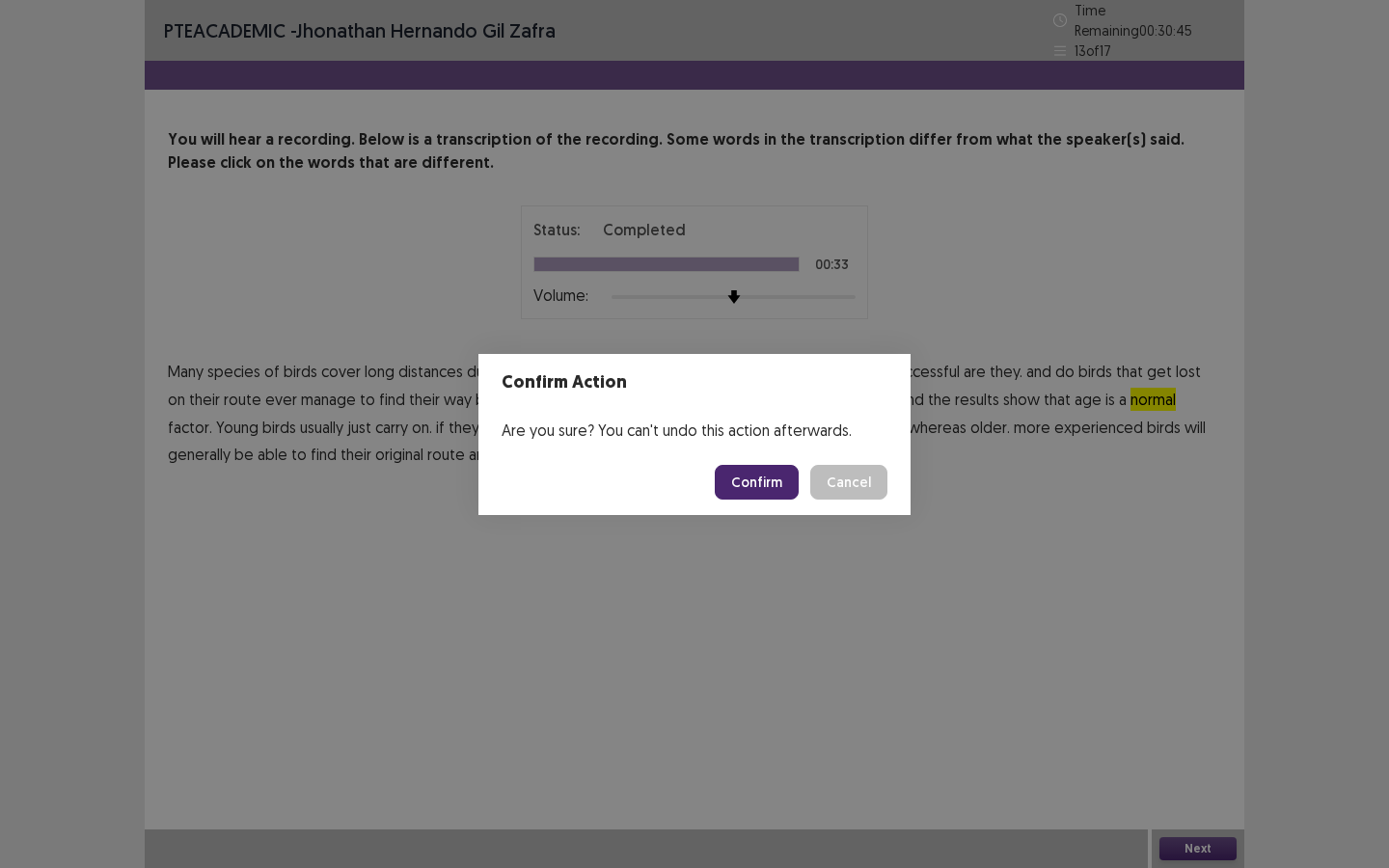 click on "Confirm" at bounding box center (756, 482) 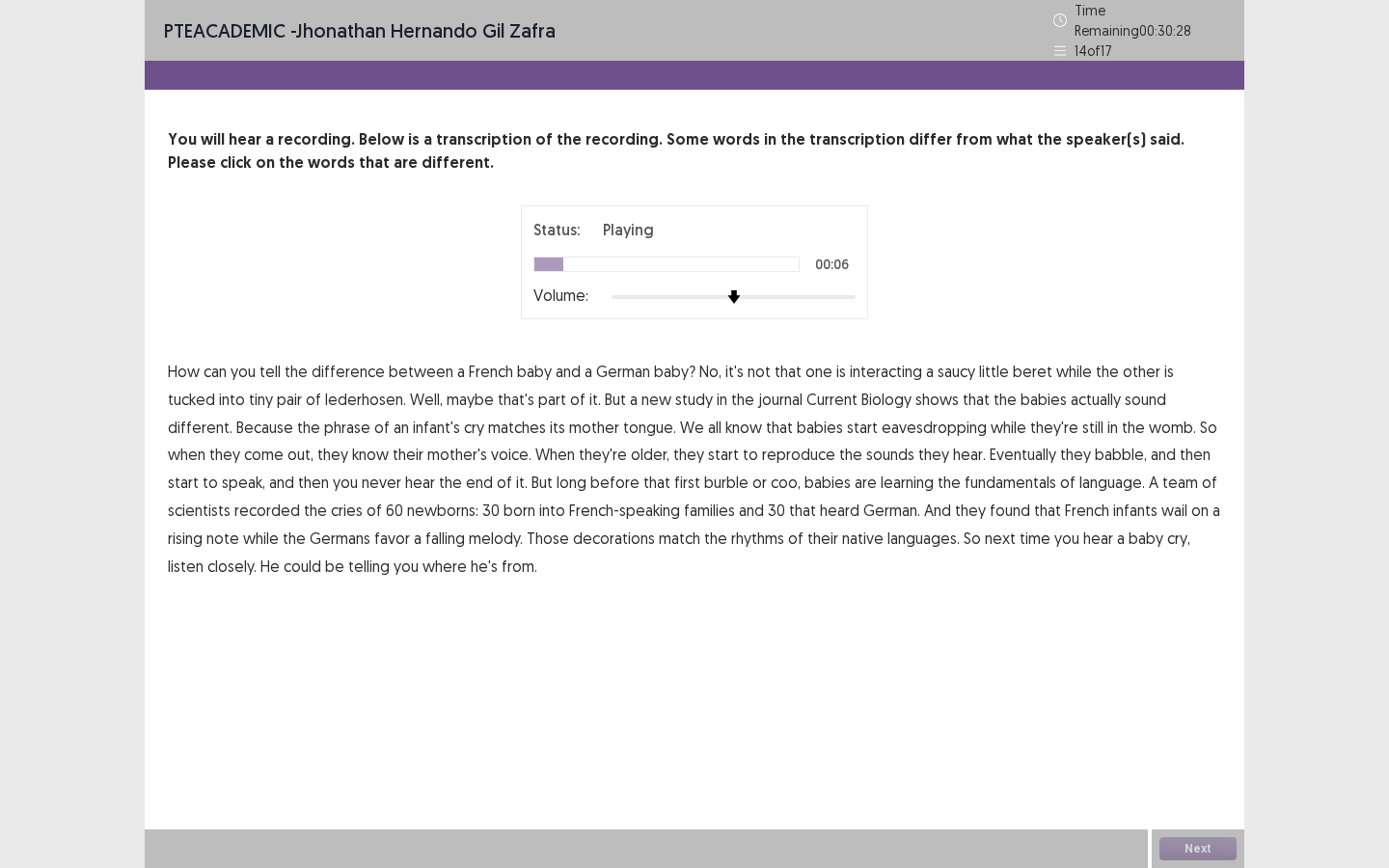 click on "interacting" at bounding box center (885, 371) 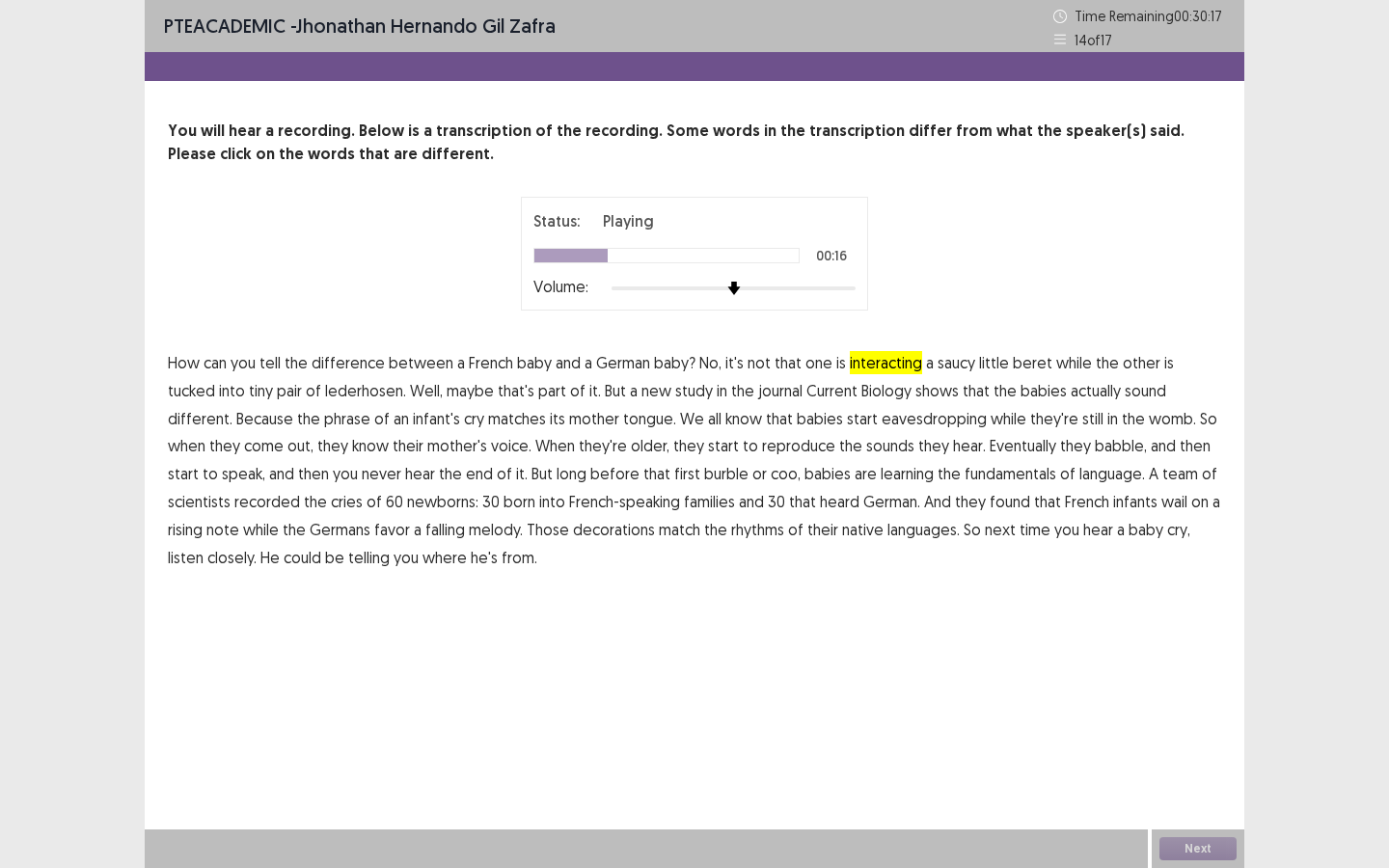 click on "phrase" at bounding box center (347, 419) 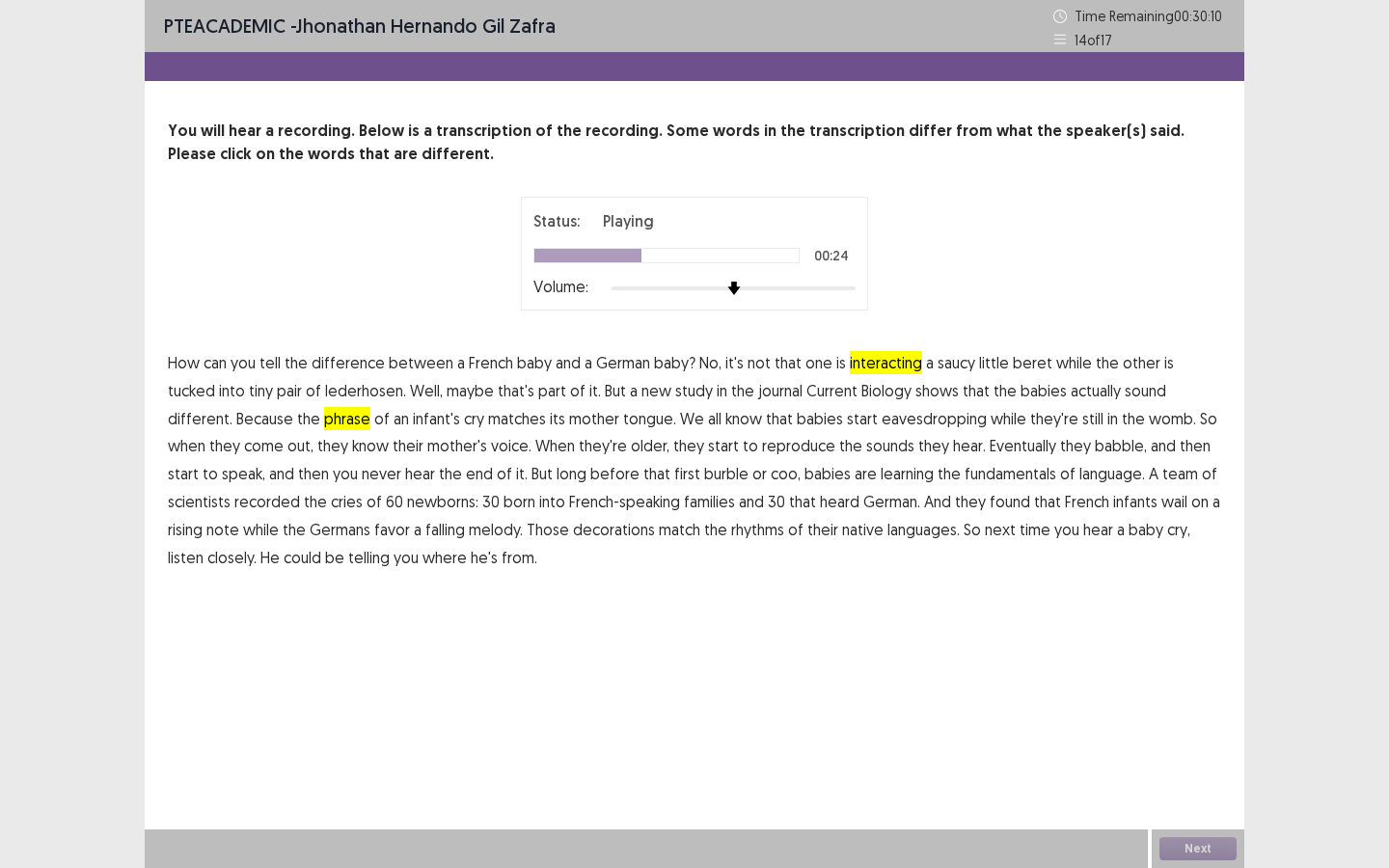 click on "eavesdropping" at bounding box center [934, 419] 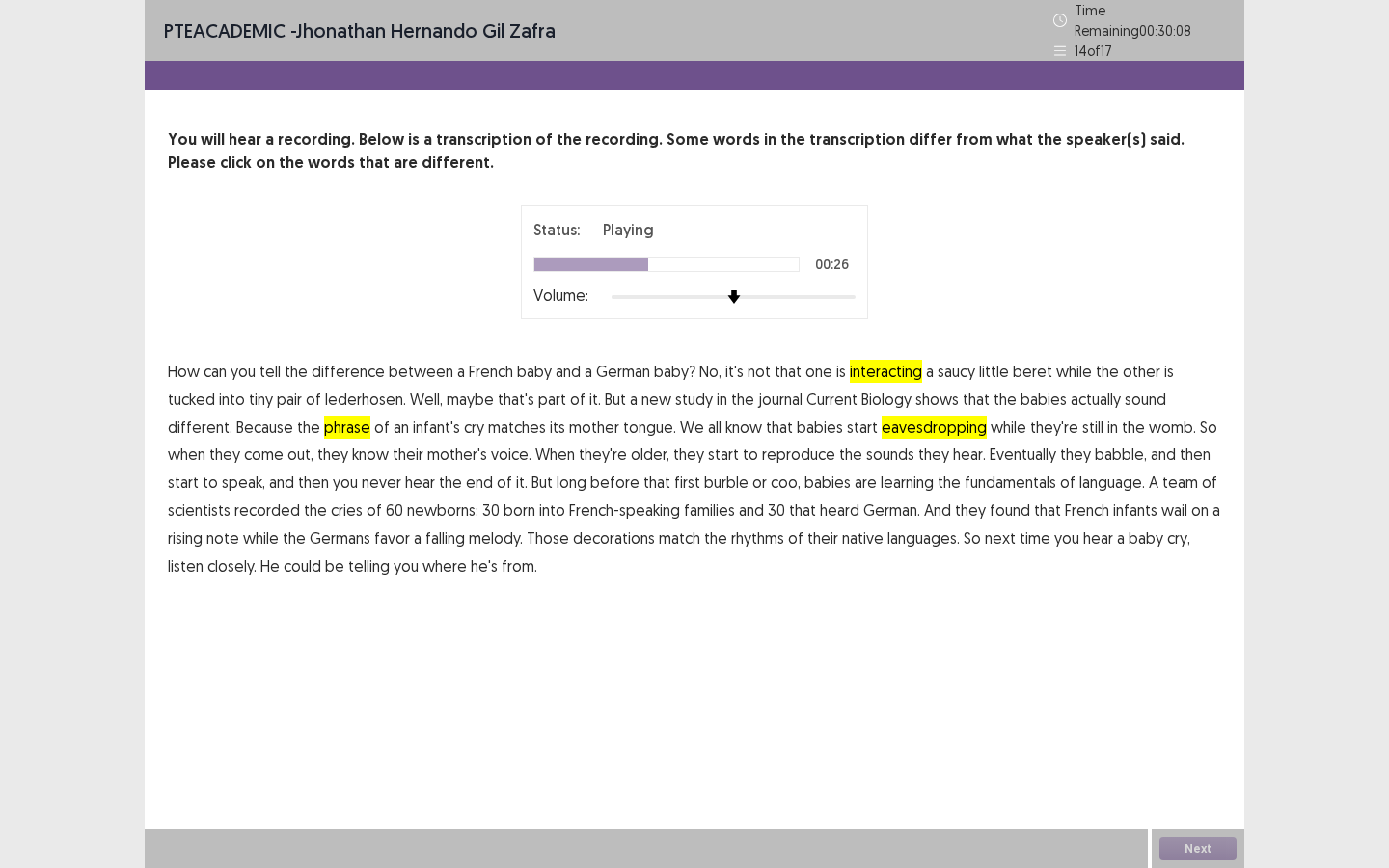 click on "eavesdropping" at bounding box center [934, 427] 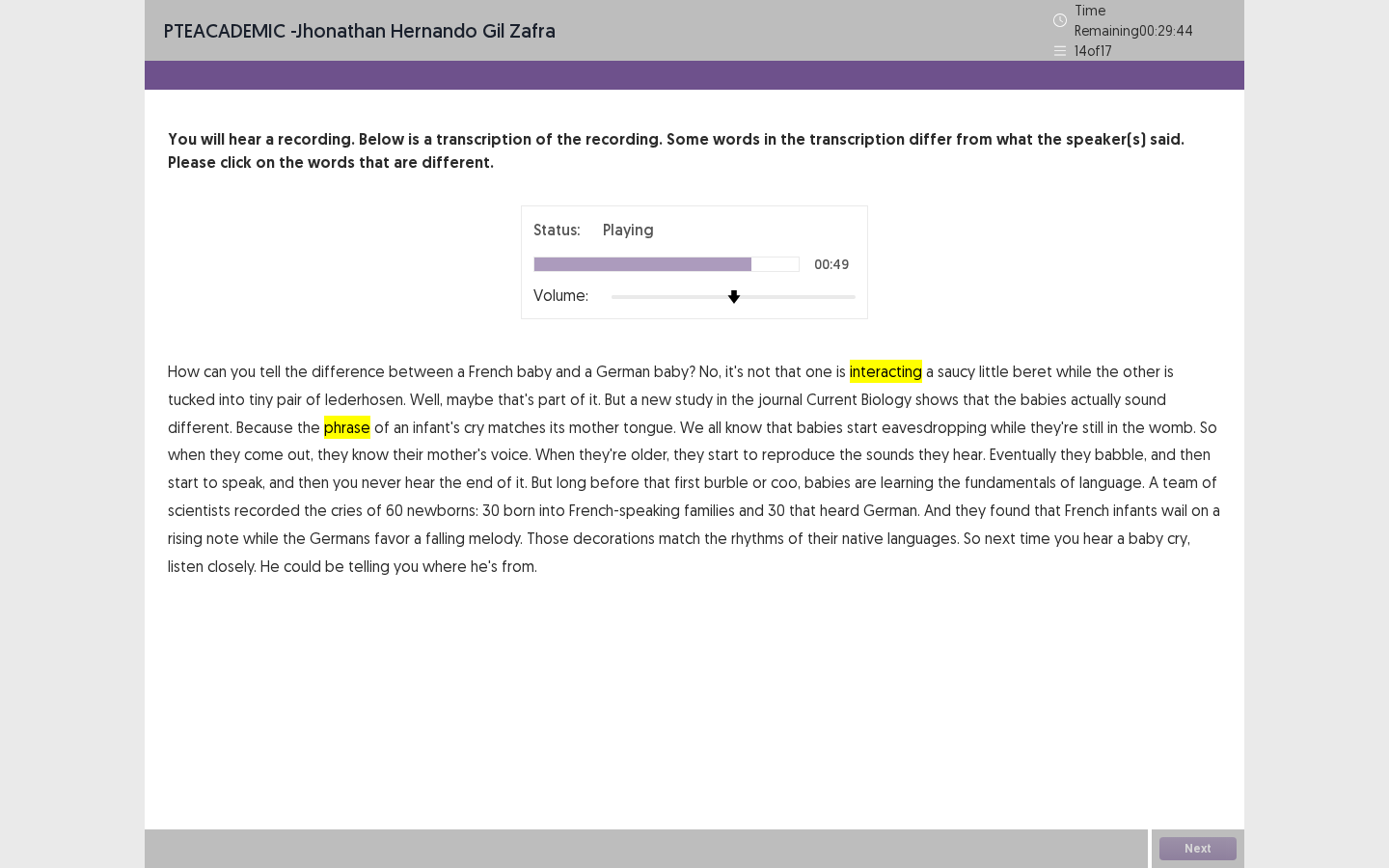 click on "while" at bounding box center (260, 538) 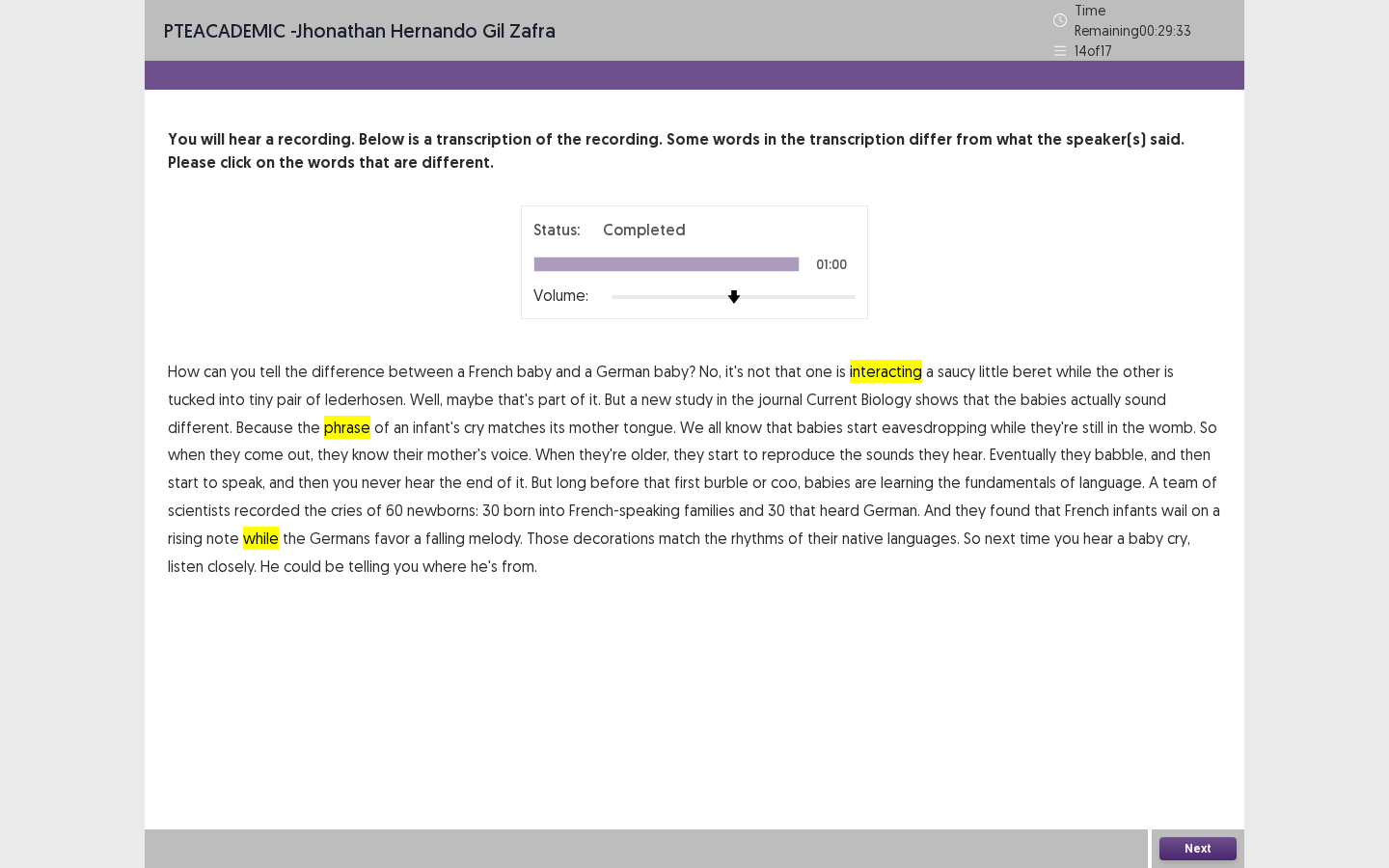 click on "Next" at bounding box center [1198, 849] 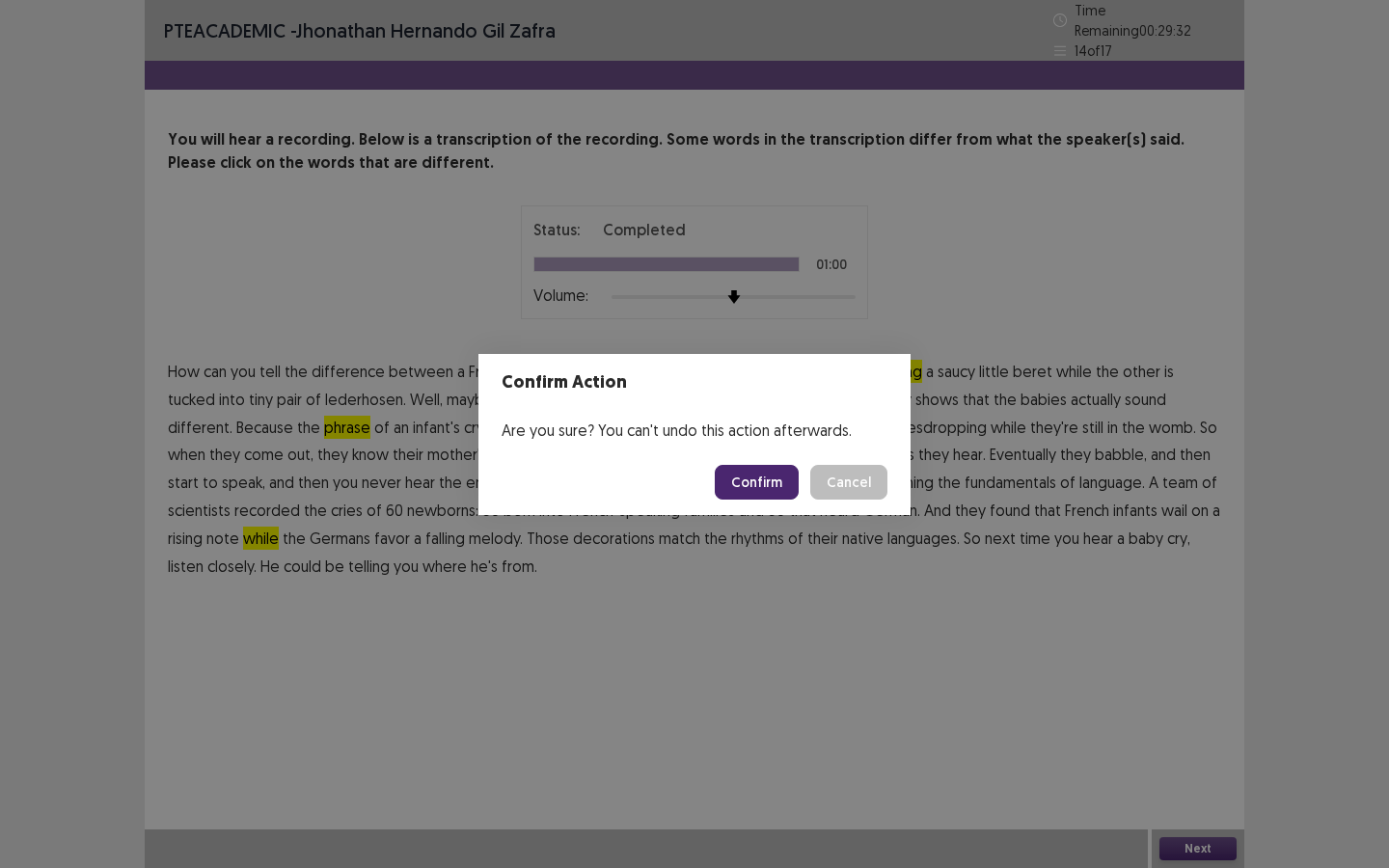 click on "Confirm" at bounding box center (756, 482) 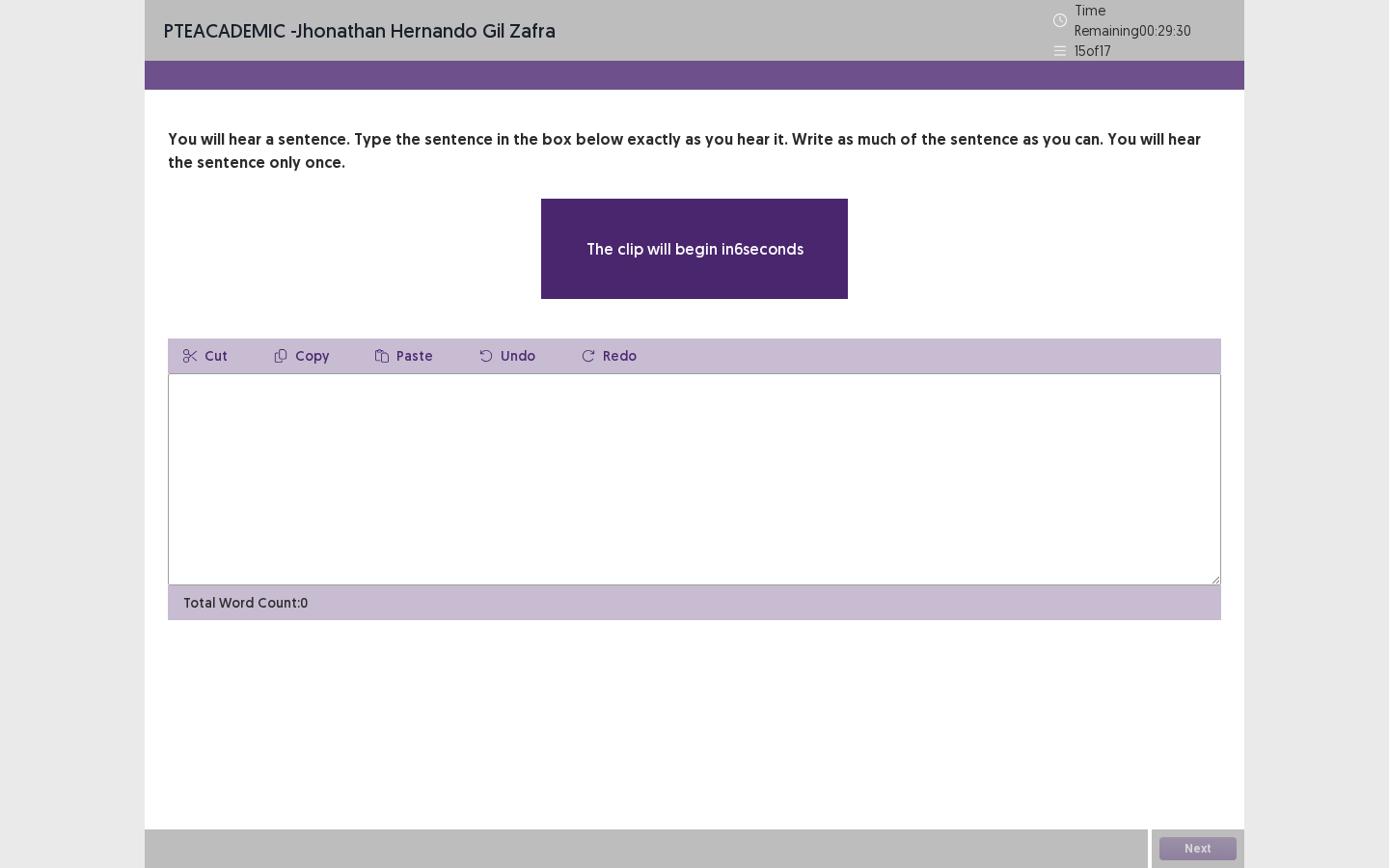 click at bounding box center [694, 479] 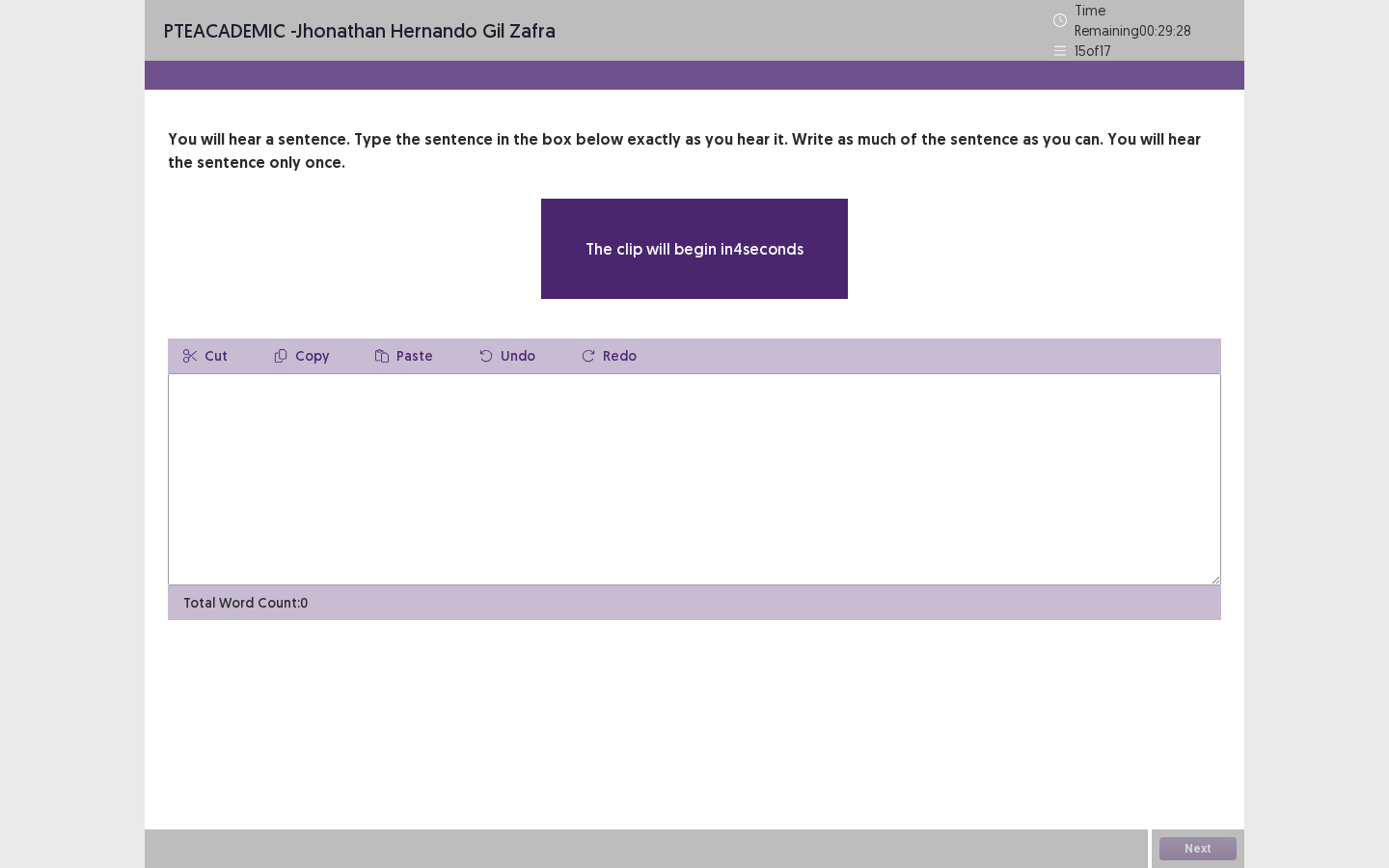 click at bounding box center (694, 479) 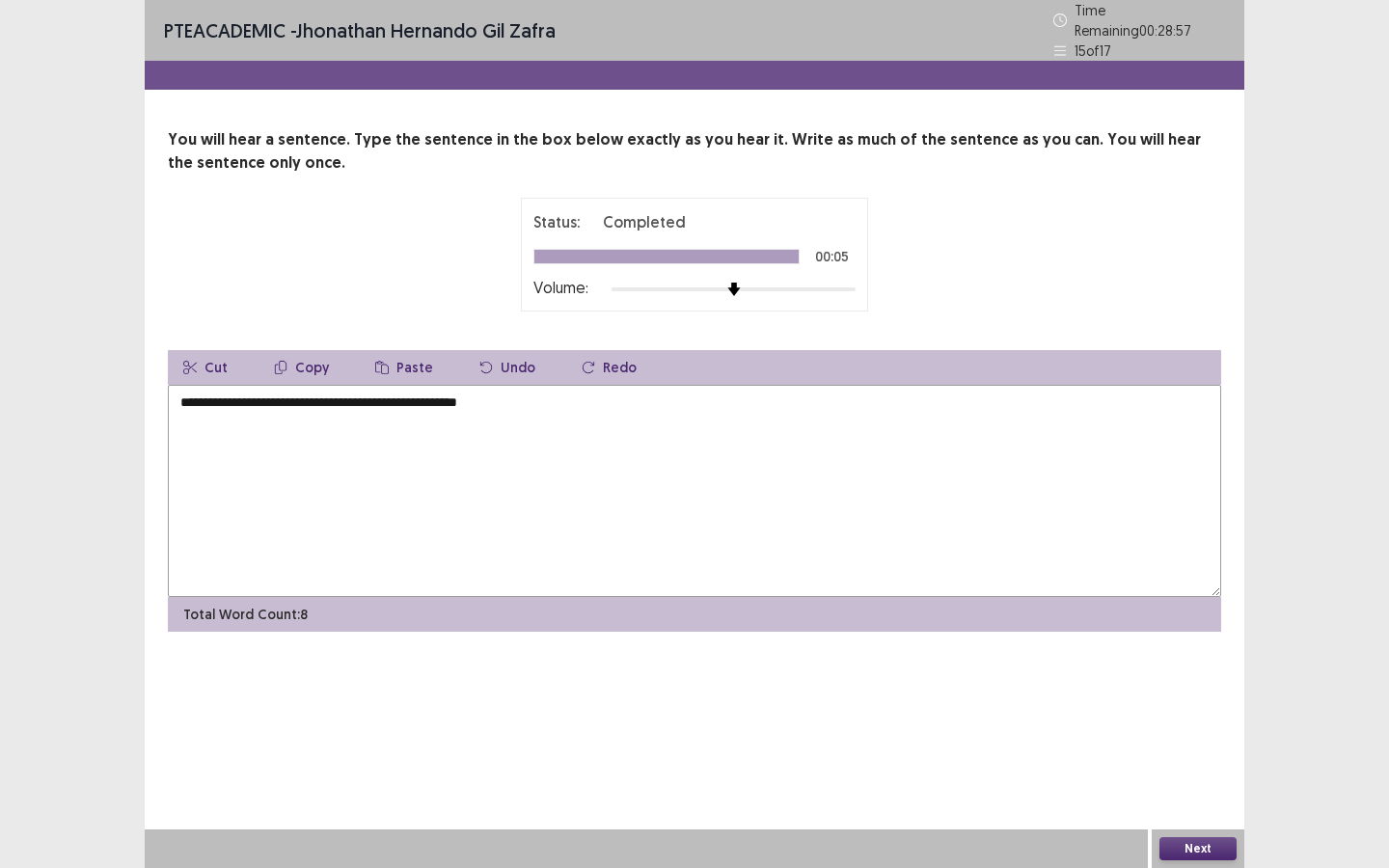 type on "**********" 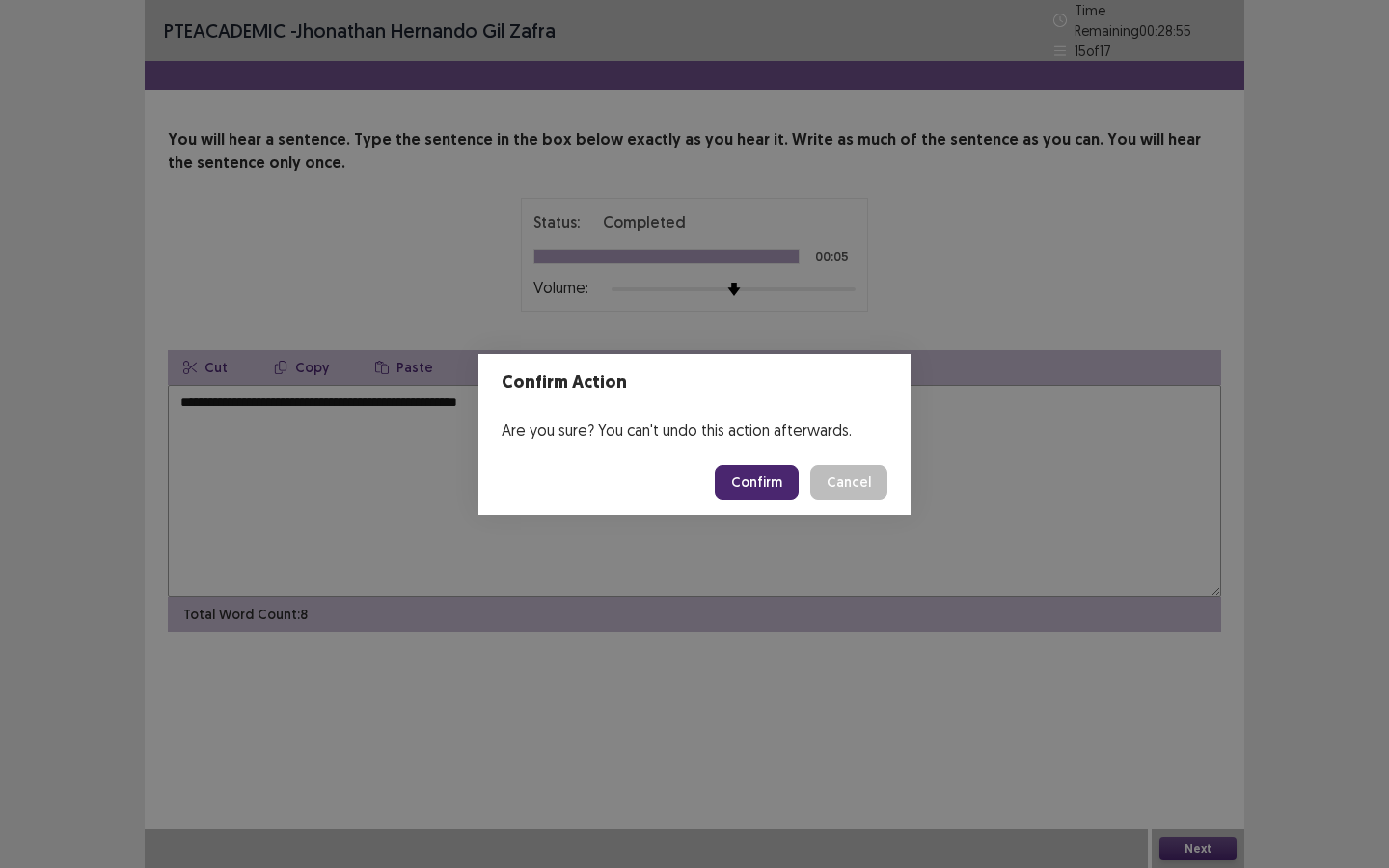 click on "Confirm" at bounding box center (756, 482) 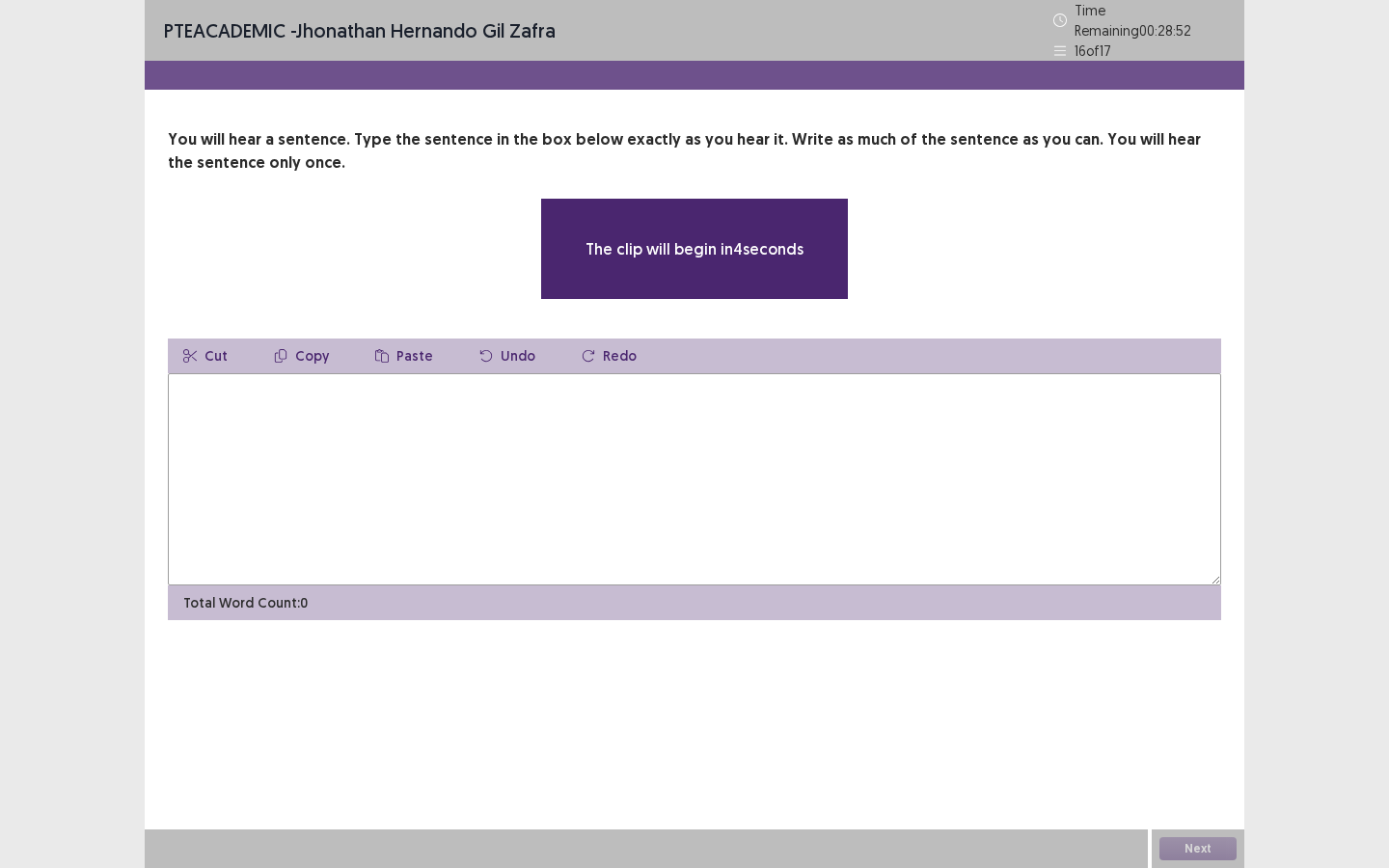 click at bounding box center [694, 479] 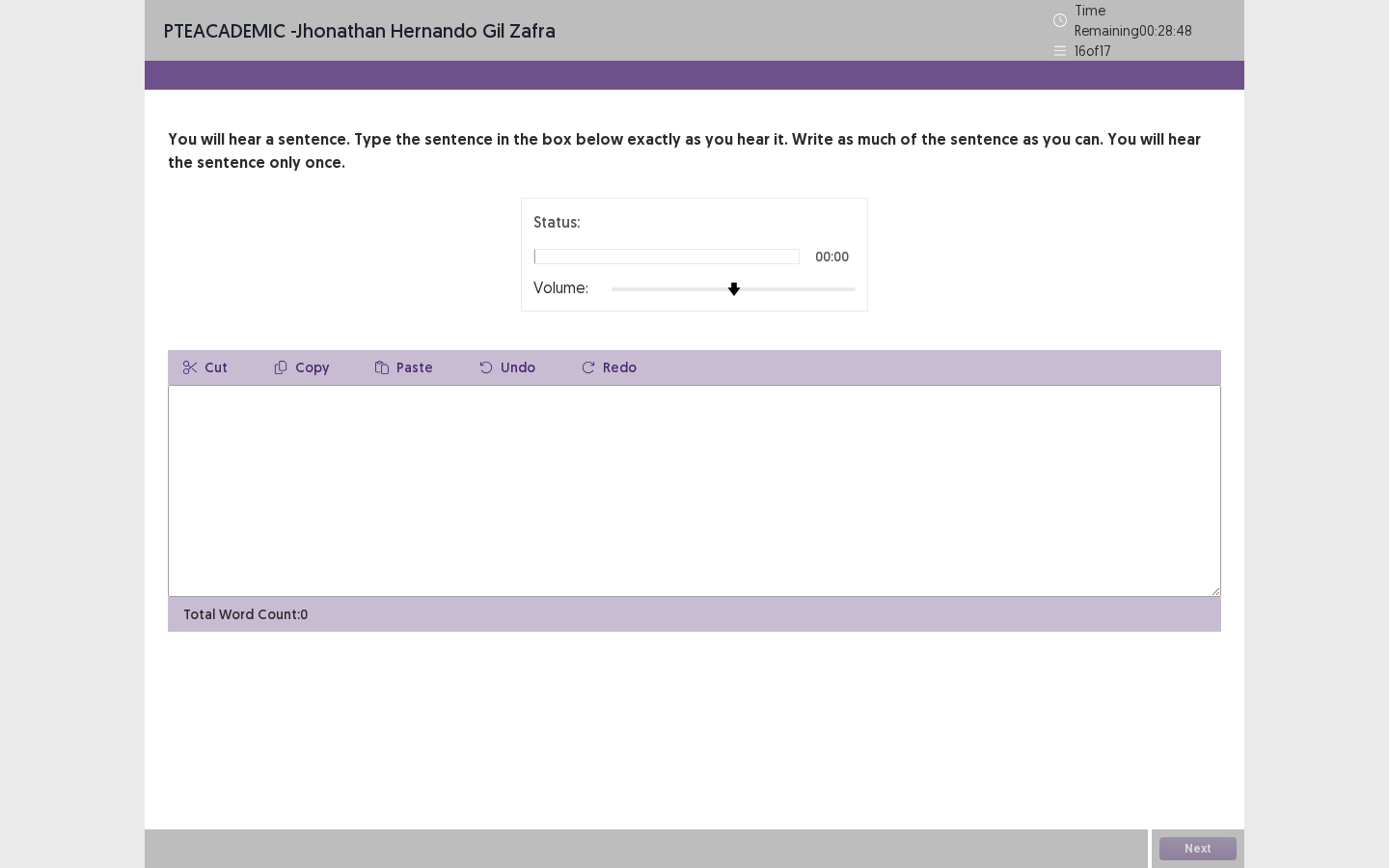 click at bounding box center [694, 491] 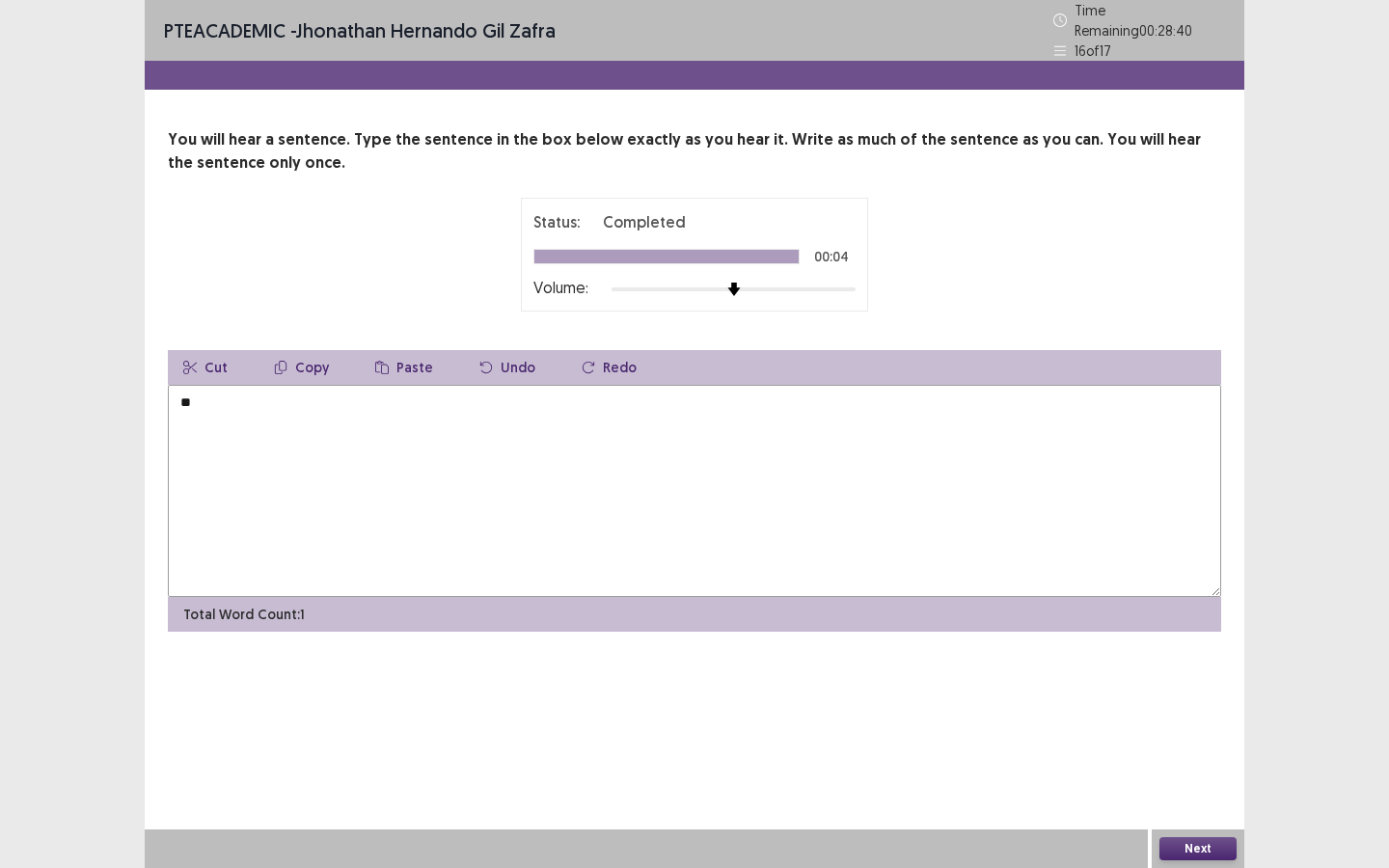 type on "*" 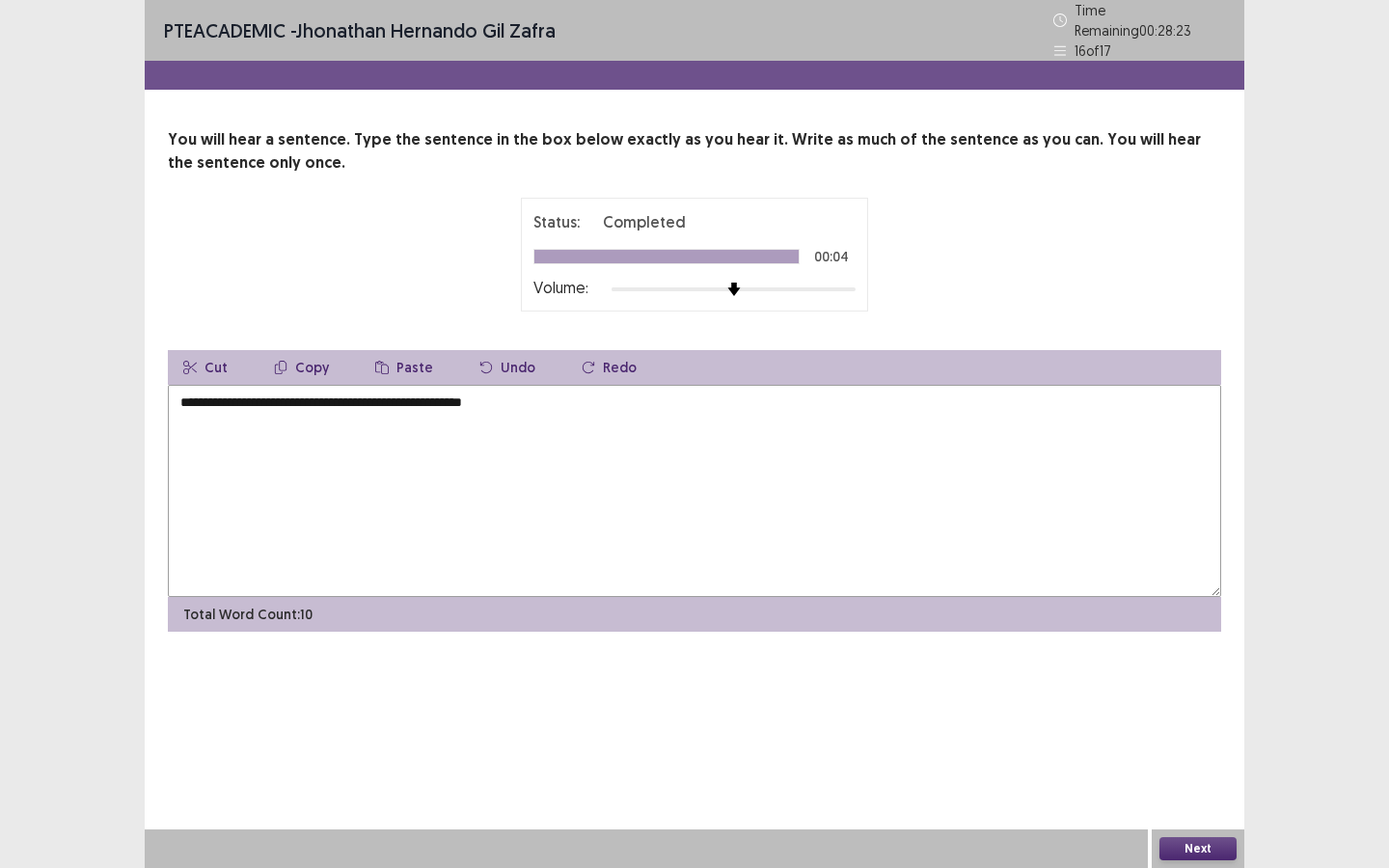 type on "**********" 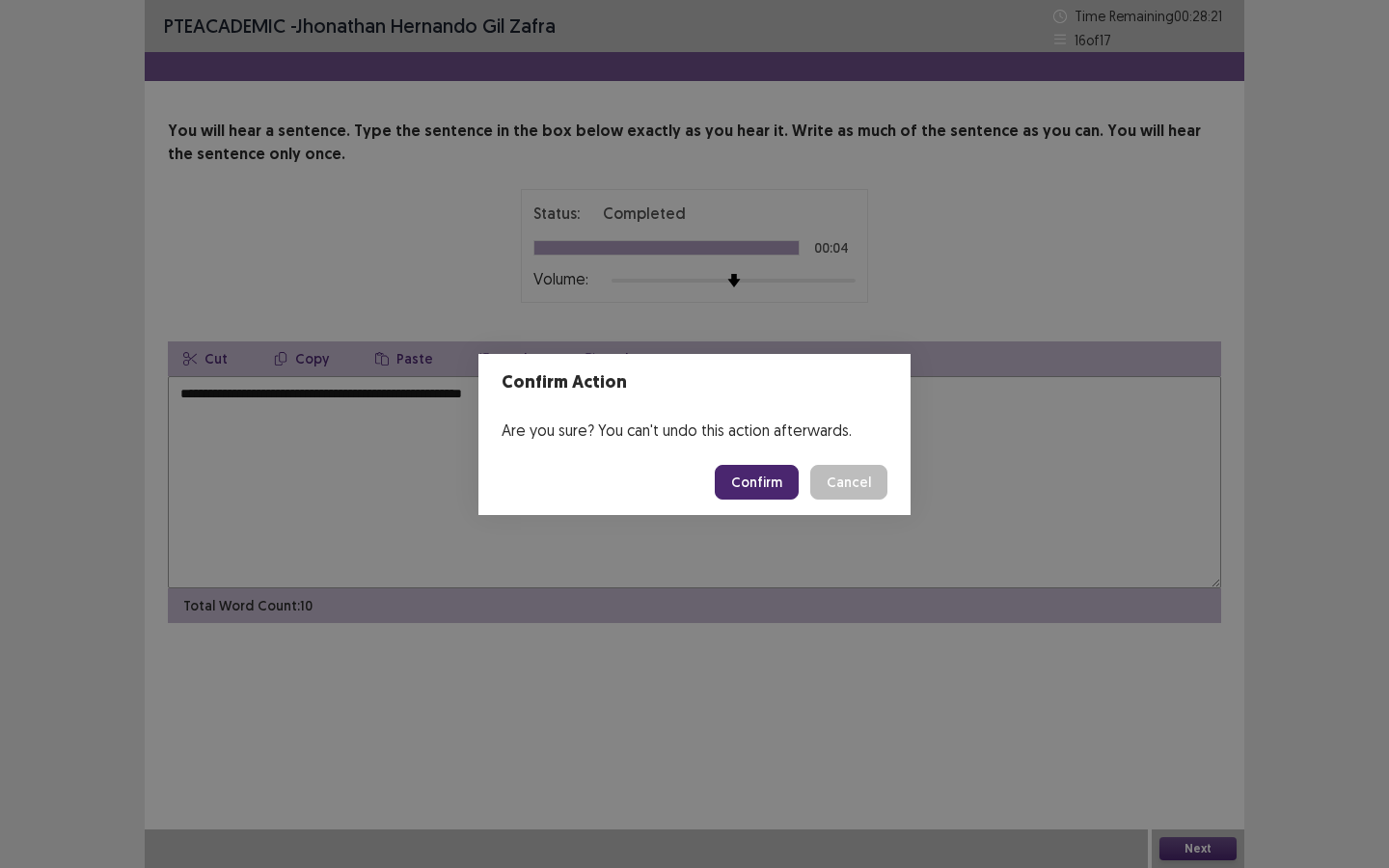 click on "Confirm" at bounding box center (756, 482) 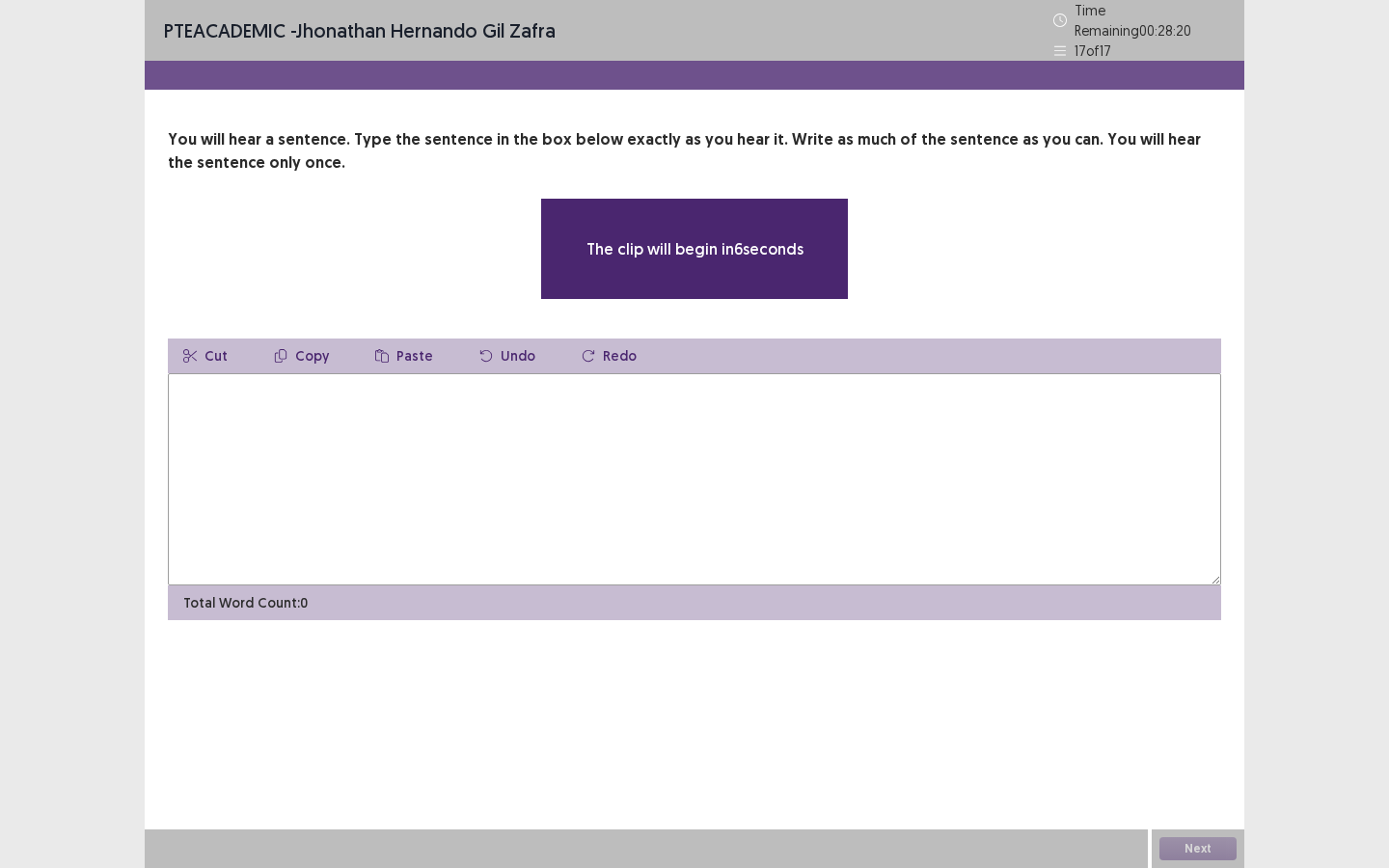 click at bounding box center [694, 479] 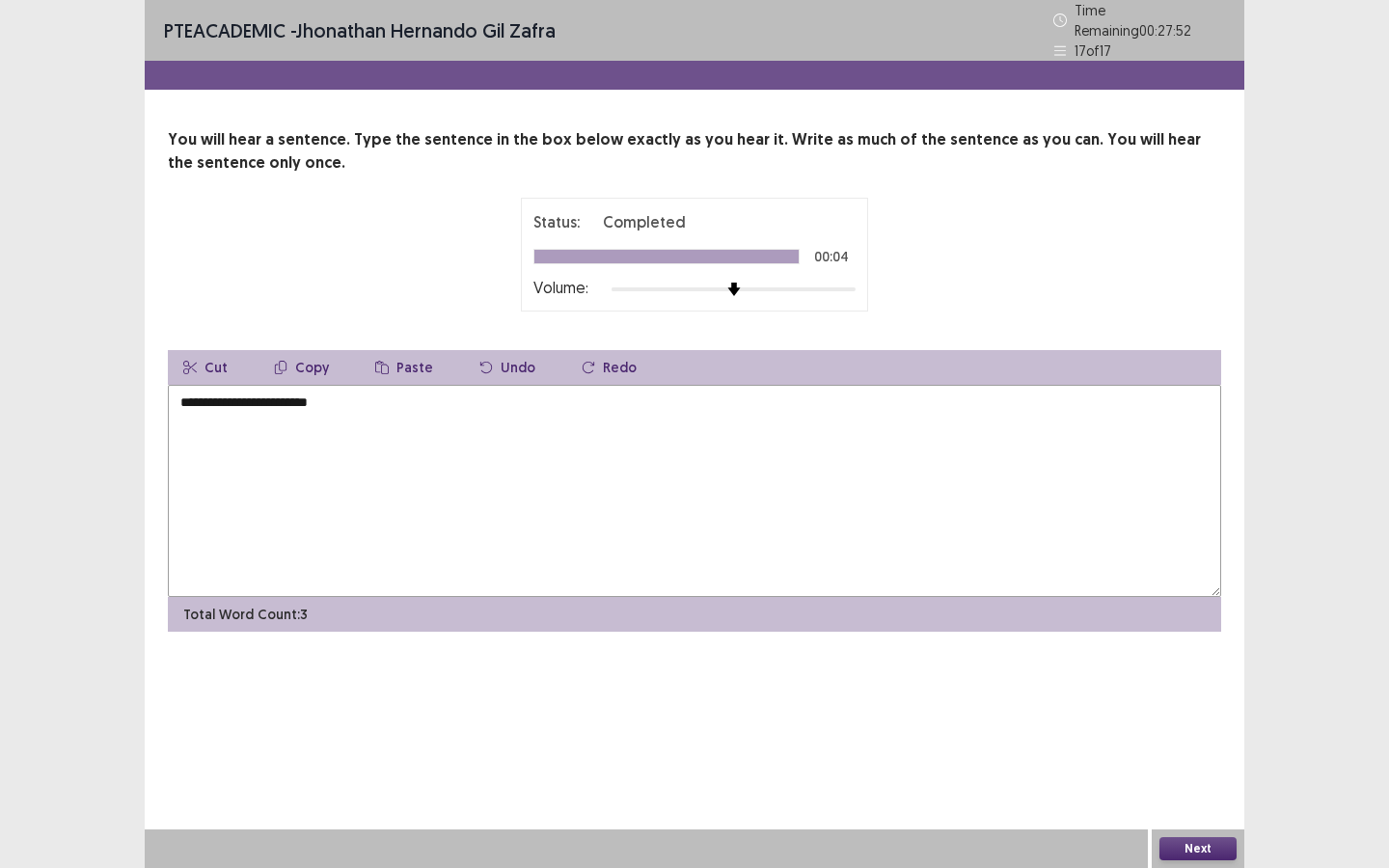 type on "**********" 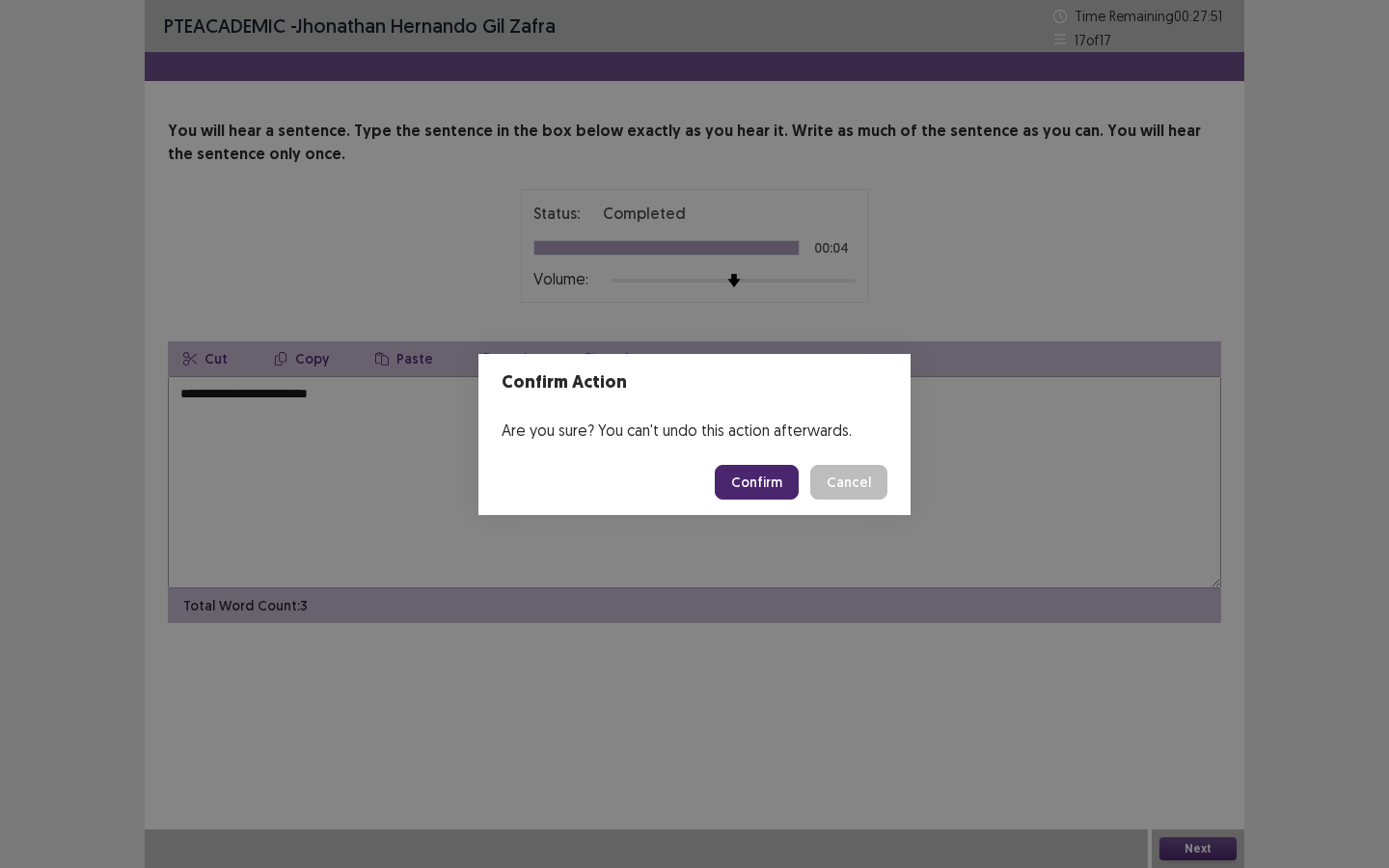 click on "Confirm" at bounding box center (756, 482) 